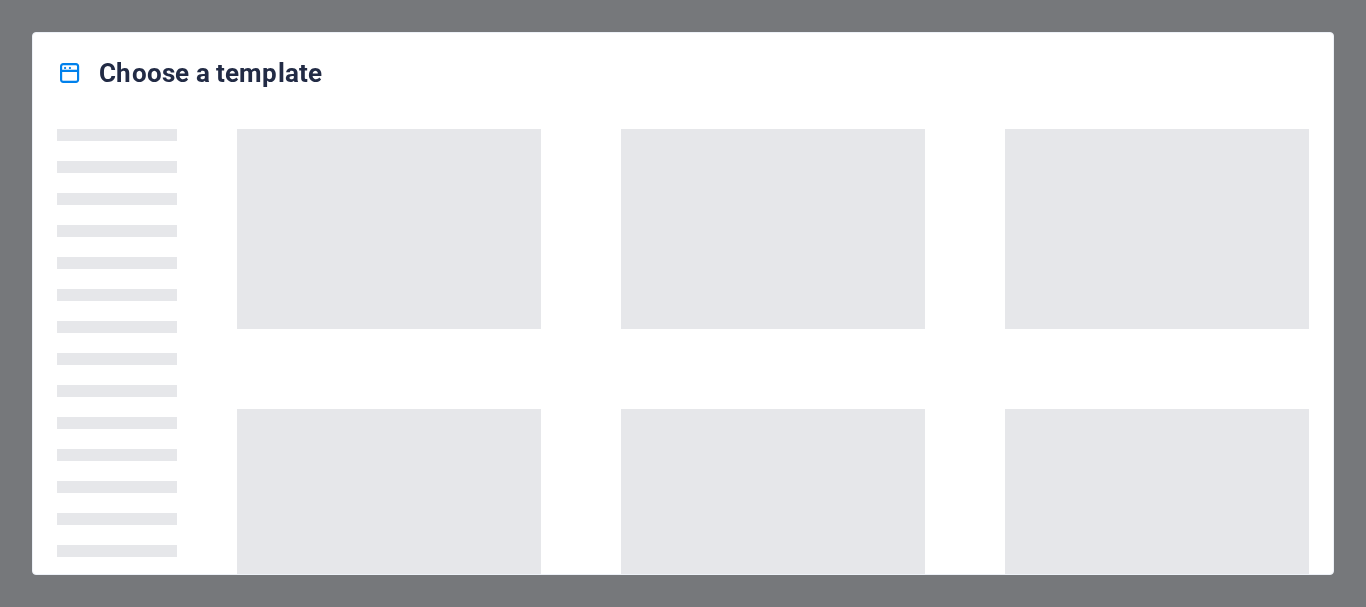 scroll, scrollTop: 0, scrollLeft: 0, axis: both 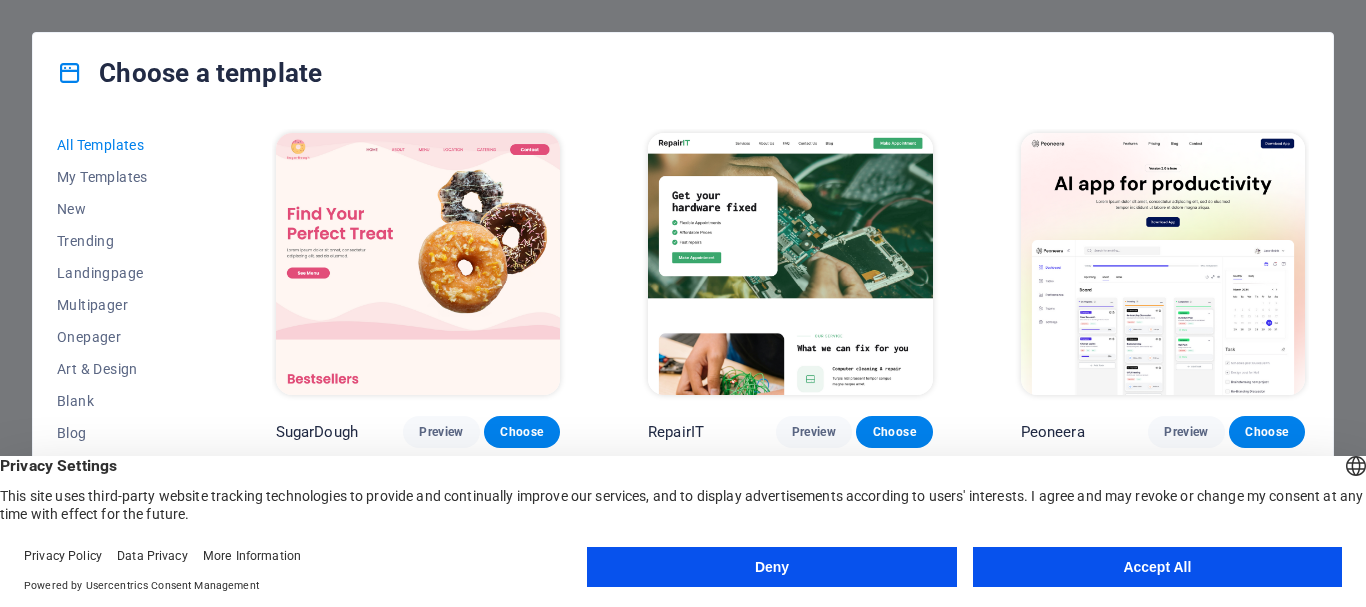 click on "Deny" at bounding box center (771, 567) 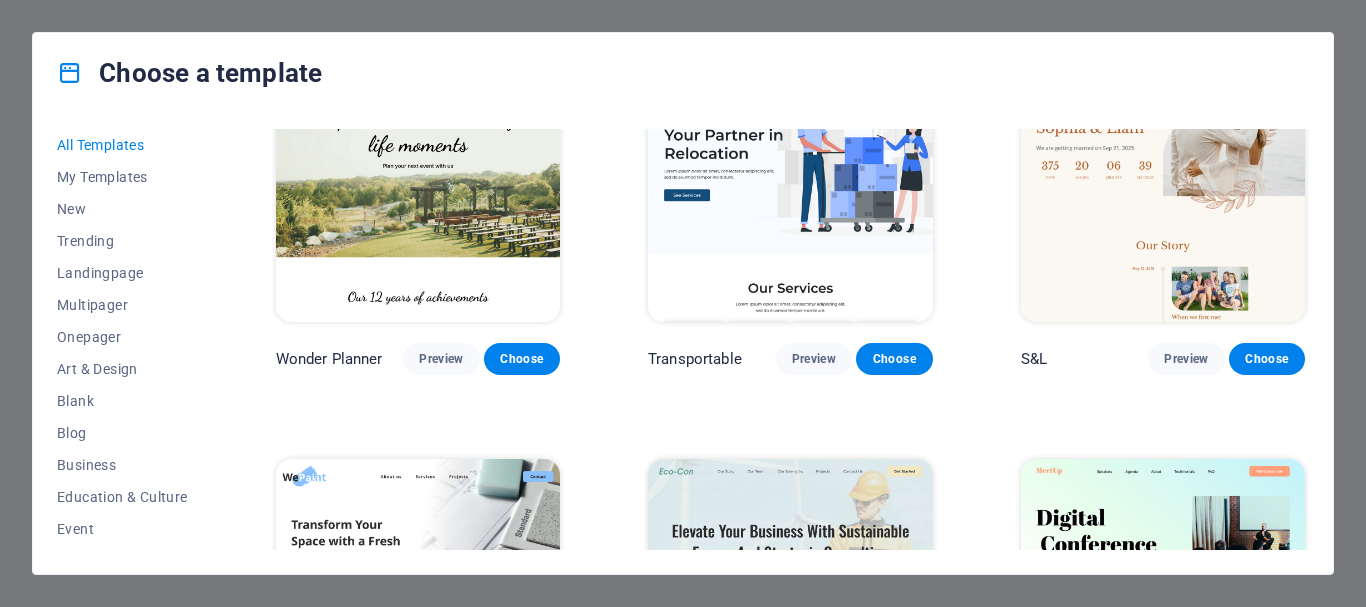 scroll, scrollTop: 1300, scrollLeft: 0, axis: vertical 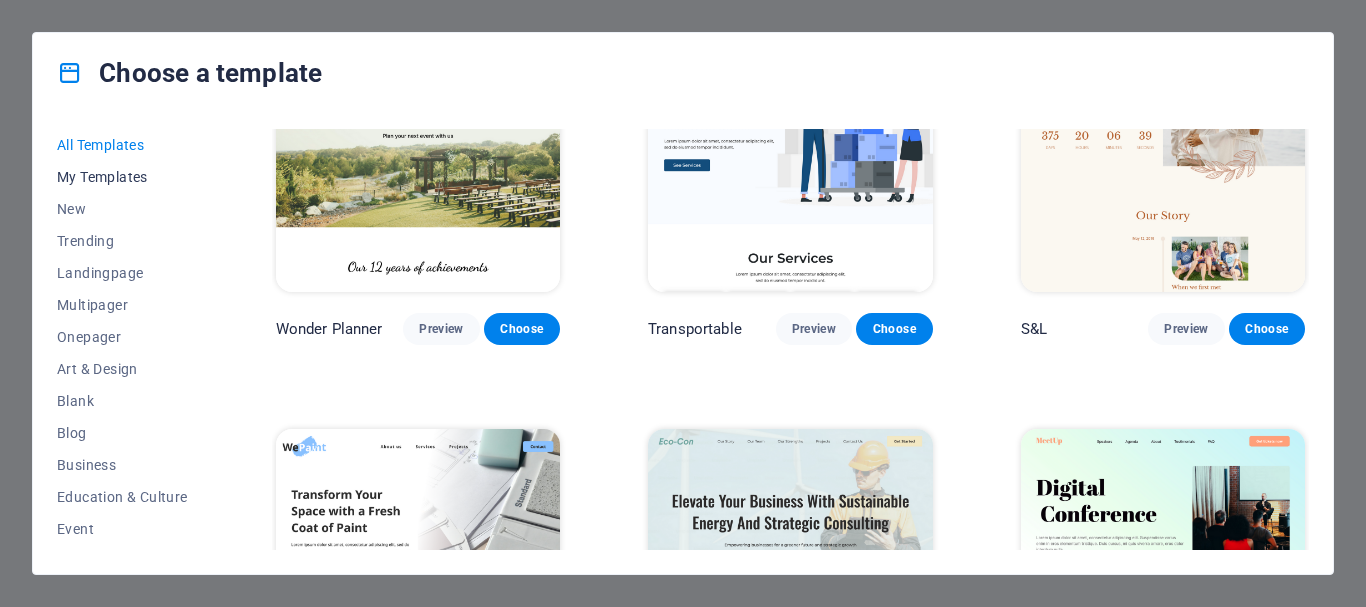 click on "My Templates" at bounding box center [122, 177] 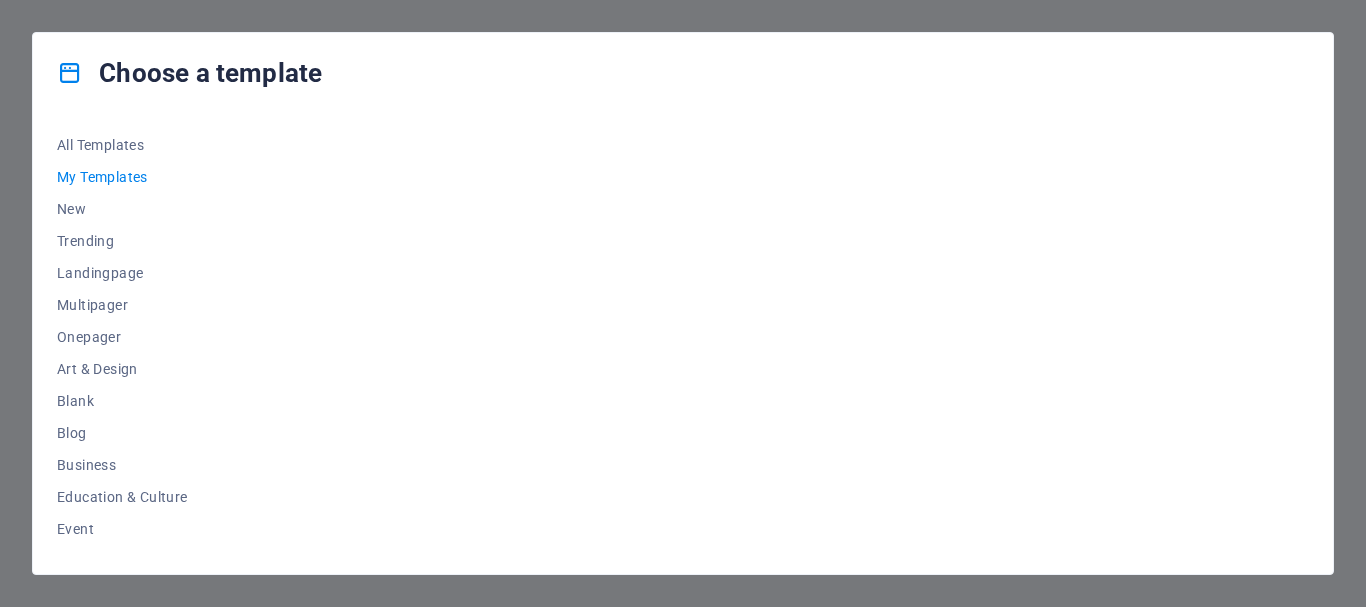 click at bounding box center [790, 339] 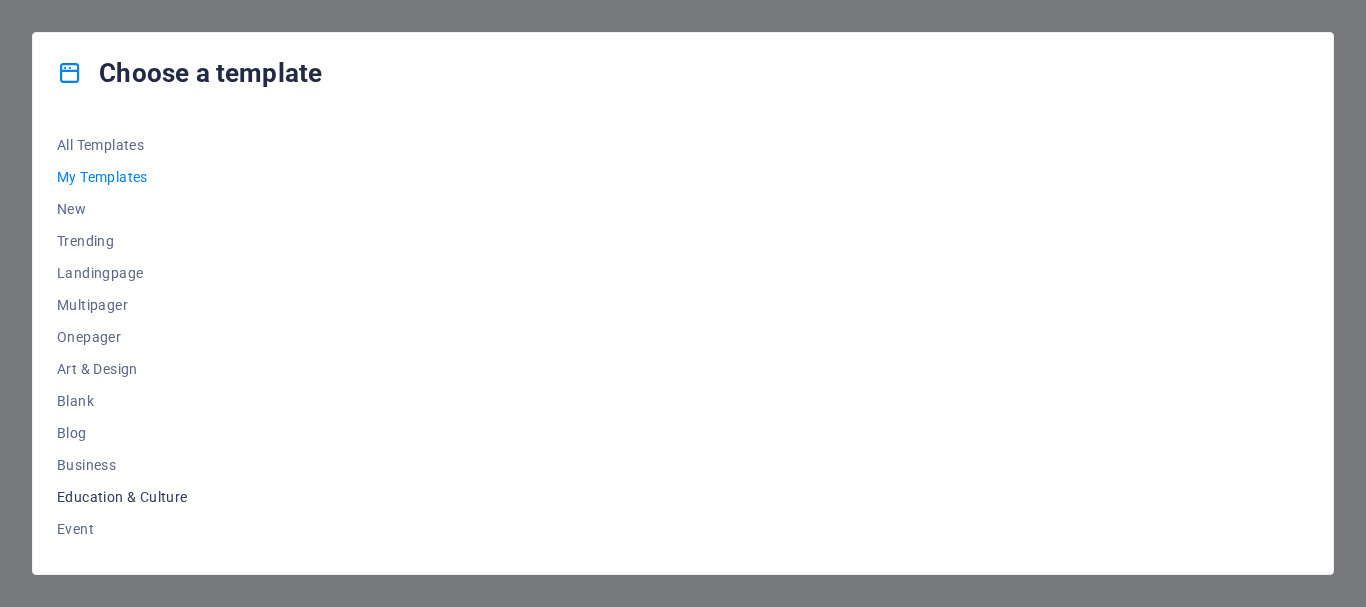 click on "Education & Culture" at bounding box center (122, 497) 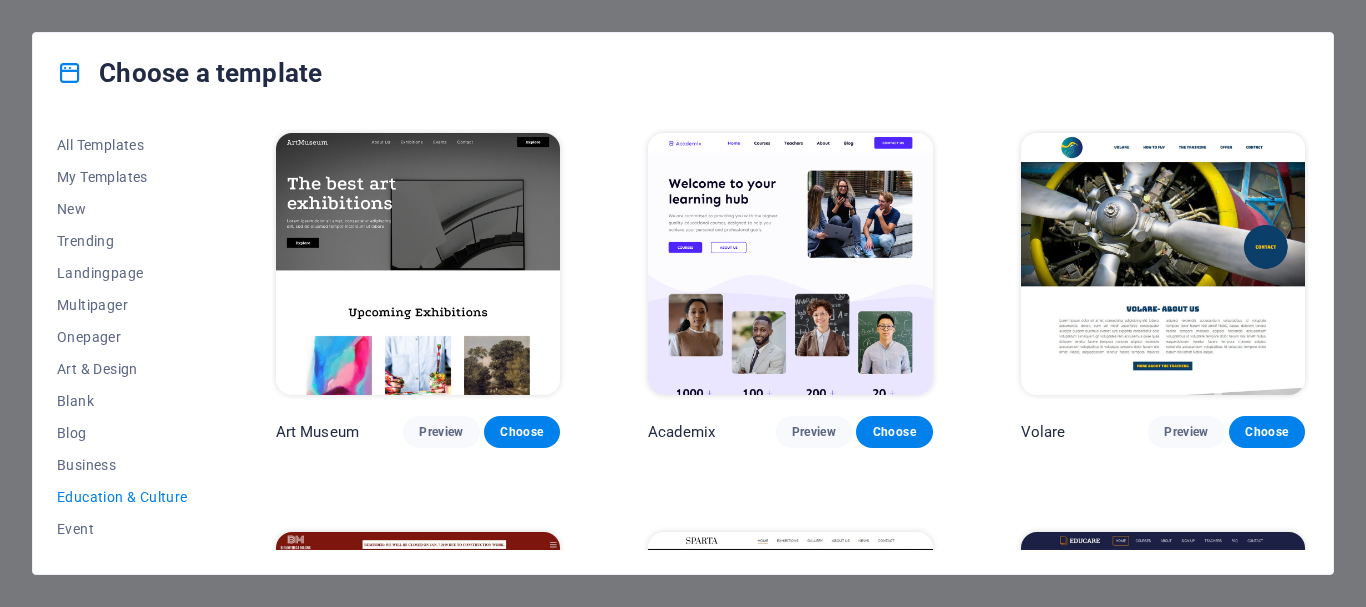 click on "Education & Culture" at bounding box center (122, 497) 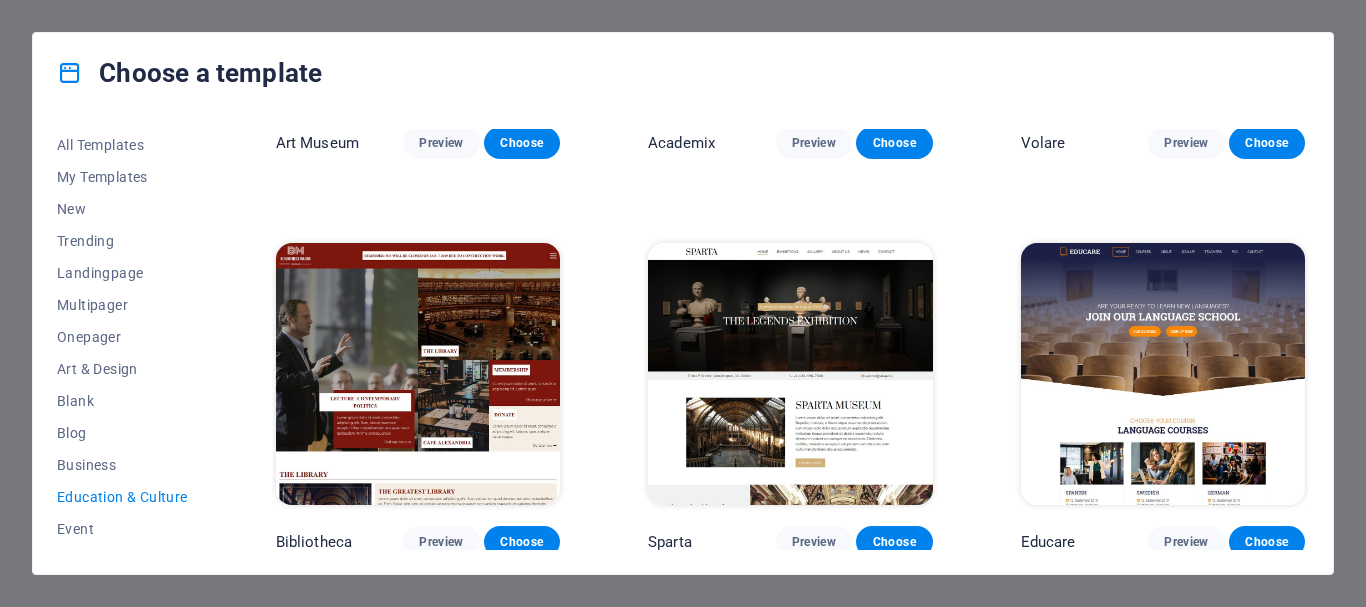 scroll, scrollTop: 389, scrollLeft: 0, axis: vertical 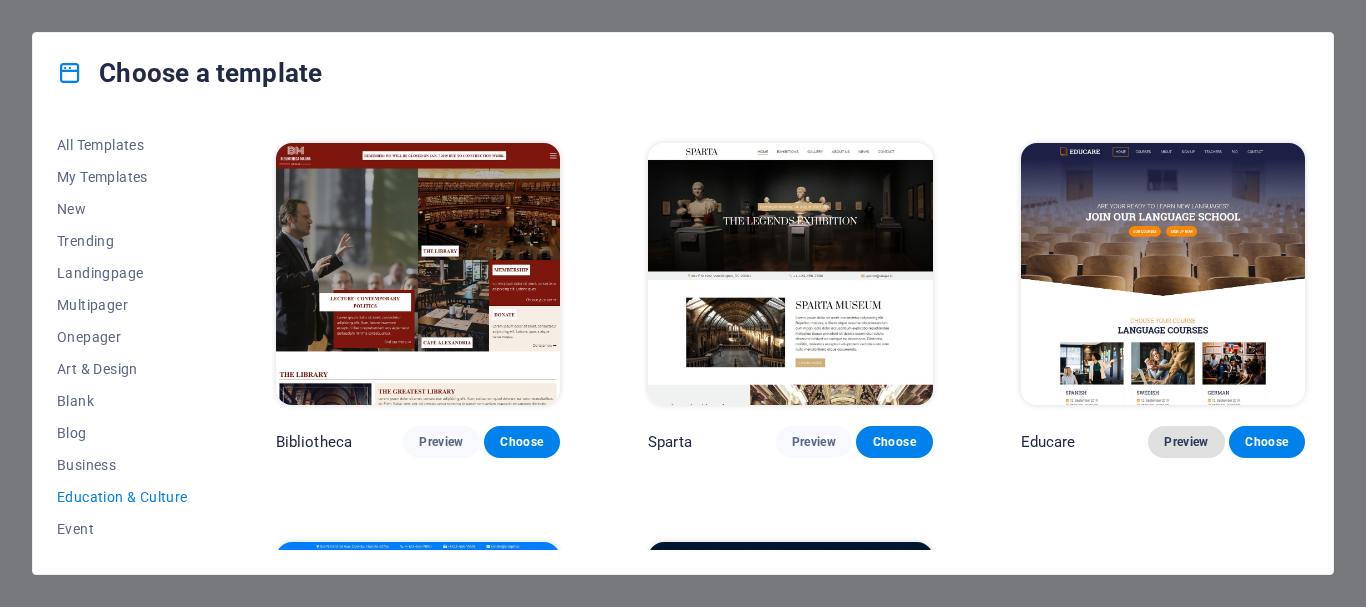click on "Preview" at bounding box center [1186, 442] 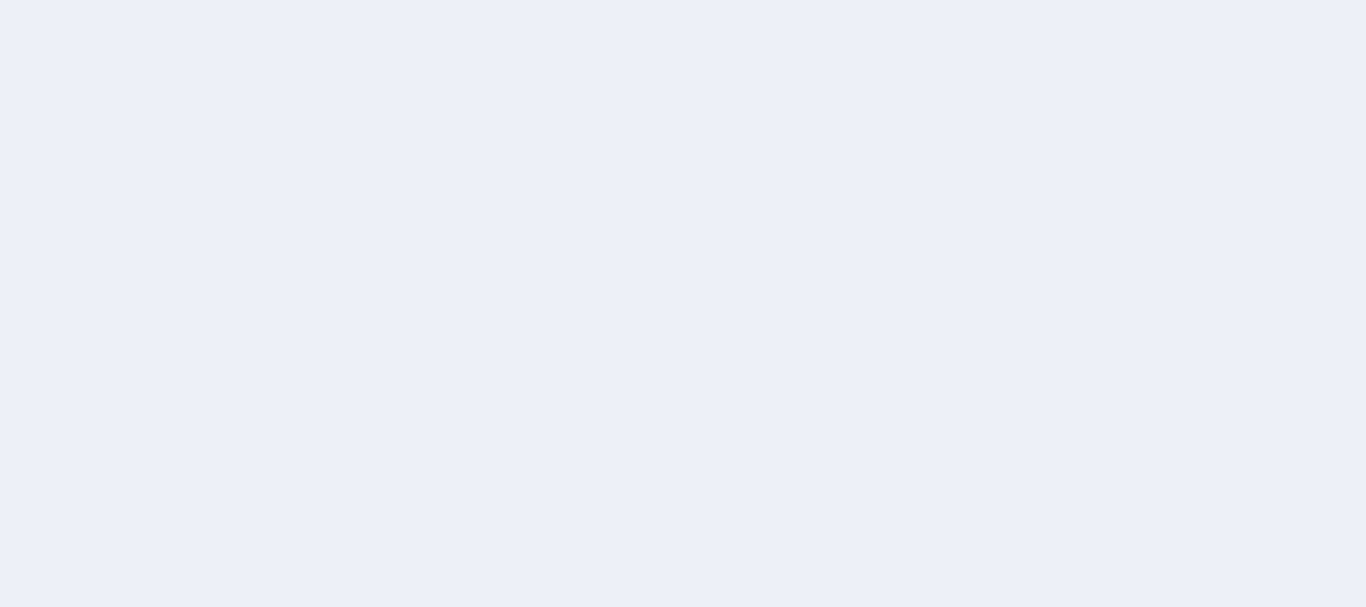 scroll, scrollTop: 0, scrollLeft: 0, axis: both 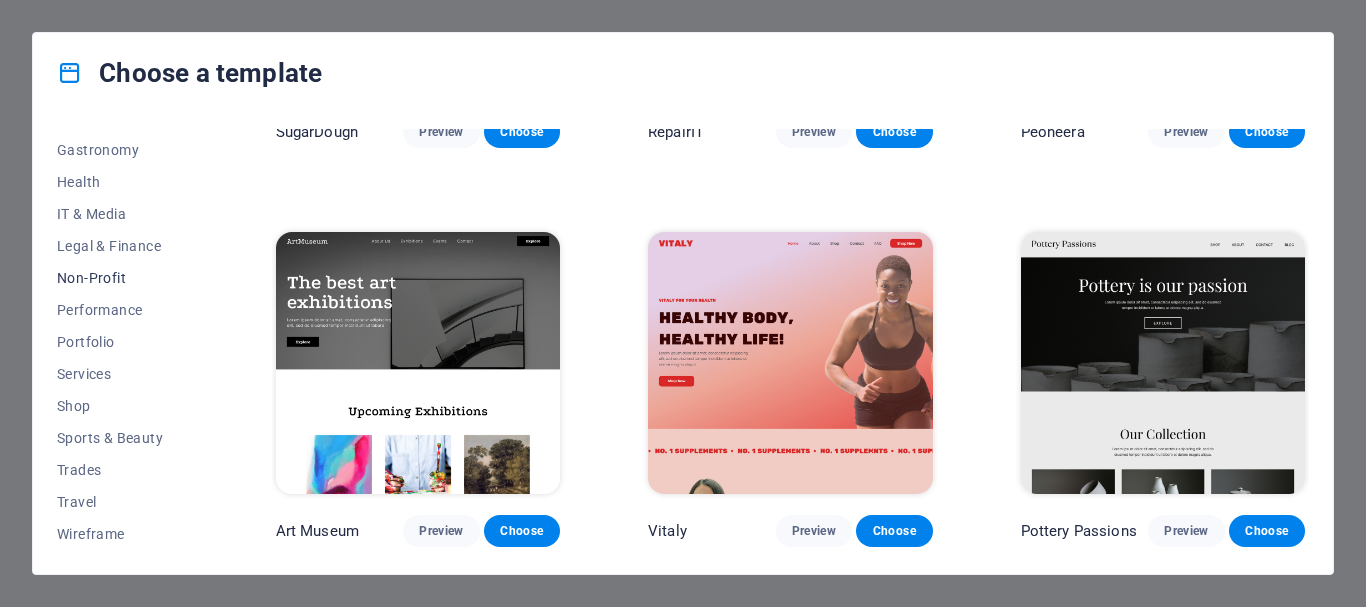 click on "Non-Profit" at bounding box center [122, 278] 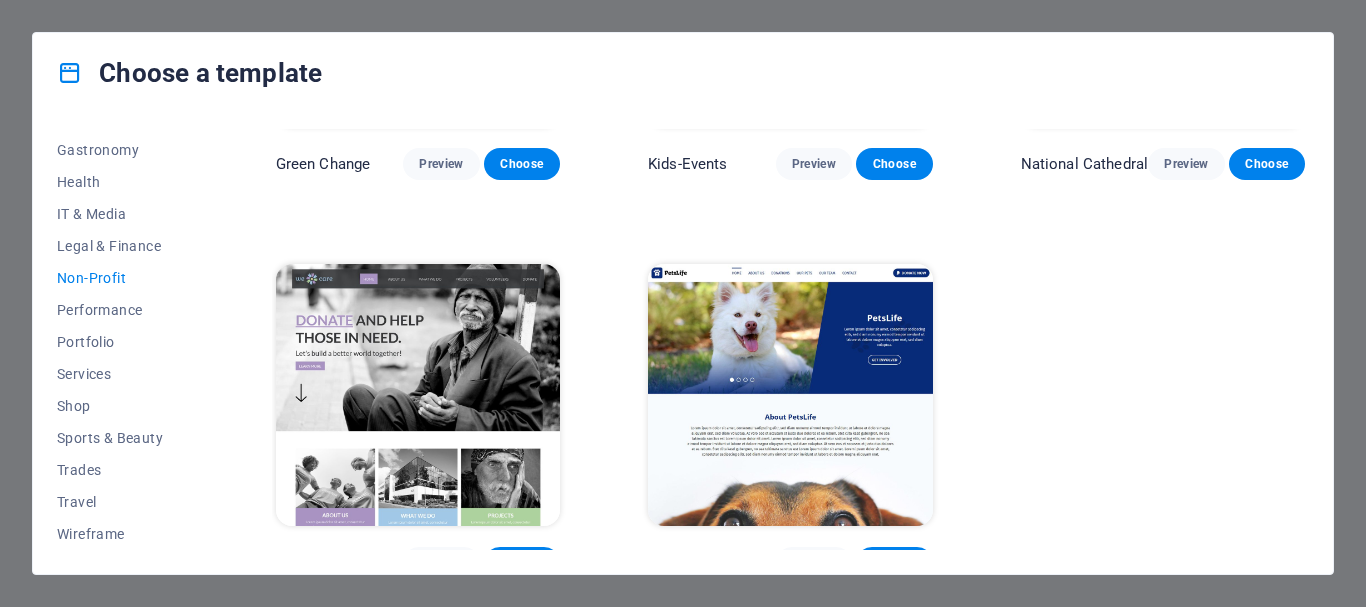 scroll, scrollTop: 301, scrollLeft: 0, axis: vertical 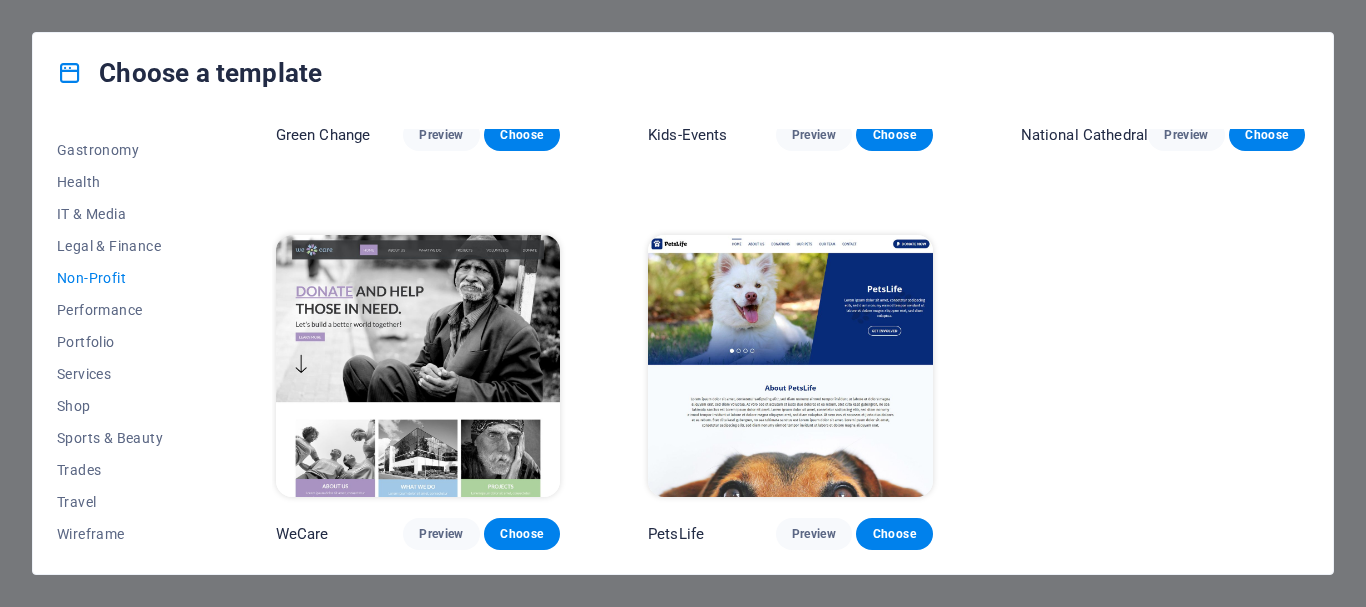 drag, startPoint x: 210, startPoint y: 439, endPoint x: 214, endPoint y: 396, distance: 43.185646 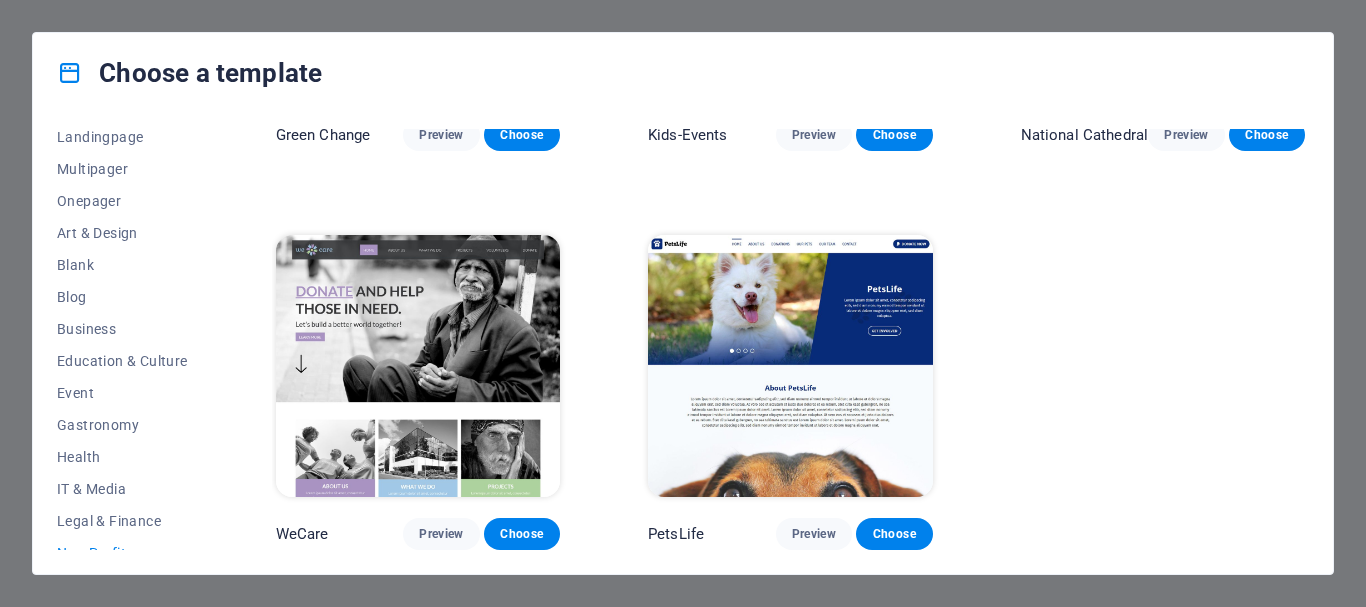 scroll, scrollTop: 132, scrollLeft: 0, axis: vertical 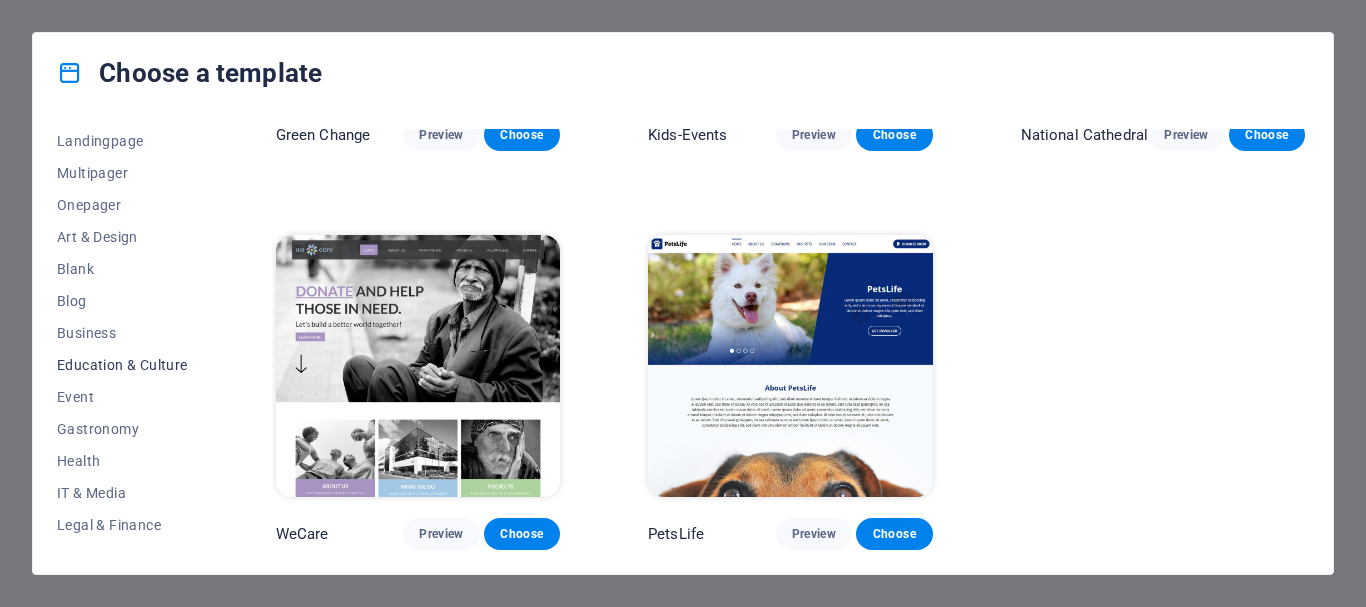 click on "Education & Culture" at bounding box center [122, 365] 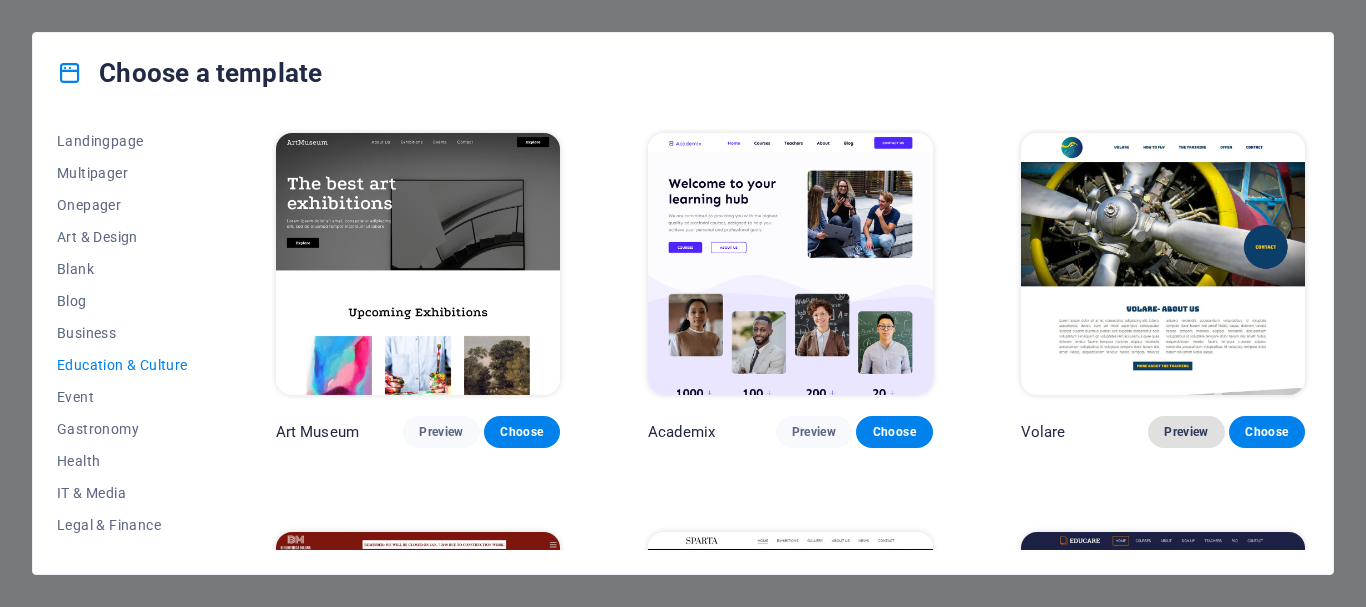 click on "Preview" at bounding box center (1186, 432) 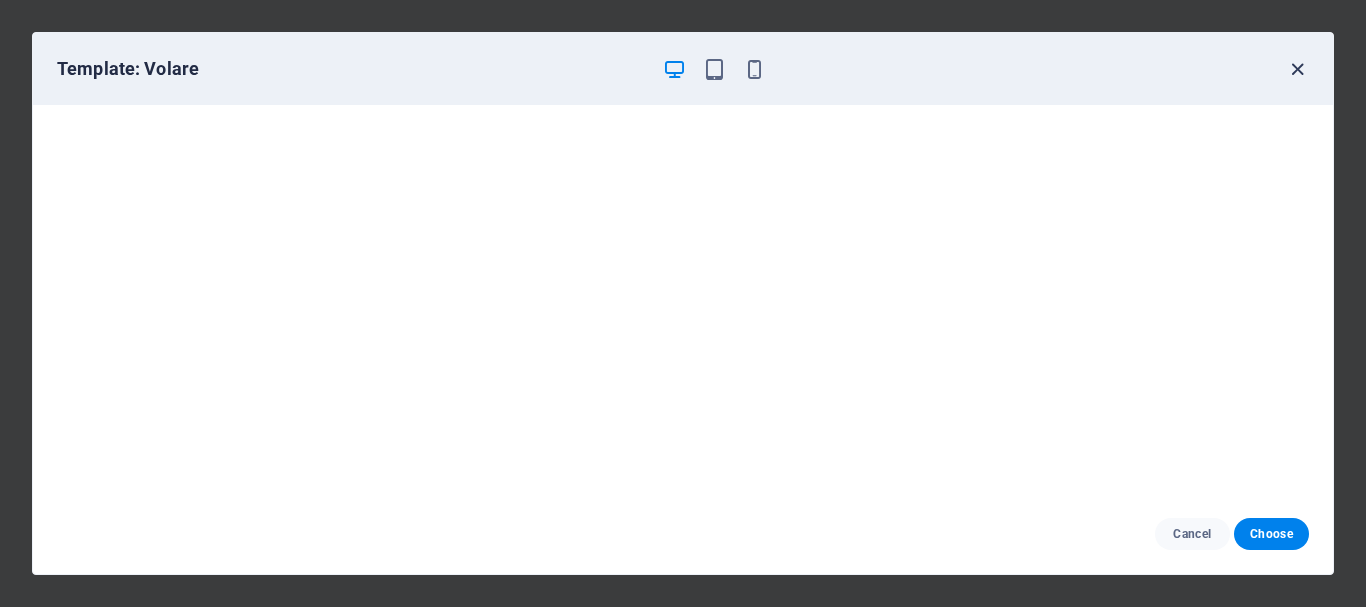 click at bounding box center (1297, 69) 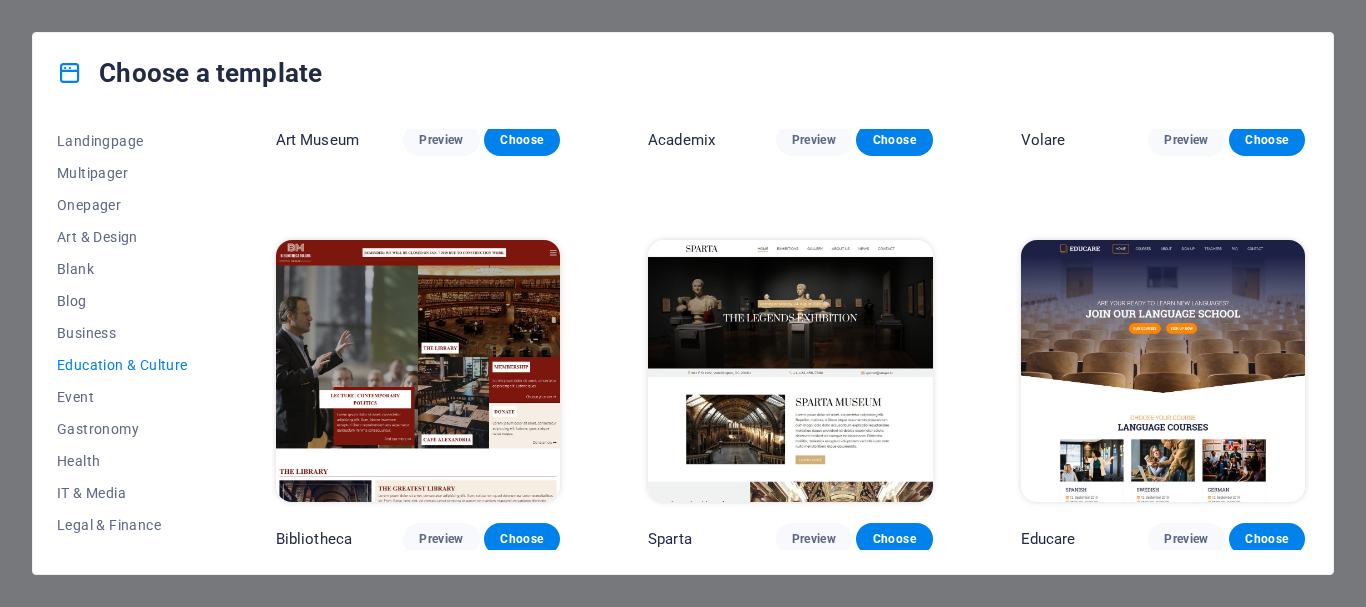 scroll, scrollTop: 300, scrollLeft: 0, axis: vertical 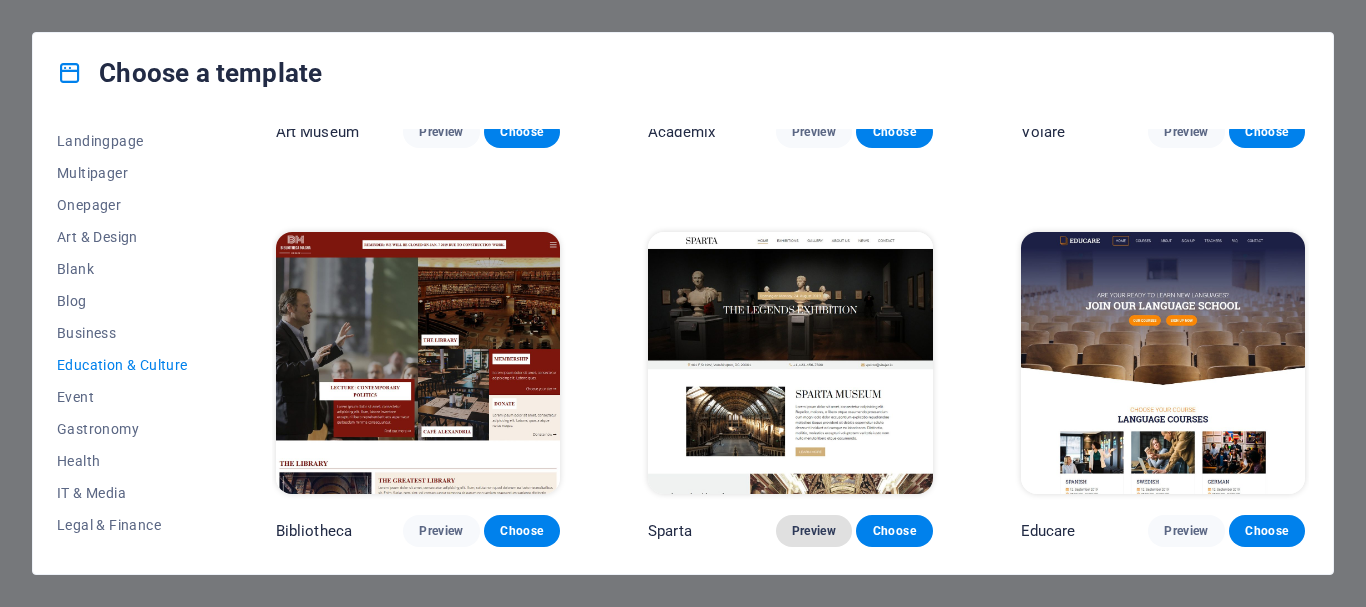 click on "Preview" at bounding box center [814, 531] 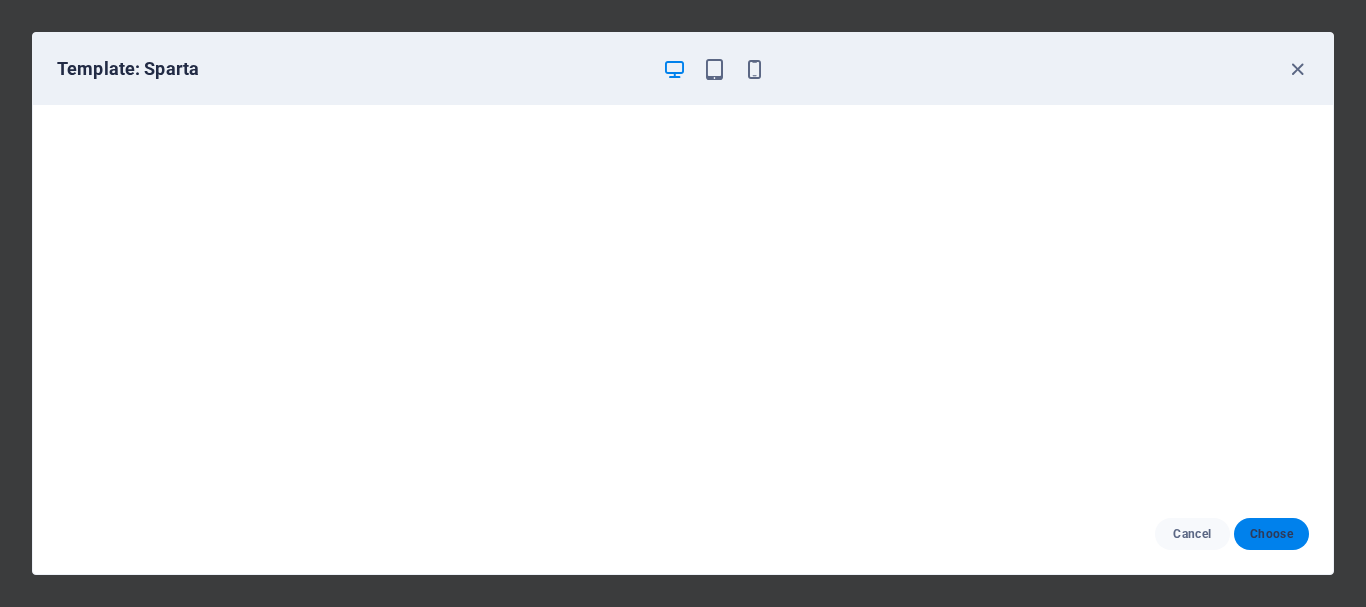 click on "Choose" at bounding box center [1271, 534] 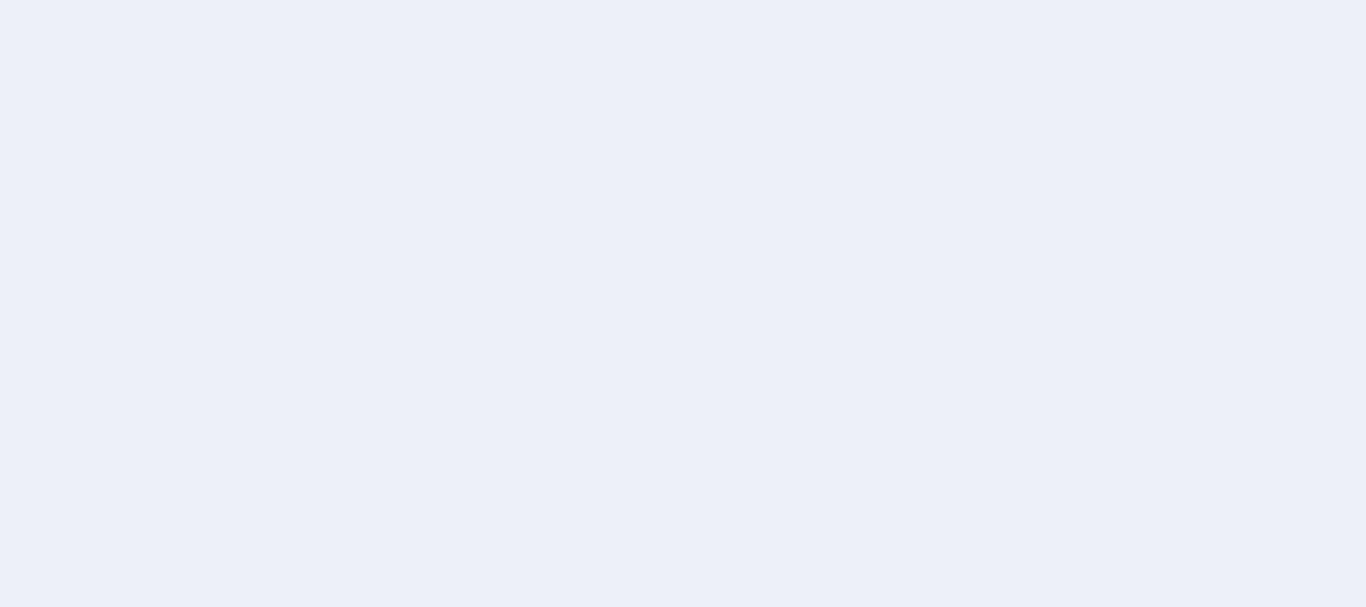 scroll, scrollTop: 0, scrollLeft: 0, axis: both 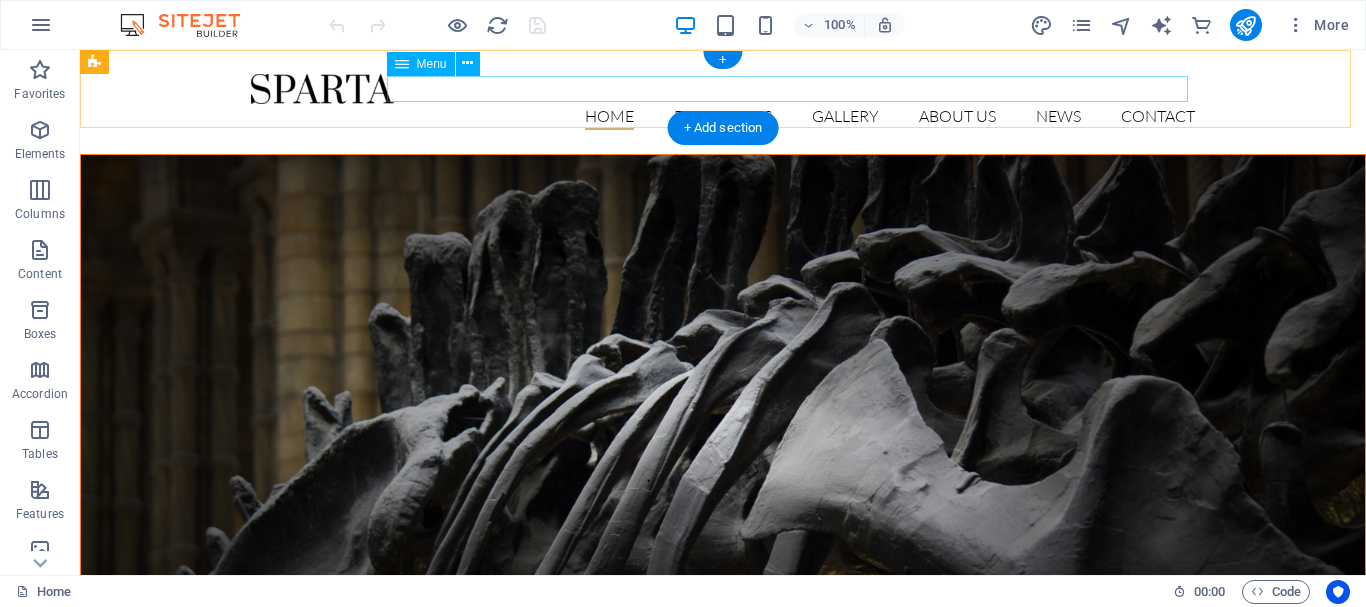 click on "Home Exhibitions Detail view Gallery About us News Contact" at bounding box center [723, 117] 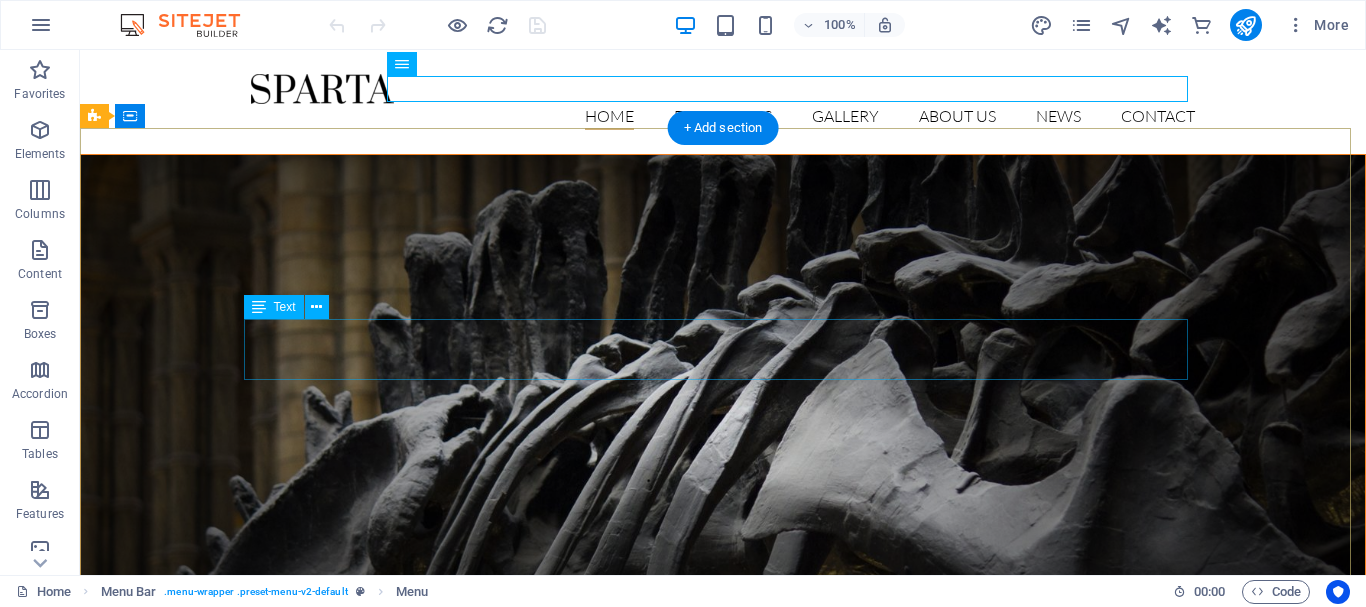 click on "Opening on Friday, 16. July 2019" at bounding box center (723, 904) 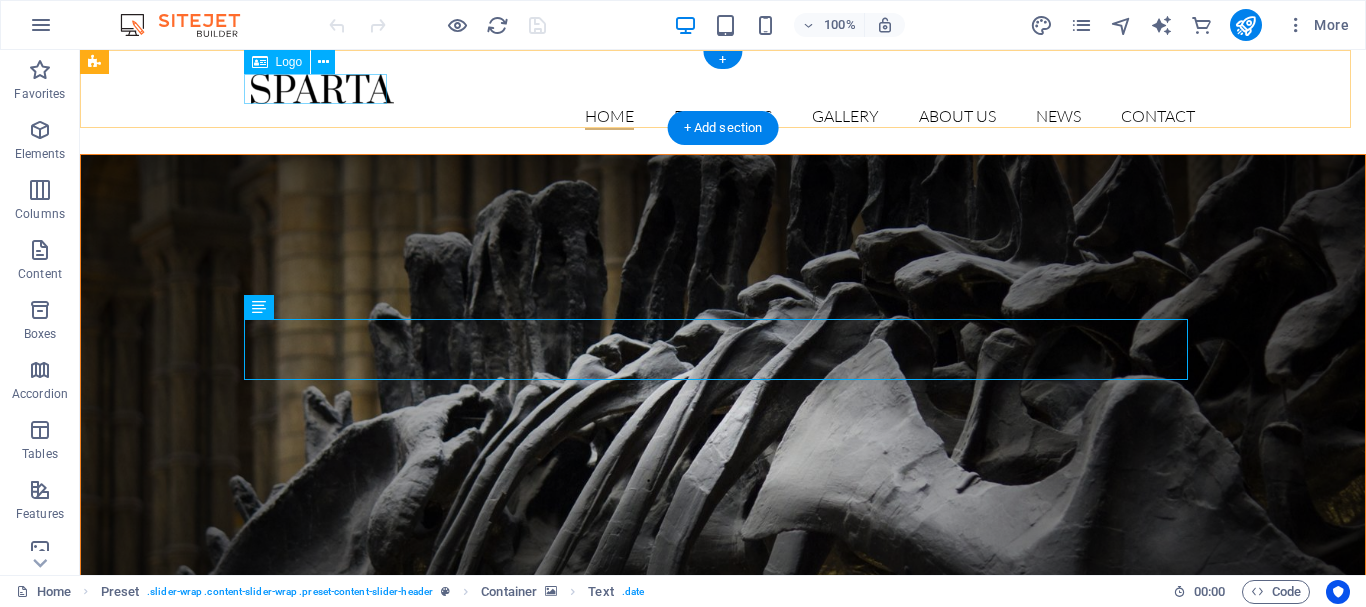 click at bounding box center [723, 89] 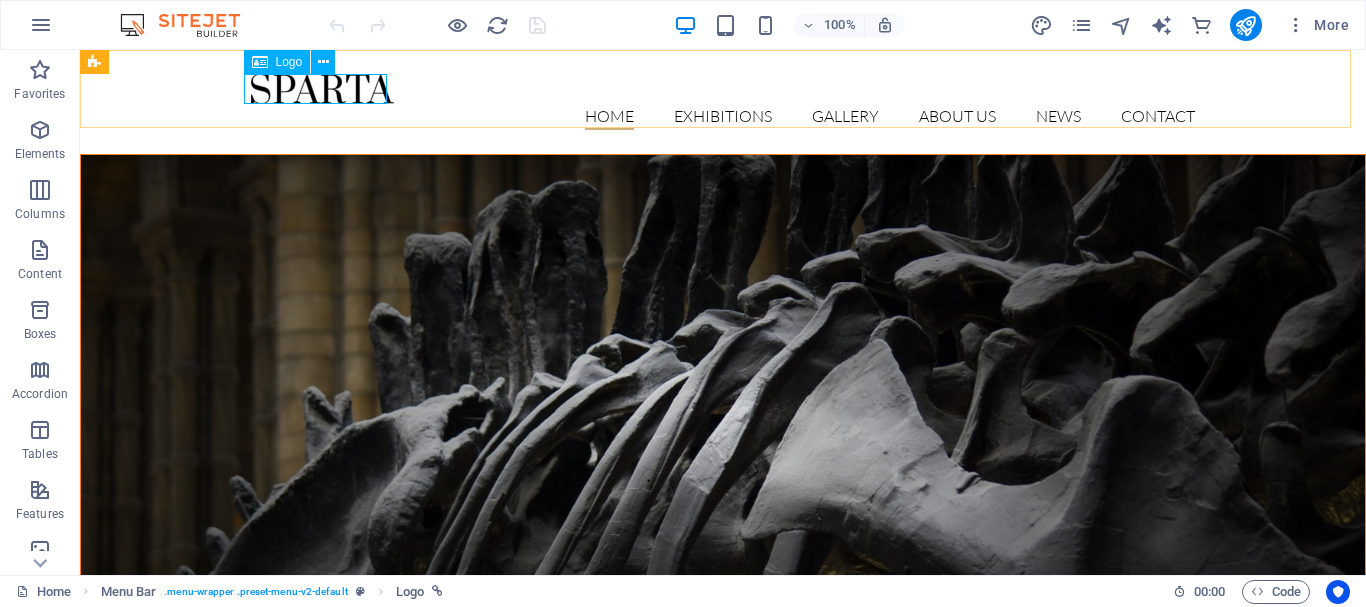 click at bounding box center [260, 62] 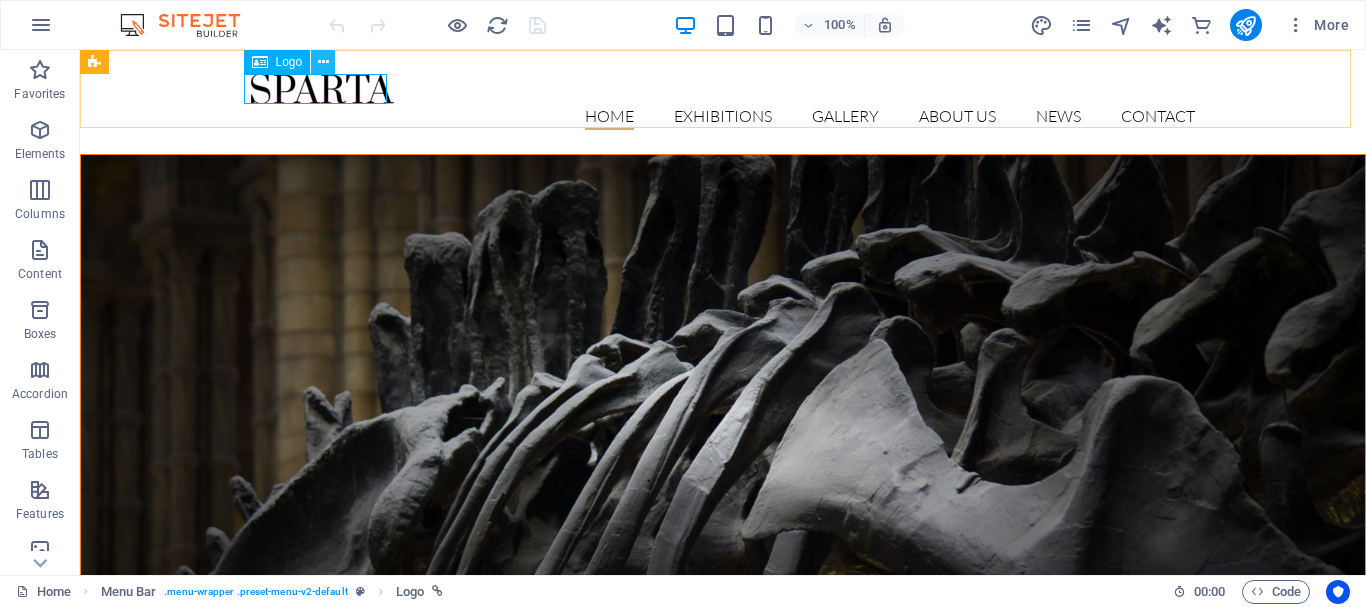 click at bounding box center [323, 62] 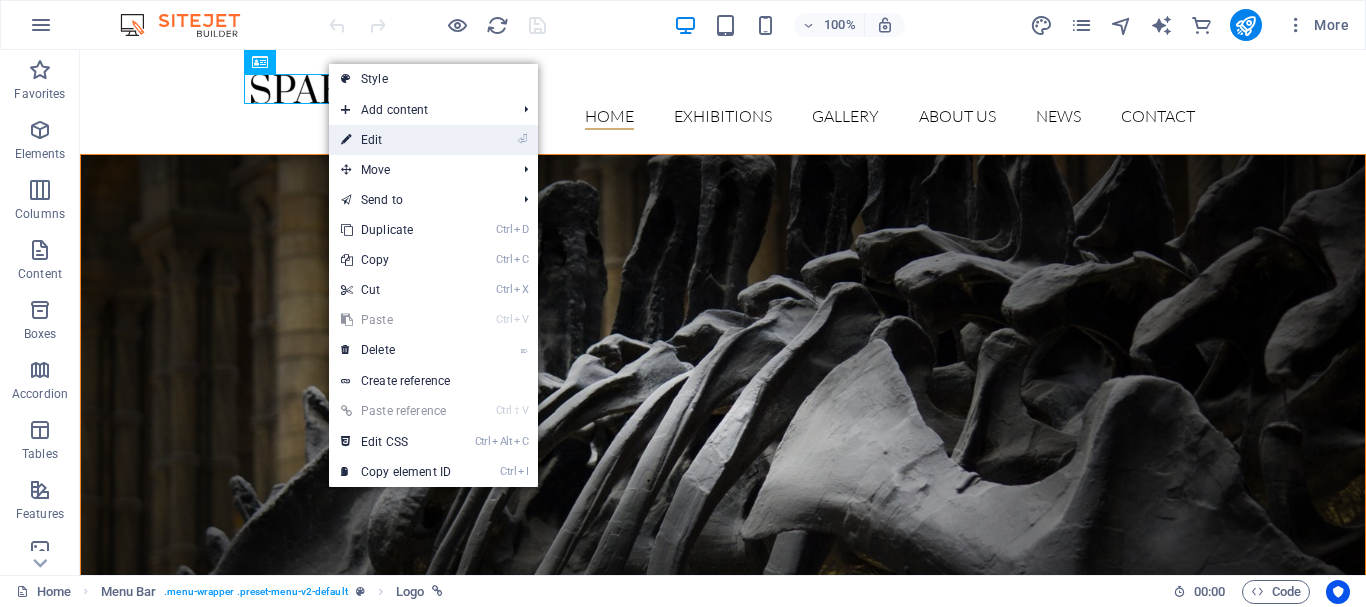 drag, startPoint x: 362, startPoint y: 138, endPoint x: 24, endPoint y: 152, distance: 338.28983 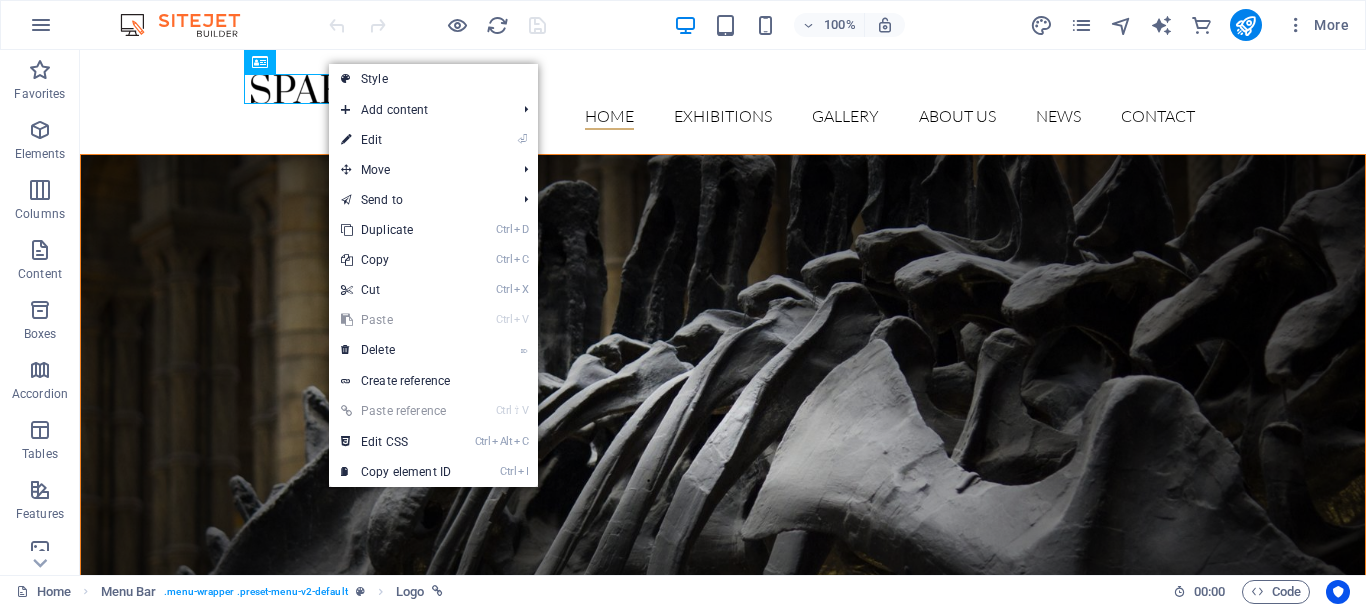 select on "px" 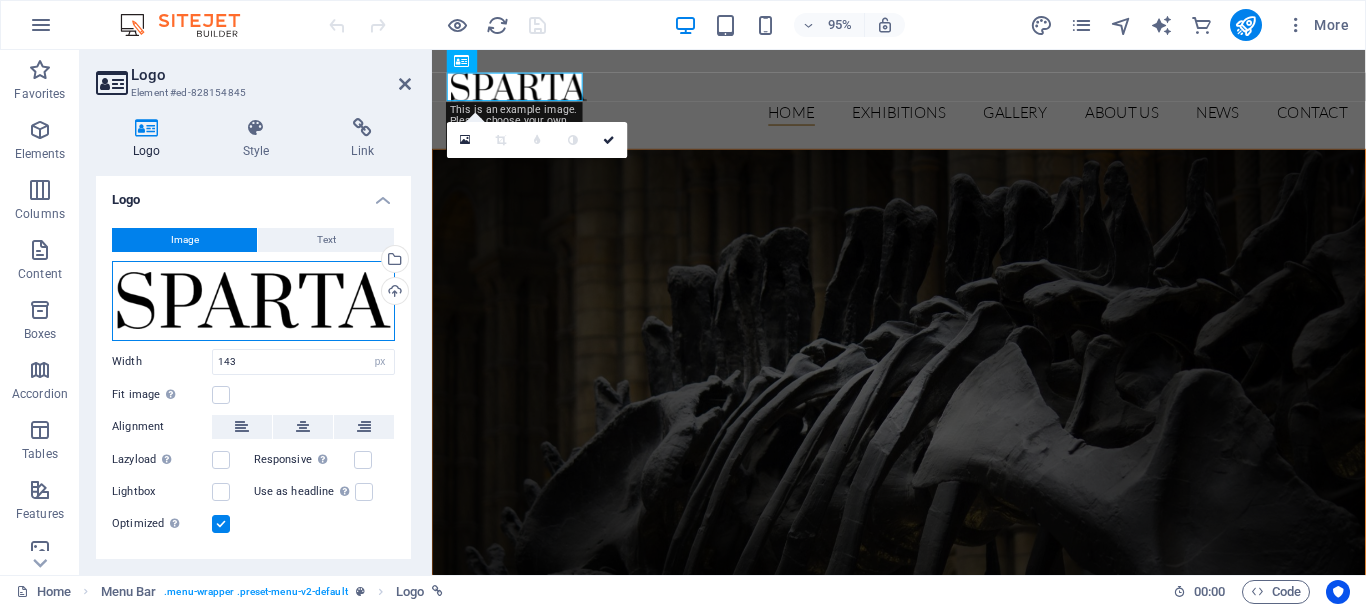 click on "Drag files here, click to choose files or select files from Files or our free stock photos & videos" at bounding box center [253, 301] 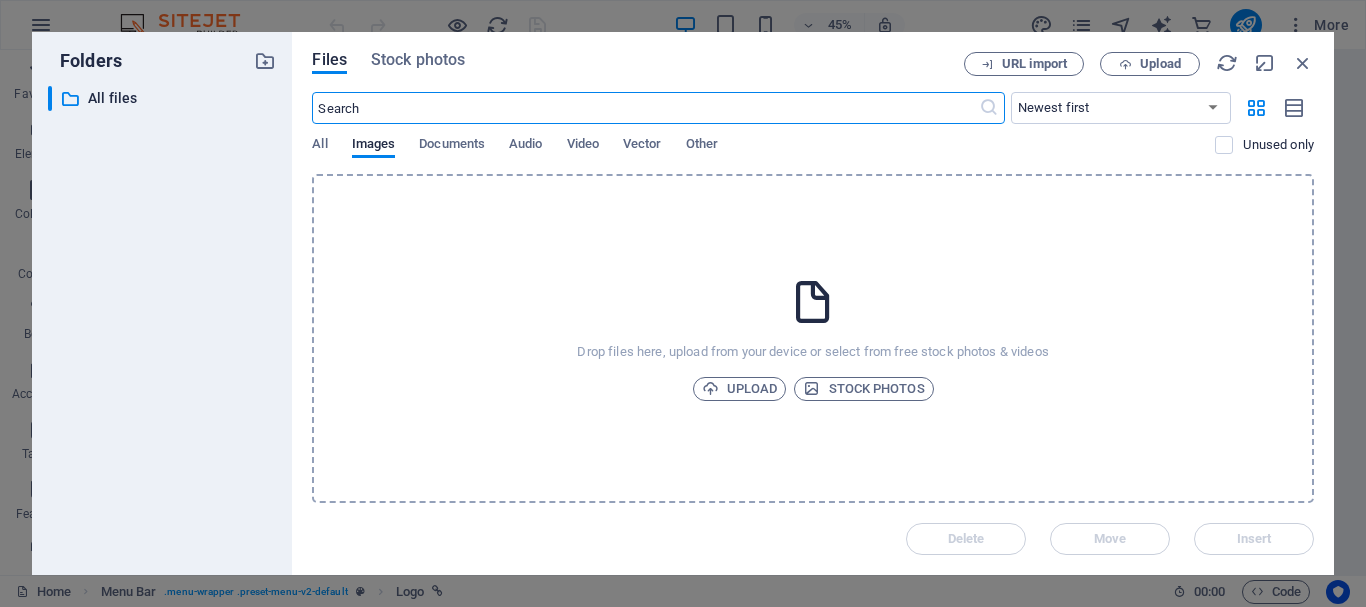click at bounding box center (645, 108) 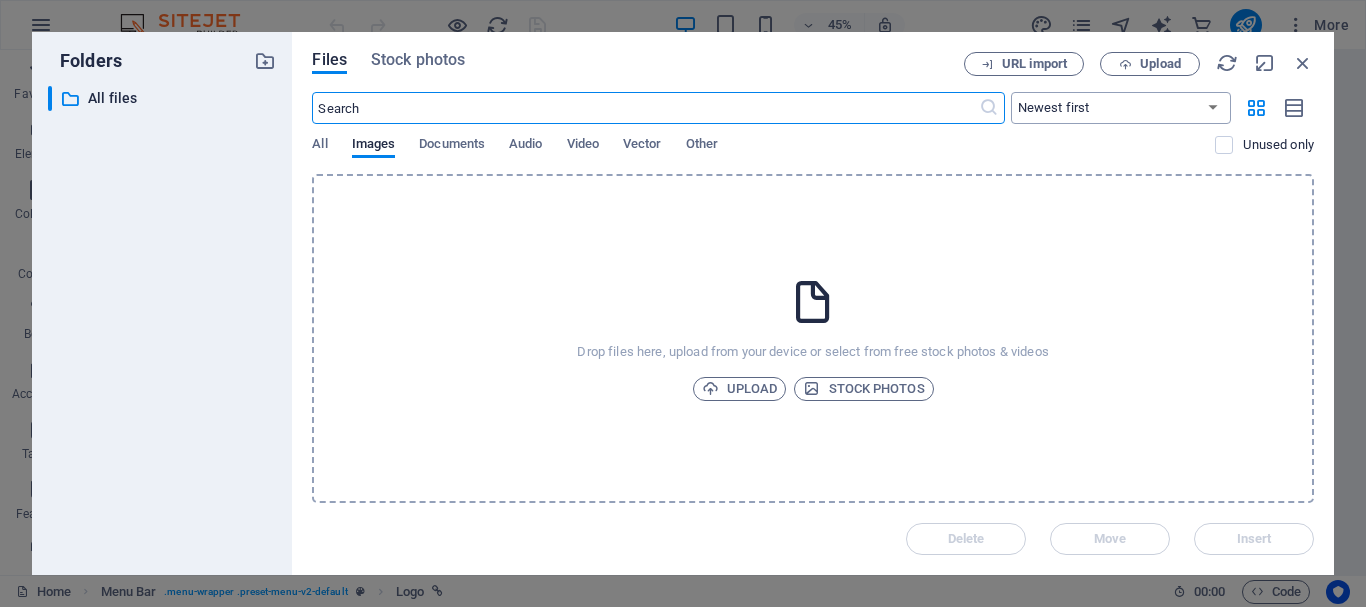 click on "Newest first Oldest first Name (A-Z) Name (Z-A) Size (0-9) Size (9-0) Resolution (0-9) Resolution (9-0)" at bounding box center [1121, 108] 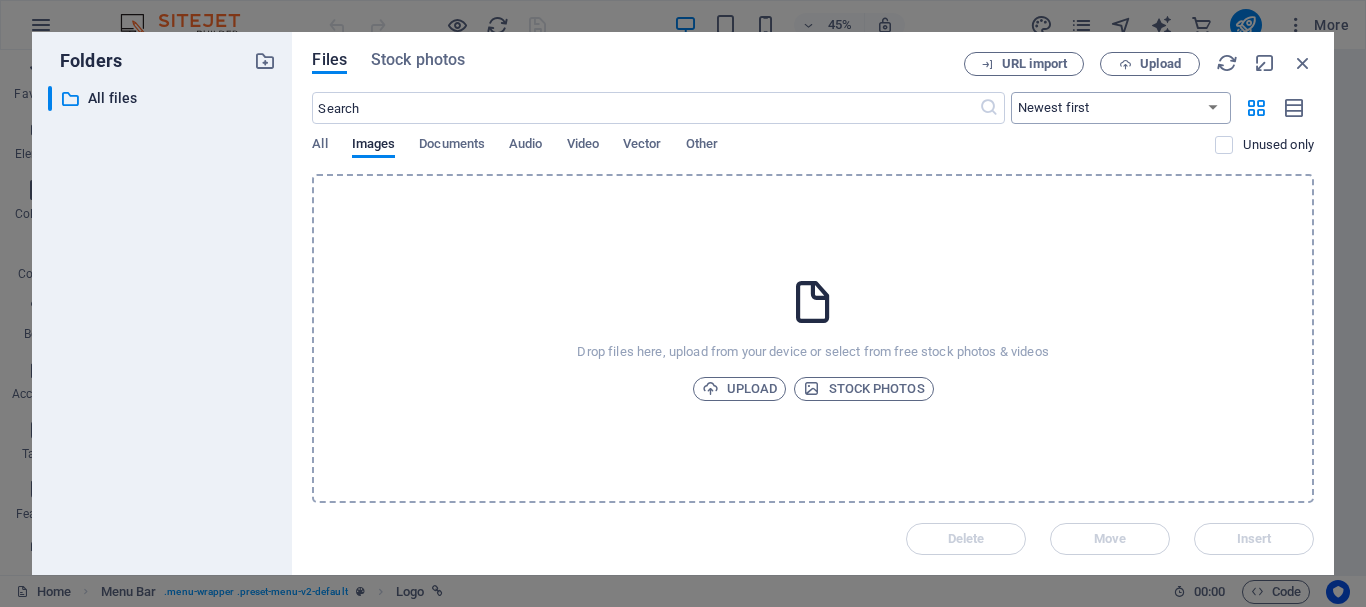 click on "Newest first Oldest first Name (A-Z) Name (Z-A) Size (0-9) Size (9-0) Resolution (0-9) Resolution (9-0)" at bounding box center [1121, 108] 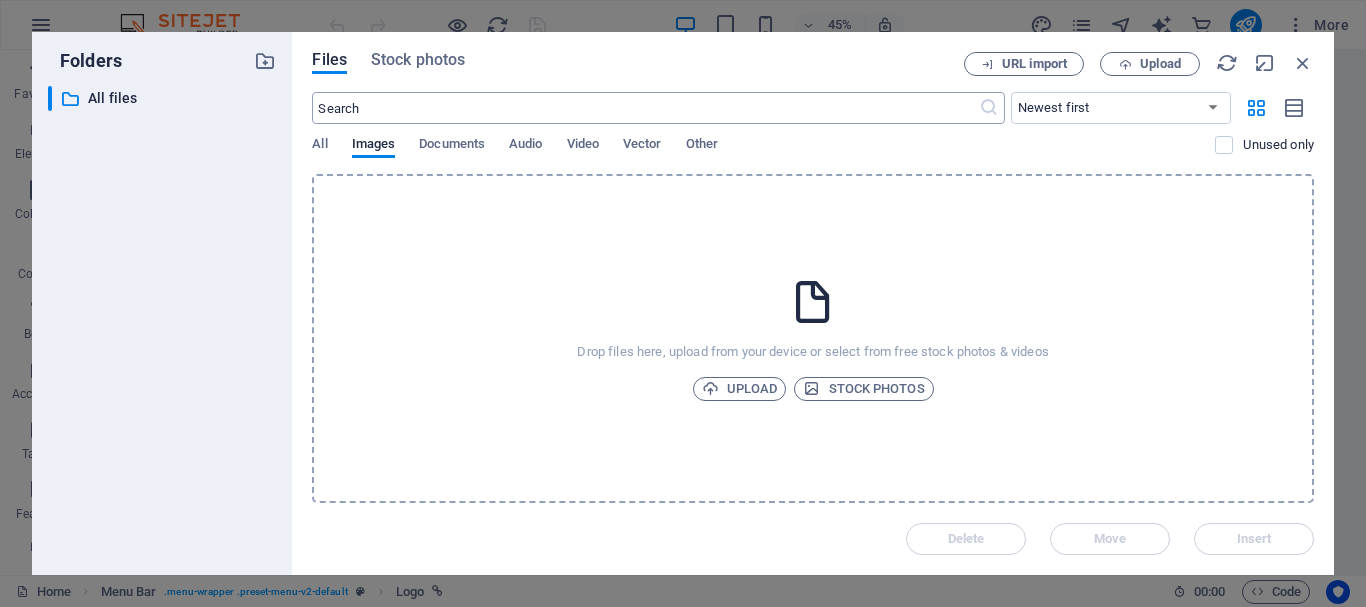 click at bounding box center [989, 108] 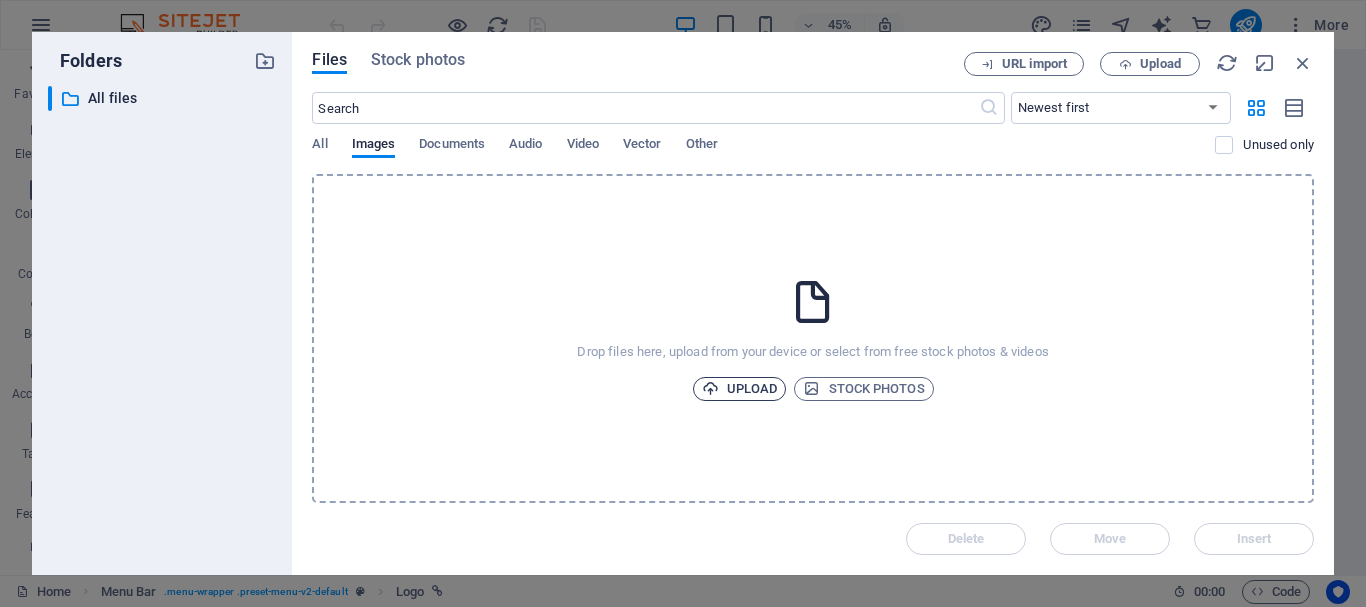click on "Upload" at bounding box center (740, 389) 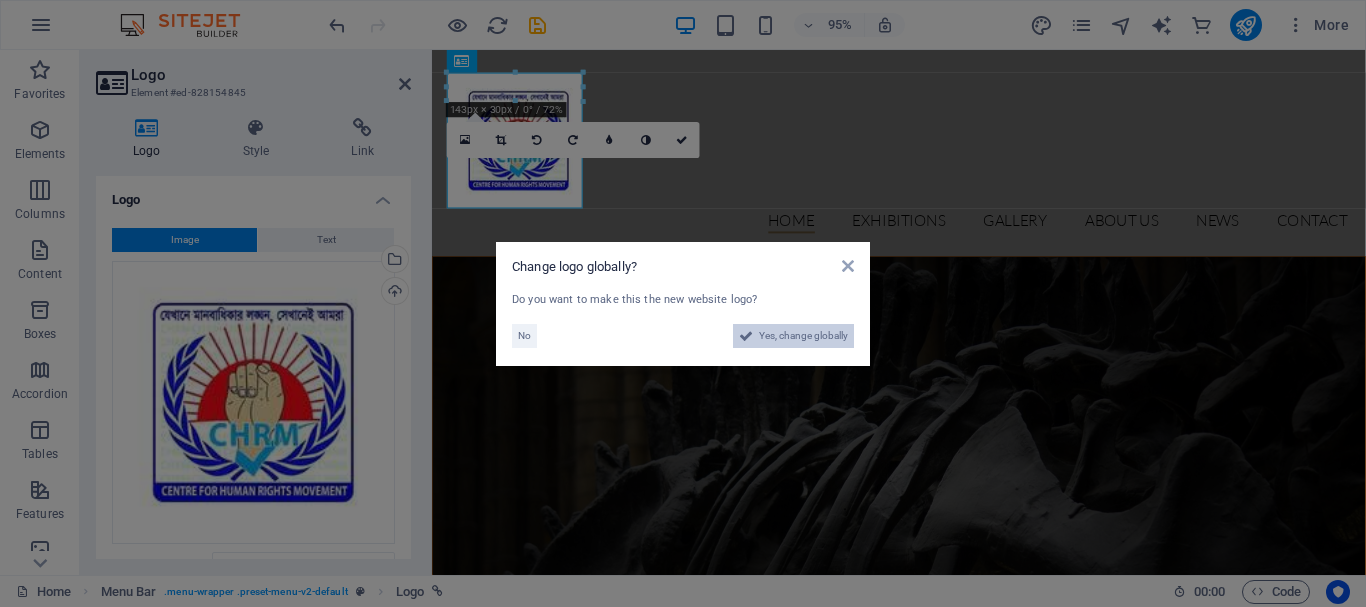 click on "Yes, change globally" at bounding box center [803, 336] 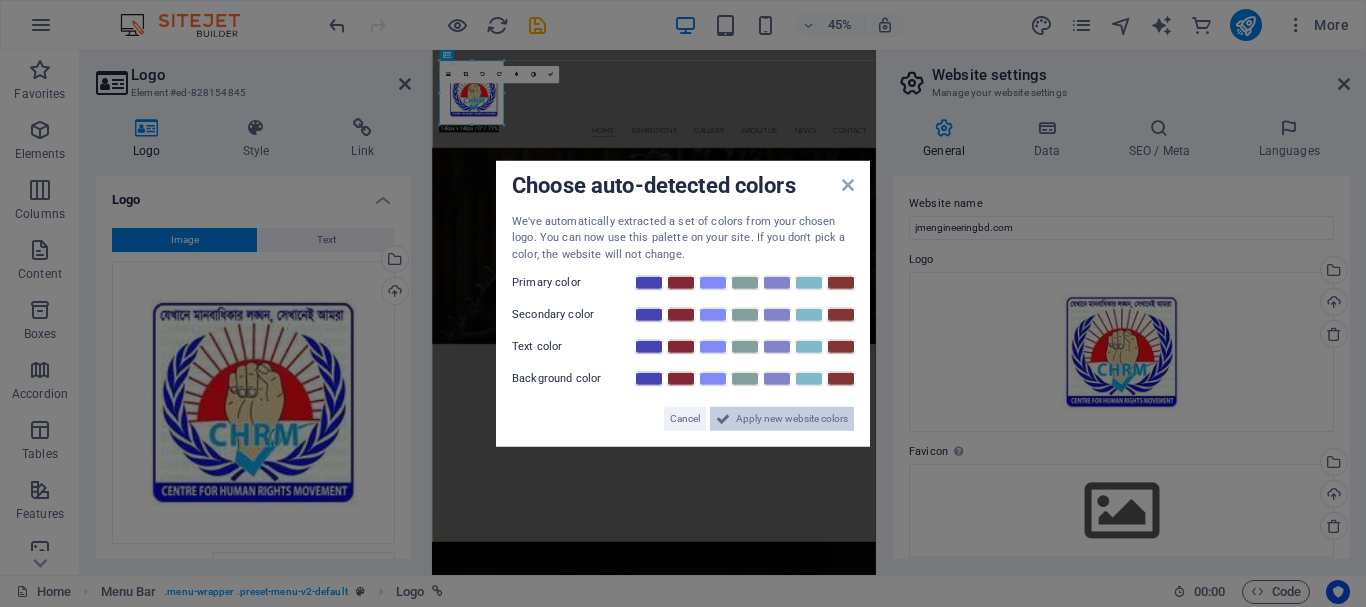 click on "Apply new website colors" at bounding box center [792, 419] 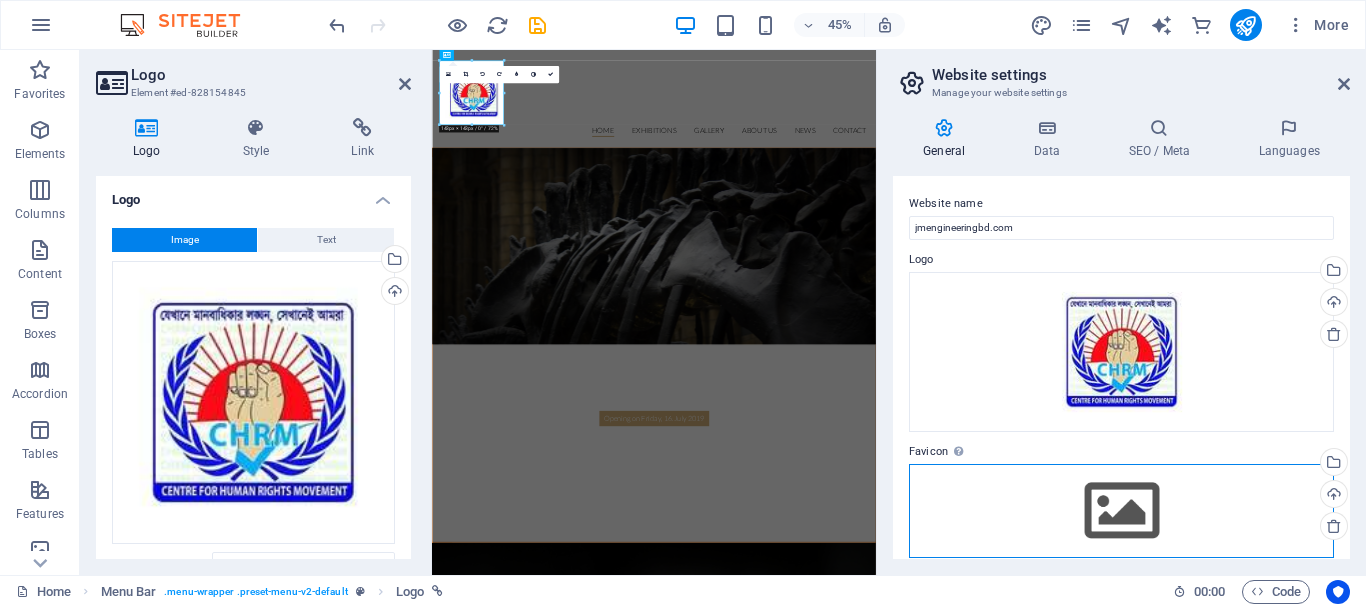 click on "Drag files here, click to choose files or select files from Files or our free stock photos & videos" at bounding box center [1121, 511] 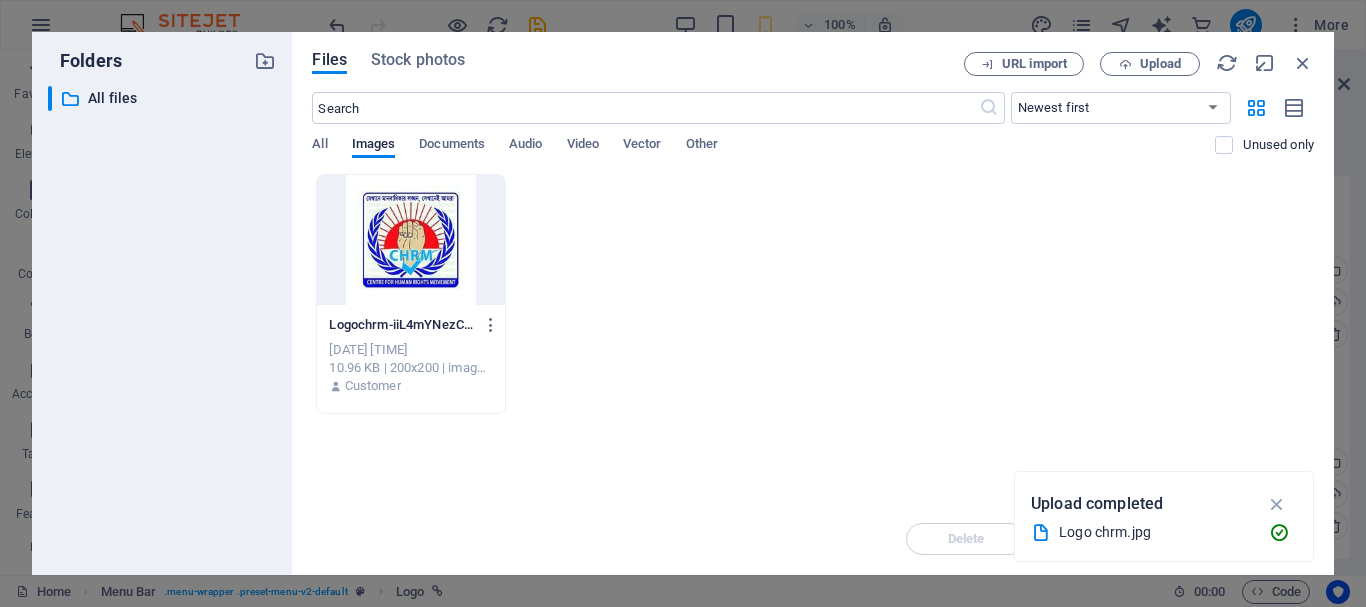 click on "Logochrm-iiL4mYNezCuc7hD7M1qUqQ.jpg Logochrm-iiL4mYNezCuc7hD7M1qUqQ.jpg Aug 5, 2025 7:23 AM 10.96 KB | 200x200 | image/jpeg Customer" at bounding box center (813, 294) 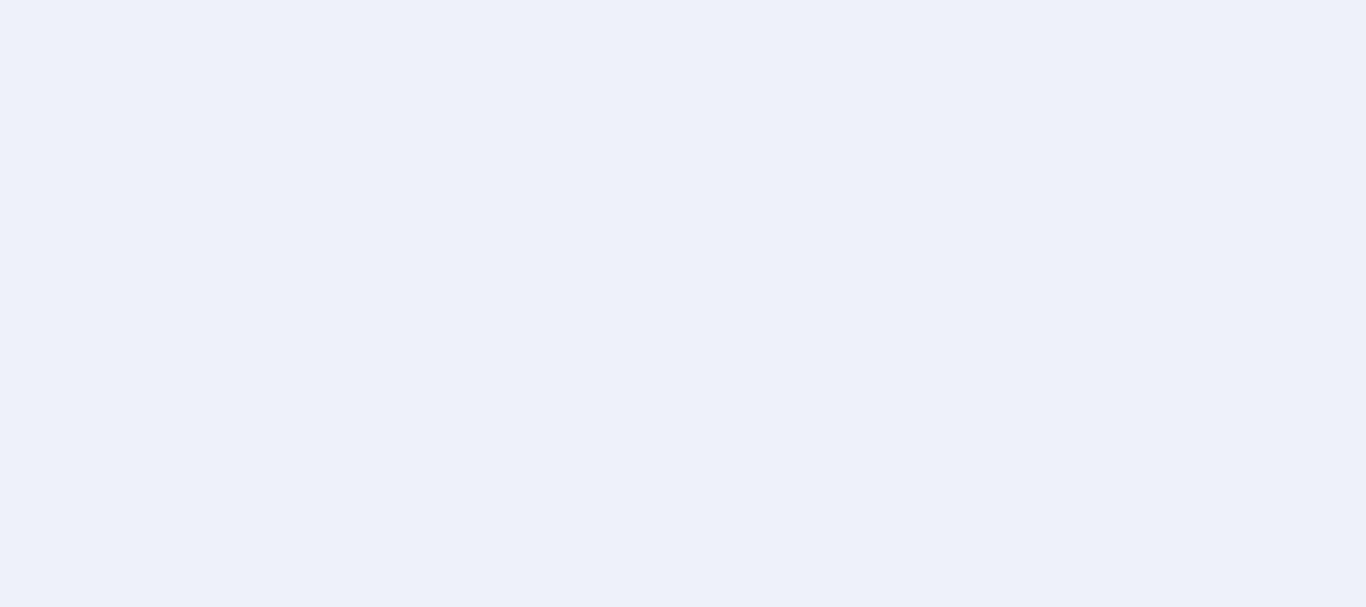 scroll, scrollTop: 0, scrollLeft: 0, axis: both 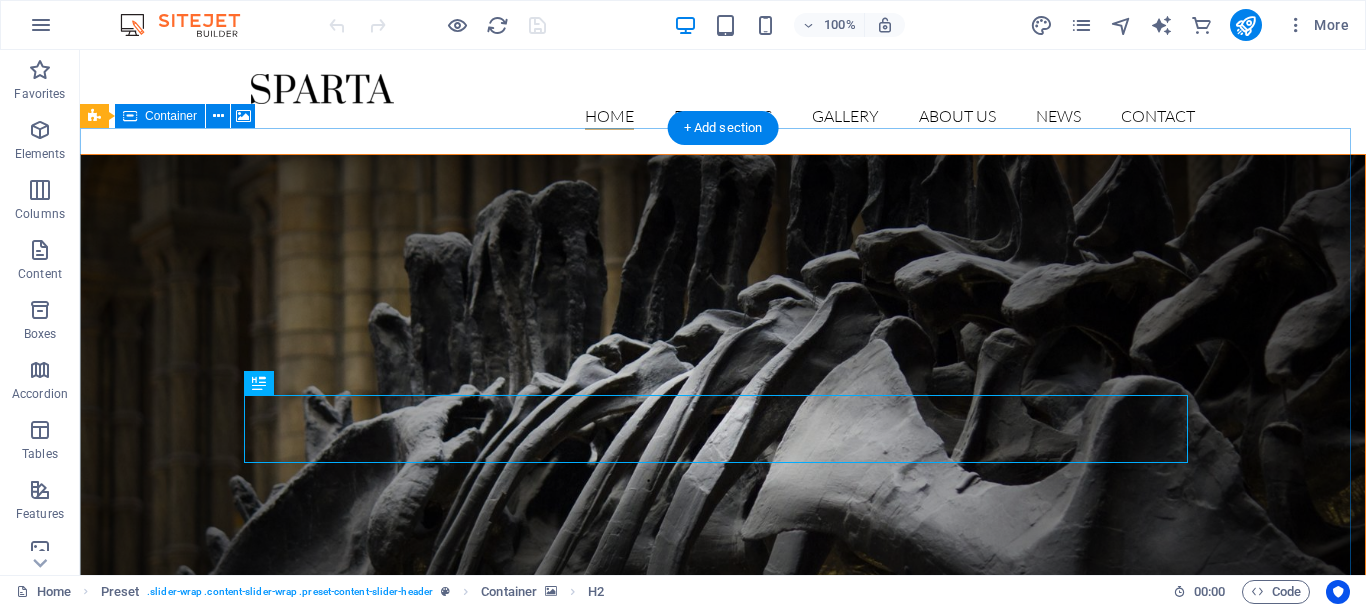 click at bounding box center (723, 418) 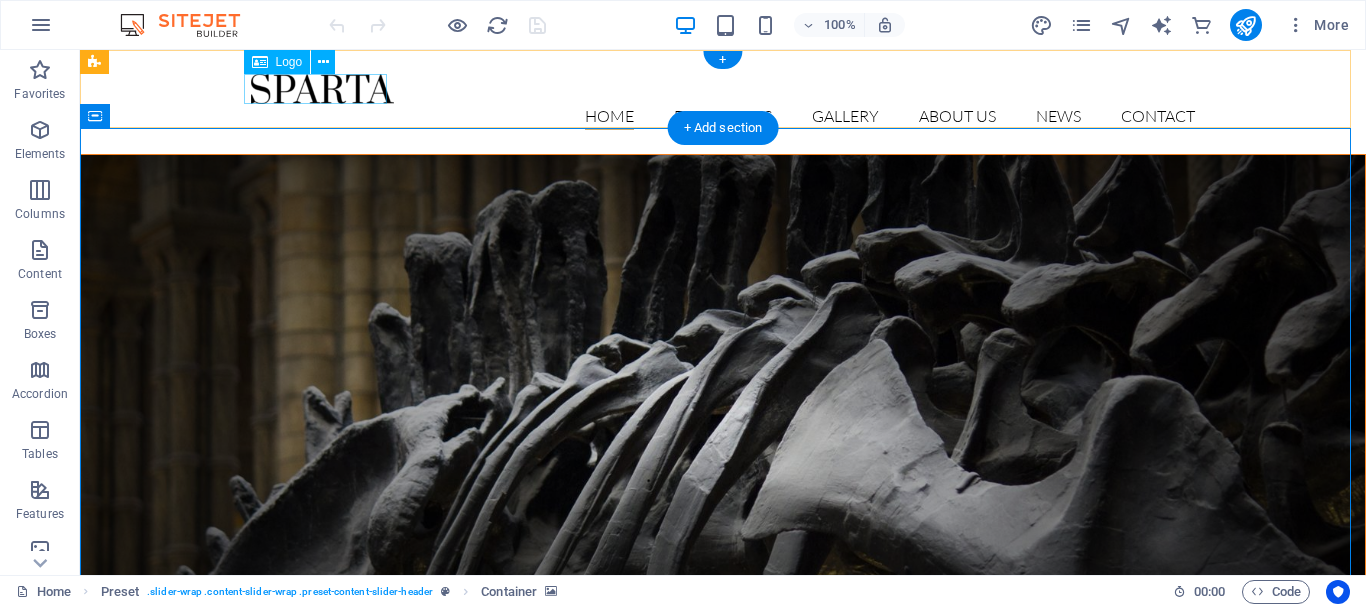click at bounding box center (723, 89) 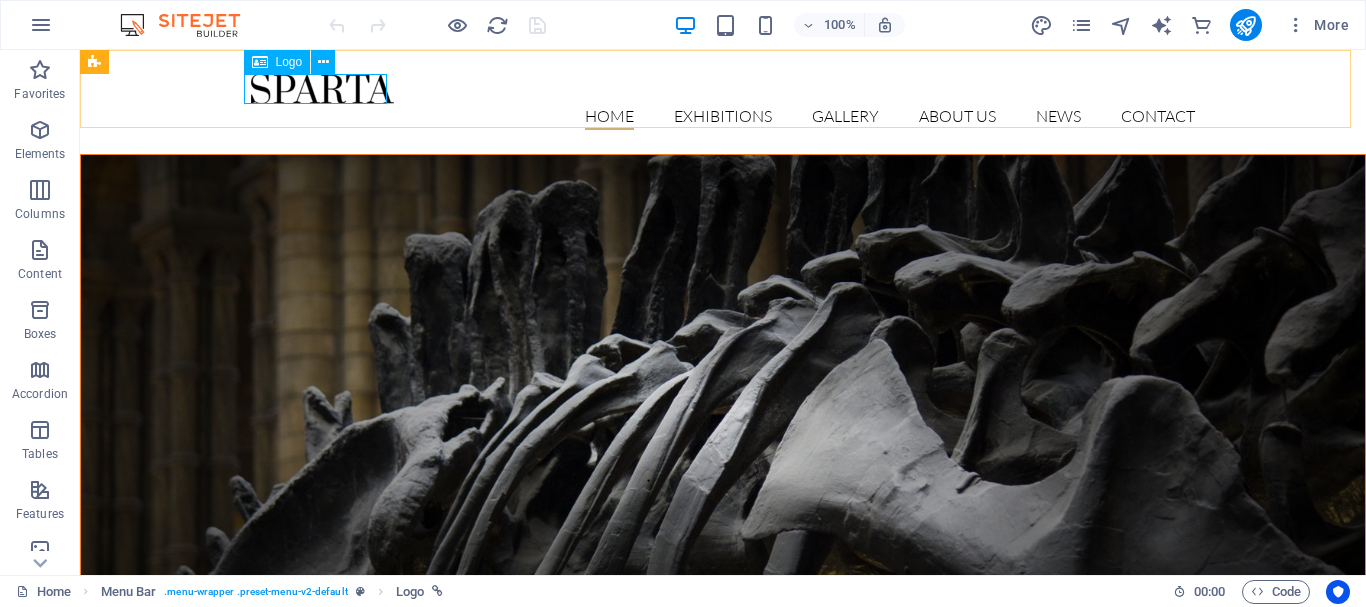 click at bounding box center (260, 62) 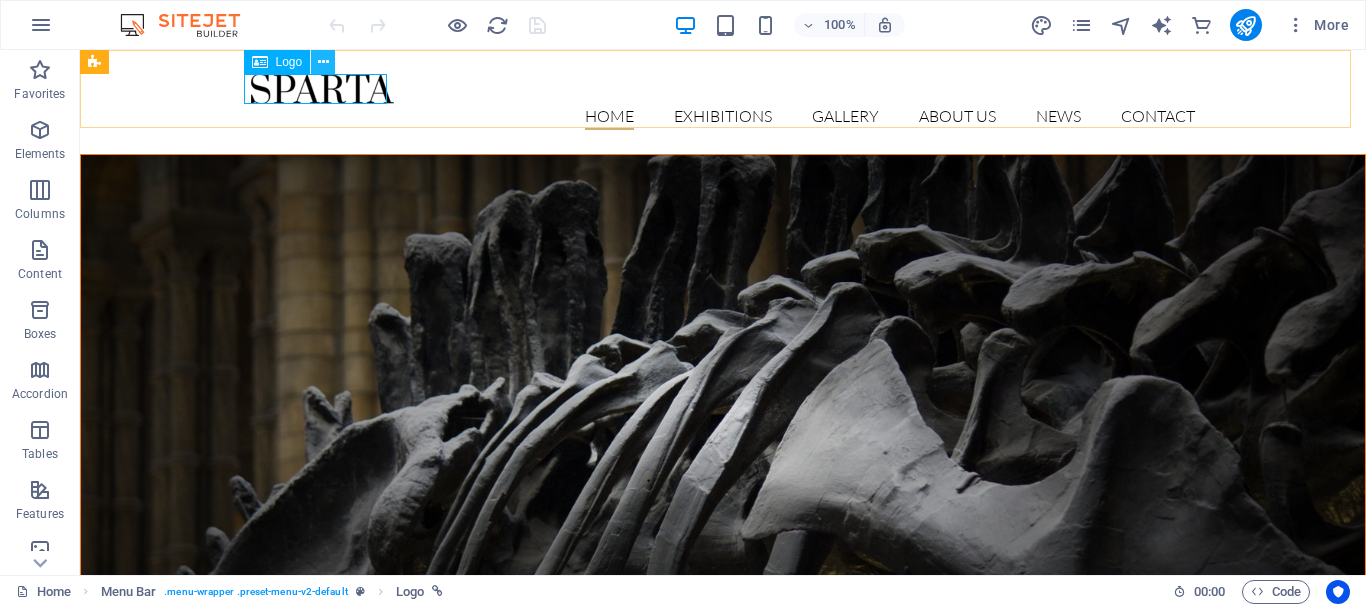 click at bounding box center [323, 62] 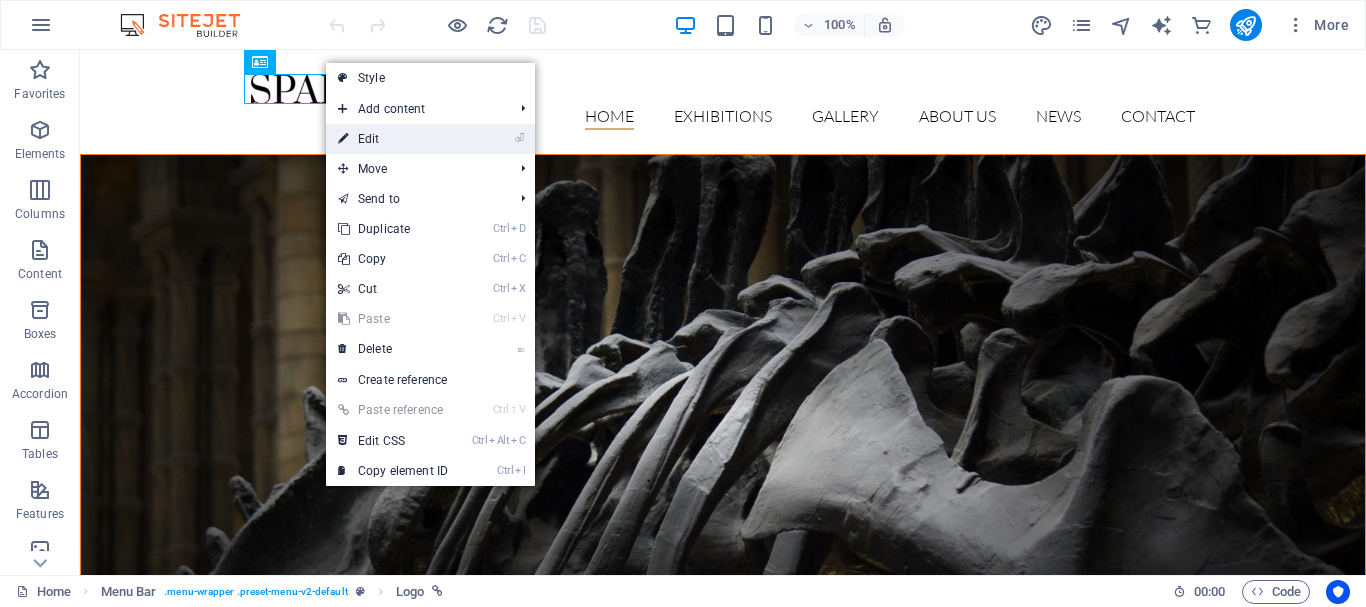 click on "⏎  Edit" at bounding box center (393, 139) 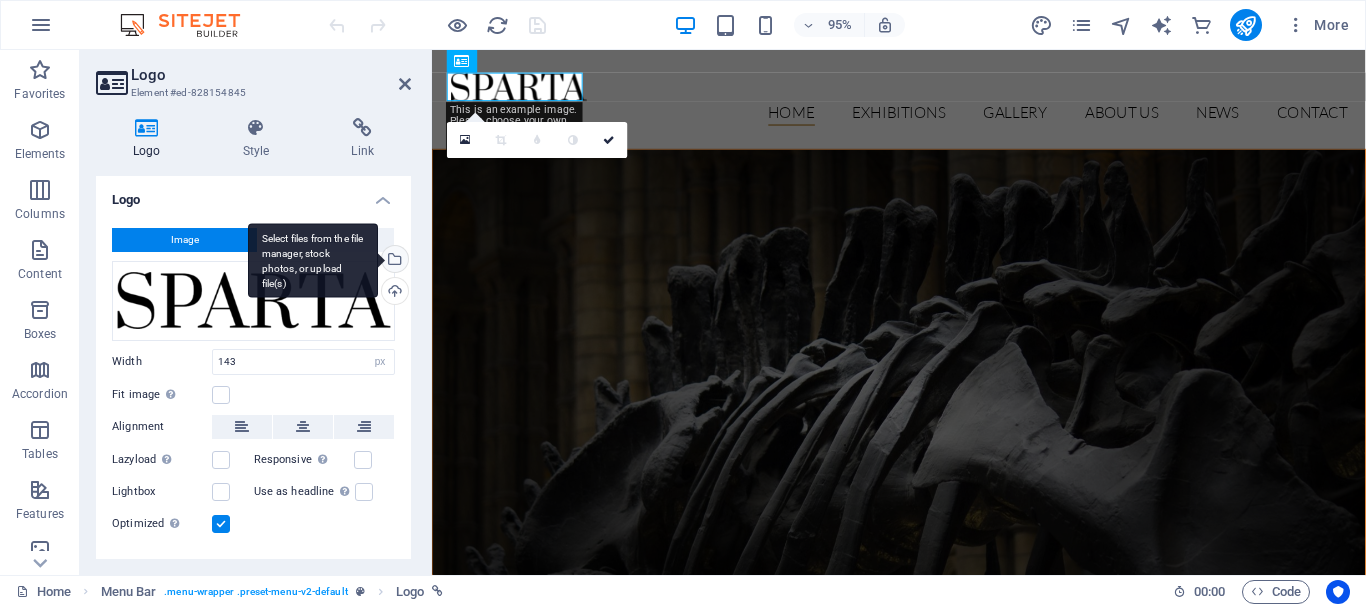 click on "Select files from the file manager, stock photos, or upload file(s)" at bounding box center [393, 261] 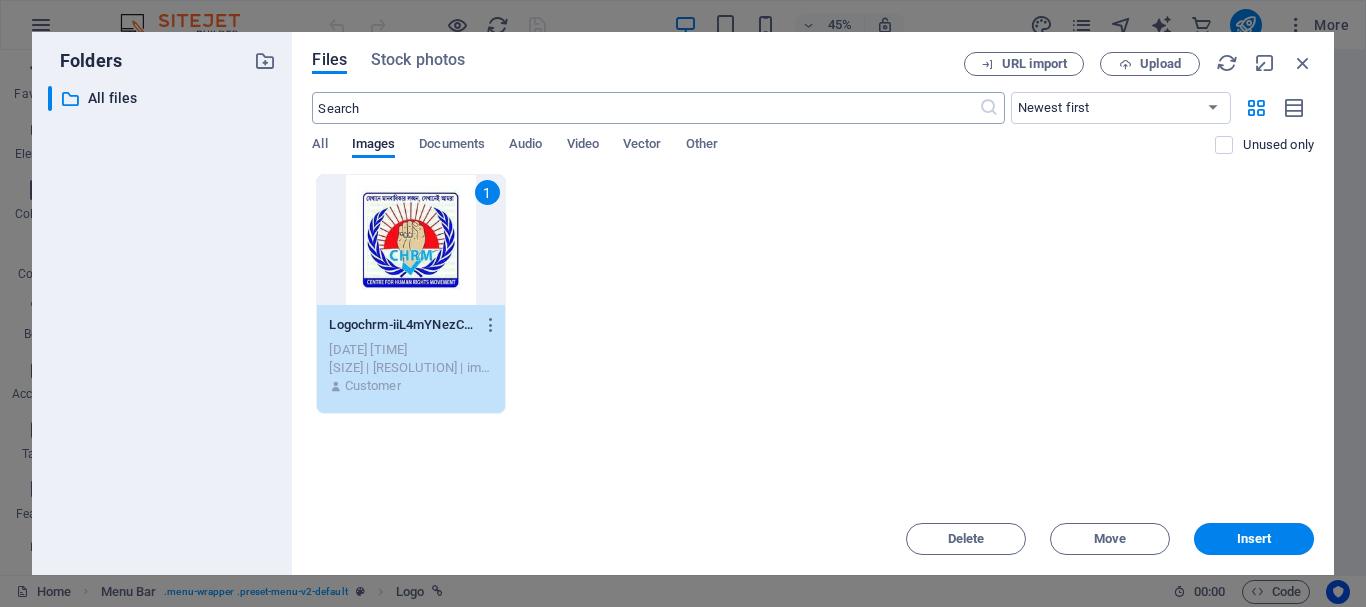 click at bounding box center (645, 108) 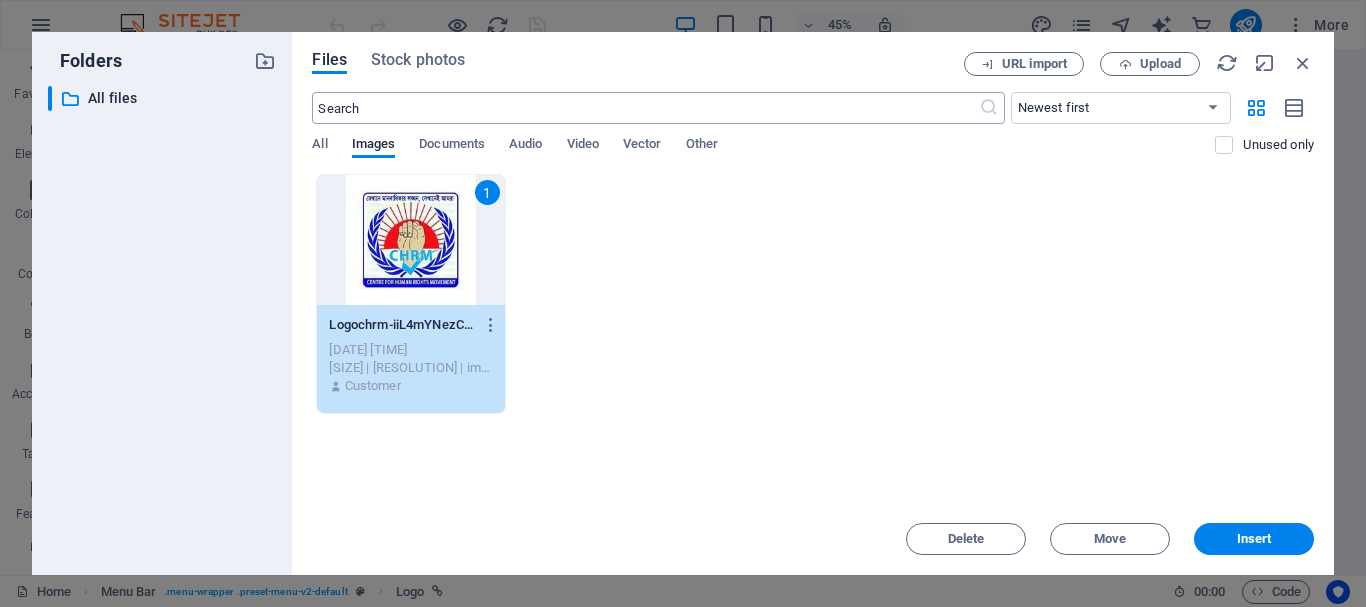 click at bounding box center [989, 108] 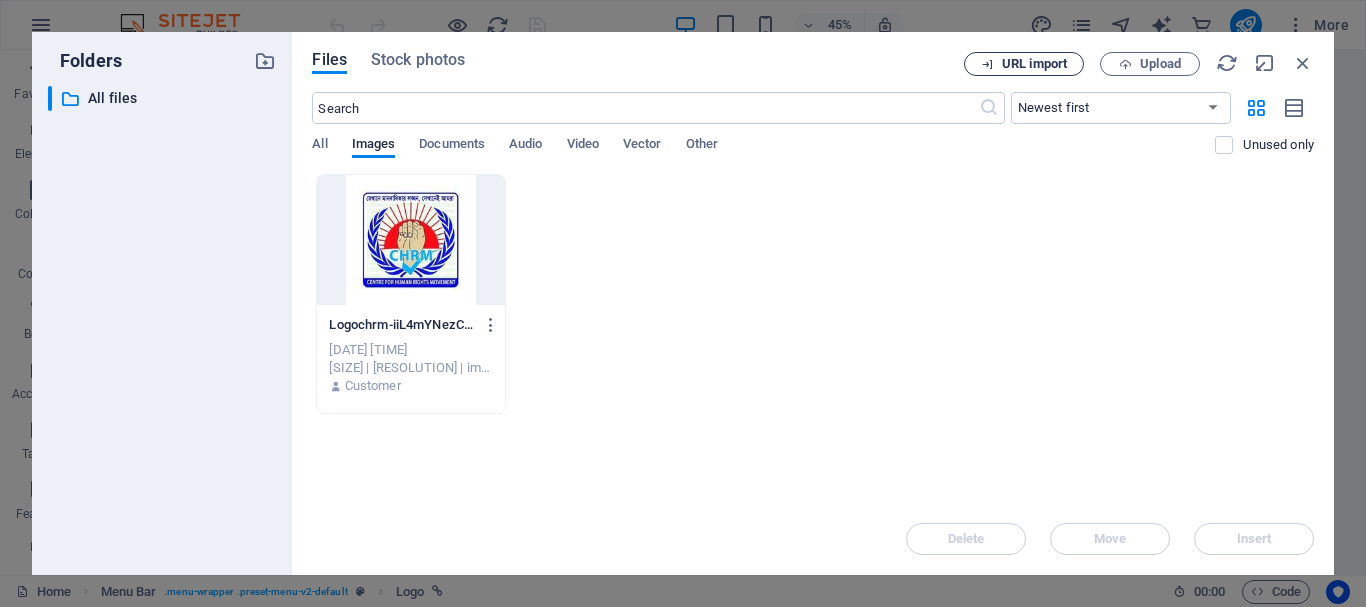 click on "URL import" at bounding box center [1034, 64] 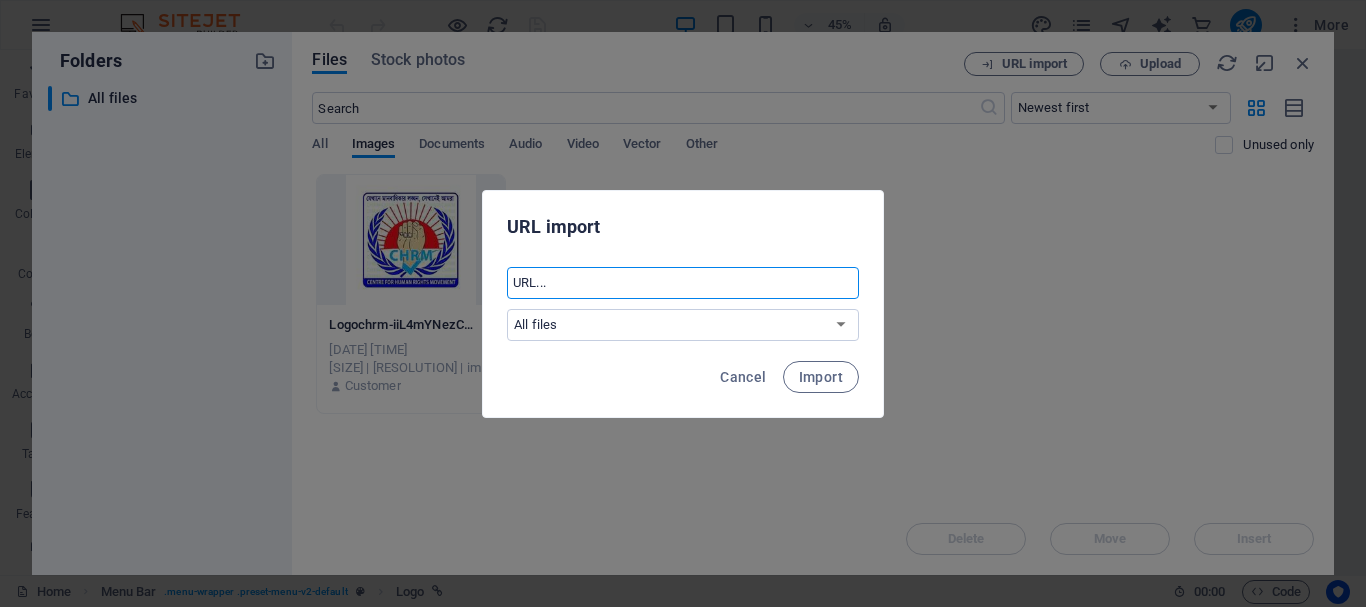 click at bounding box center [683, 283] 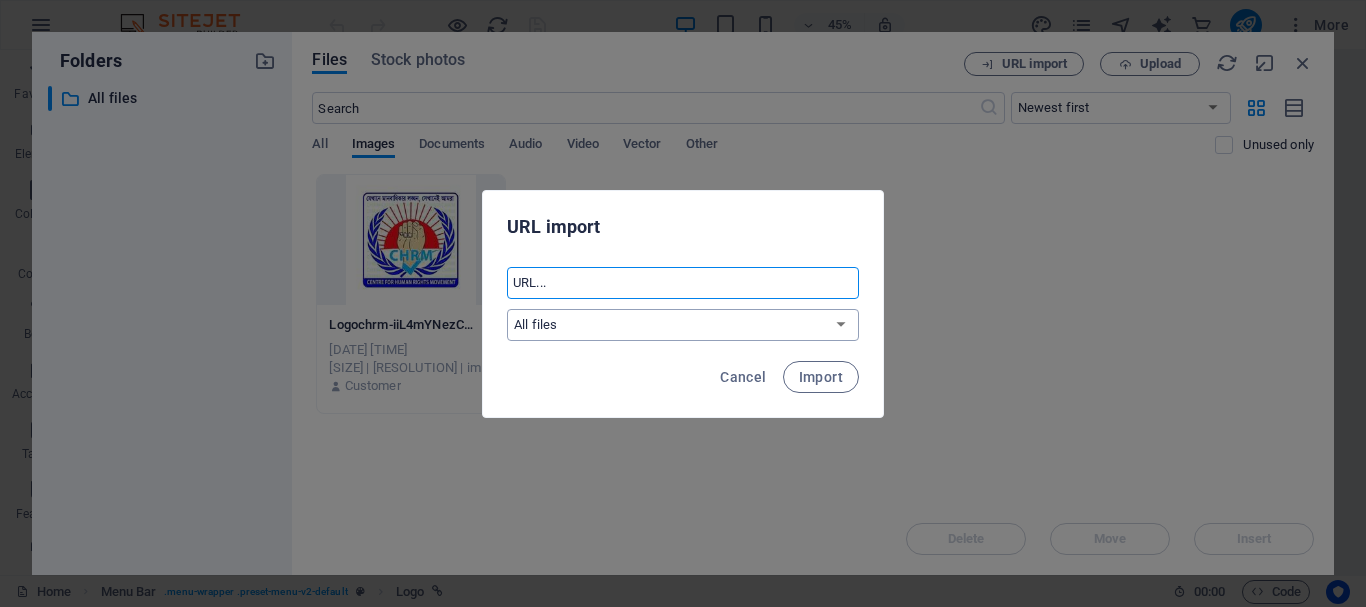 click on "All files" at bounding box center (683, 325) 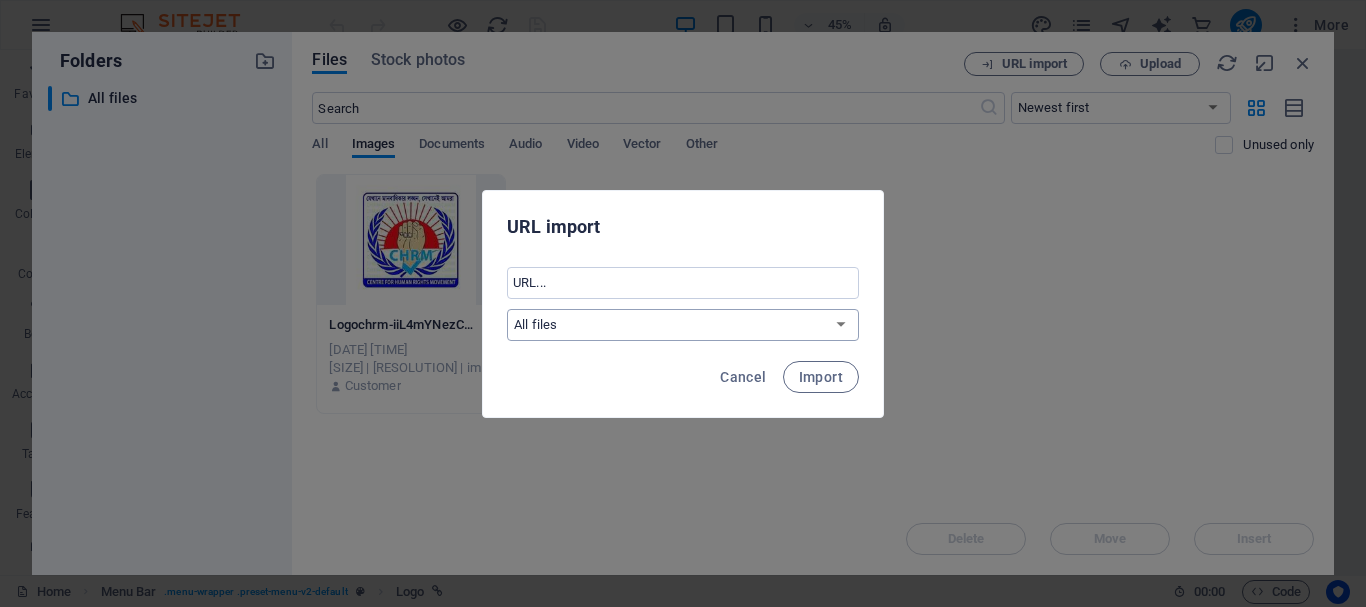 click on "All files" at bounding box center [683, 325] 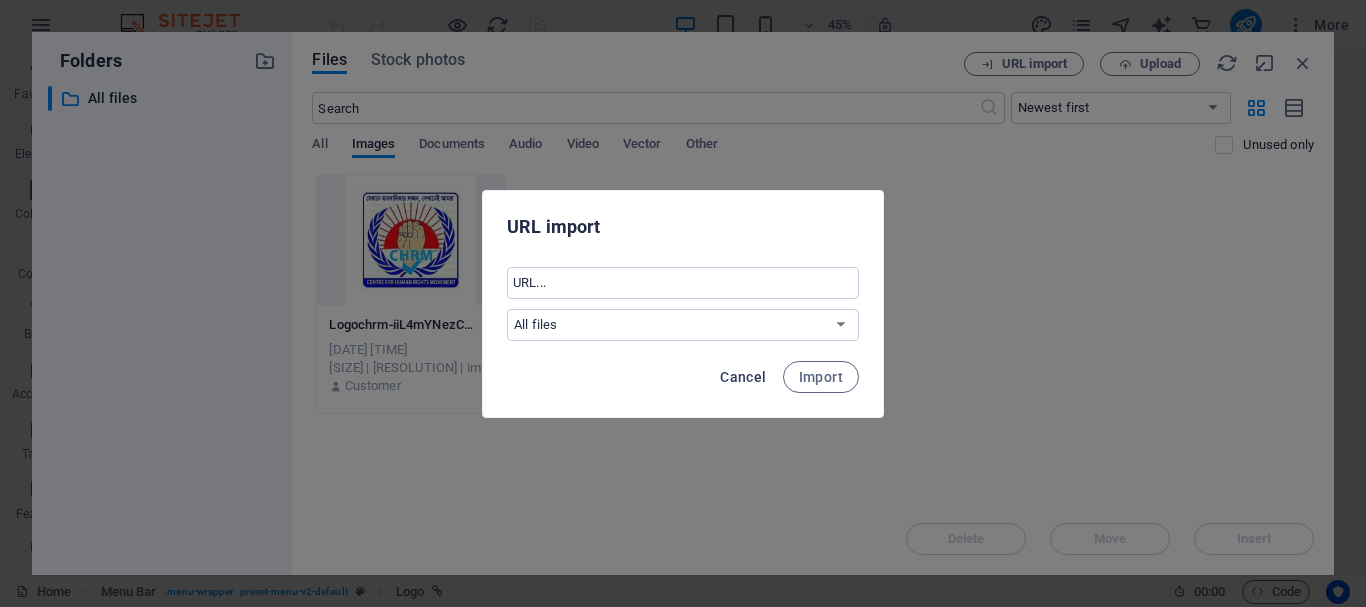 click on "Cancel" at bounding box center [743, 377] 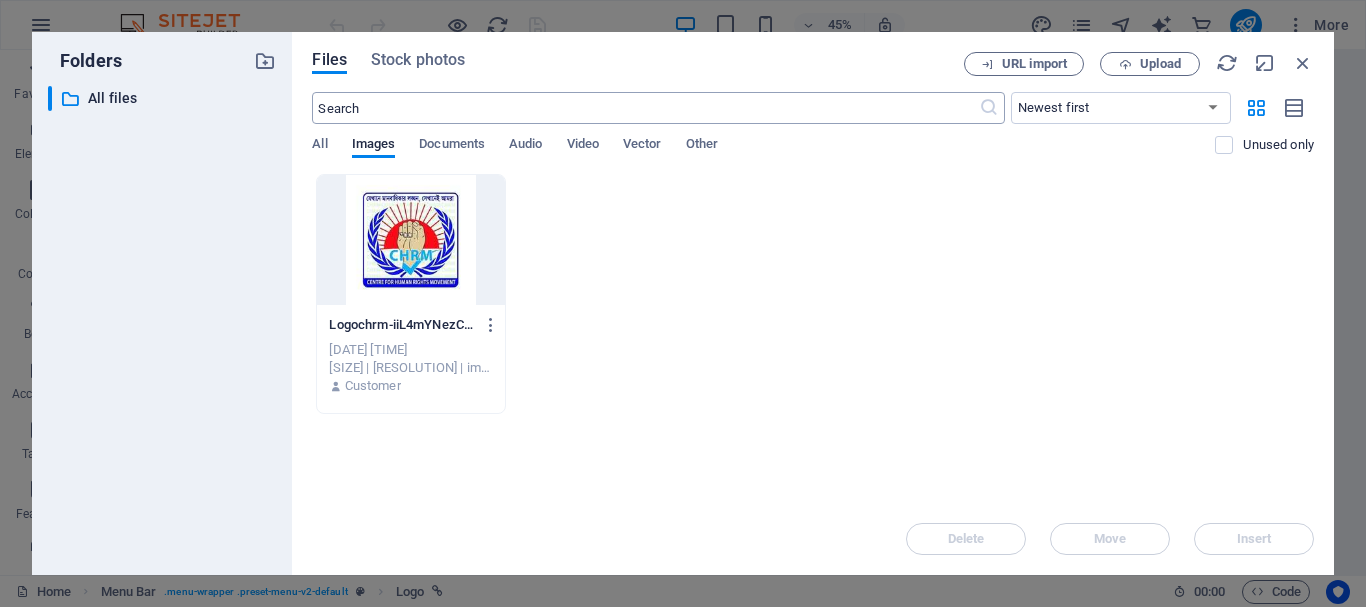 click at bounding box center [645, 108] 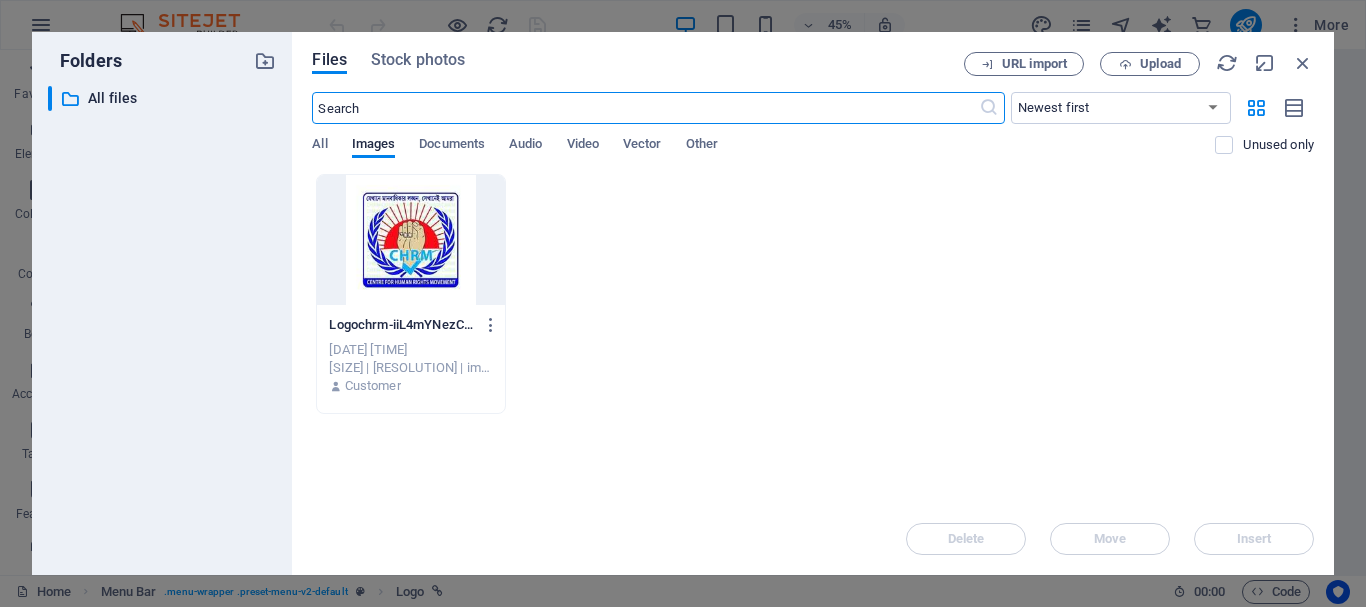 click at bounding box center [645, 108] 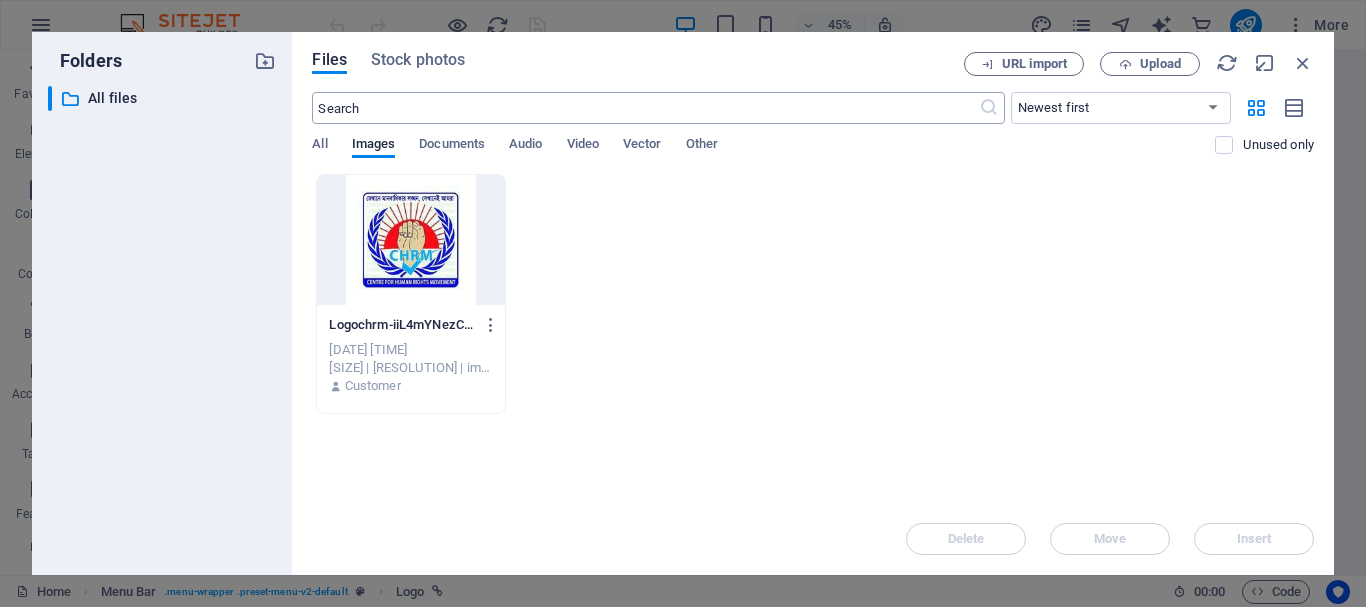 click at bounding box center (989, 108) 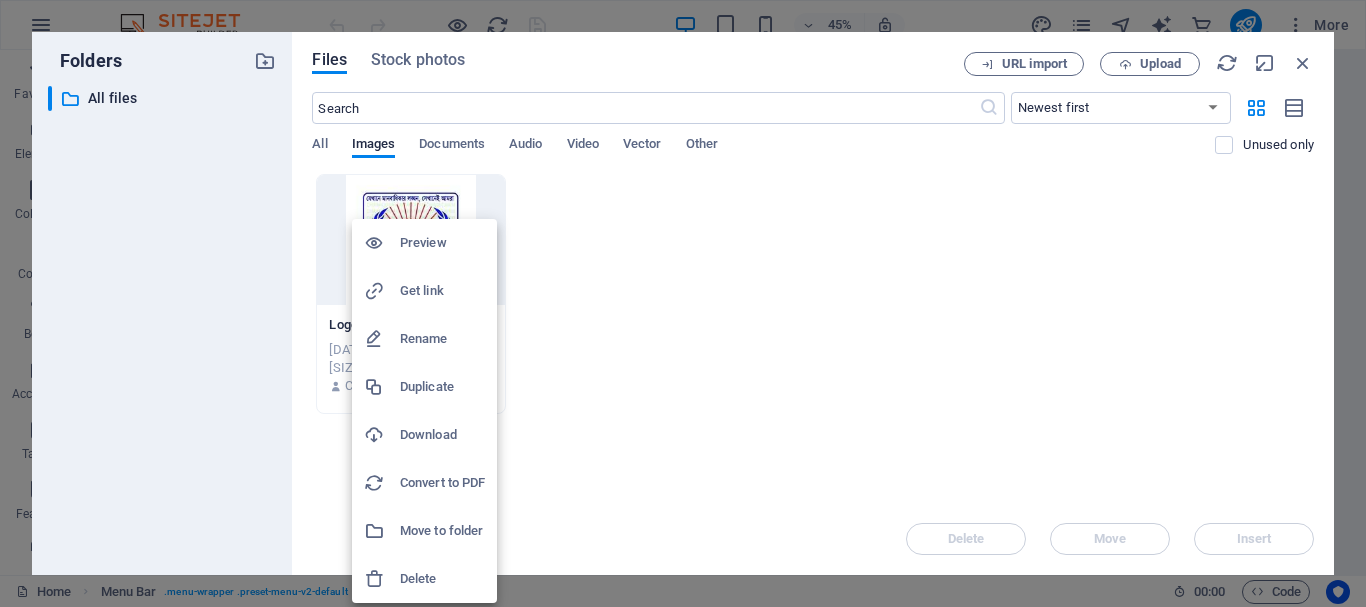 click on "Get link" at bounding box center [442, 291] 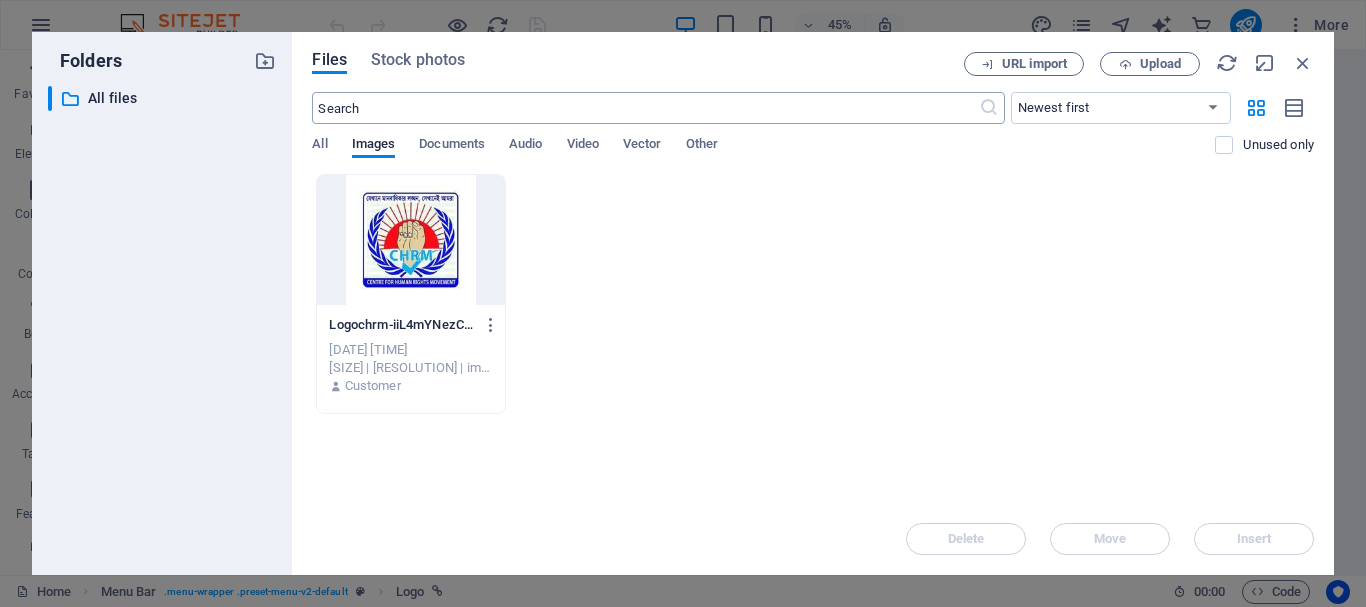 click at bounding box center (645, 108) 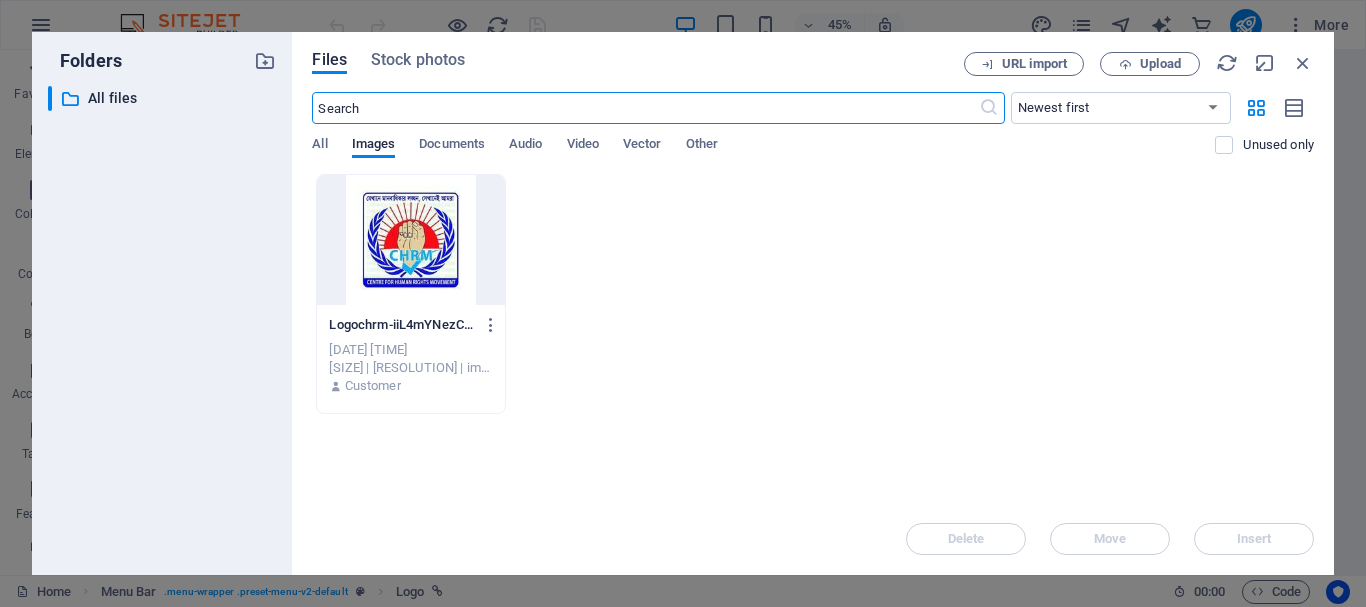 paste on "https://cdn1.site-media.eu/images/0/18146112/Logochrm-iiL4mYNezCuc7hD7M1qUqQ.jpg" 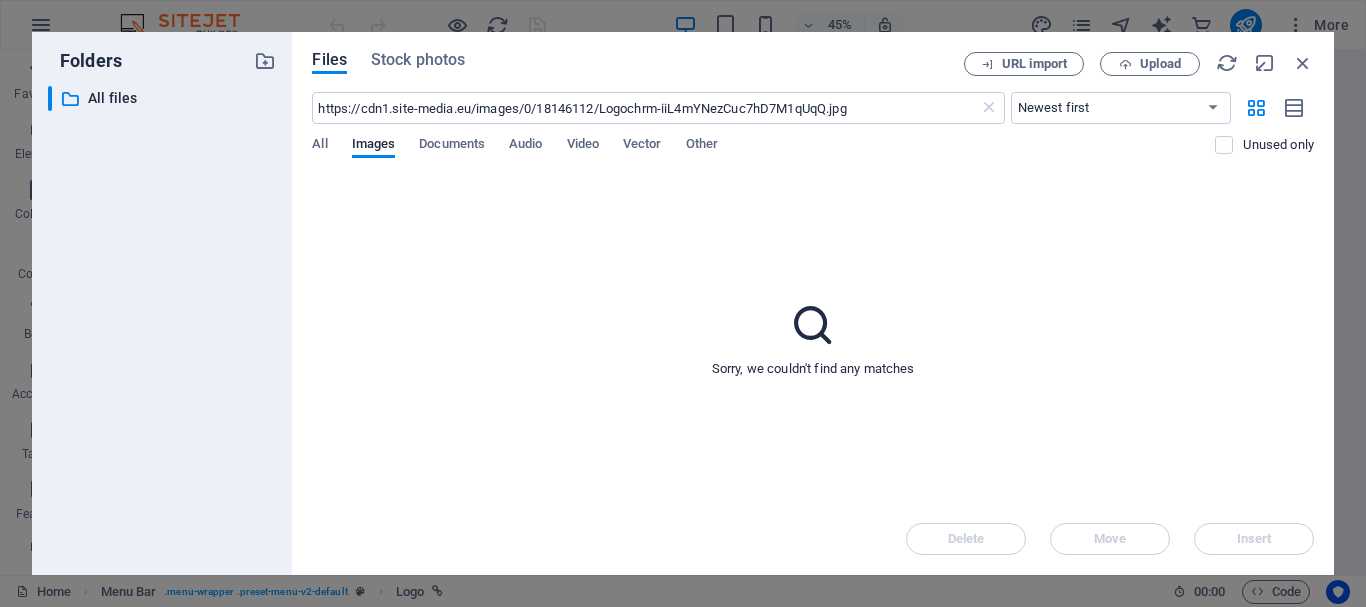 click at bounding box center [813, 325] 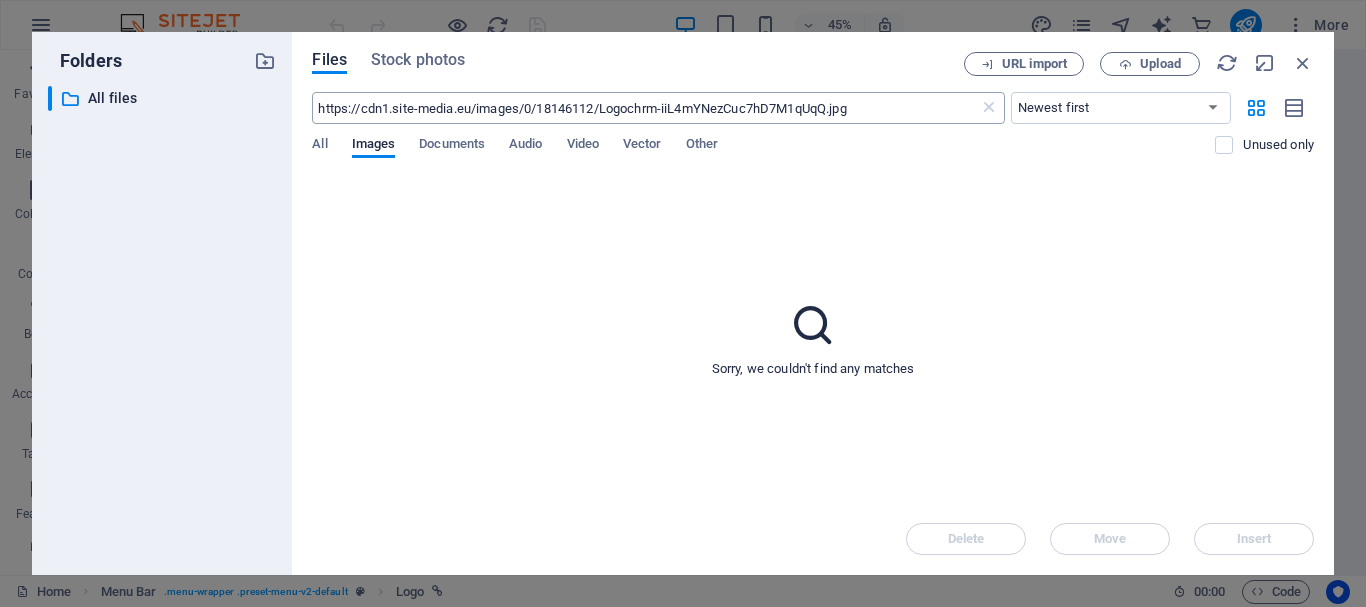 click on "https://cdn1.site-media.eu/images/0/18146112/Logochrm-iiL4mYNezCuc7hD7M1qUqQ.jpg" at bounding box center [645, 108] 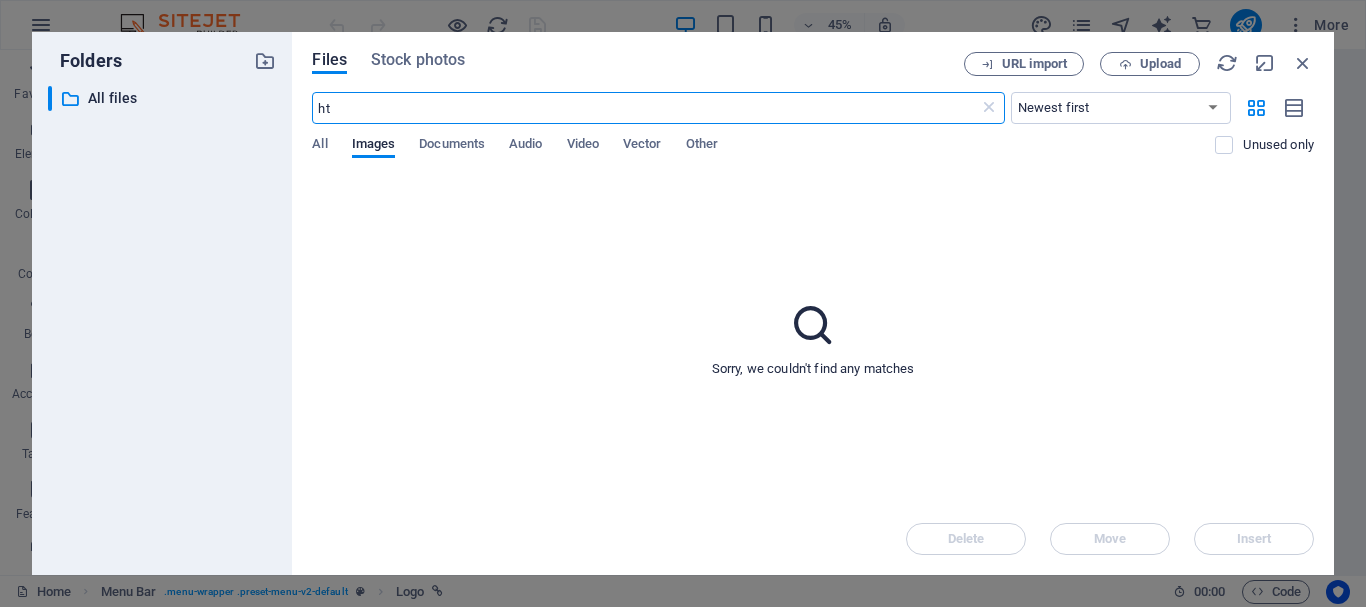 type on "h" 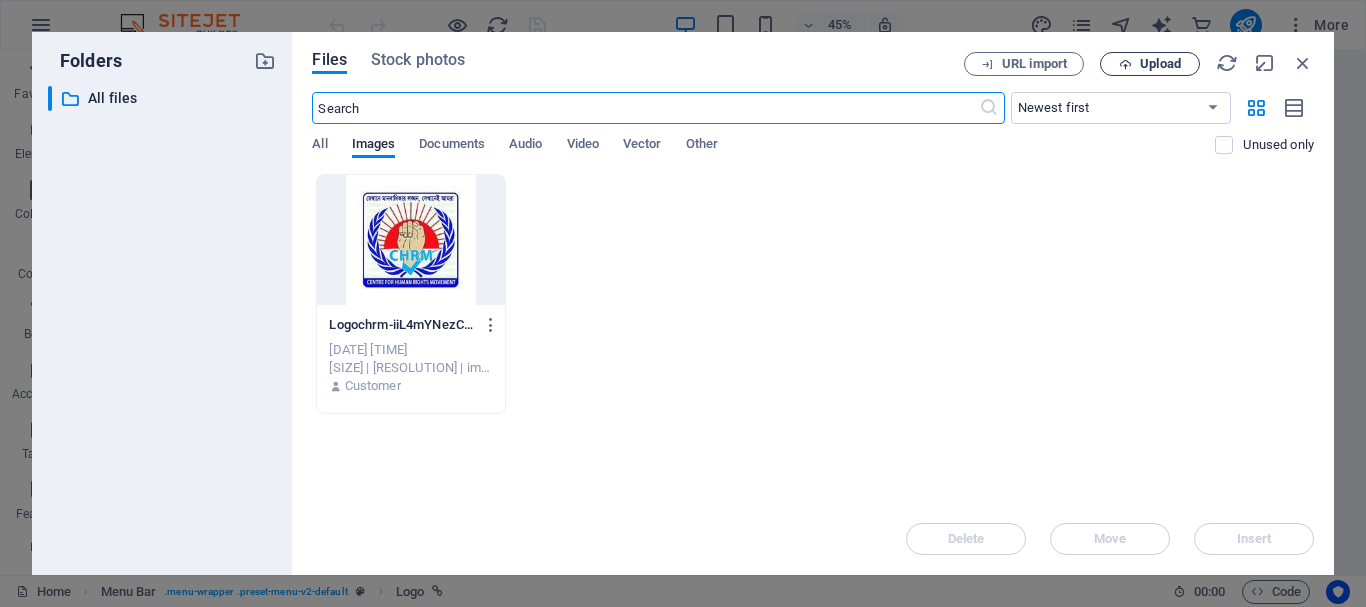 type 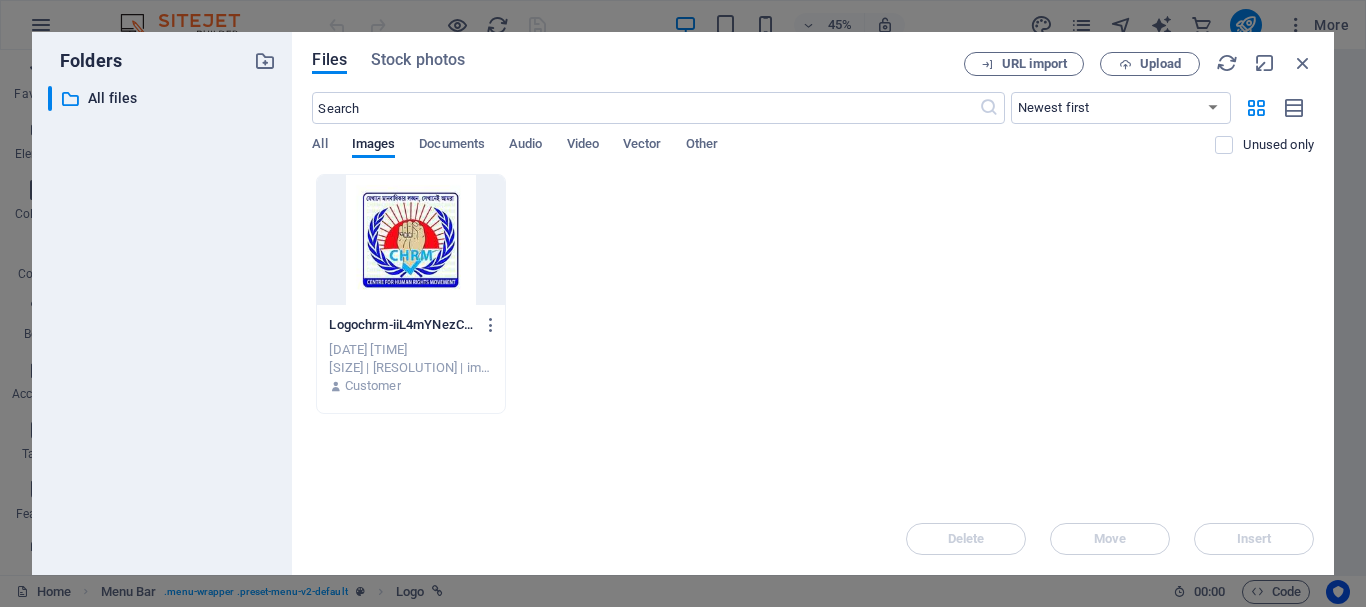 click at bounding box center (410, 240) 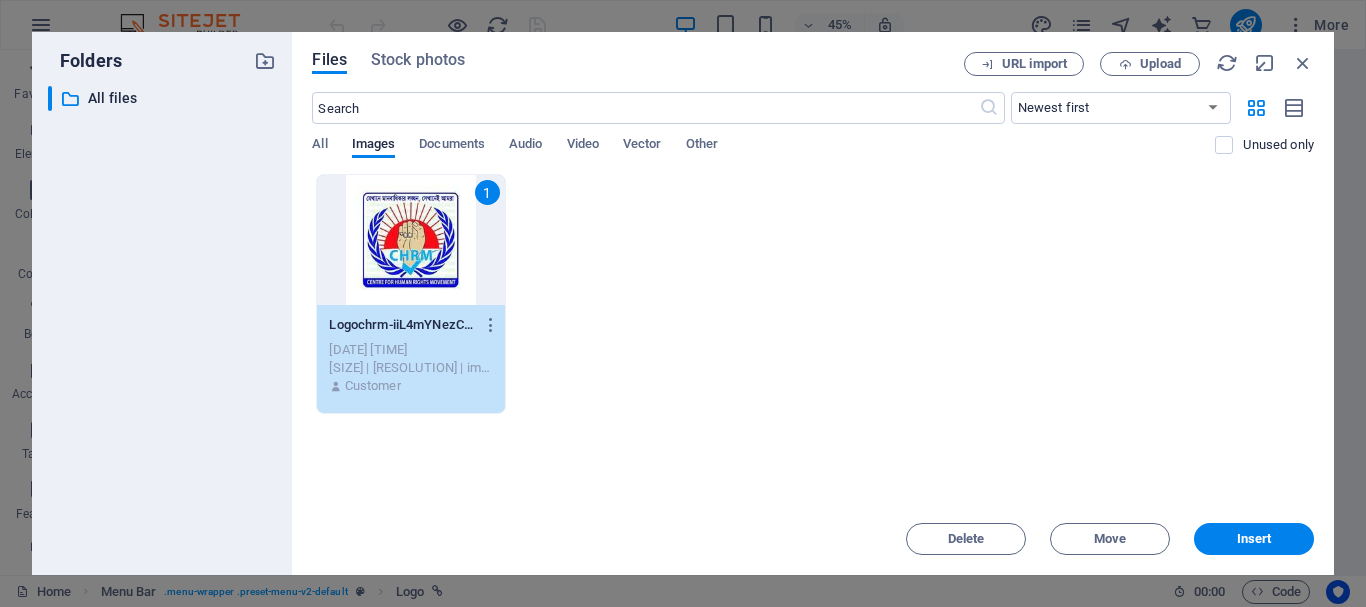 click on "1" at bounding box center [410, 240] 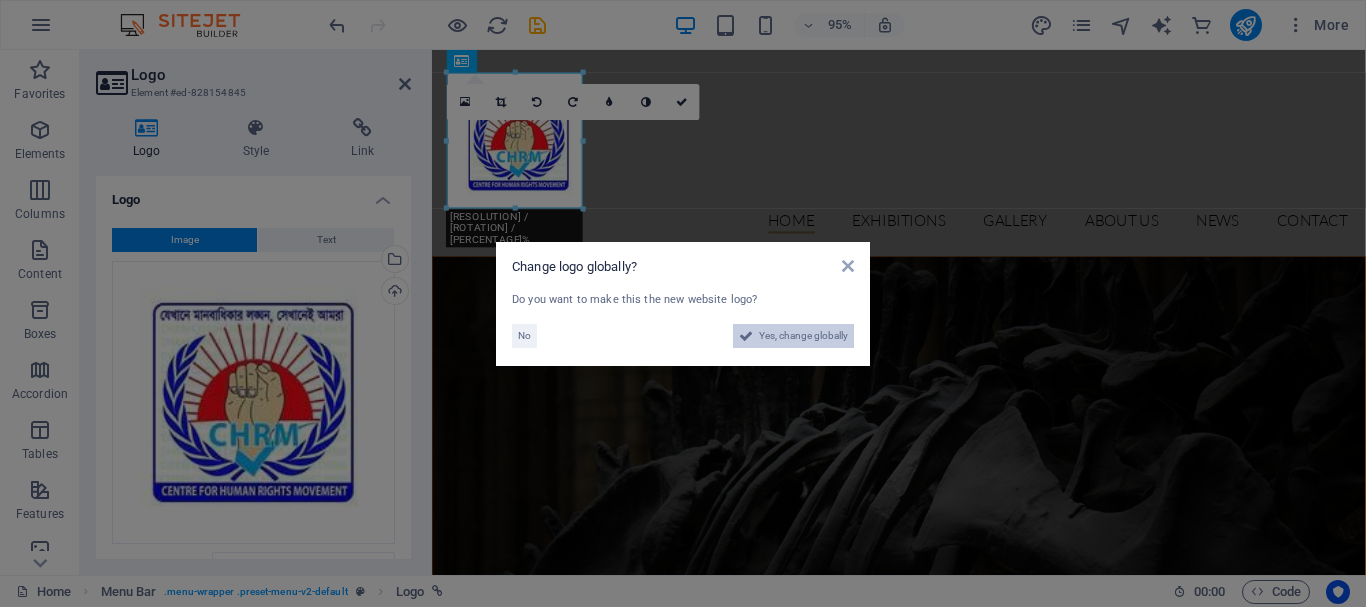 click on "Yes, change globally" at bounding box center (803, 336) 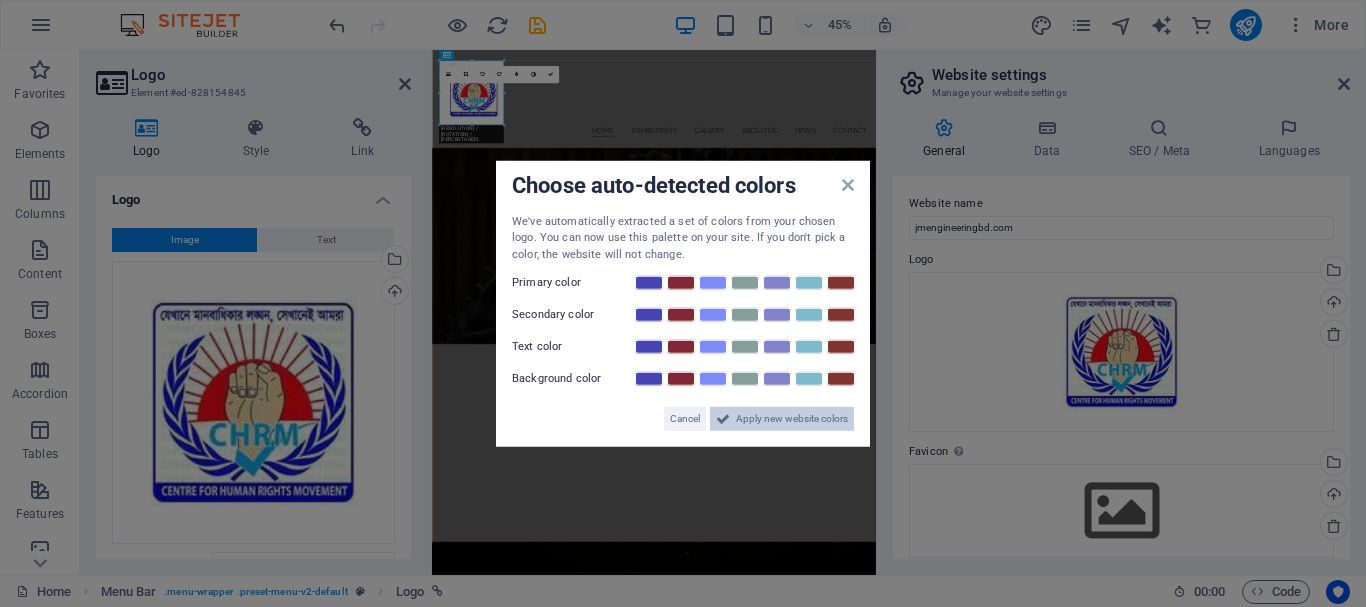 click on "Apply new website colors" at bounding box center (792, 419) 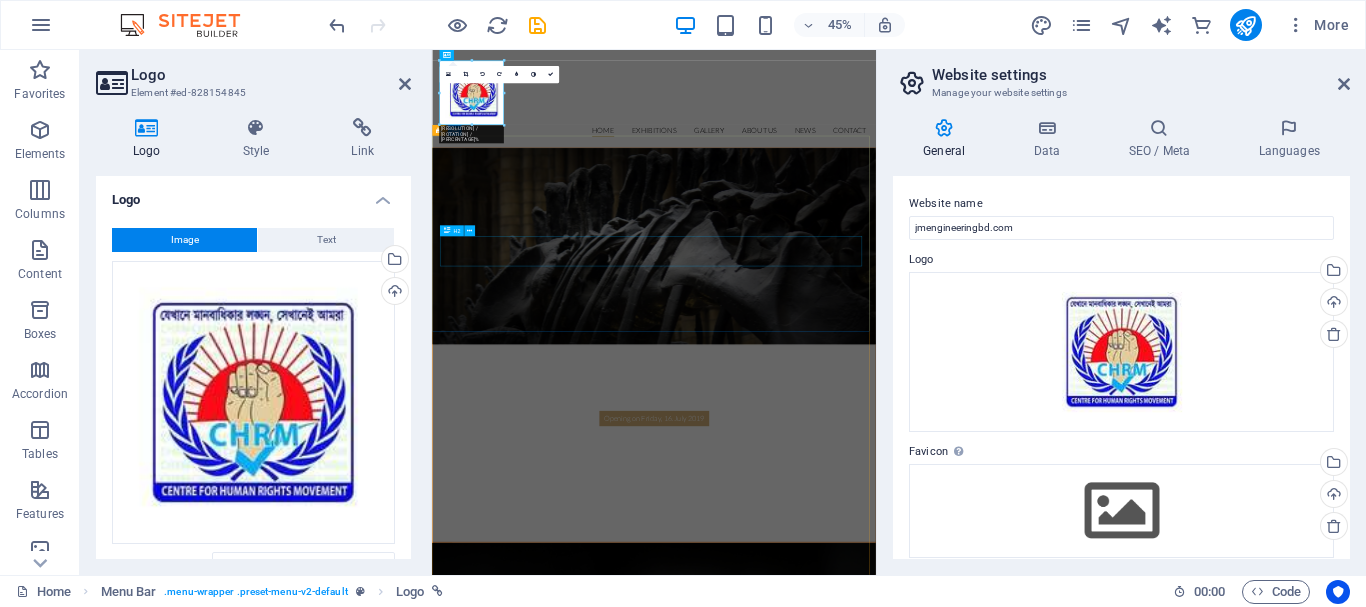 click on "dinosaurs exhibition" at bounding box center [926, 961] 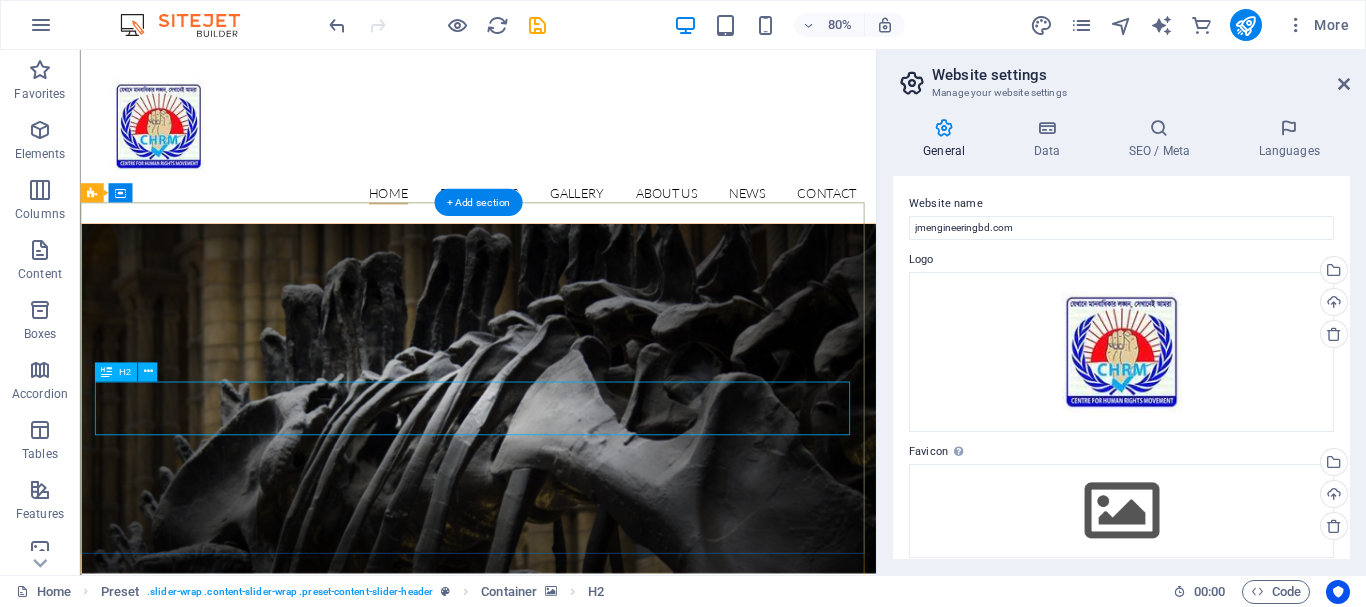 click on "dinosaurs exhibition" at bounding box center (578, 962) 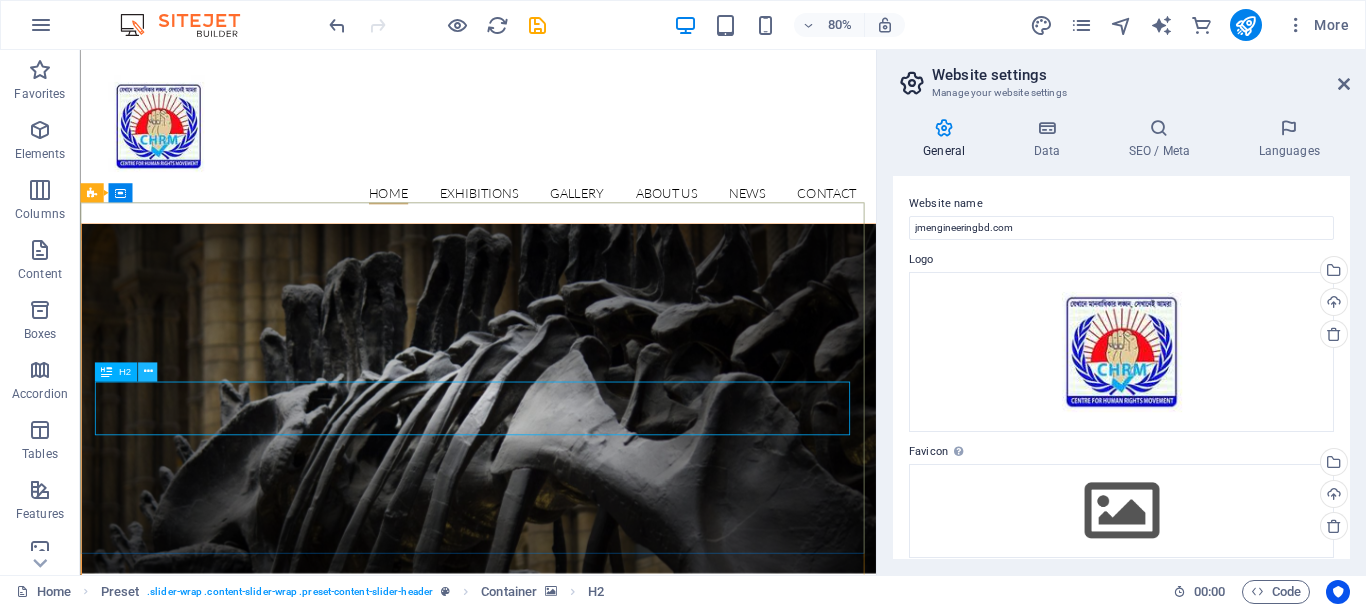 click at bounding box center [147, 372] 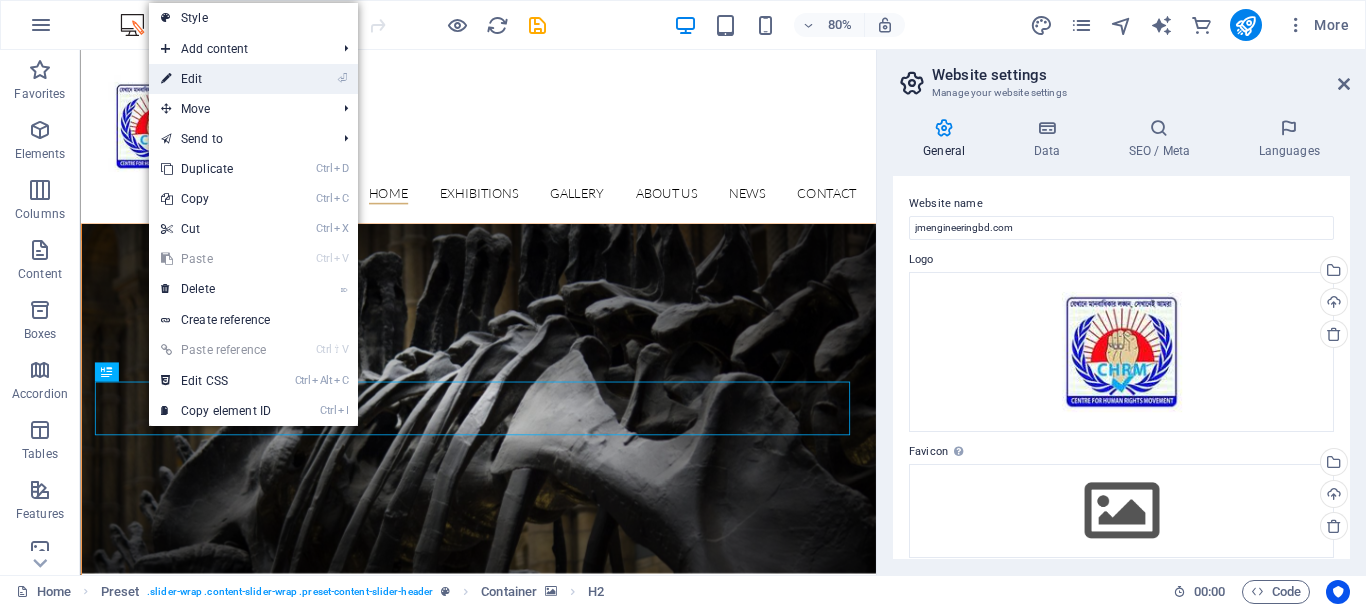 drag, startPoint x: 196, startPoint y: 77, endPoint x: 53, endPoint y: 751, distance: 689.0029 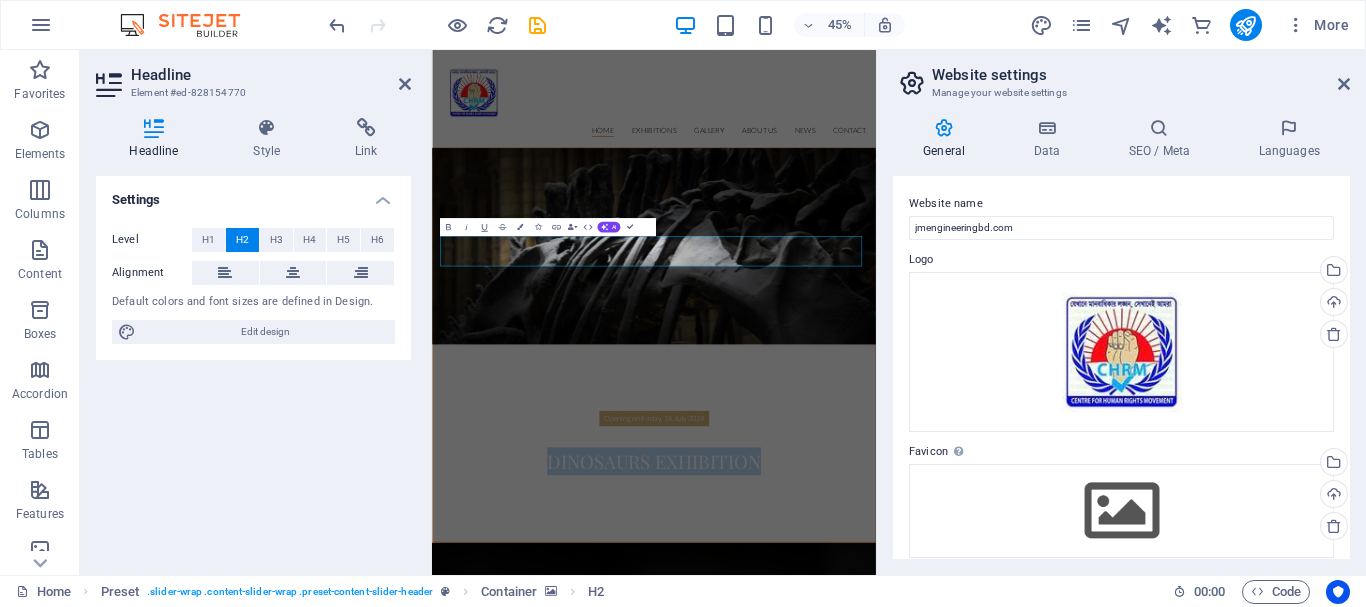 type 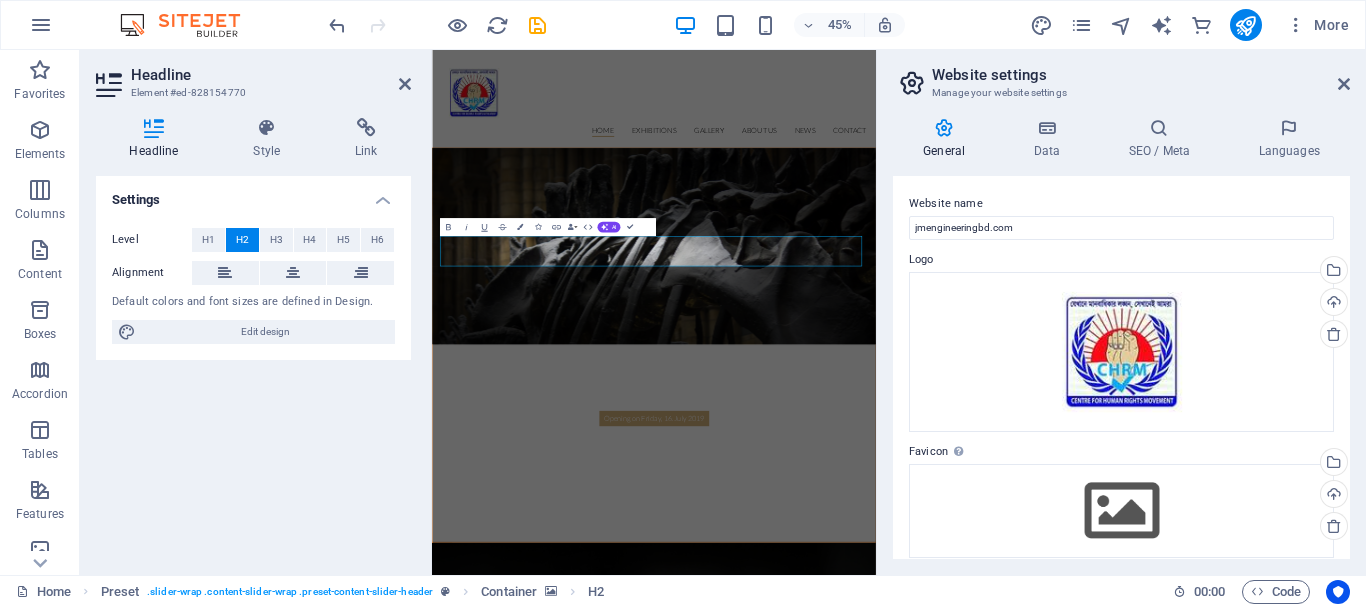 click at bounding box center [925, 486] 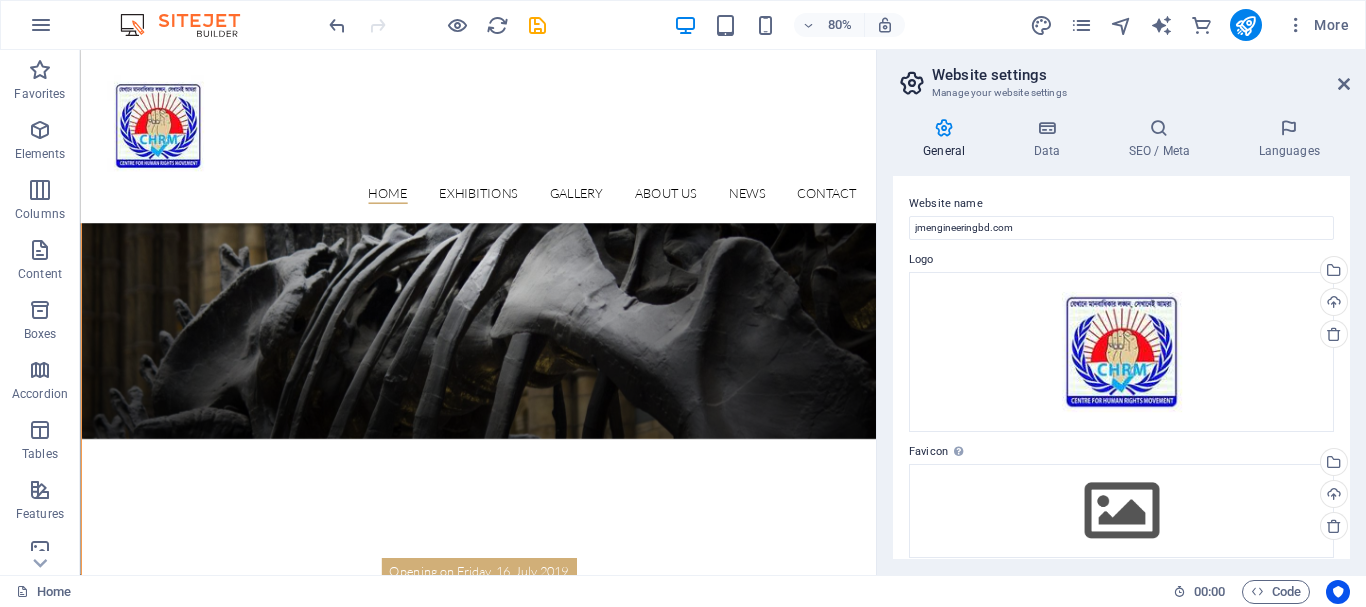 scroll, scrollTop: 0, scrollLeft: 0, axis: both 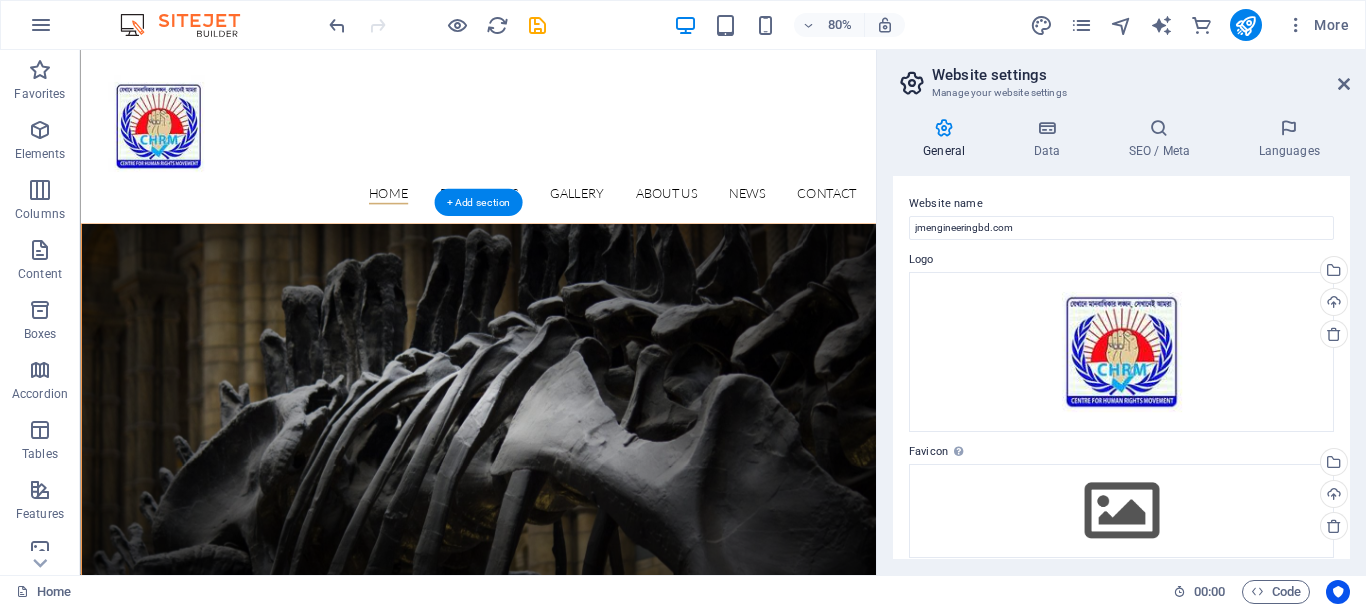 click at bounding box center (577, 487) 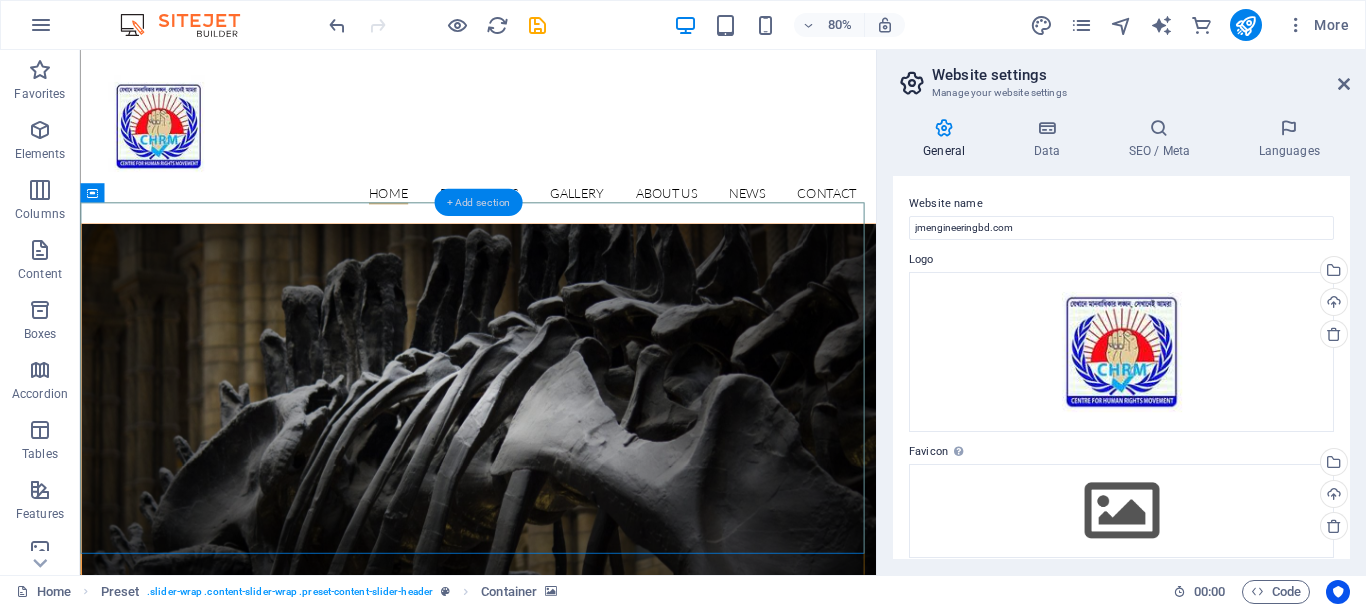 click on "+ Add section" at bounding box center (478, 202) 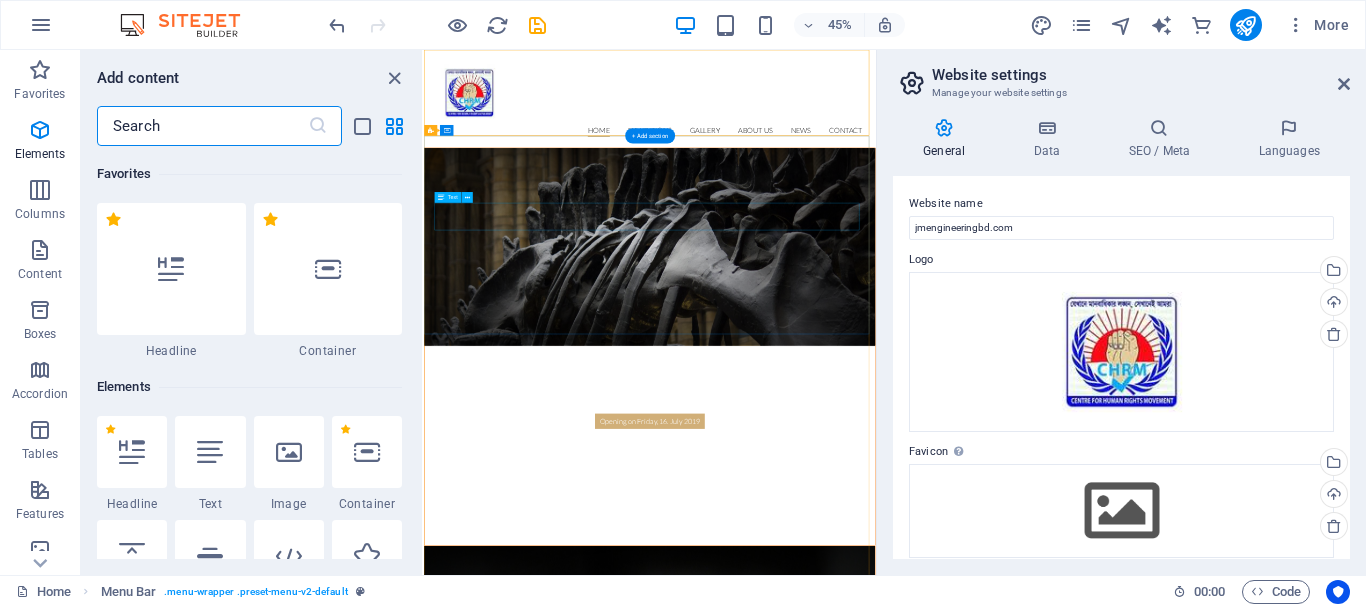 scroll, scrollTop: 3499, scrollLeft: 0, axis: vertical 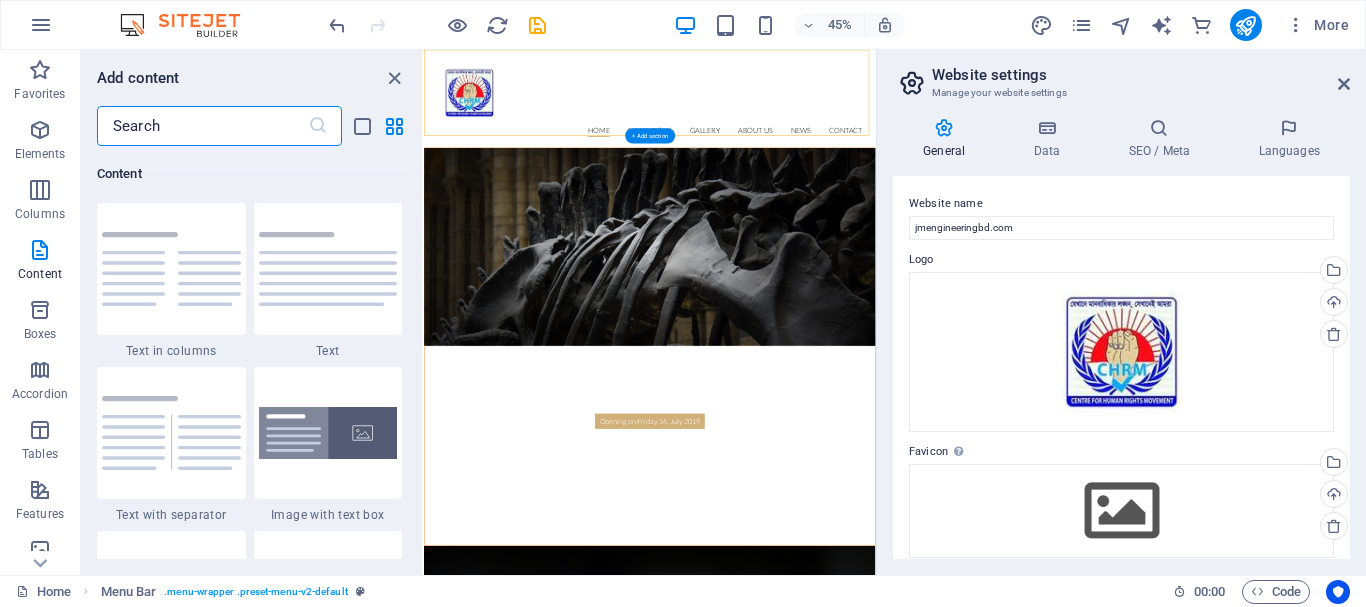 click at bounding box center [926, 487] 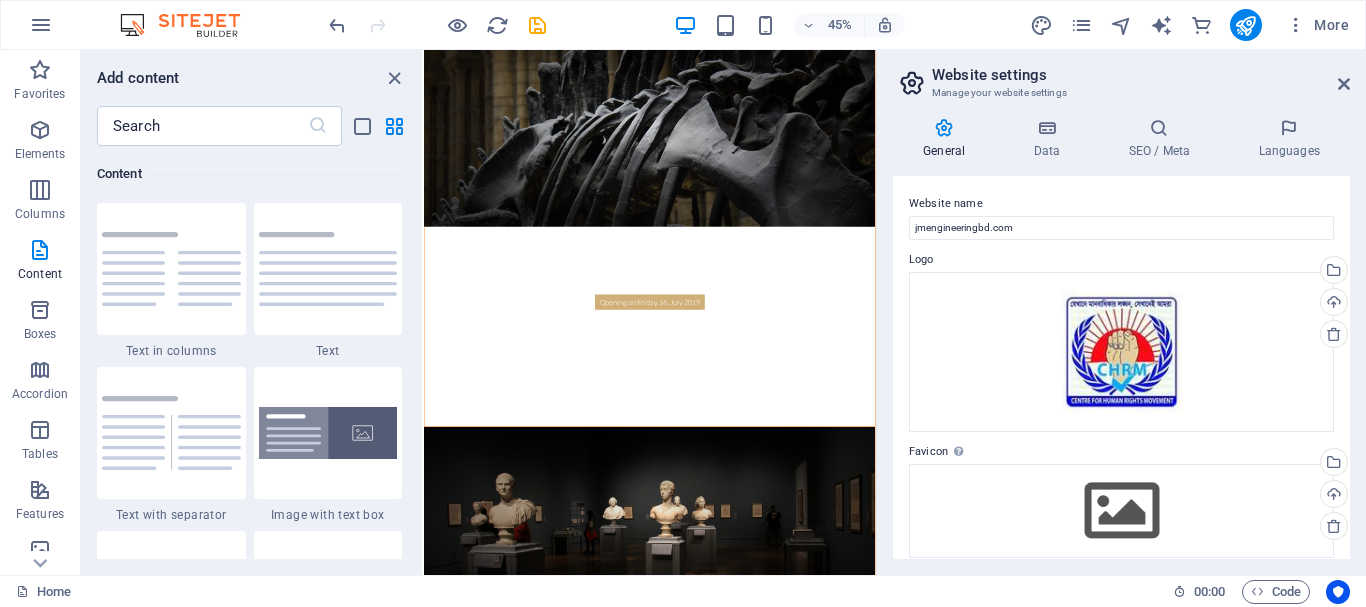 scroll, scrollTop: 100, scrollLeft: 0, axis: vertical 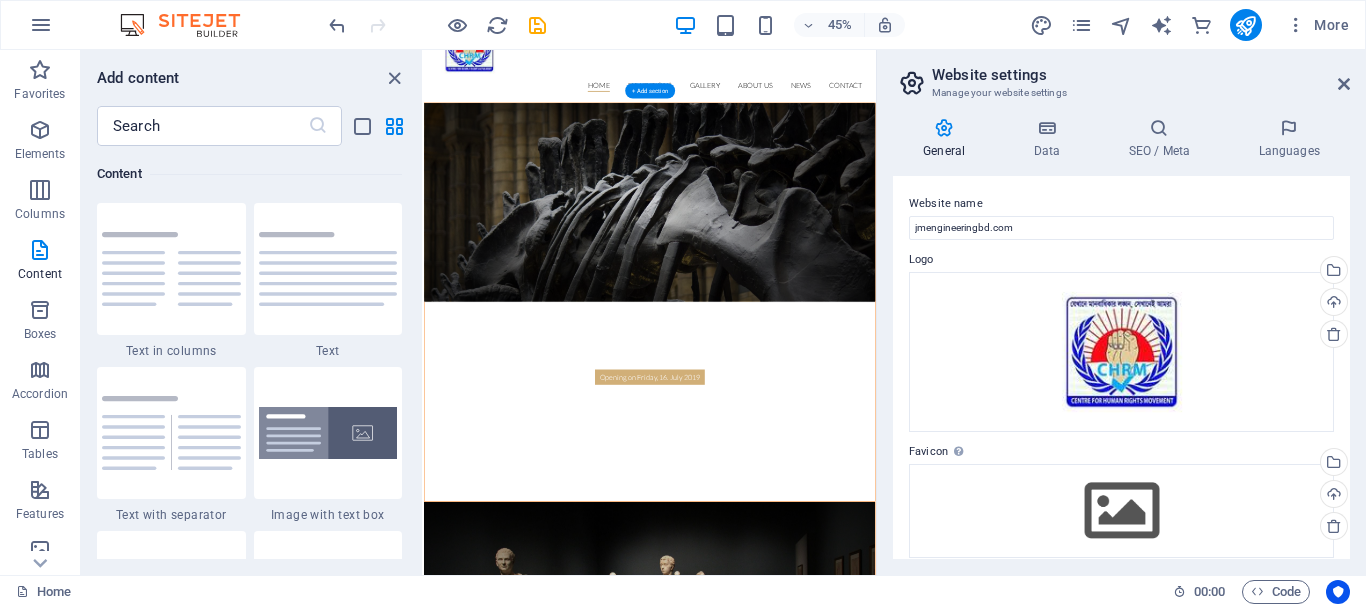 click at bounding box center (926, 388) 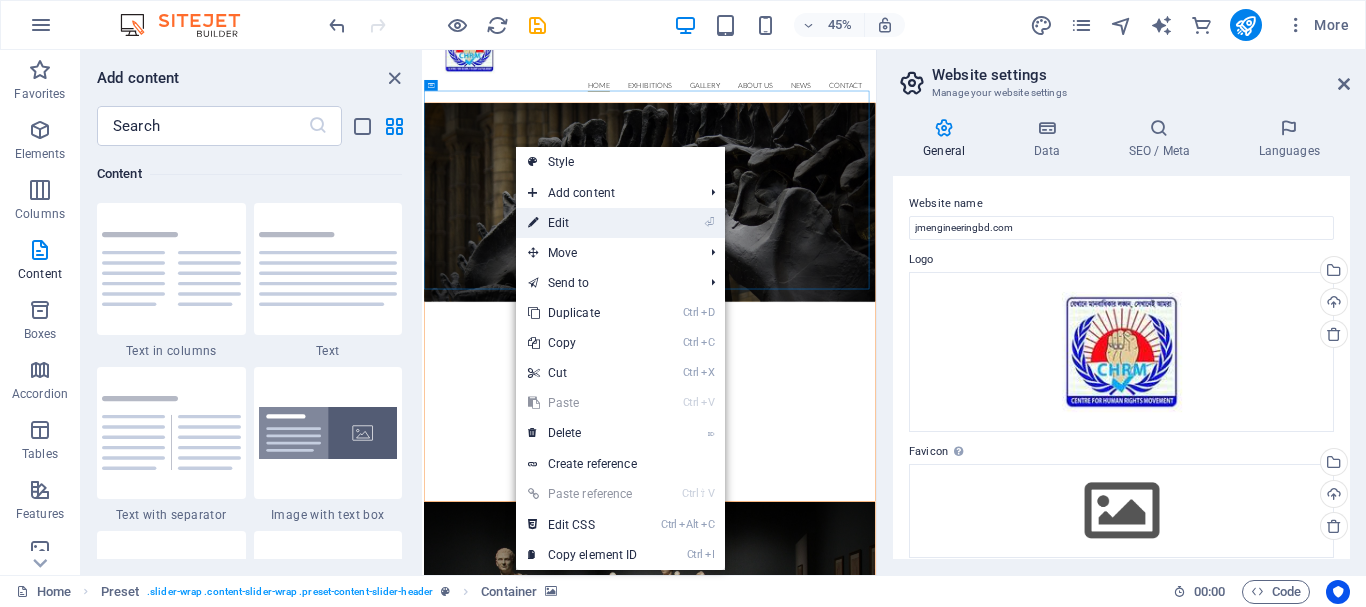 drag, startPoint x: 553, startPoint y: 218, endPoint x: 233, endPoint y: 284, distance: 326.73538 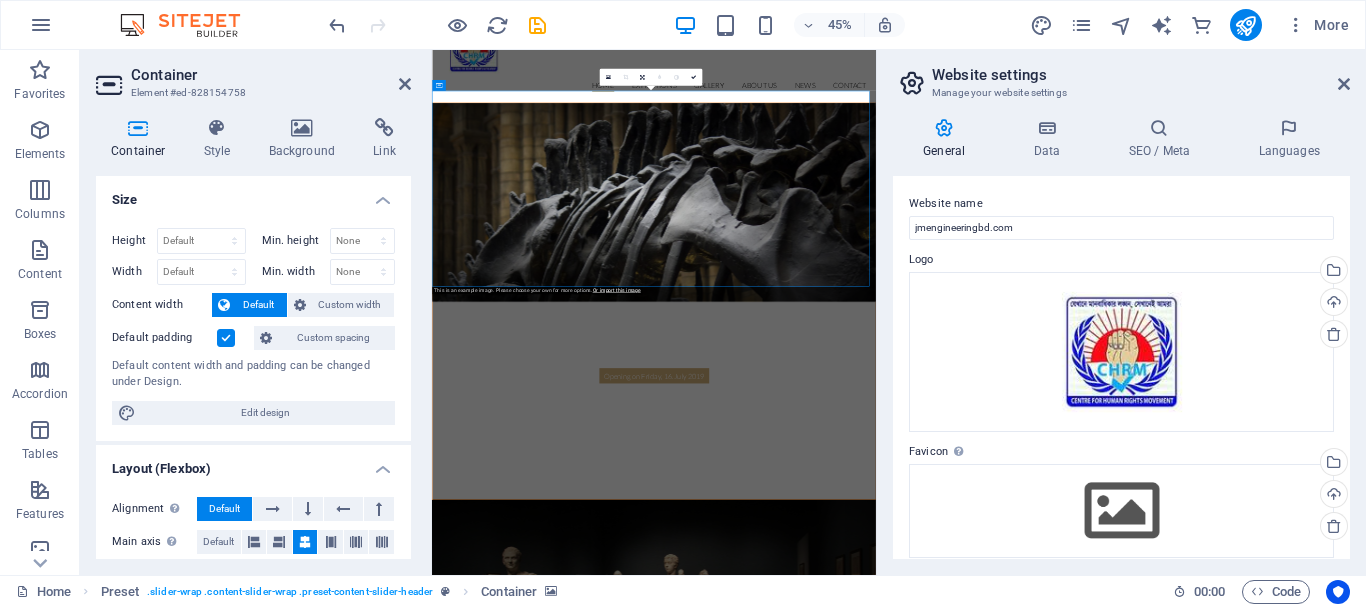 click at bounding box center (925, 388) 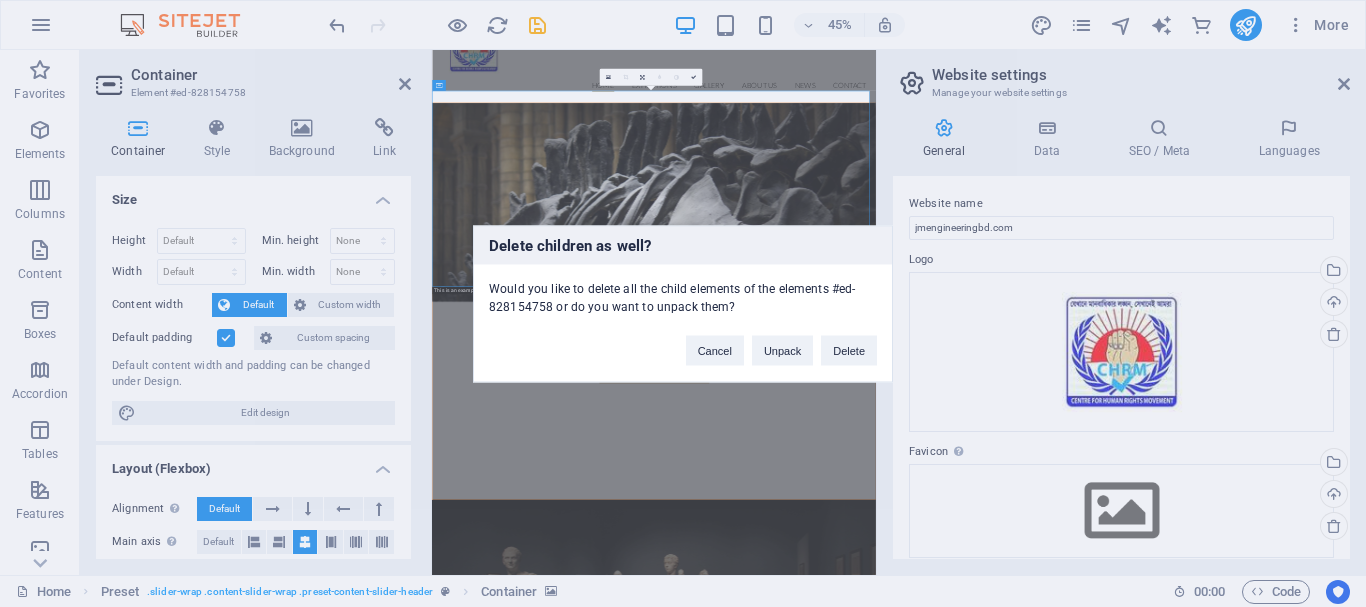 type 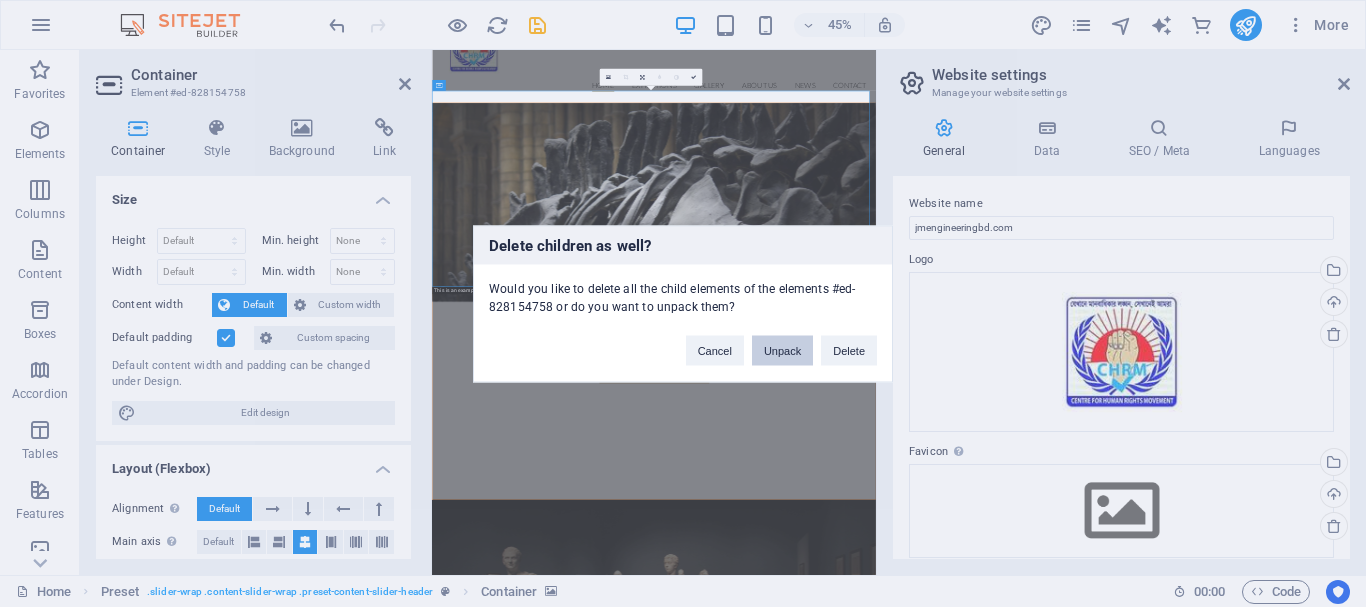 click on "Unpack" at bounding box center [782, 350] 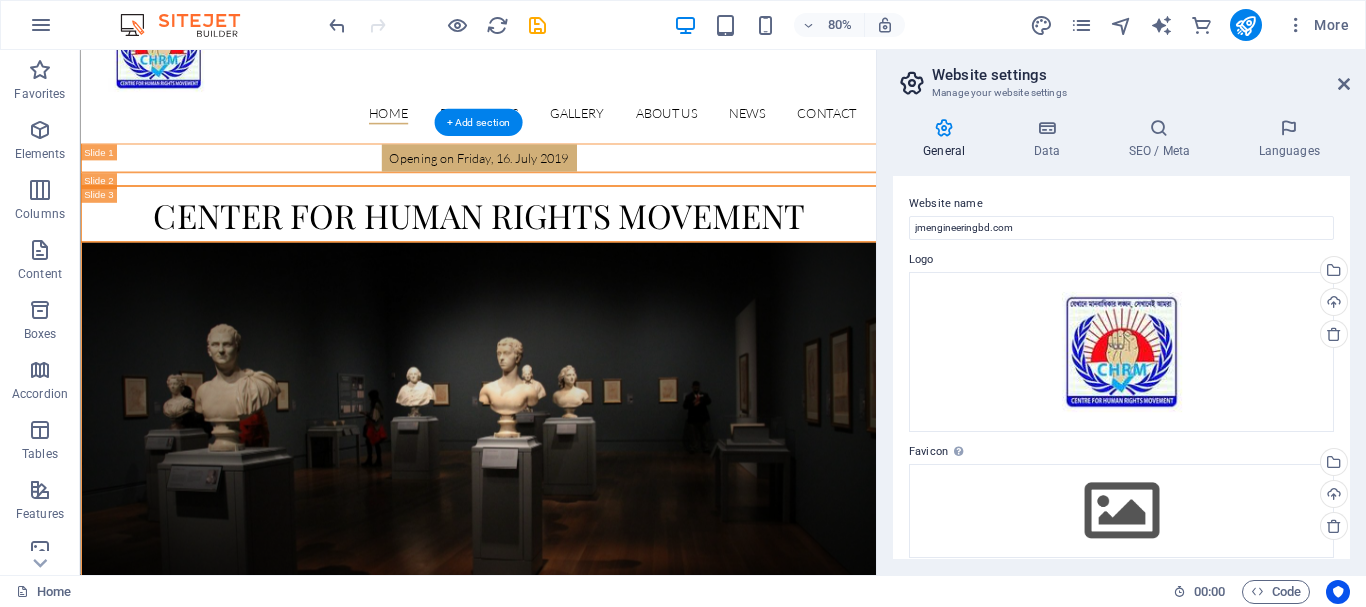 click at bounding box center (577, 510) 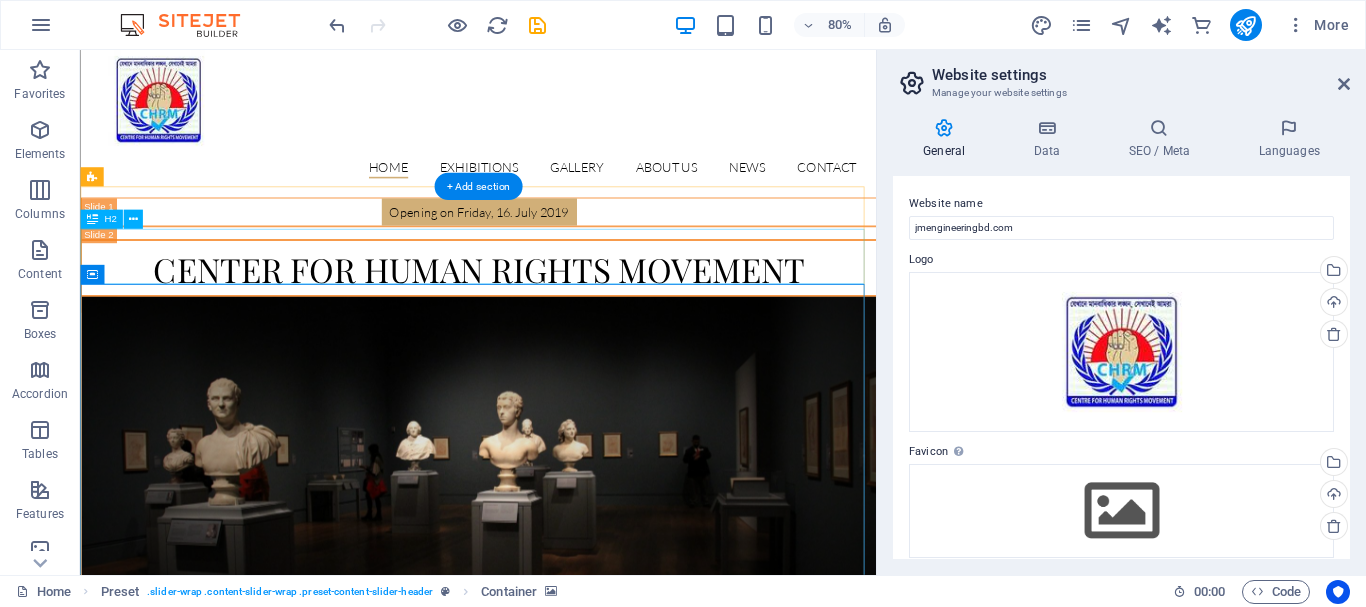 scroll, scrollTop: 0, scrollLeft: 0, axis: both 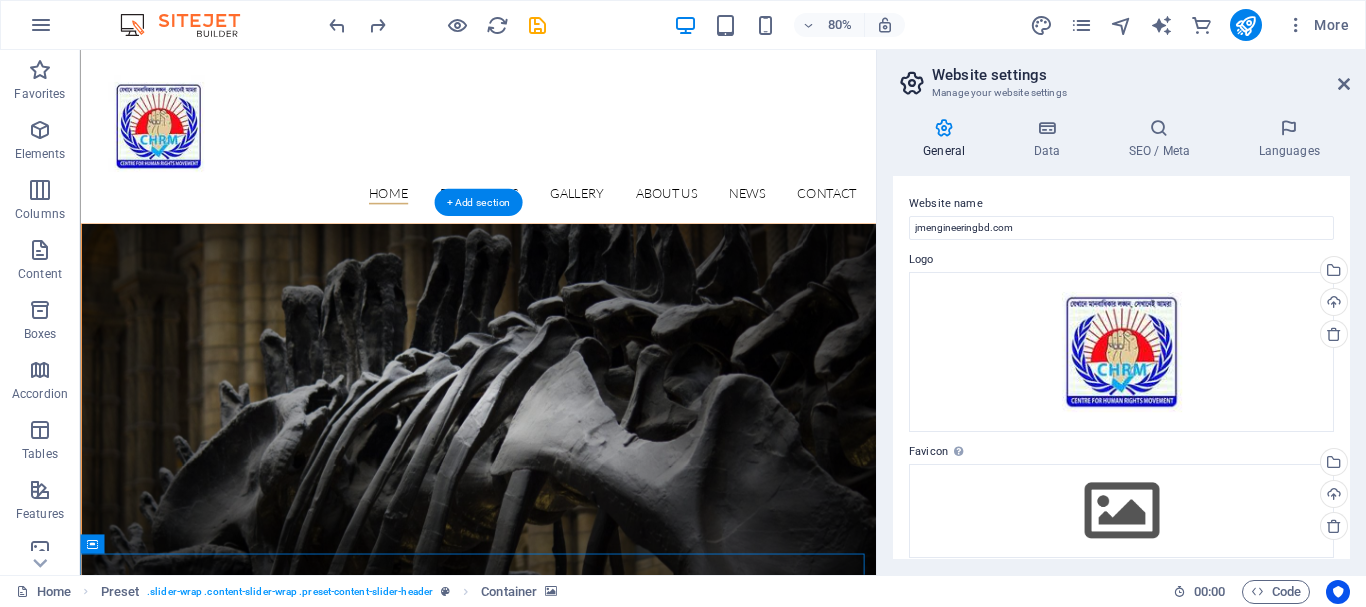 click at bounding box center [577, 487] 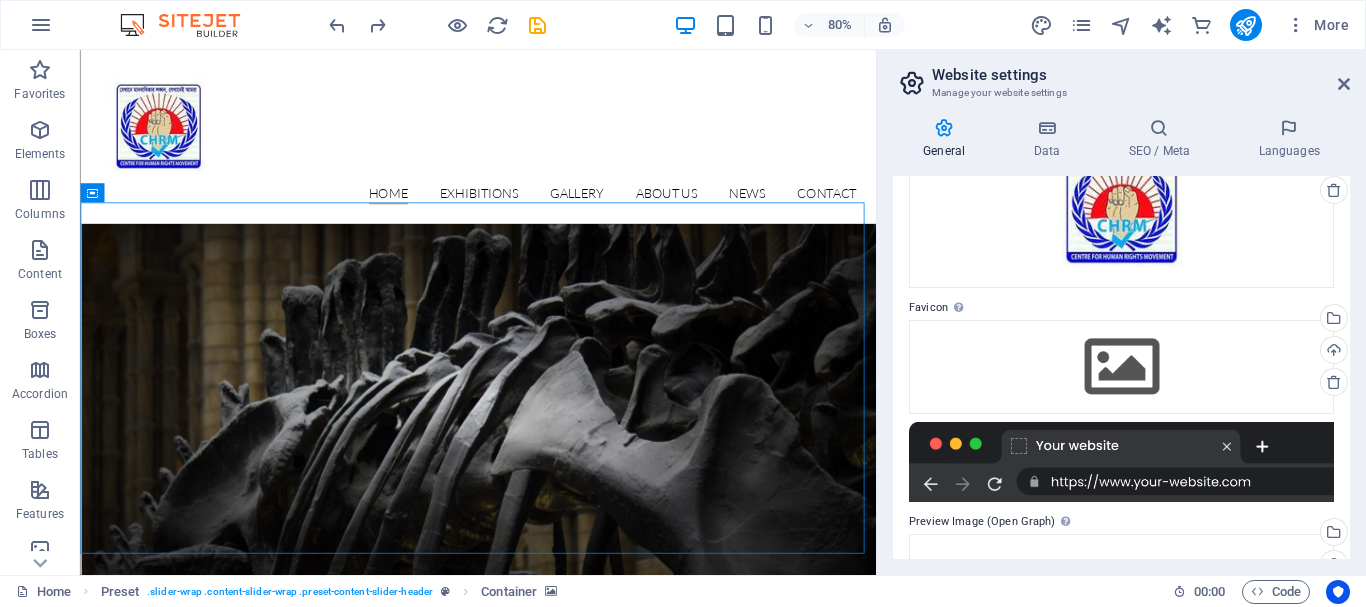 scroll, scrollTop: 127, scrollLeft: 0, axis: vertical 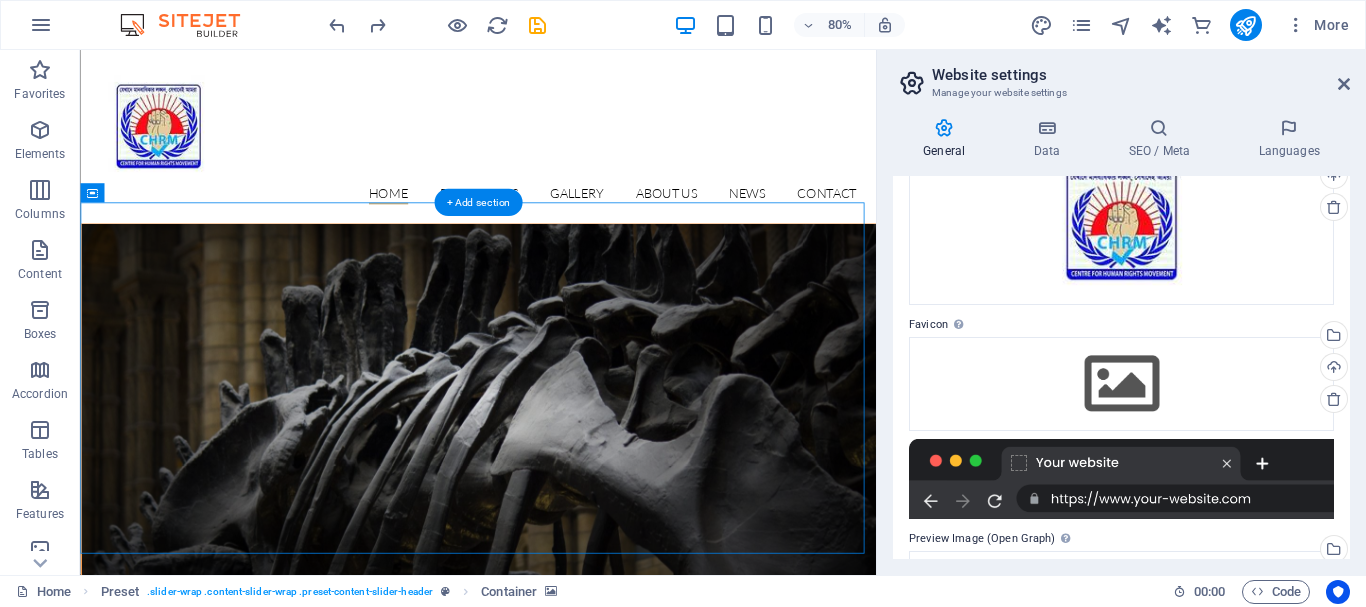 click at bounding box center (577, 487) 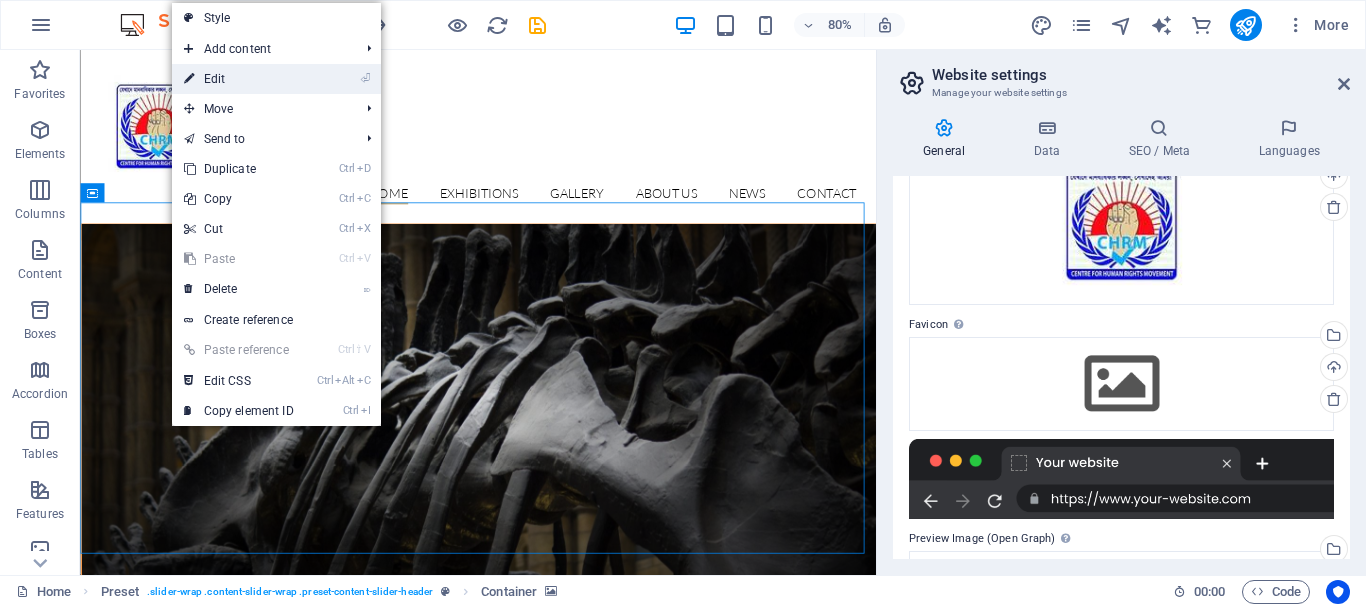 click on "⏎  Edit" at bounding box center [239, 79] 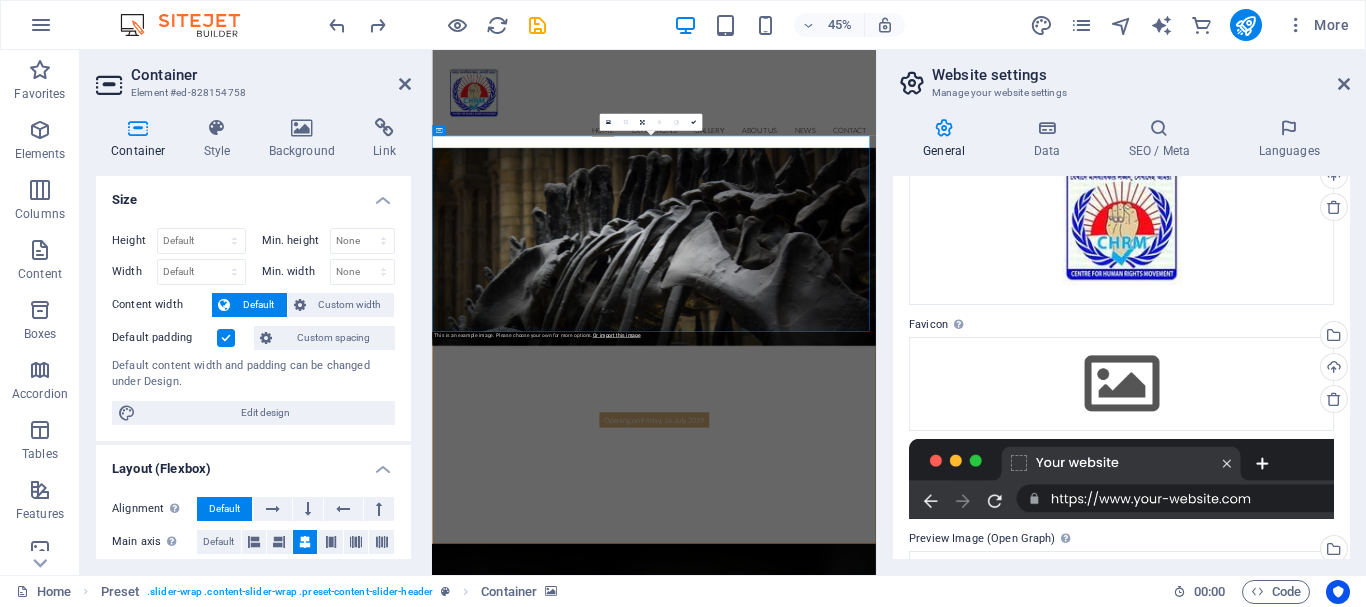 click at bounding box center [925, 487] 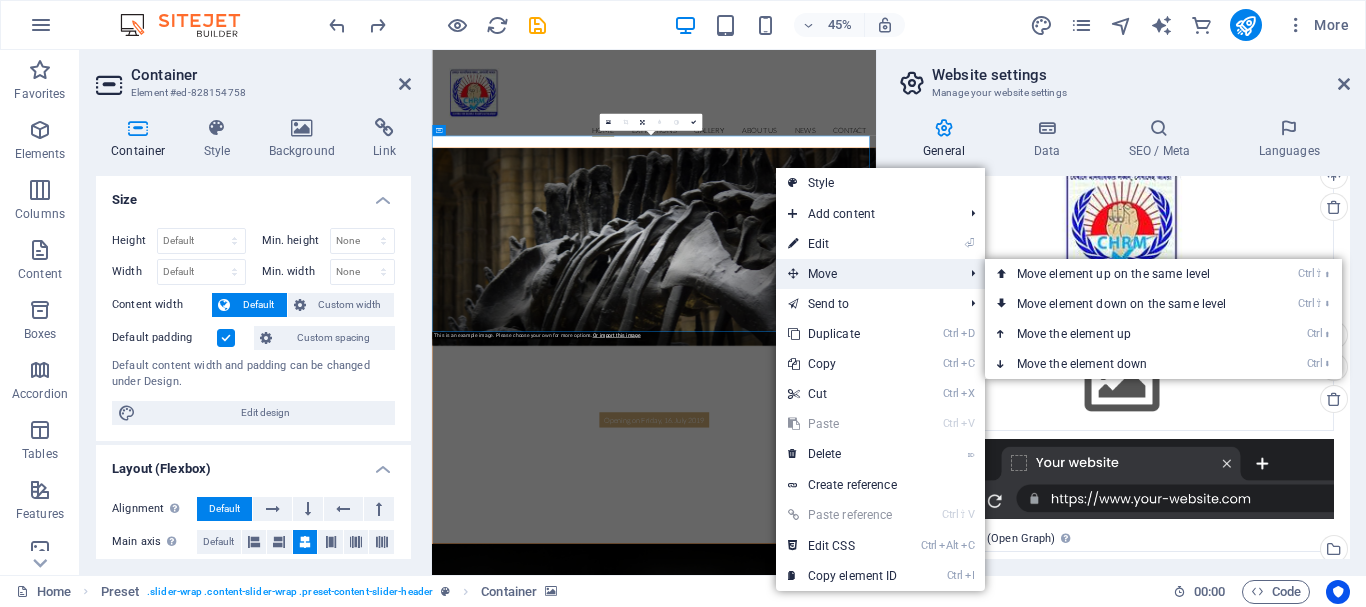 click on "Move" at bounding box center (865, 274) 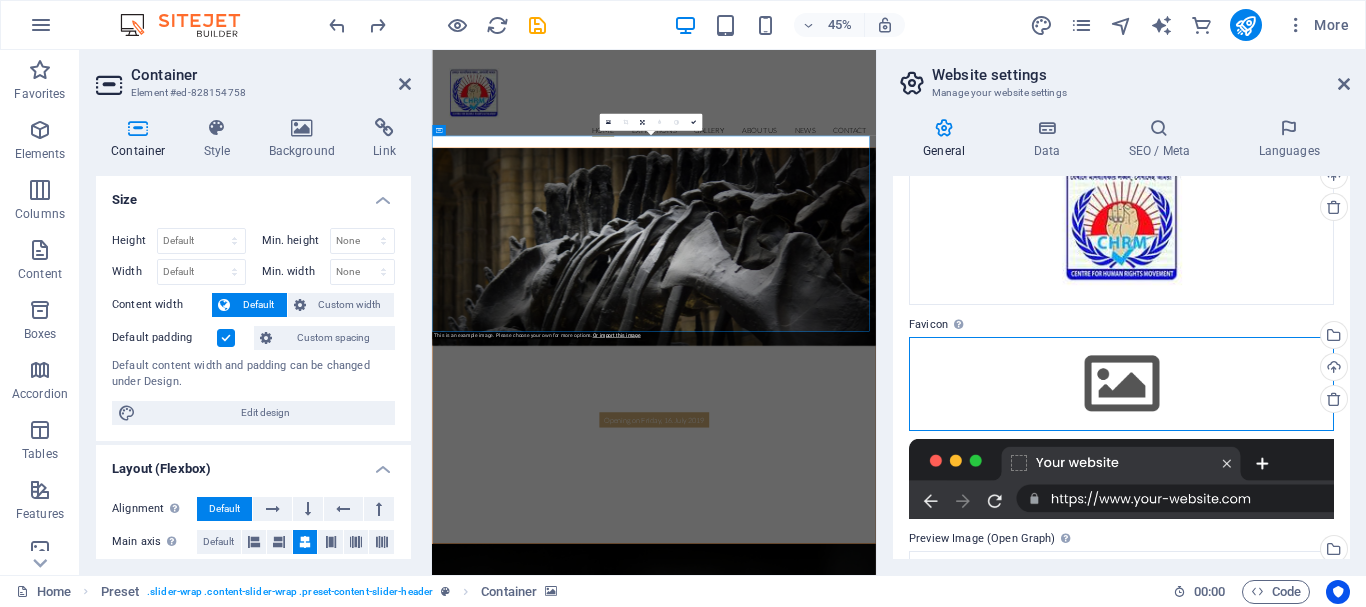click on "Drag files here, click to choose files or select files from Files or our free stock photos & videos" at bounding box center [1121, 384] 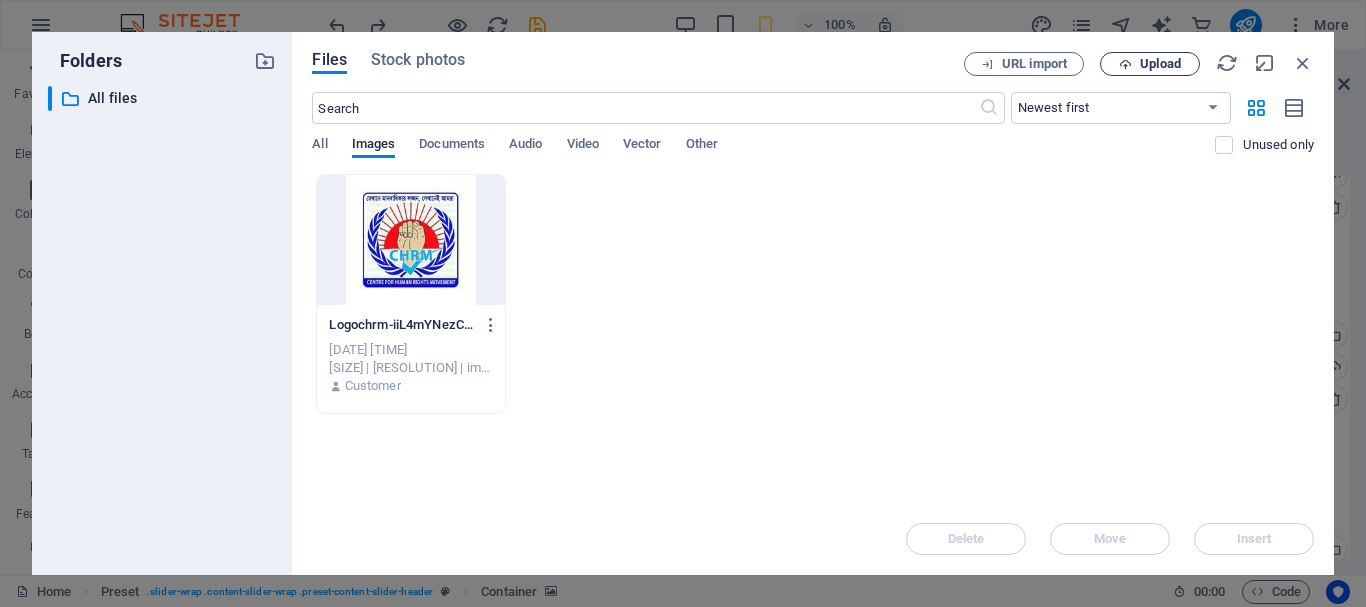 click on "Upload" at bounding box center (1160, 64) 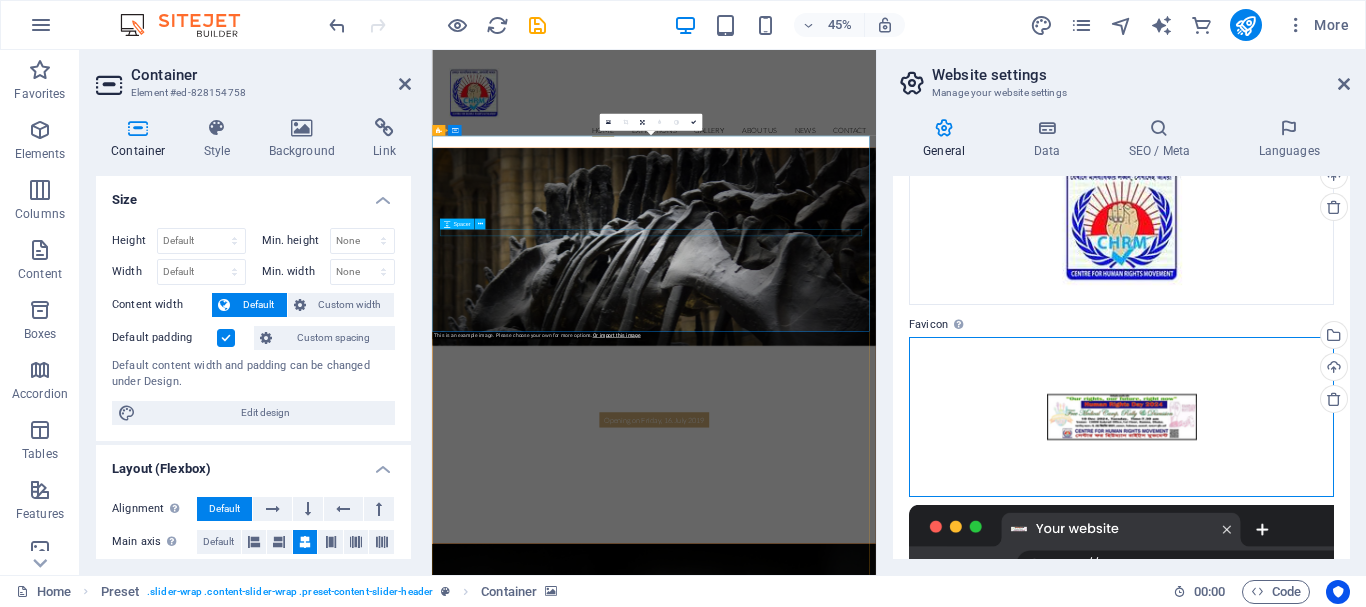 drag, startPoint x: 1552, startPoint y: 432, endPoint x: 996, endPoint y: 449, distance: 556.2598 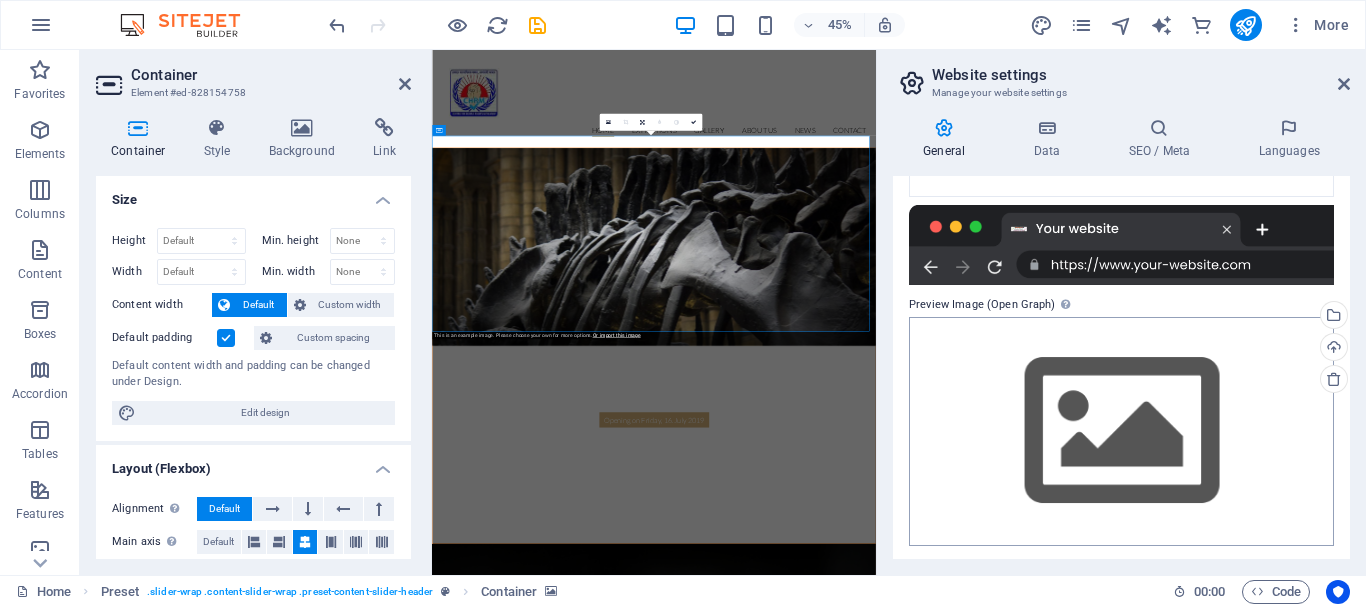 scroll, scrollTop: 430, scrollLeft: 0, axis: vertical 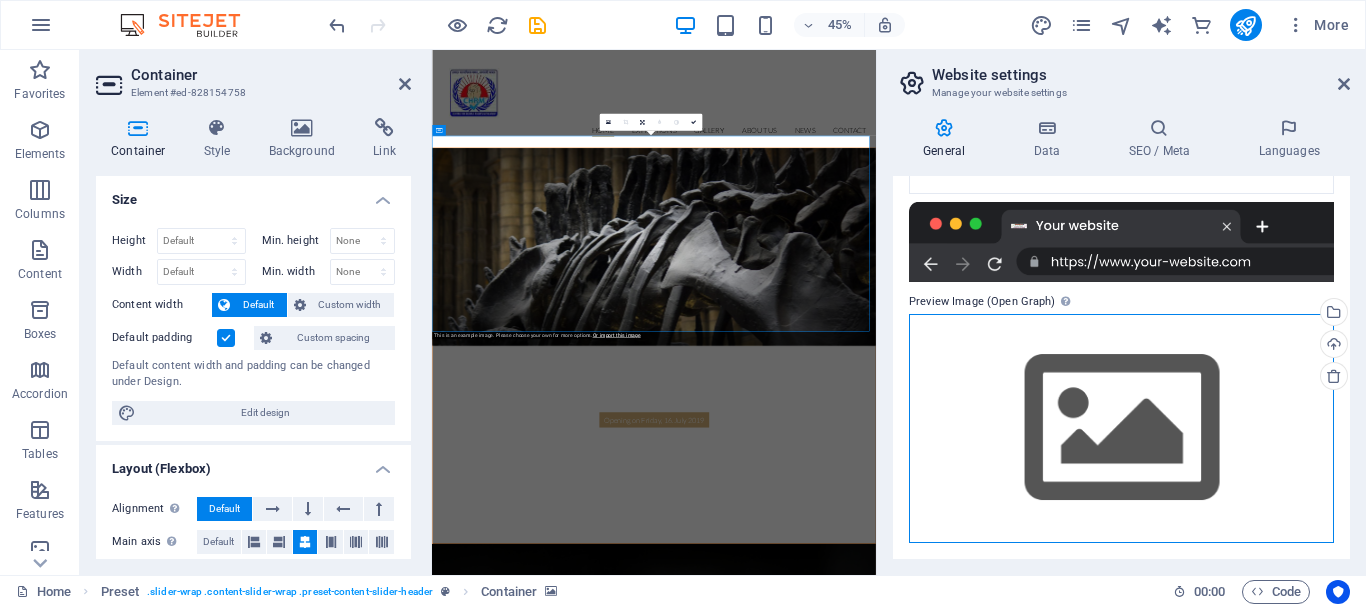 click on "Drag files here, click to choose files or select files from Files or our free stock photos & videos" at bounding box center [1121, 428] 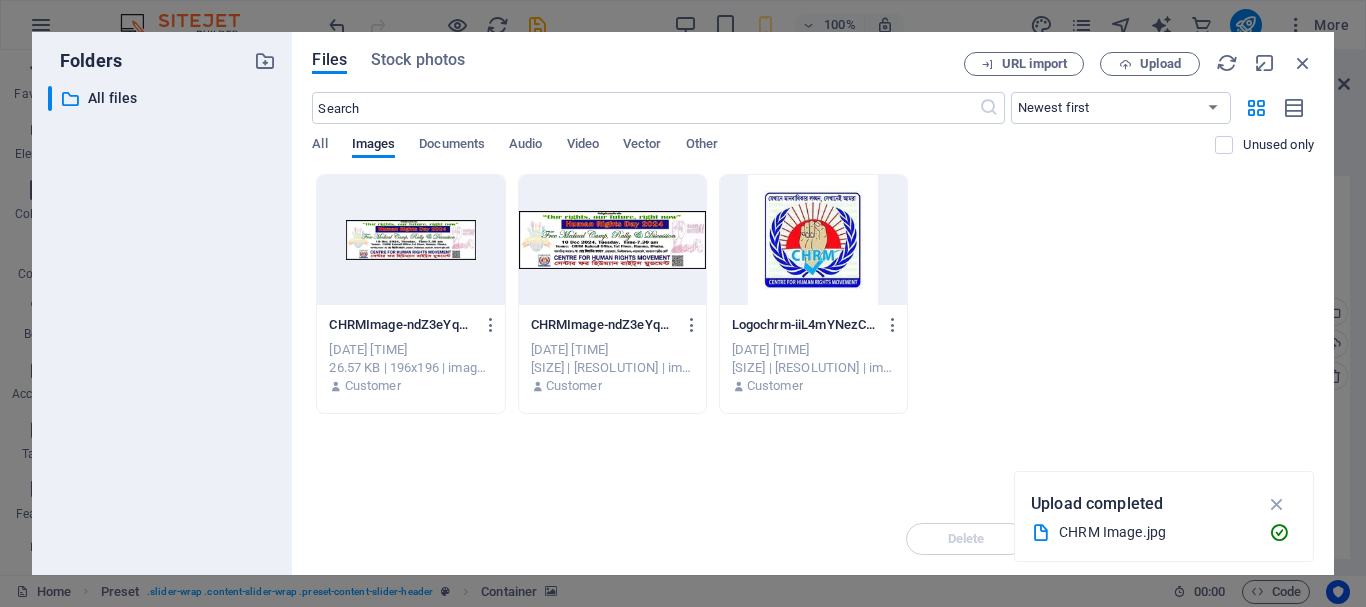 click on "CHRMImage-ndZ3eYqOhRBb7hnydXEGDA-AMTFiUCJPy0hjLG8ld3fvA.png CHRMImage-ndZ3eYqOhRBb7hnydXEGDA-AMTFiUCJPy0hjLG8ld3fvA.png Aug 5, 2025 7:32 AM 26.57 KB | 196x196 | image/png Customer CHRMImage-ndZ3eYqOhRBb7hnydXEGDA.jpg CHRMImage-ndZ3eYqOhRBb7hnydXEGDA.jpg Aug 5, 2025 7:32 AM 59.59 KB | 1080x329 | image/jpeg Customer Logochrm-iiL4mYNezCuc7hD7M1qUqQ.jpg Logochrm-iiL4mYNezCuc7hD7M1qUqQ.jpg Aug 5, 2025 7:23 AM 10.96 KB | 200x200 | image/jpeg Customer" at bounding box center [813, 294] 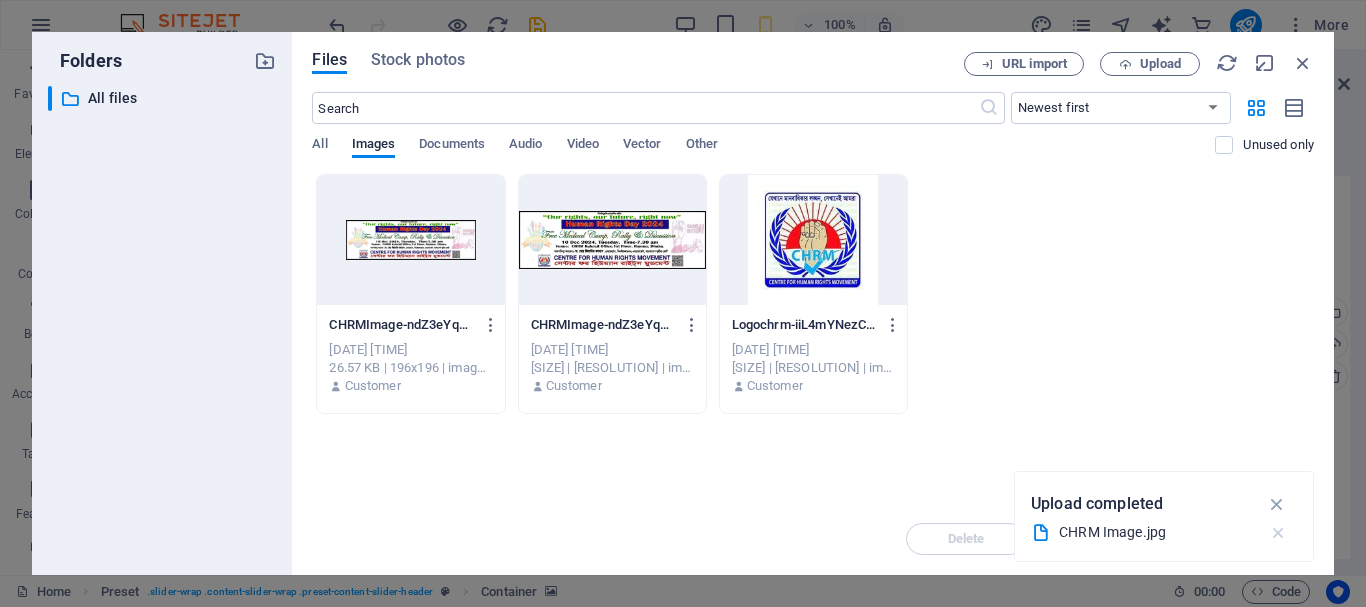 click at bounding box center [1278, 533] 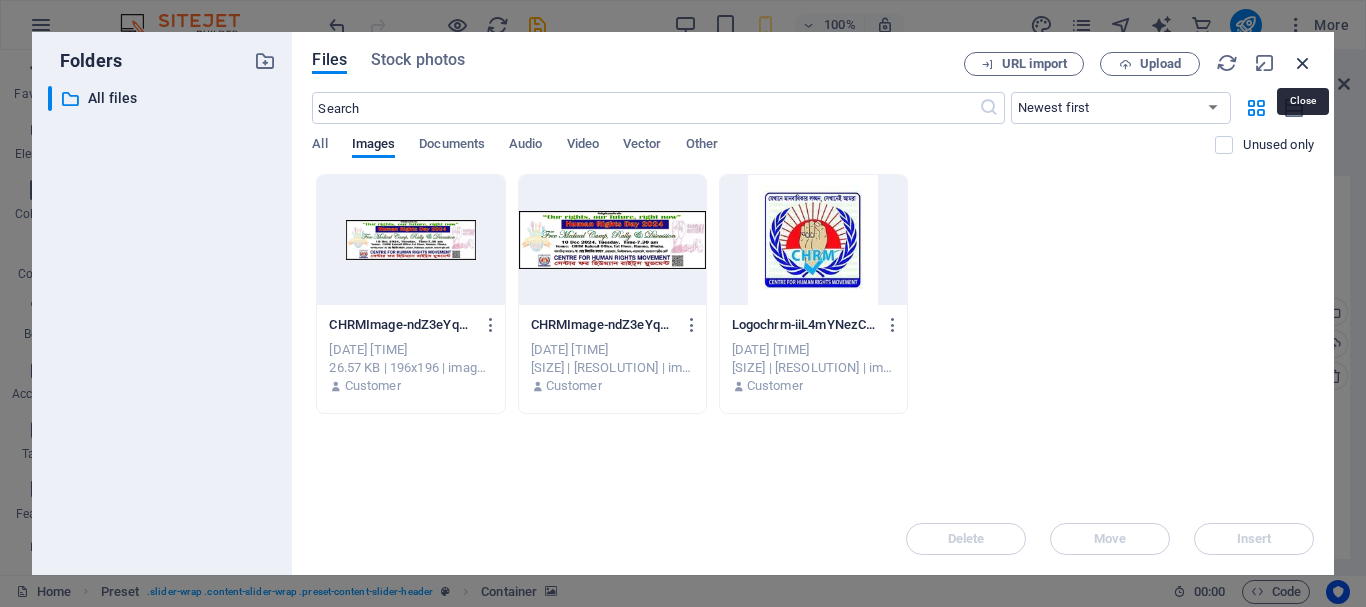 click at bounding box center [1303, 63] 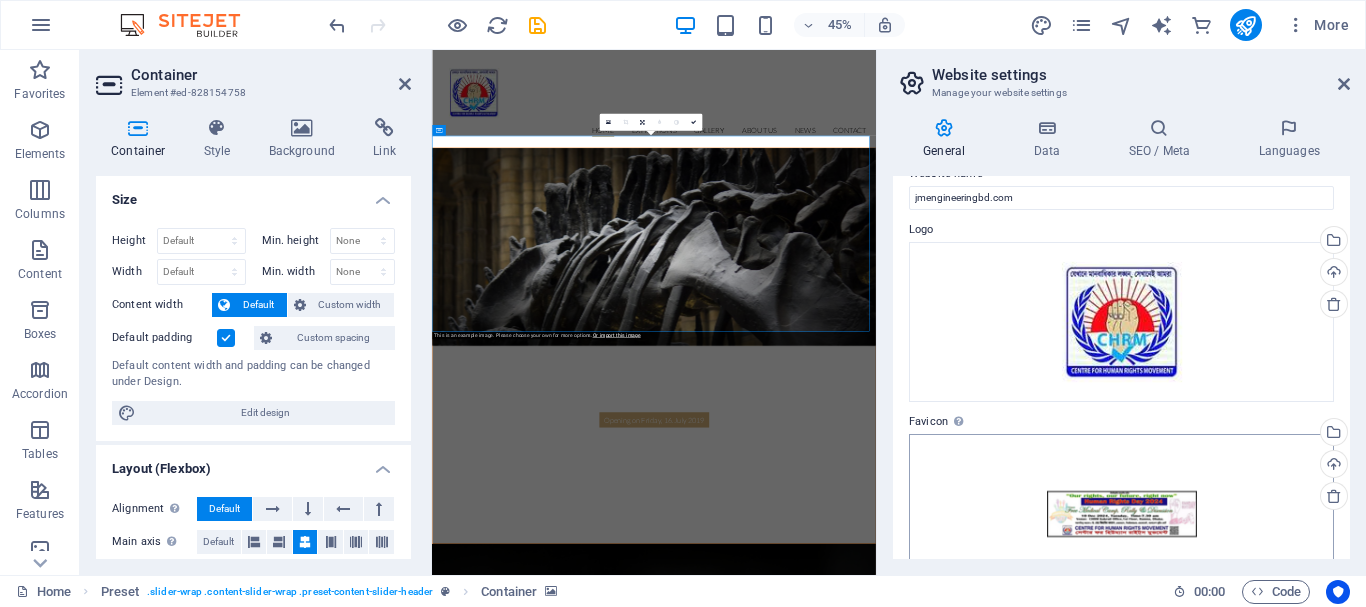 scroll, scrollTop: 0, scrollLeft: 0, axis: both 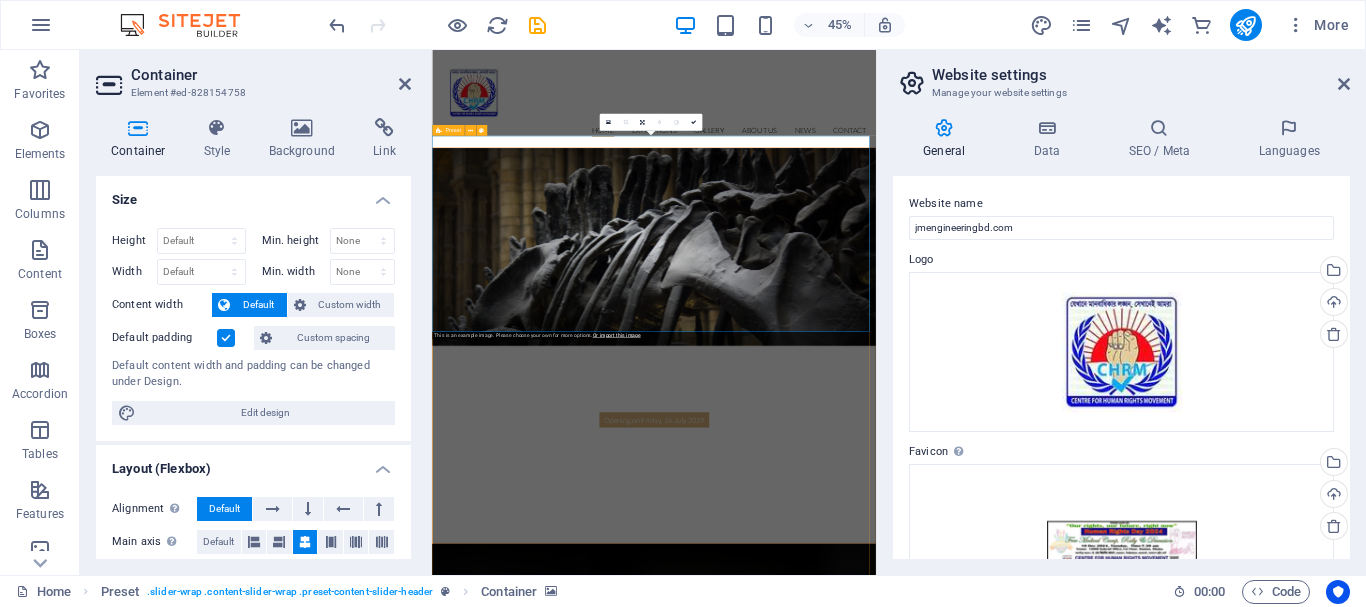 click at bounding box center [439, 130] 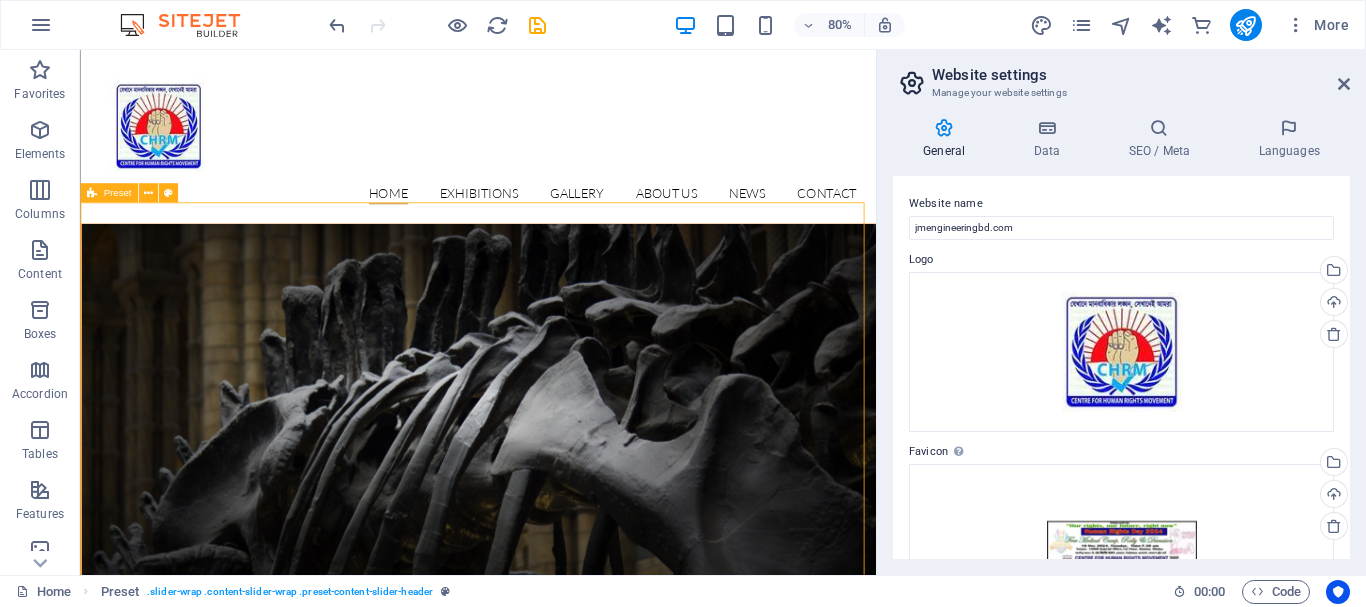 click at bounding box center [91, 193] 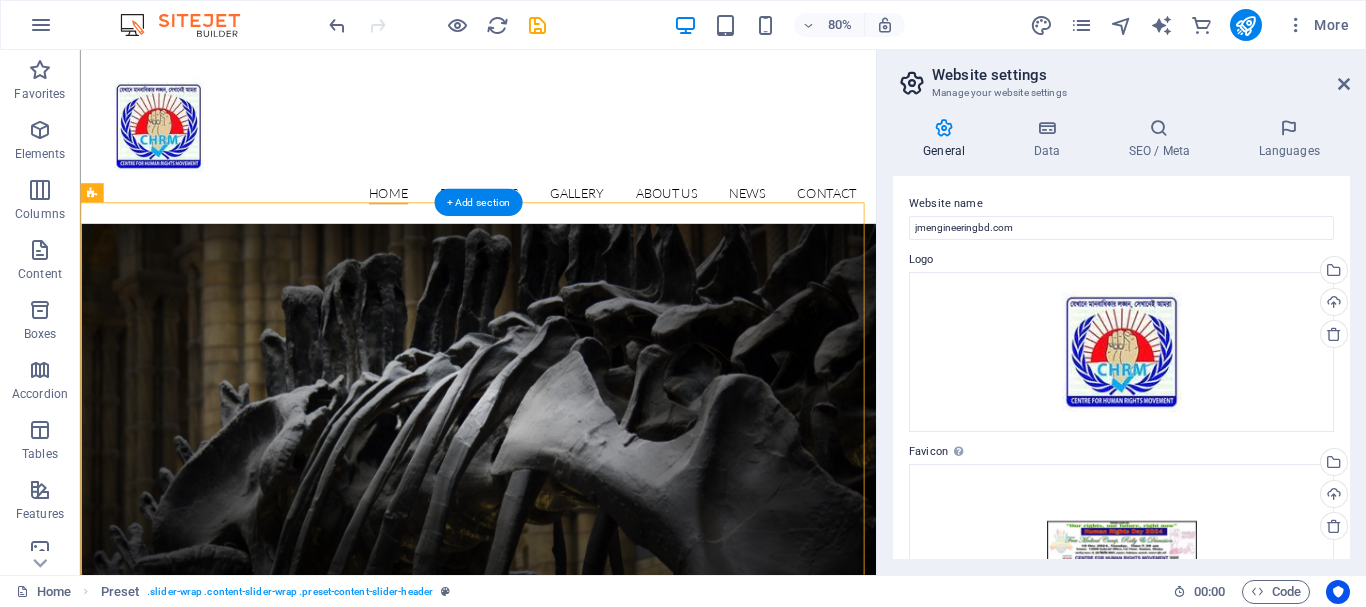 click at bounding box center (577, 487) 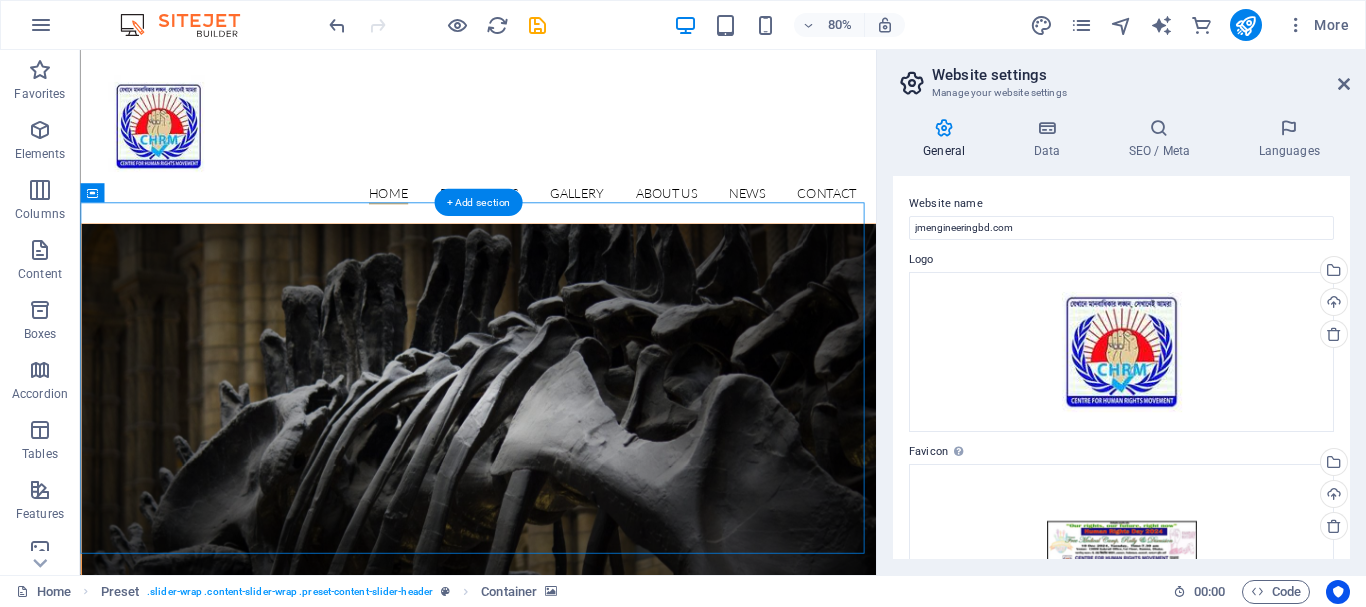 click at bounding box center [577, 487] 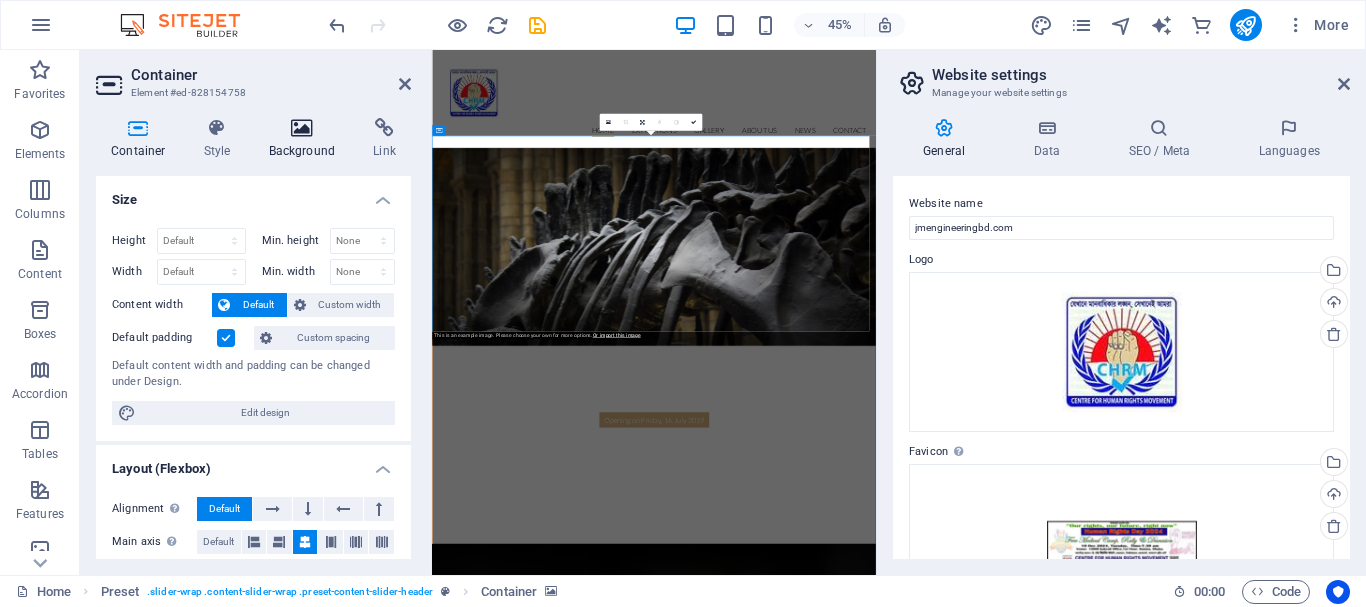 click at bounding box center [302, 128] 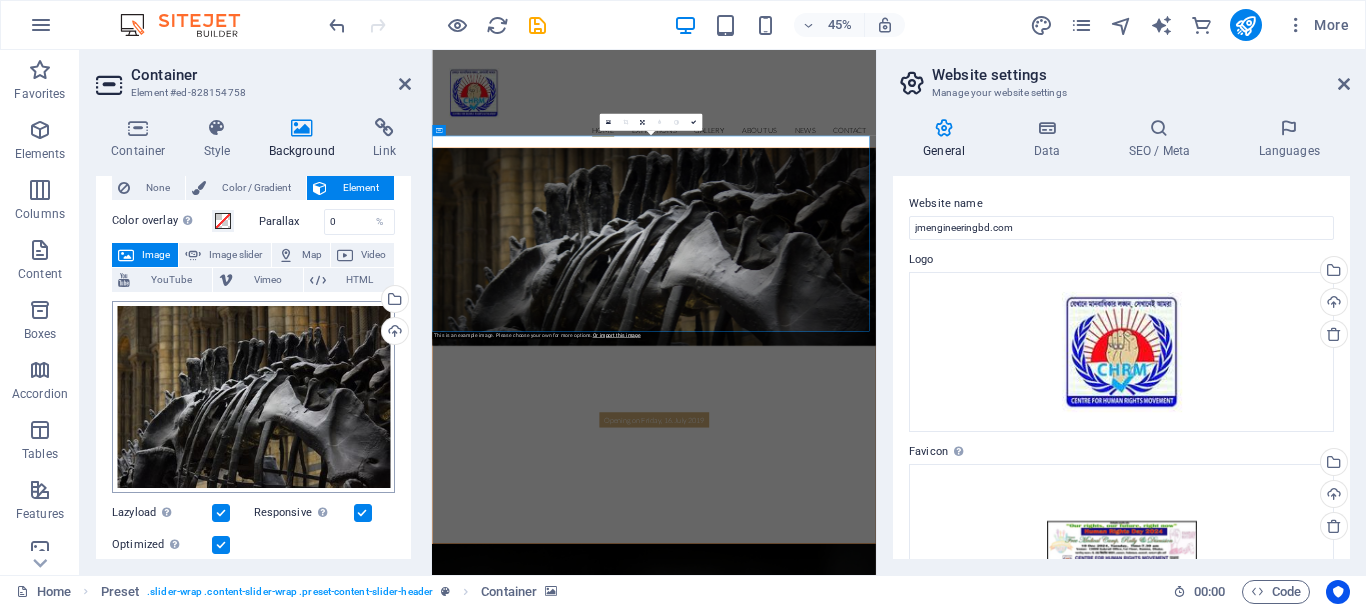 scroll, scrollTop: 0, scrollLeft: 0, axis: both 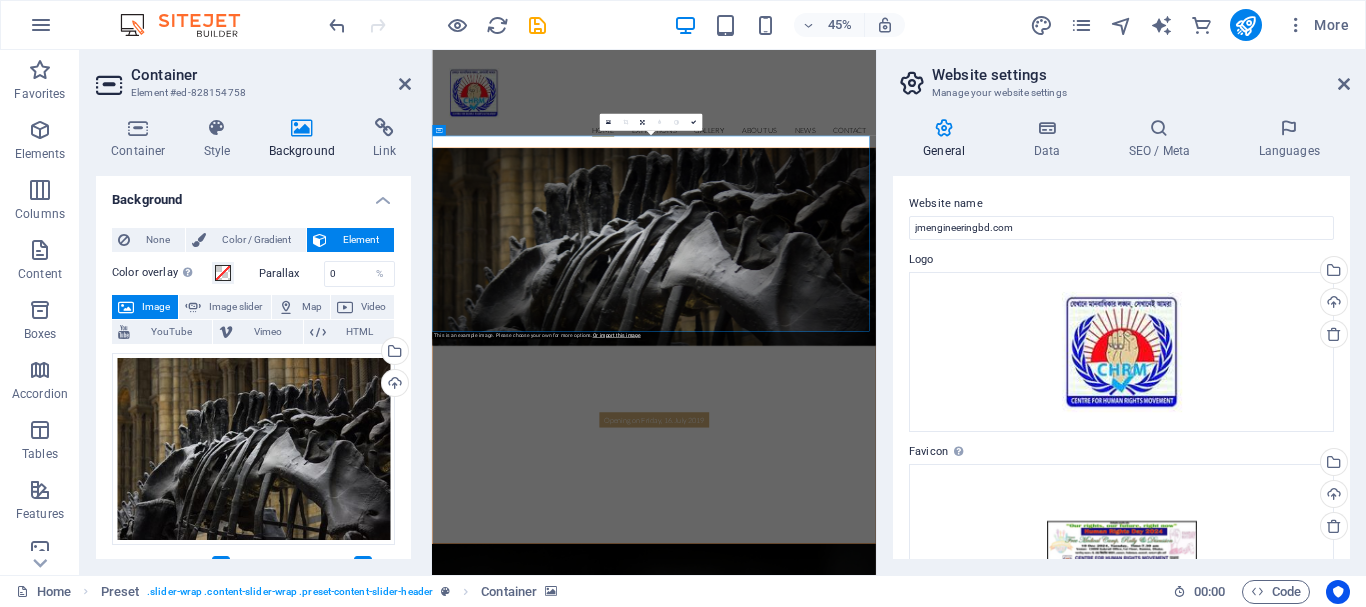 drag, startPoint x: 405, startPoint y: 294, endPoint x: 411, endPoint y: 347, distance: 53.338543 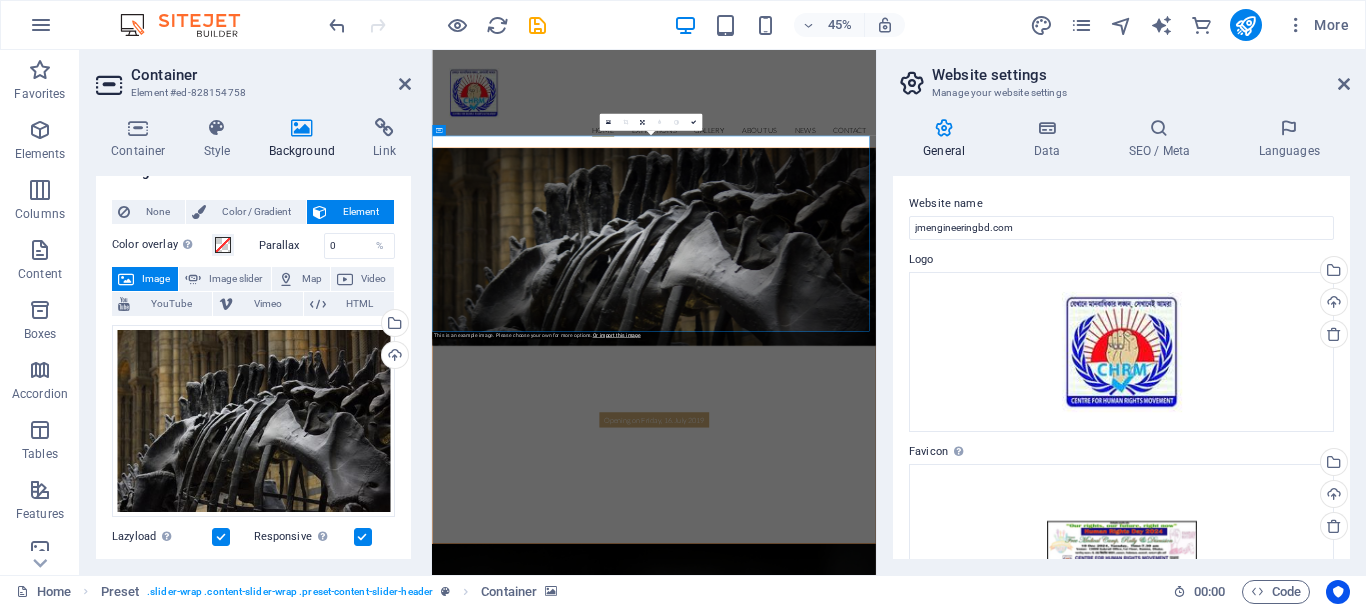 scroll, scrollTop: 18, scrollLeft: 0, axis: vertical 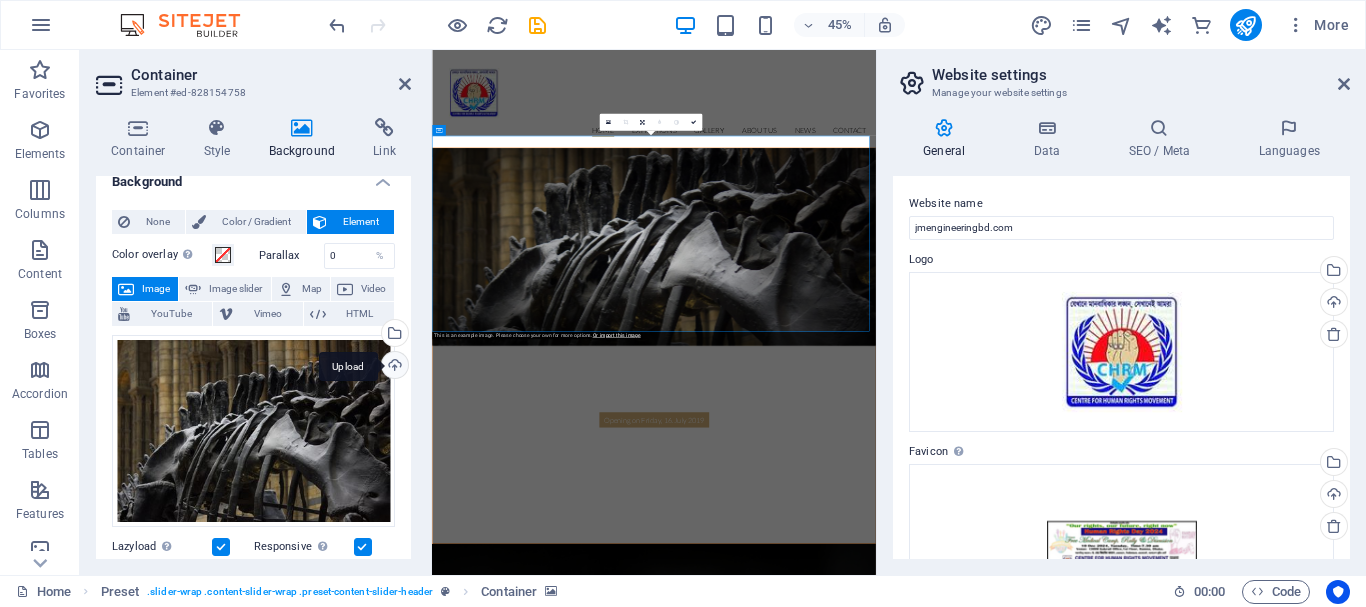 click on "Upload" at bounding box center [393, 367] 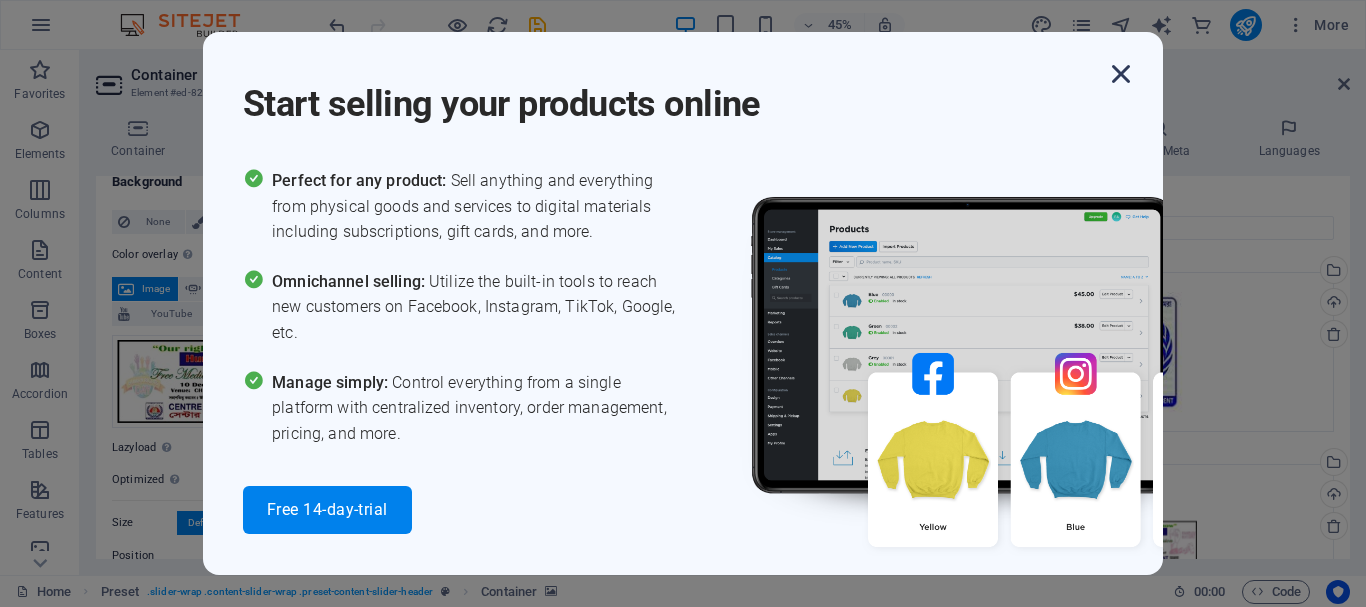 click at bounding box center (1121, 74) 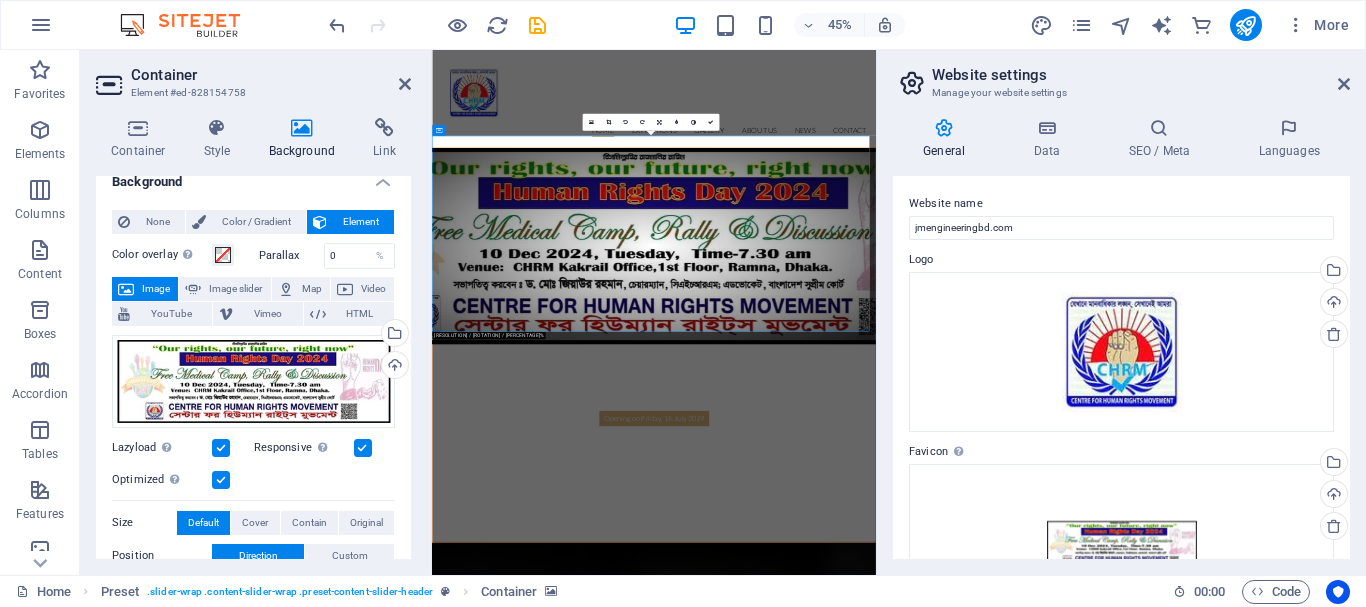 click at bounding box center (925, 1363) 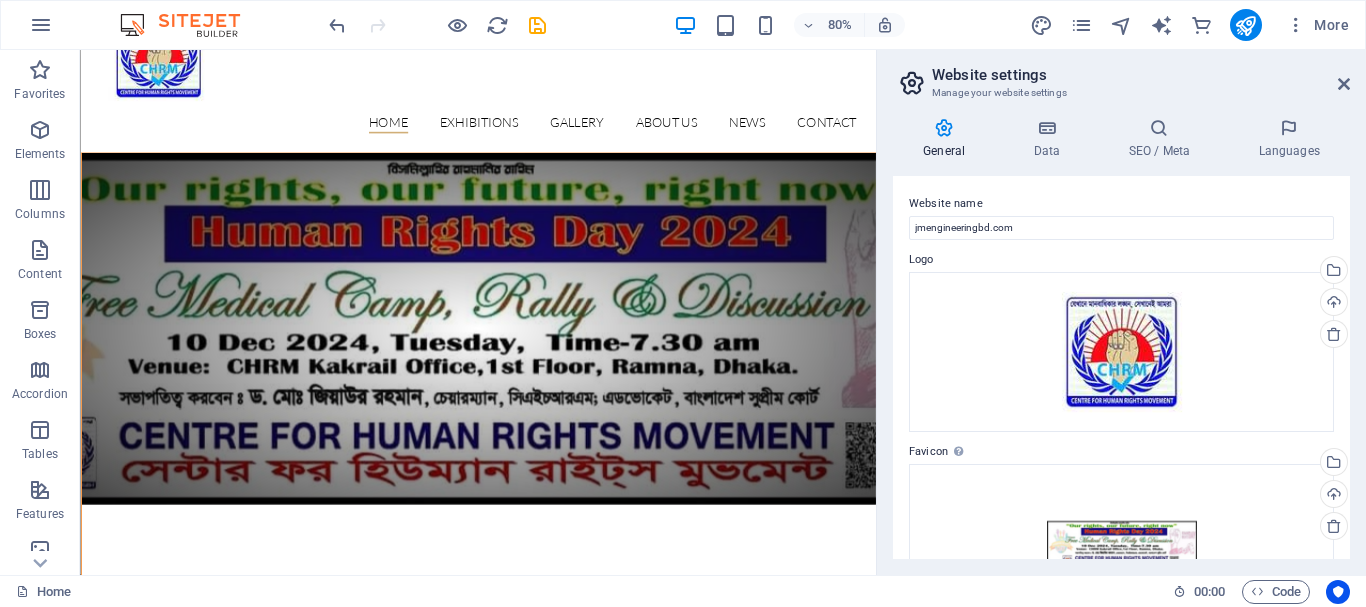 scroll, scrollTop: 0, scrollLeft: 0, axis: both 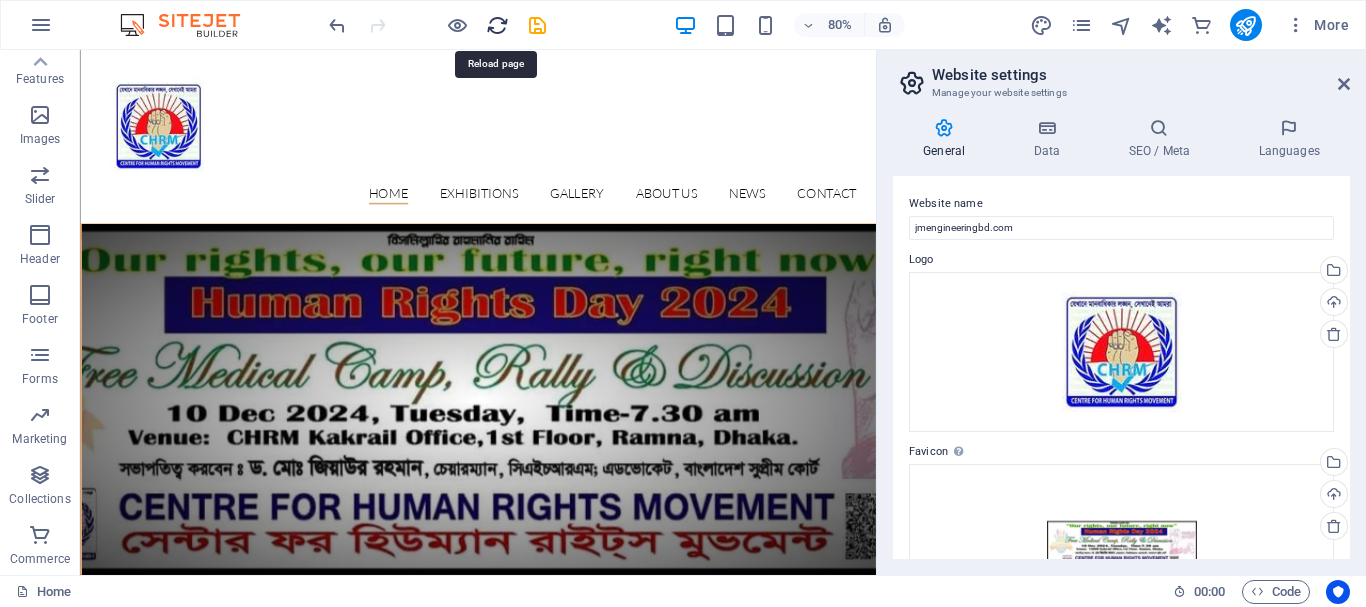 click at bounding box center (497, 25) 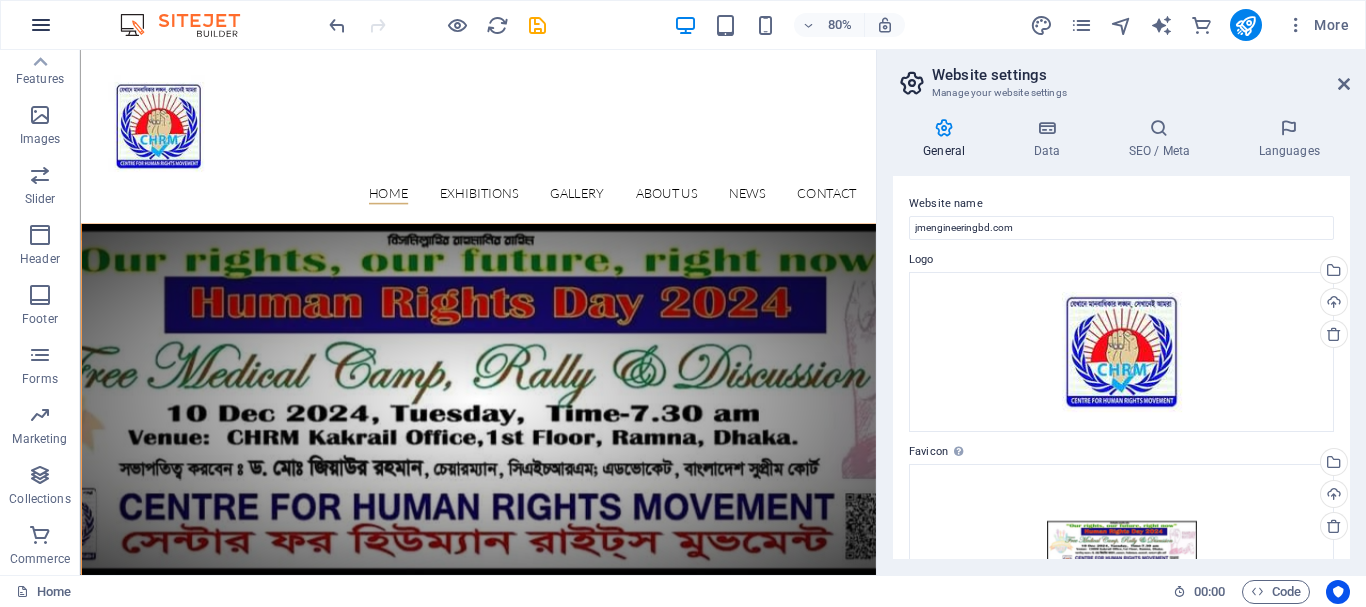 click at bounding box center [41, 25] 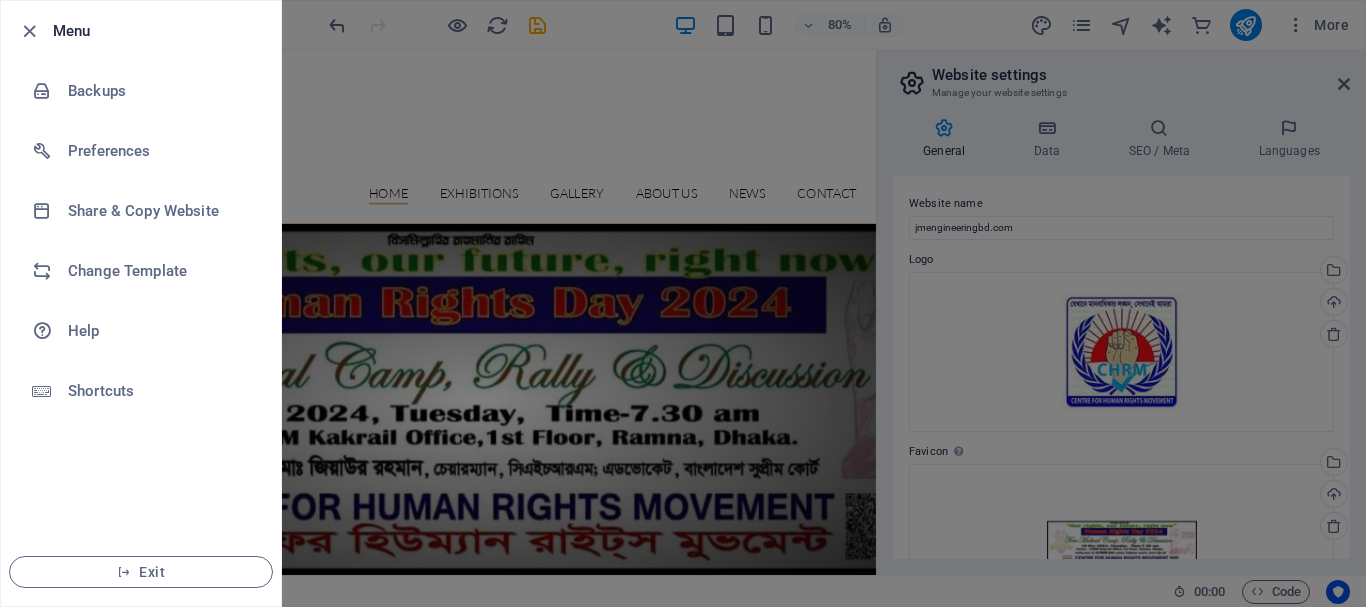 click at bounding box center (683, 303) 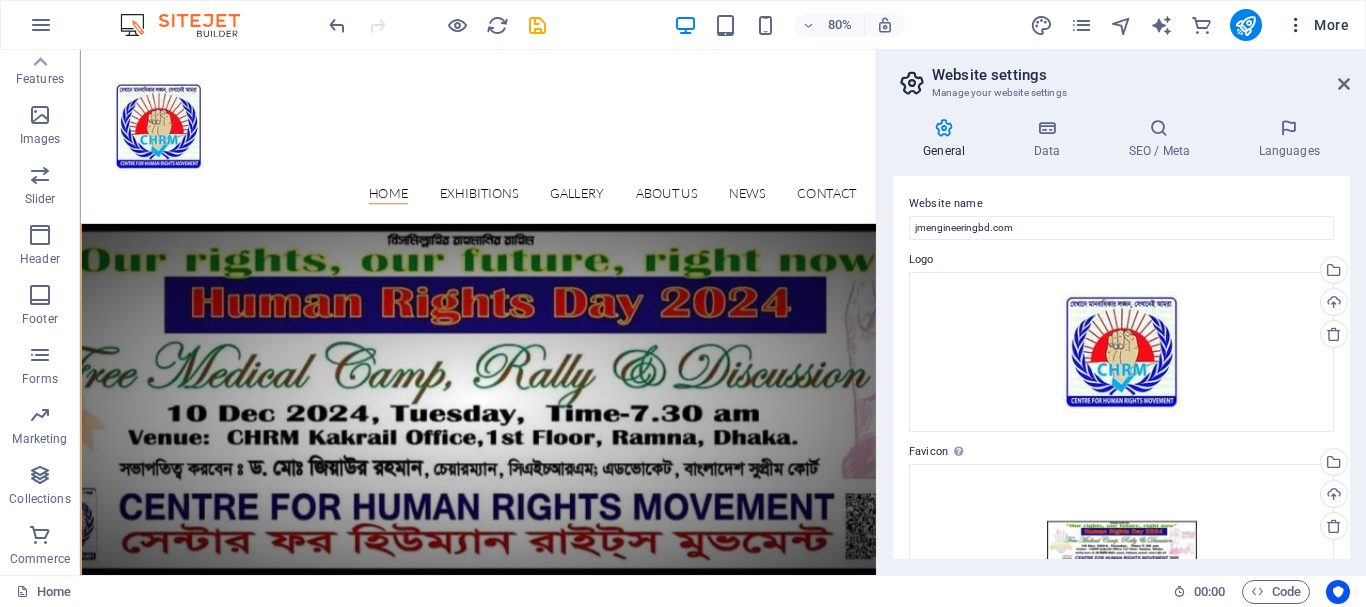 click at bounding box center [1296, 25] 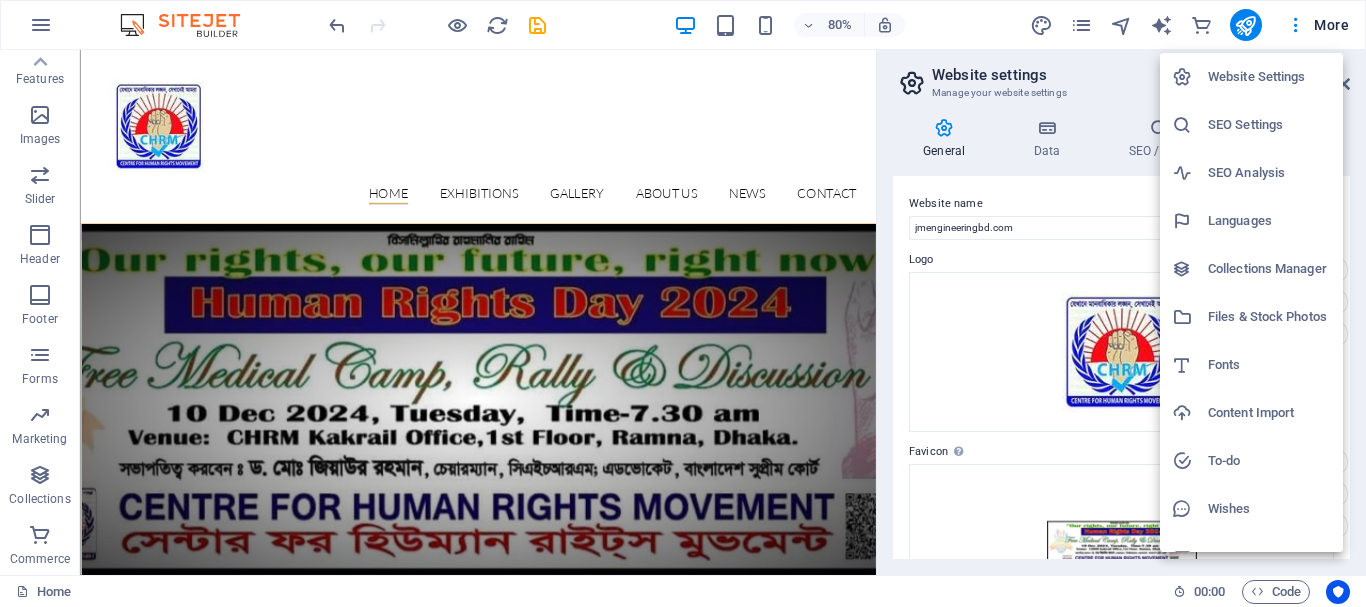 click at bounding box center [683, 303] 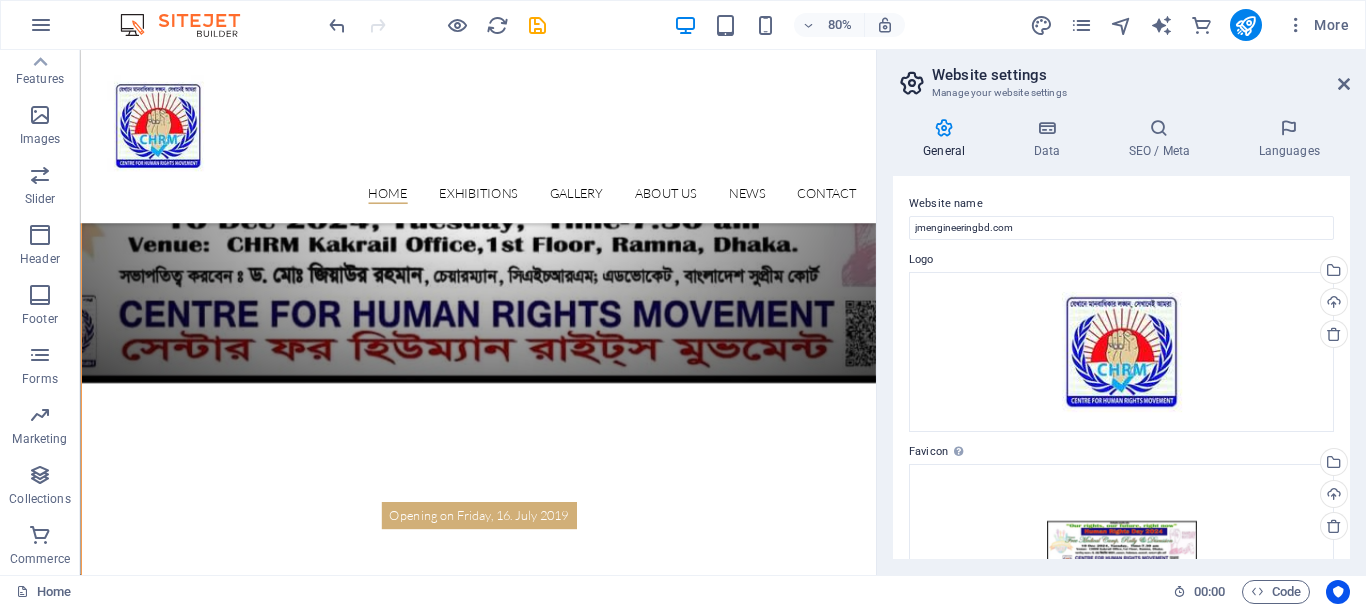 scroll, scrollTop: 0, scrollLeft: 0, axis: both 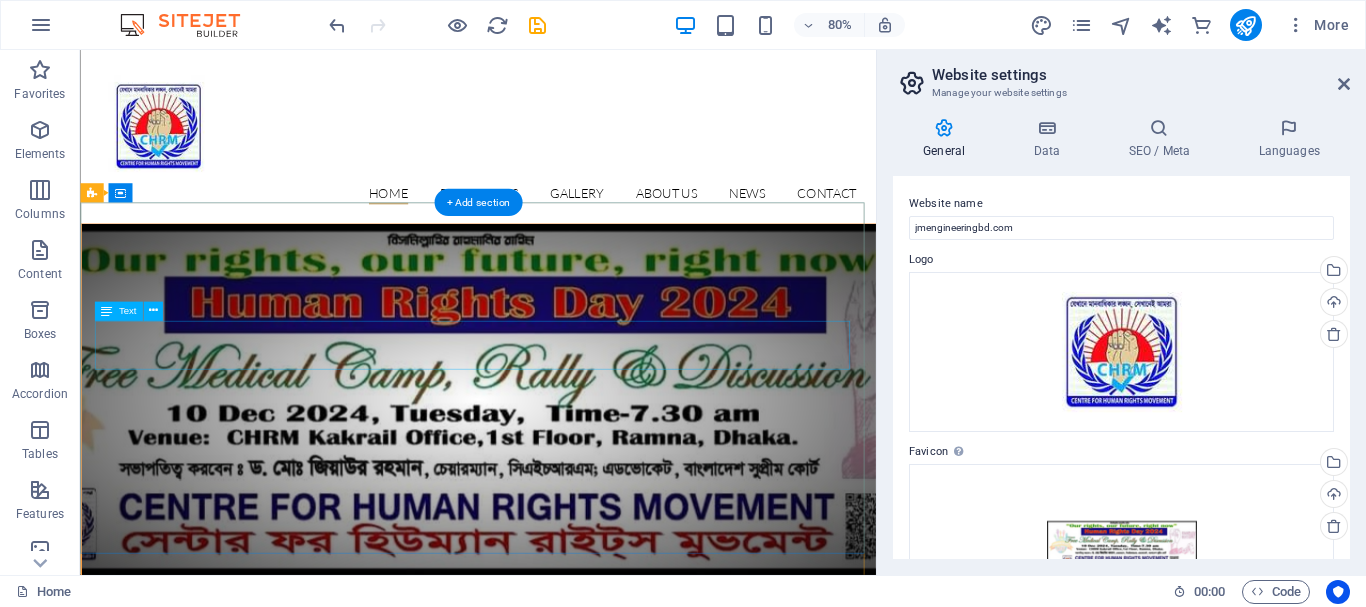 type 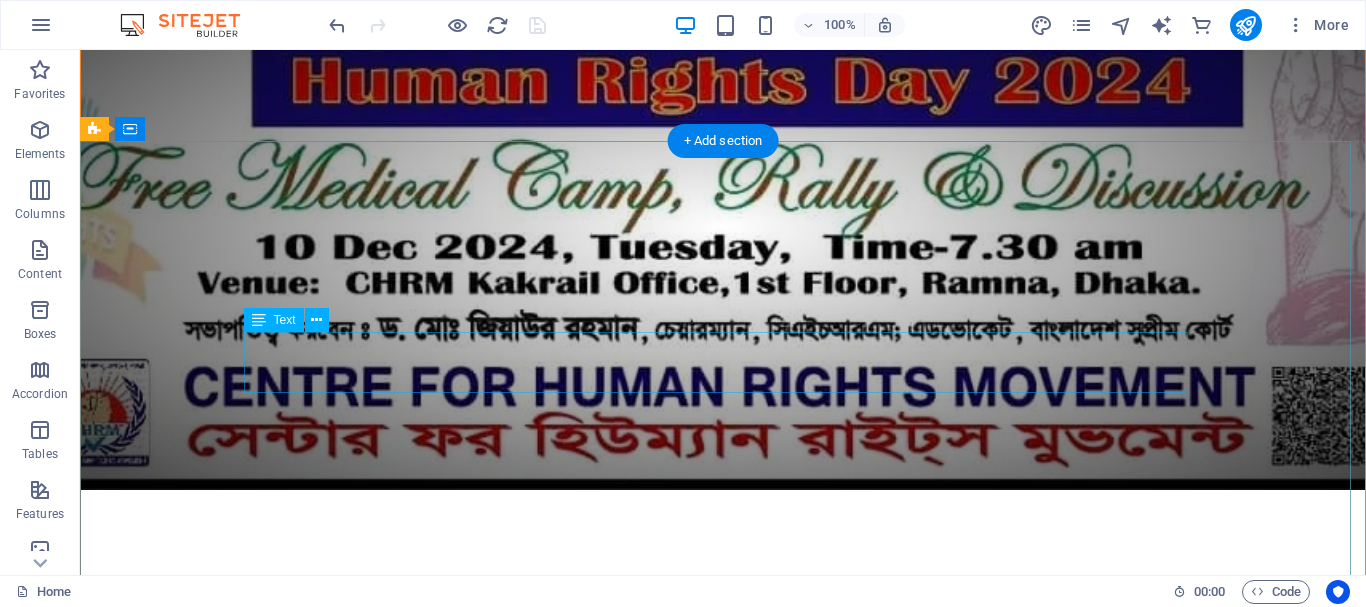 scroll, scrollTop: 100, scrollLeft: 0, axis: vertical 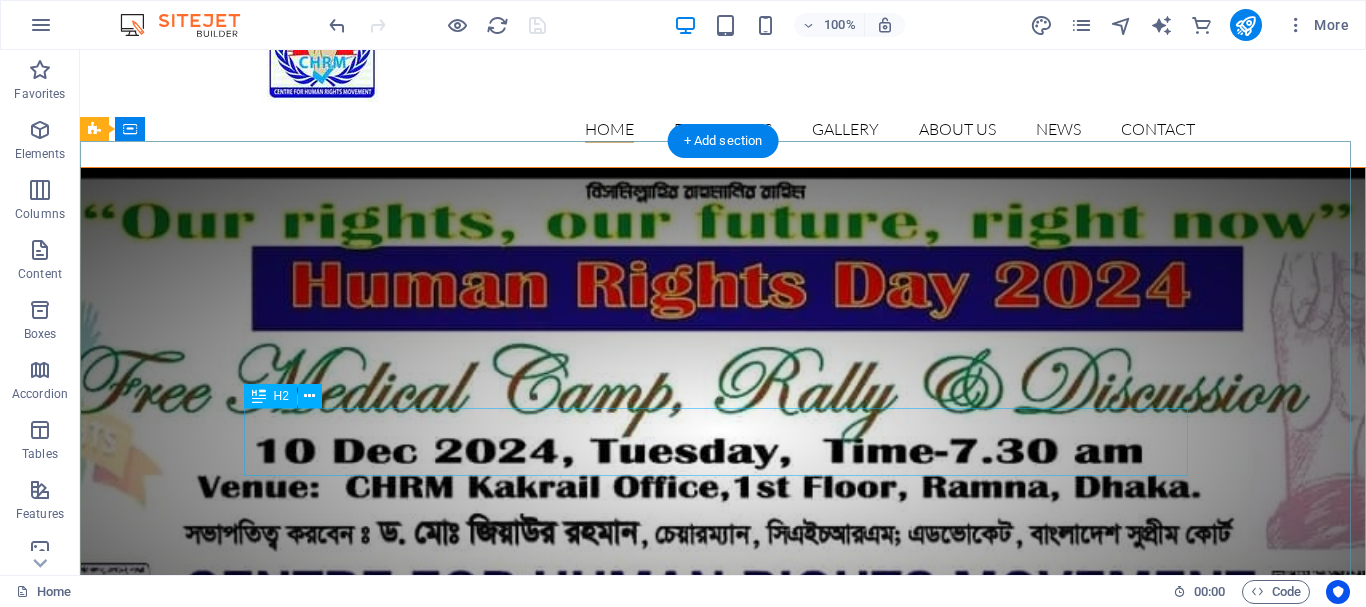 click on "CENTER FOR HUMAN RIGHTS MOVEMENT" at bounding box center [723, 996] 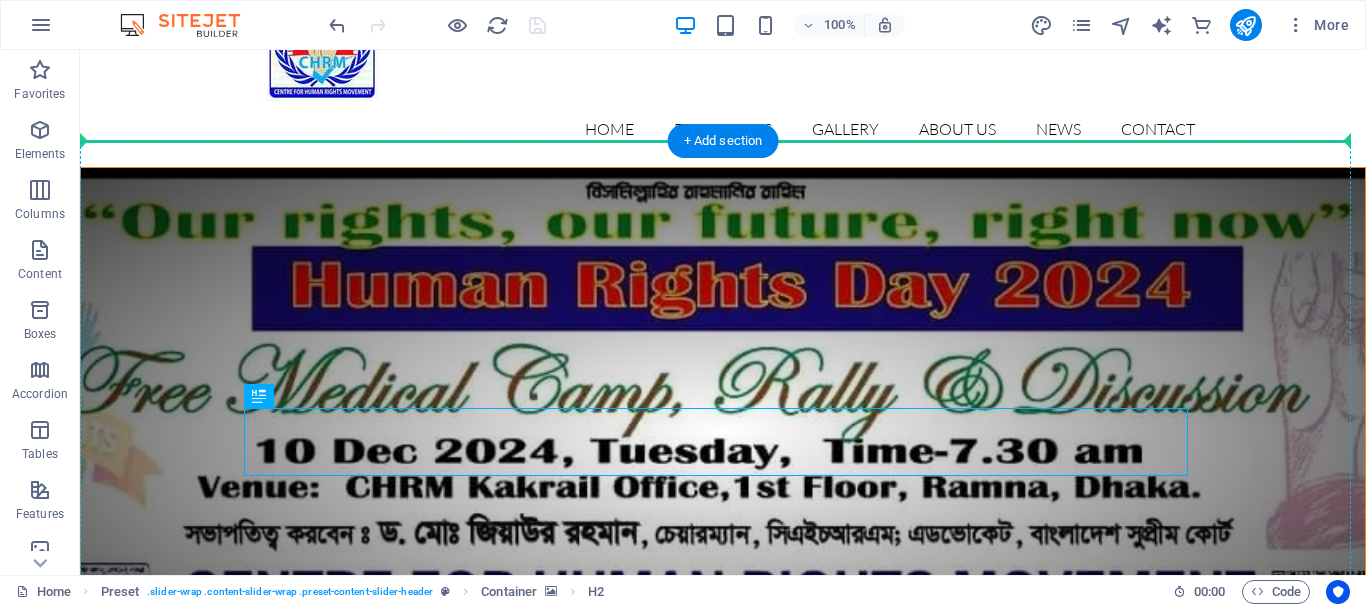 drag, startPoint x: 710, startPoint y: 445, endPoint x: 665, endPoint y: 225, distance: 224.55511 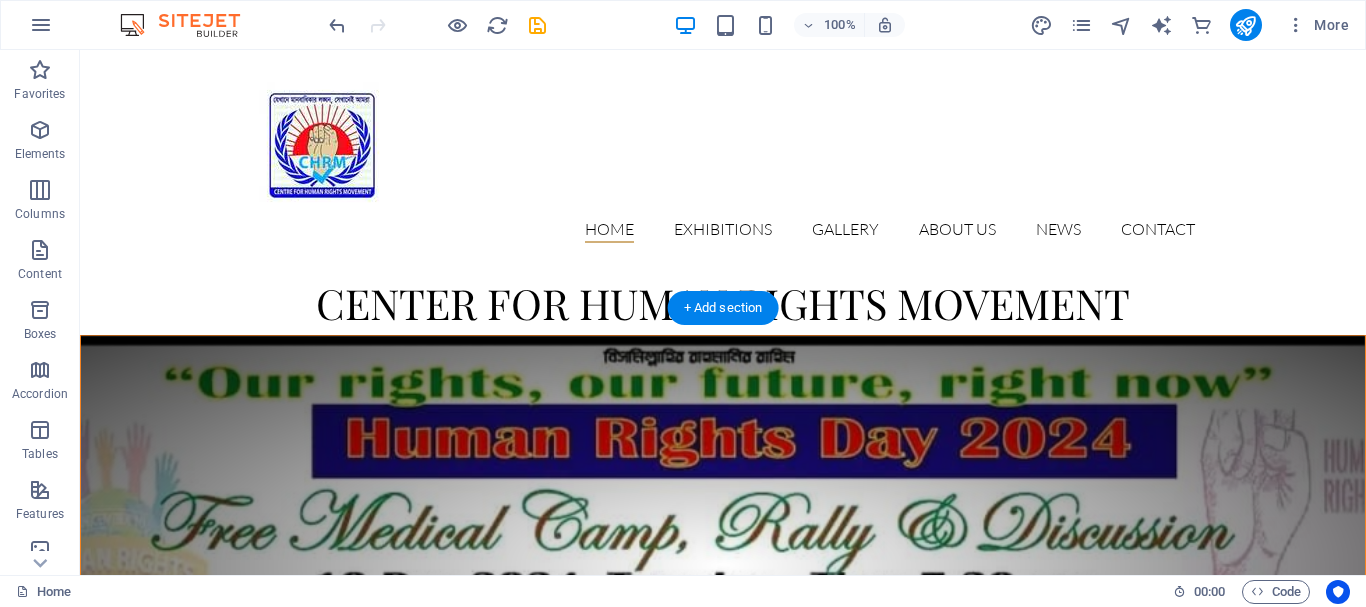 scroll, scrollTop: 100, scrollLeft: 0, axis: vertical 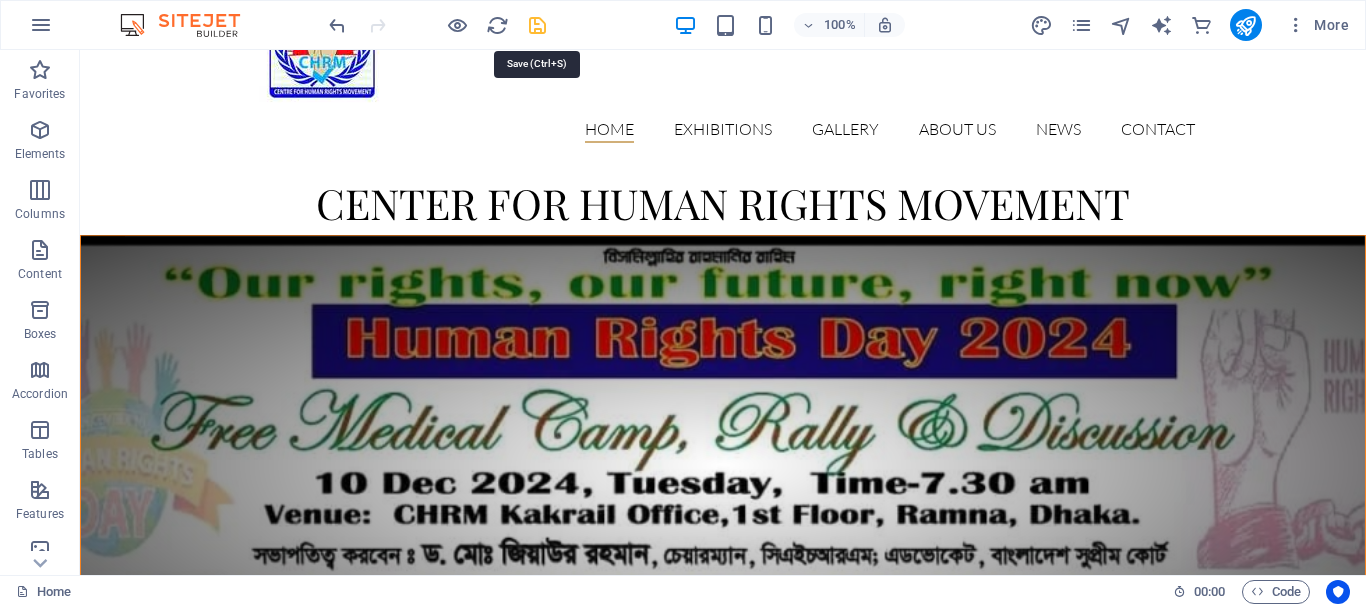 click at bounding box center [537, 25] 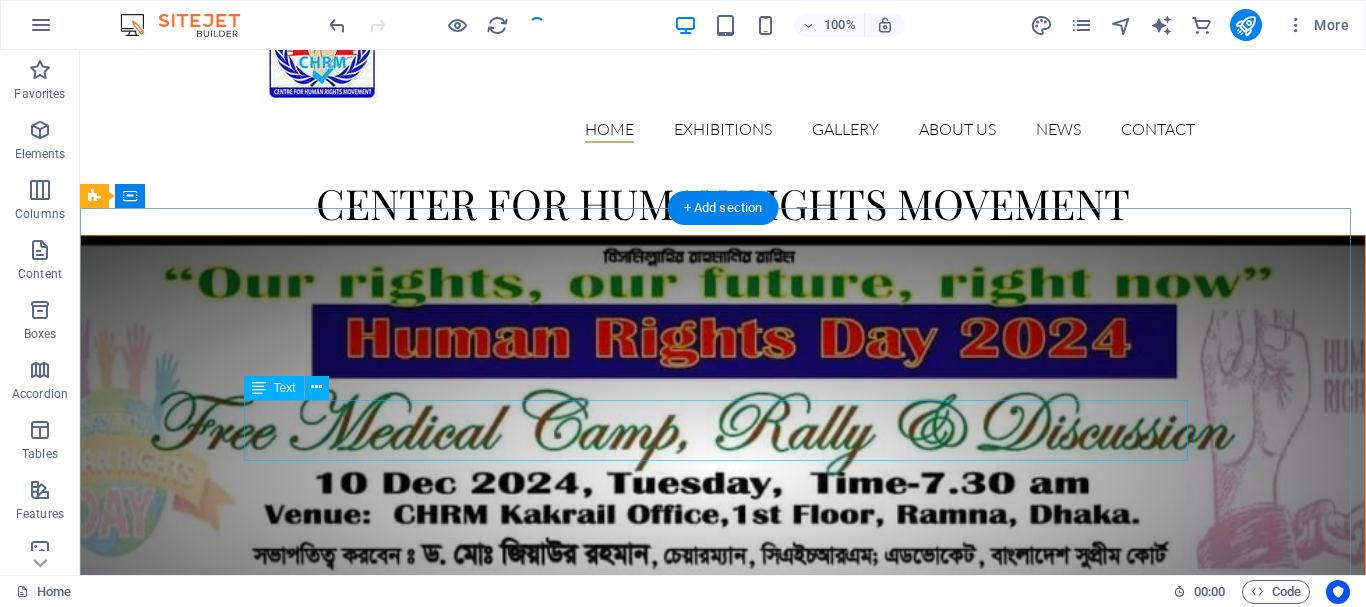 click on "Opening on Friday, 16. July 2019" at bounding box center (723, 917) 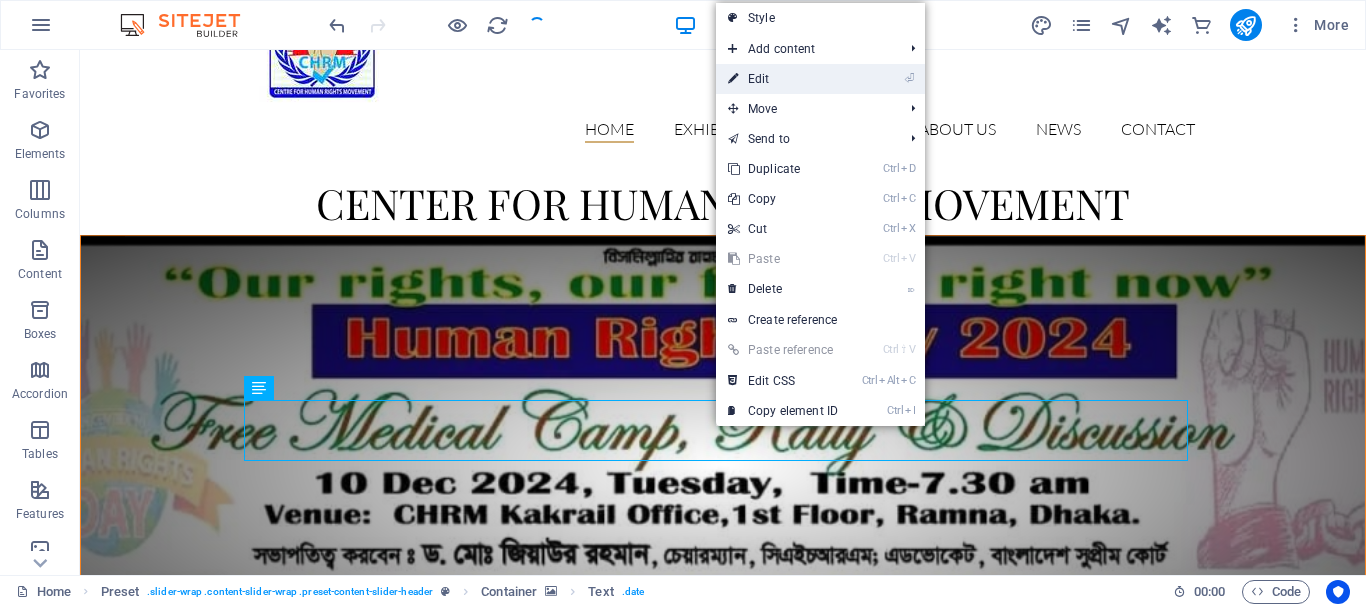click on "⏎  Edit" at bounding box center (783, 79) 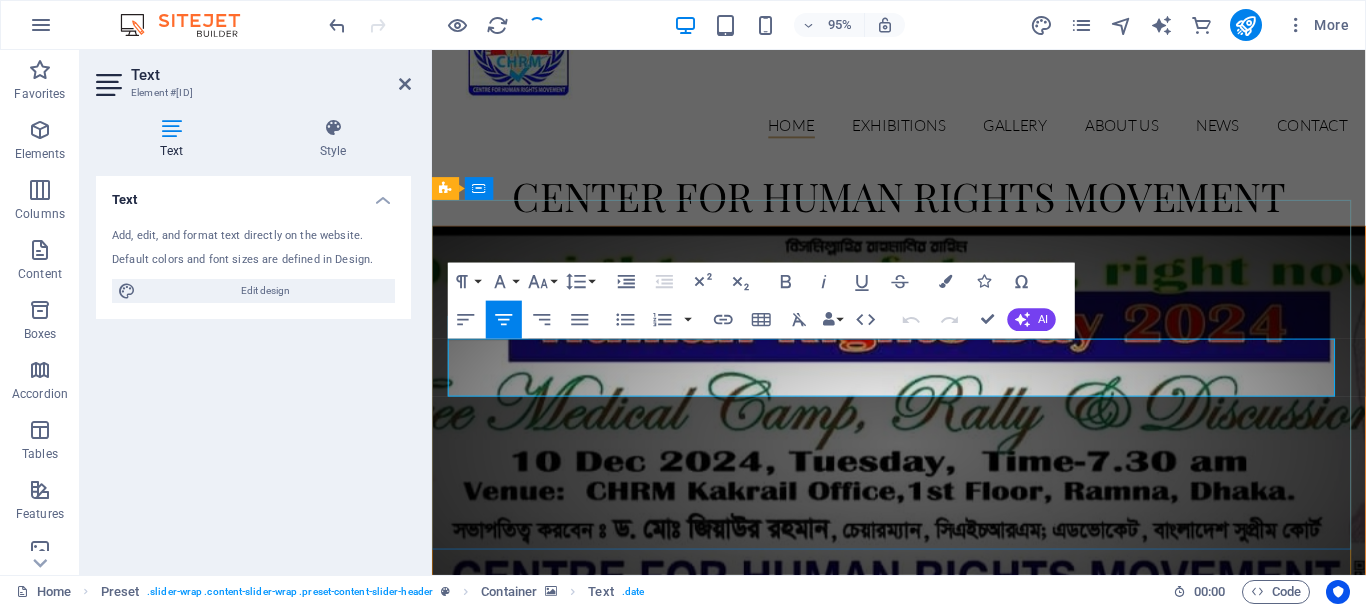 click on "Opening on Friday, 16. July 2019" at bounding box center (924, 872) 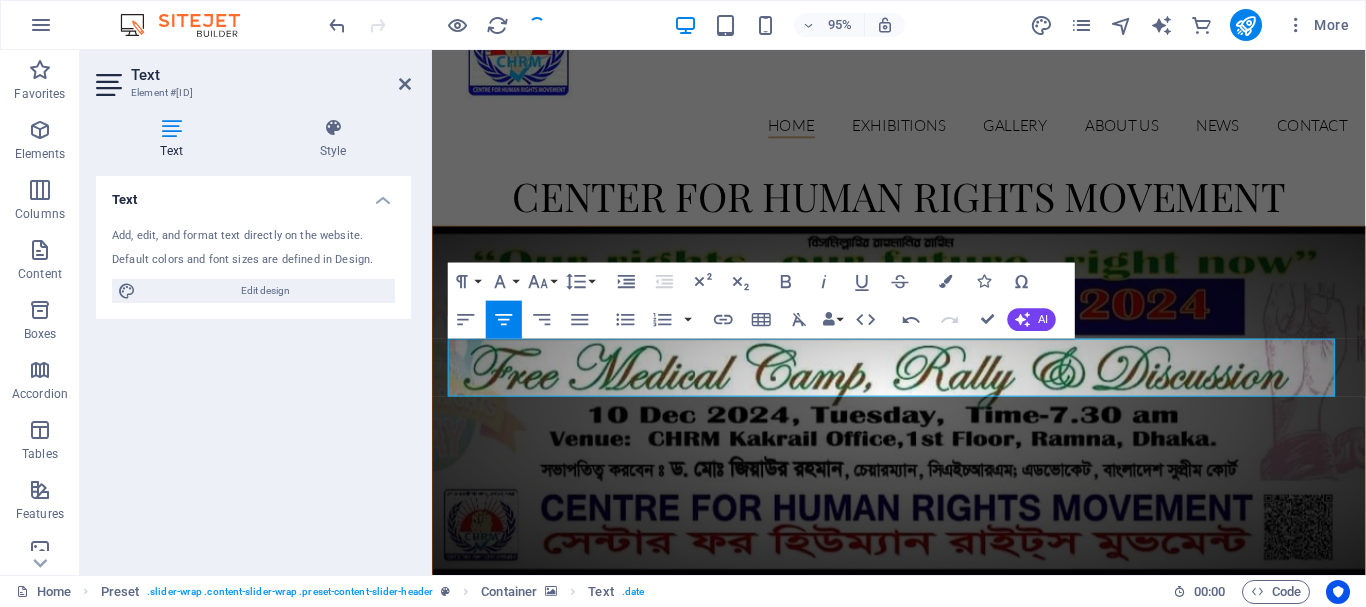 click at bounding box center (923, 420) 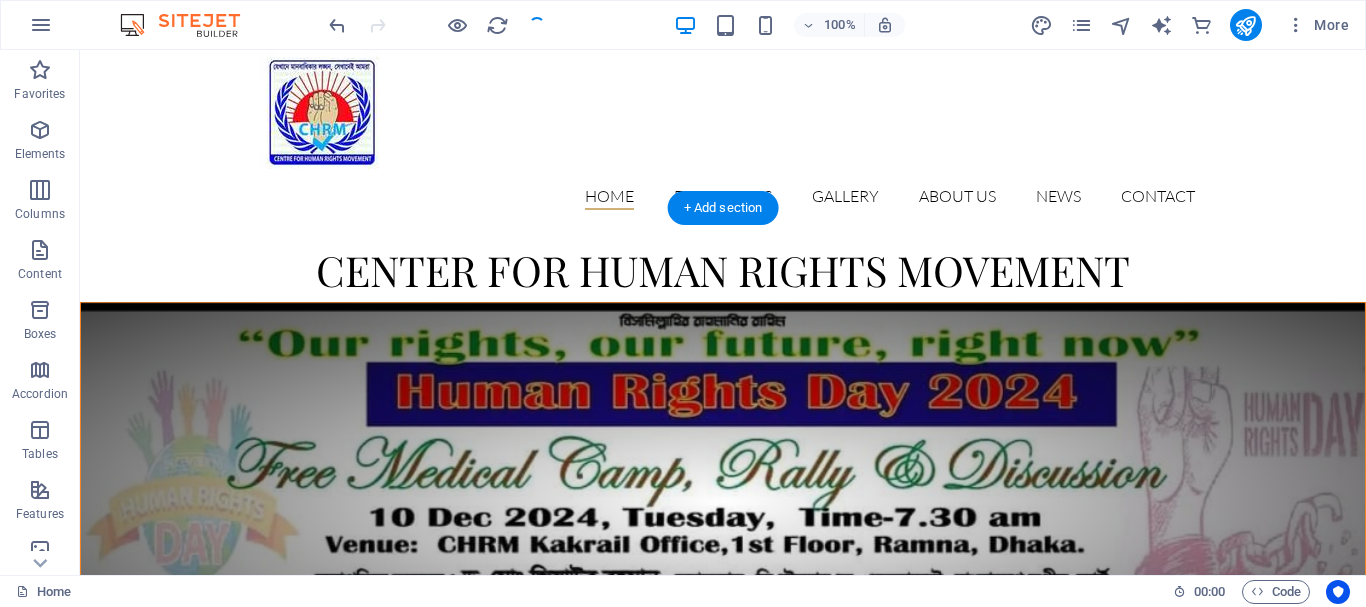 scroll, scrollTop: 0, scrollLeft: 0, axis: both 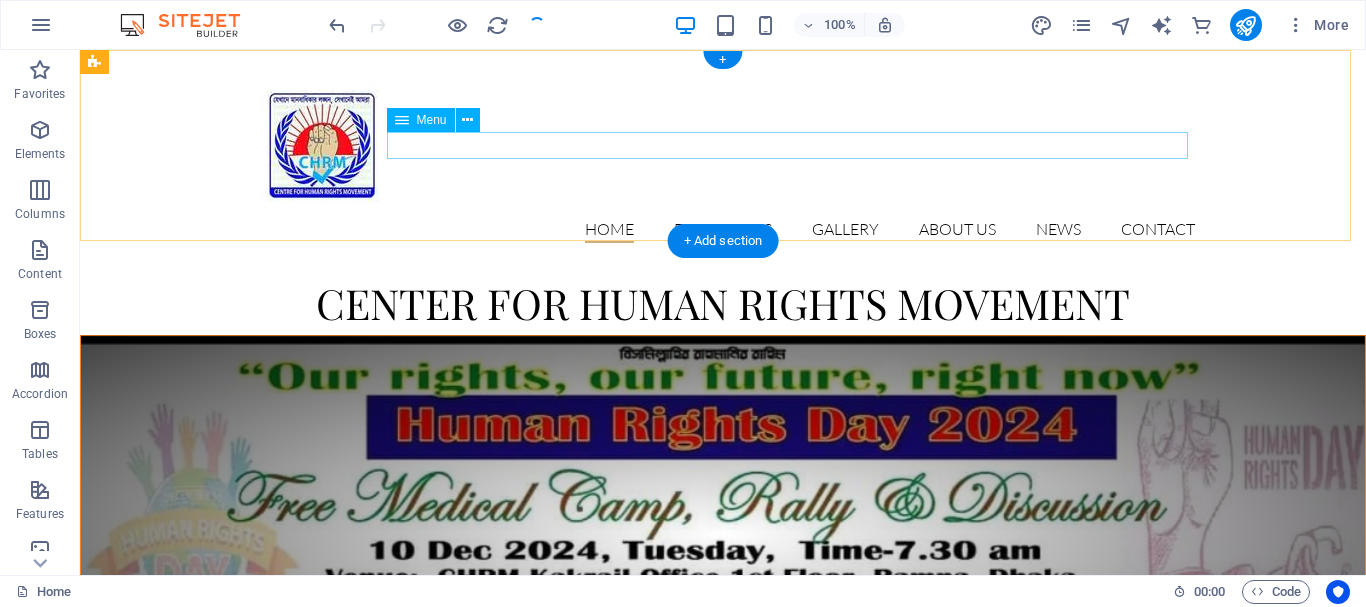 click on "Home Exhibitions Detail view Gallery About us News Contact" at bounding box center [723, 230] 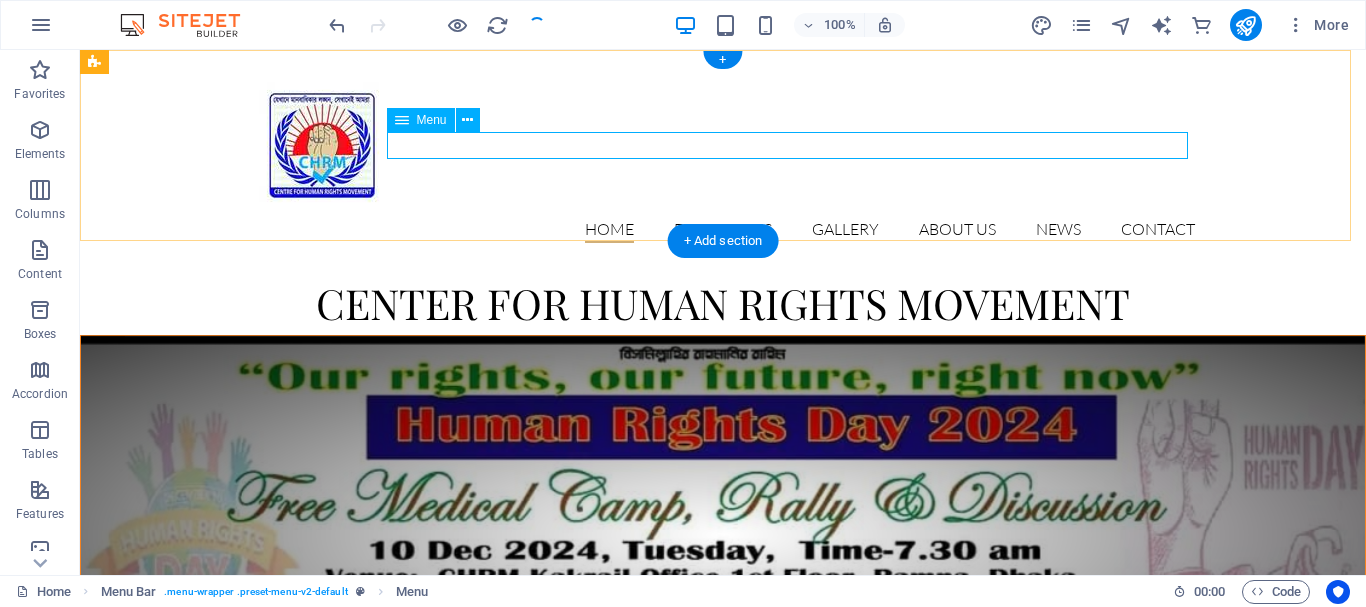click on "Home Exhibitions Detail view Gallery About us News Contact" at bounding box center (723, 230) 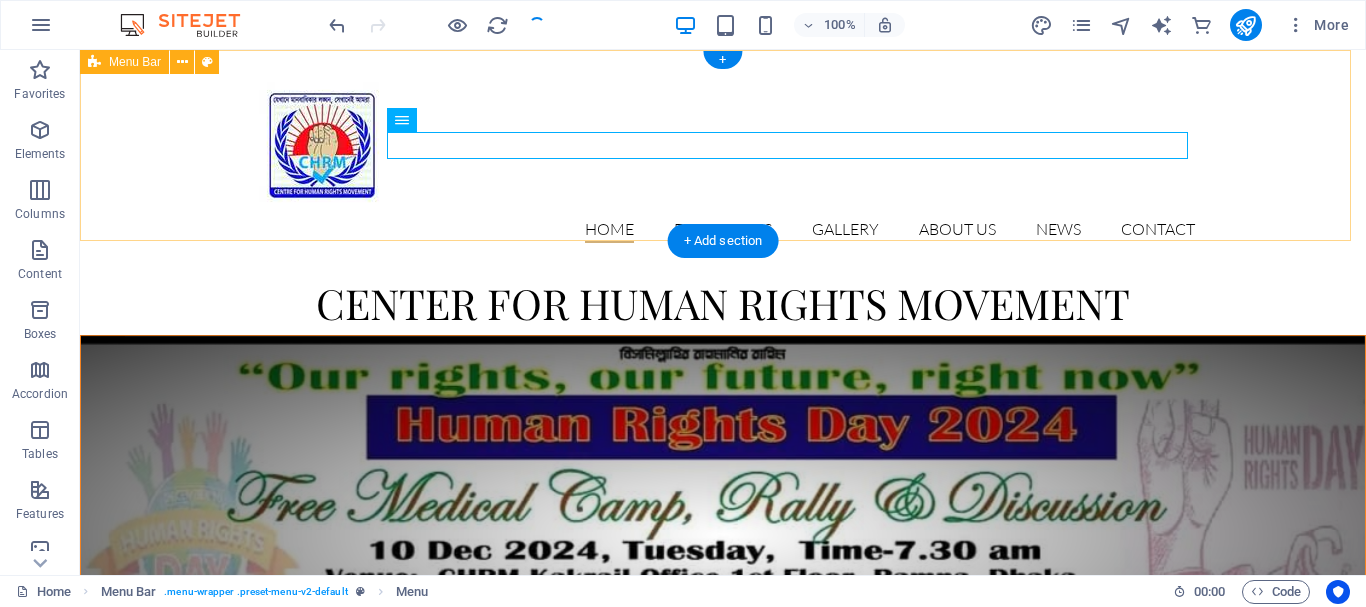 click on "Home Exhibitions Detail view Gallery About us News Contact" at bounding box center (723, 158) 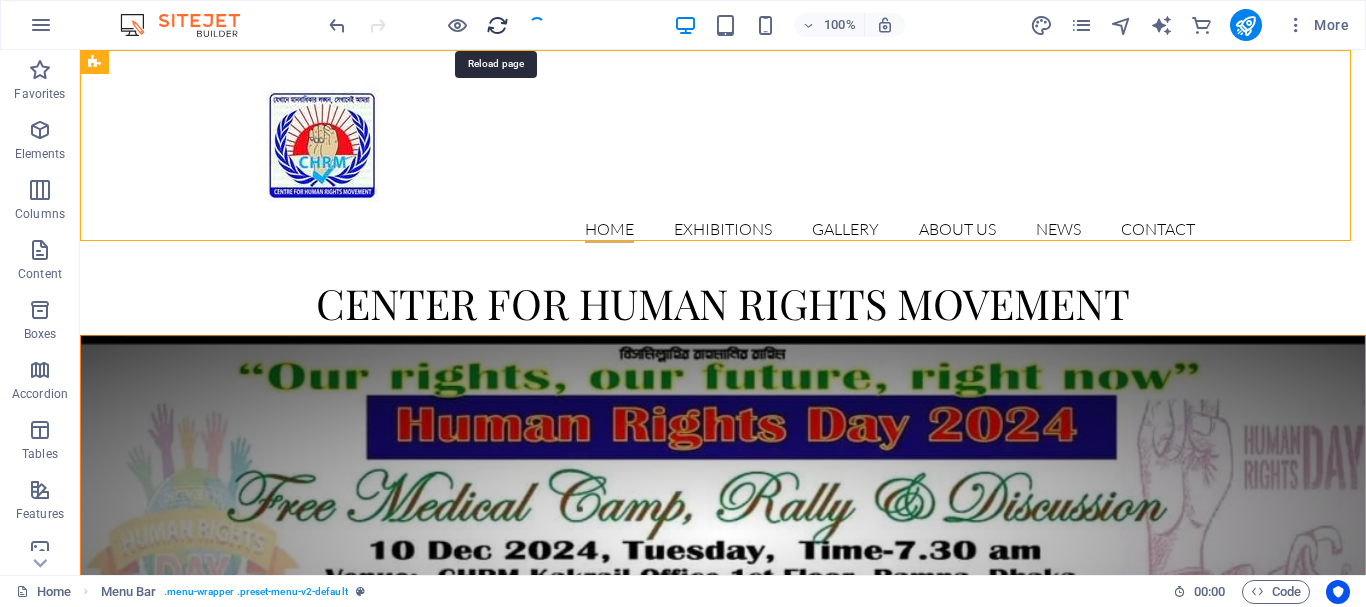 click at bounding box center (497, 25) 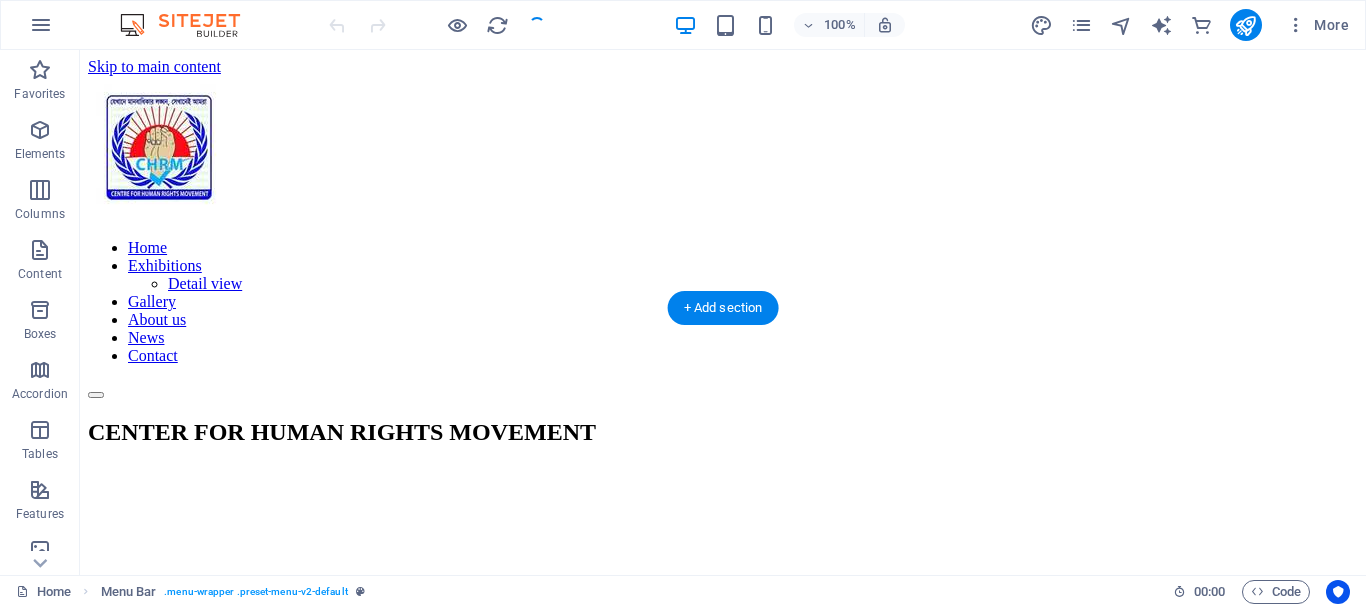 scroll, scrollTop: 100, scrollLeft: 0, axis: vertical 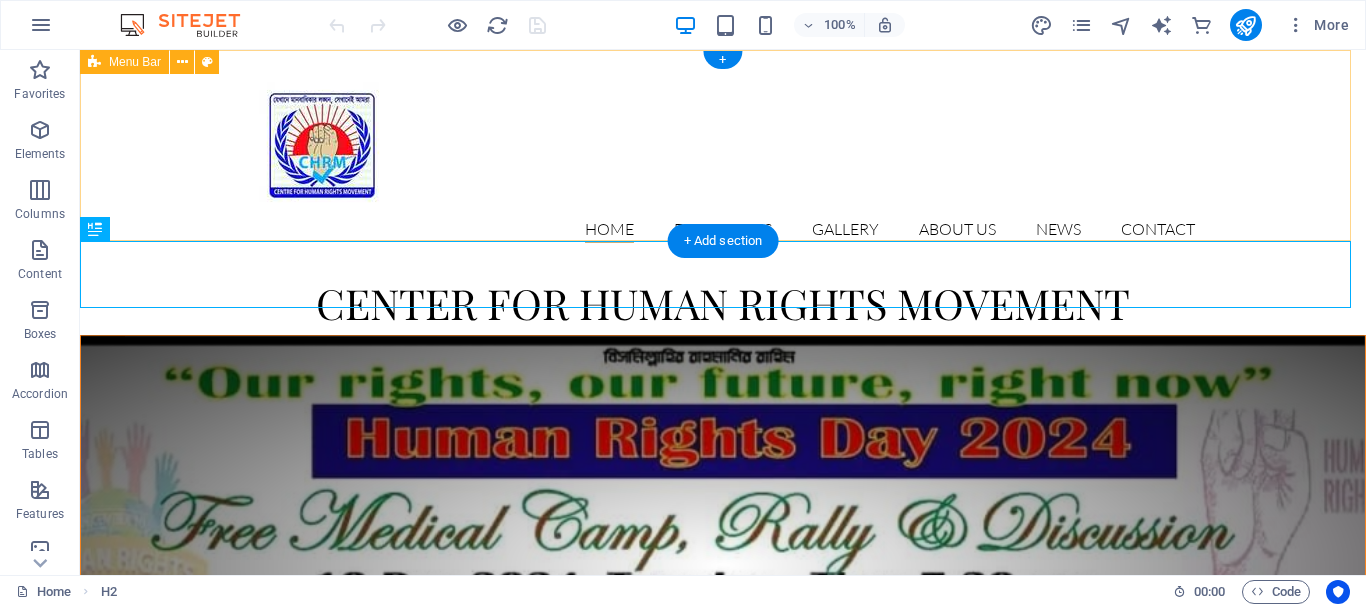 click on "Home Exhibitions Detail view Gallery About us News Contact" at bounding box center (723, 158) 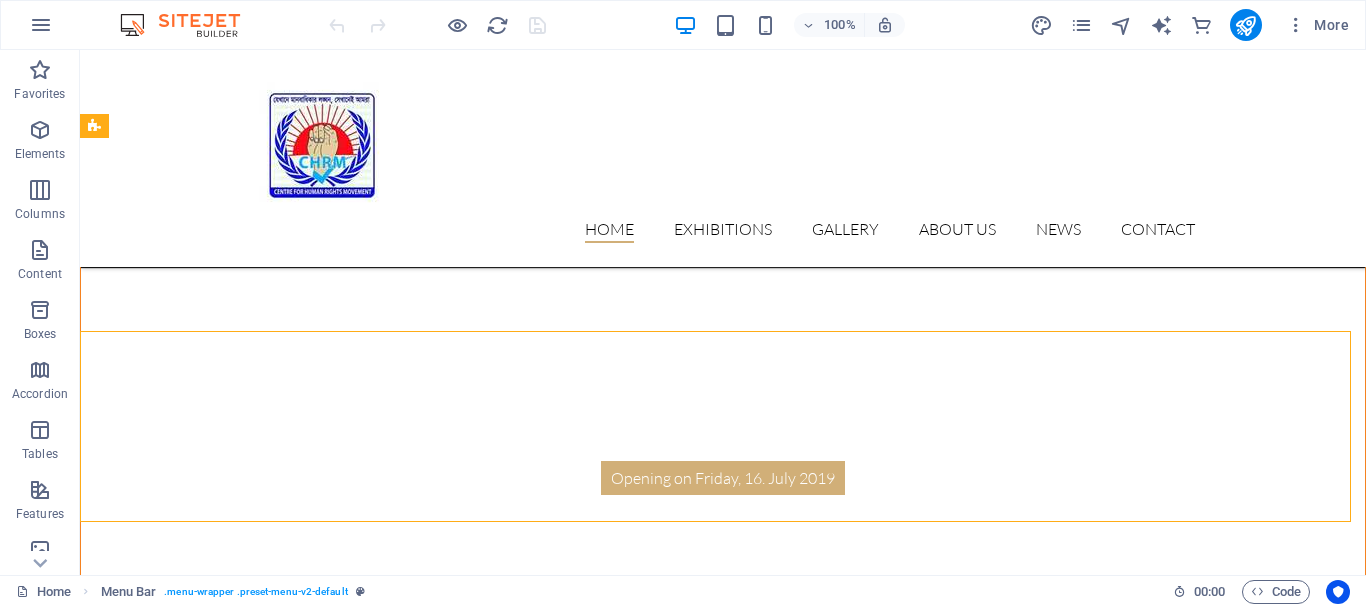 scroll, scrollTop: 0, scrollLeft: 0, axis: both 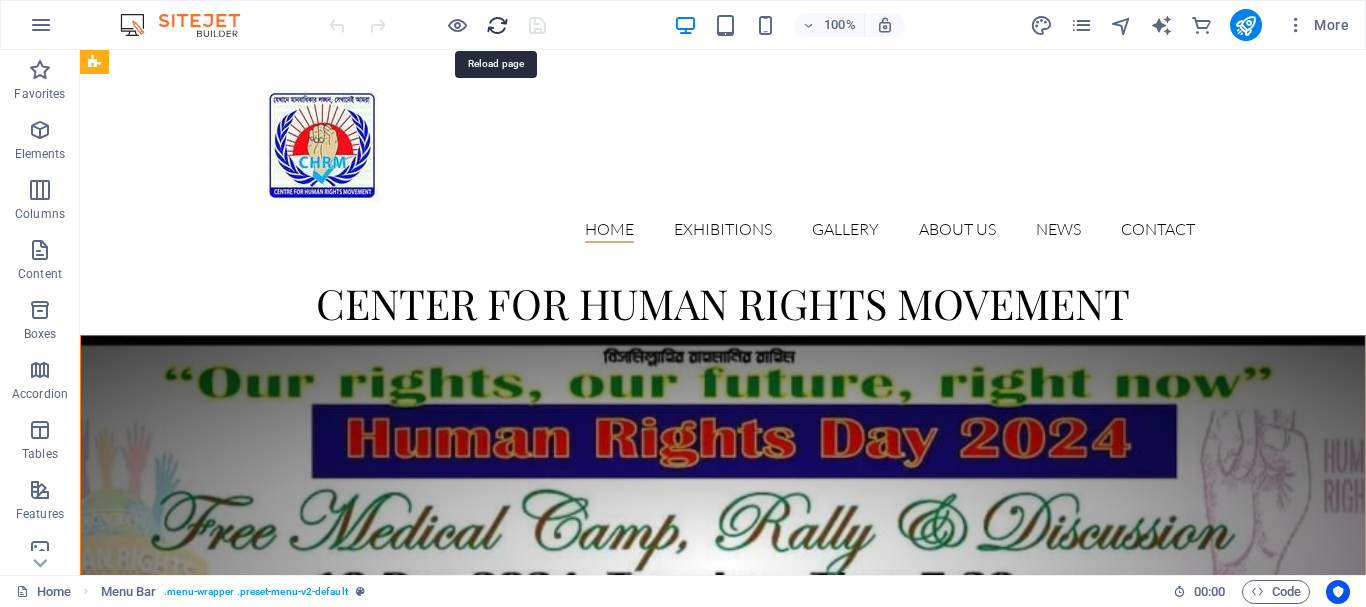 click at bounding box center [497, 25] 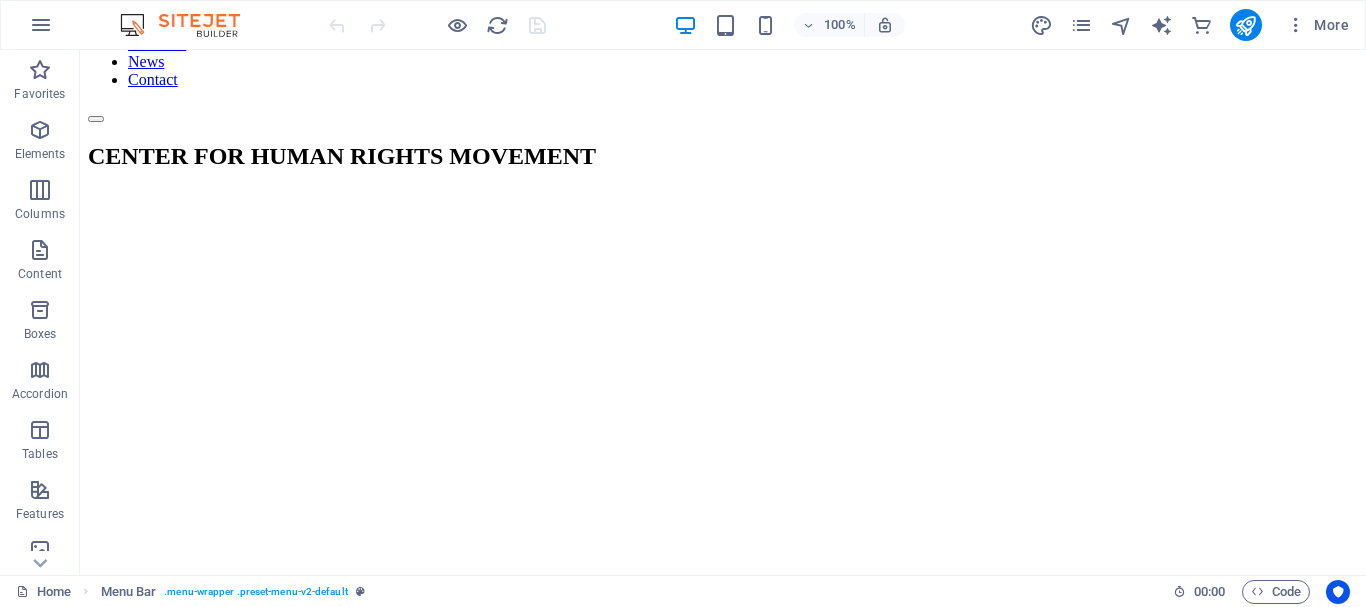 scroll, scrollTop: 0, scrollLeft: 0, axis: both 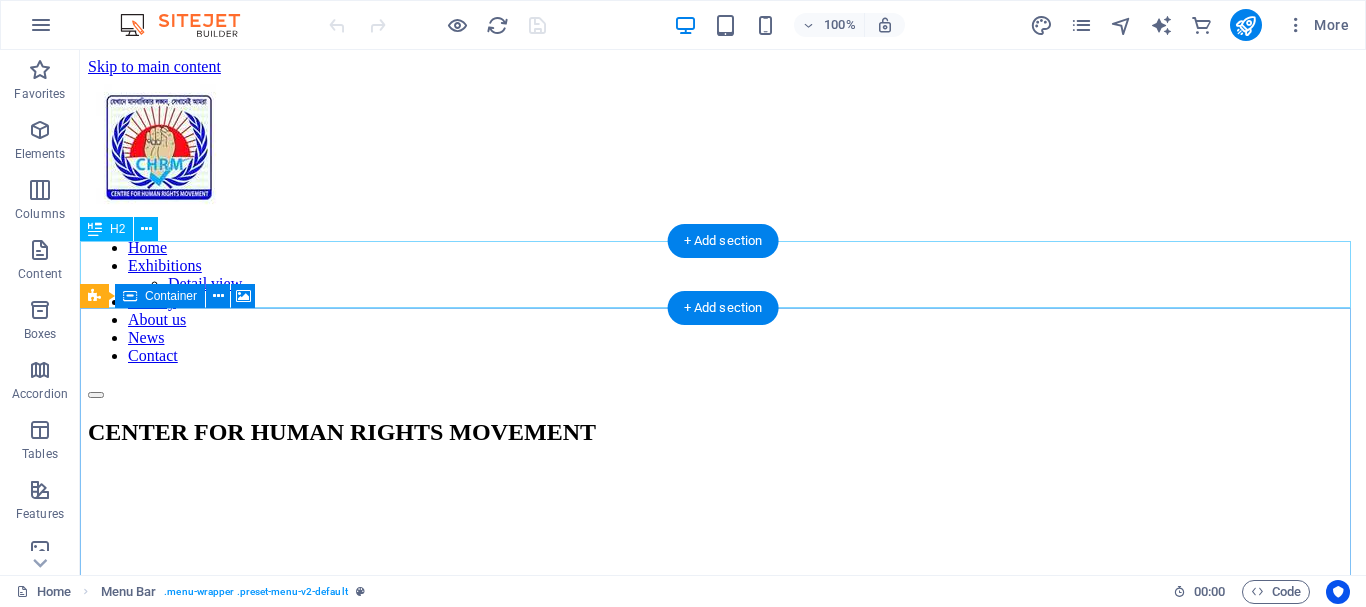 click on "CENTER FOR HUMAN RIGHTS MOVEMENT" at bounding box center (723, 432) 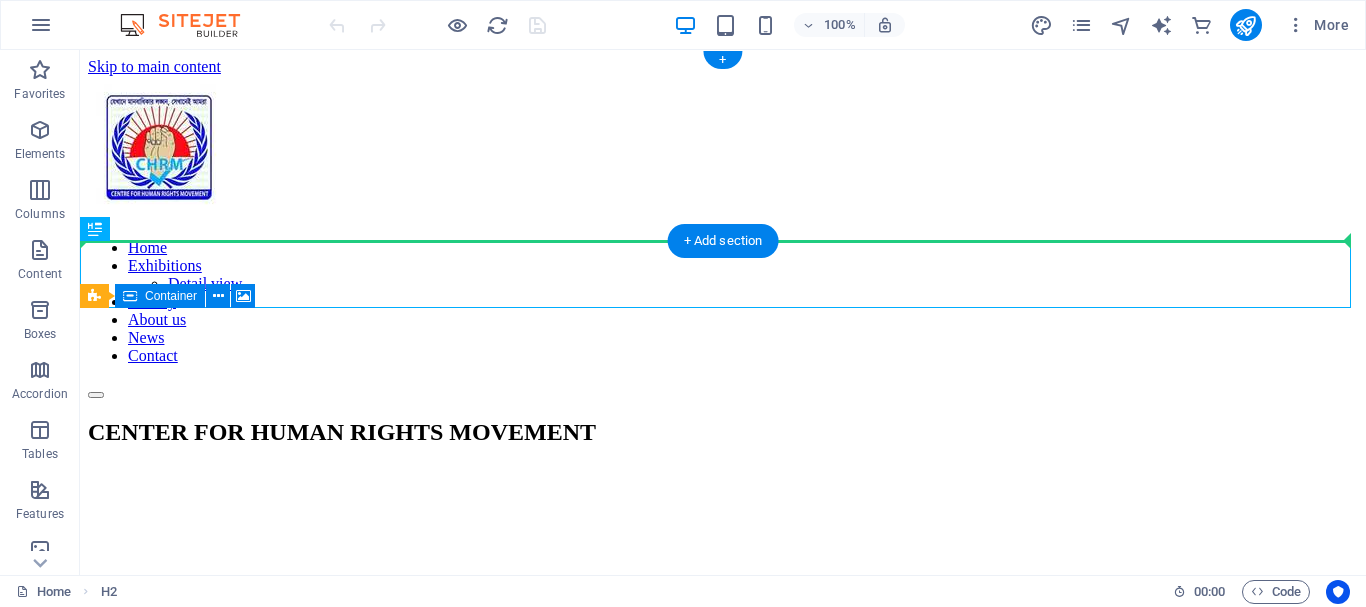 drag, startPoint x: 808, startPoint y: 279, endPoint x: 807, endPoint y: 196, distance: 83.00603 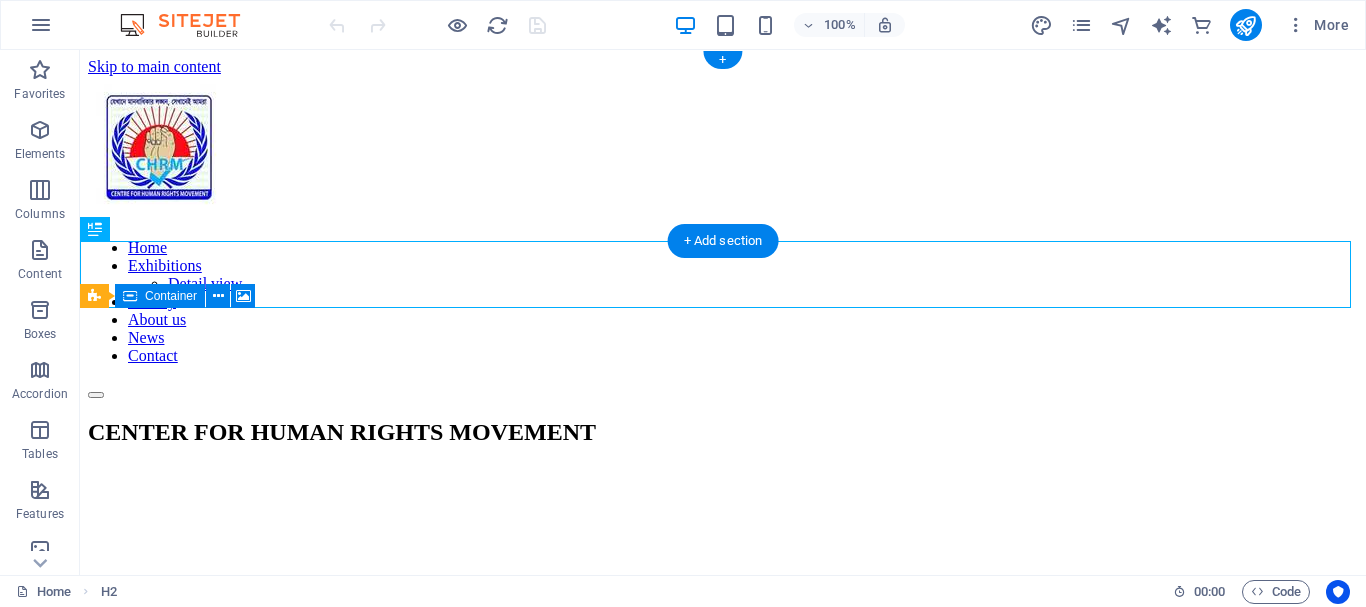 click on "Home Exhibitions Detail view Gallery About us News Contact" at bounding box center (723, 237) 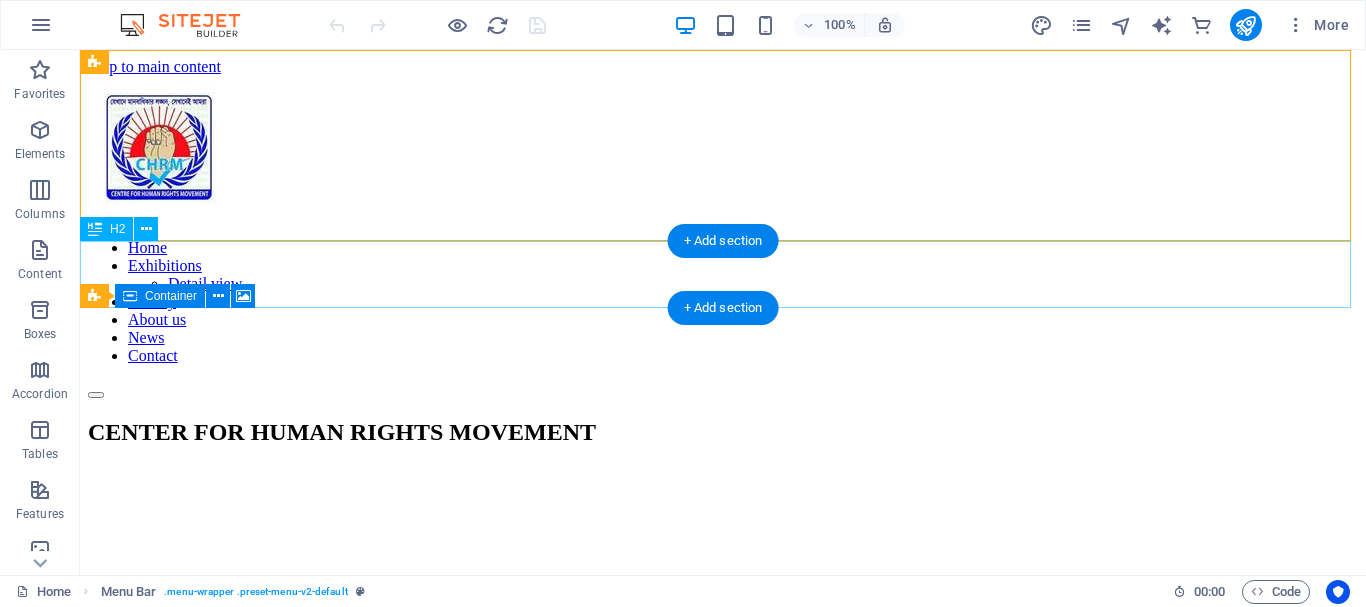 click on "CENTER FOR HUMAN RIGHTS MOVEMENT" at bounding box center (723, 432) 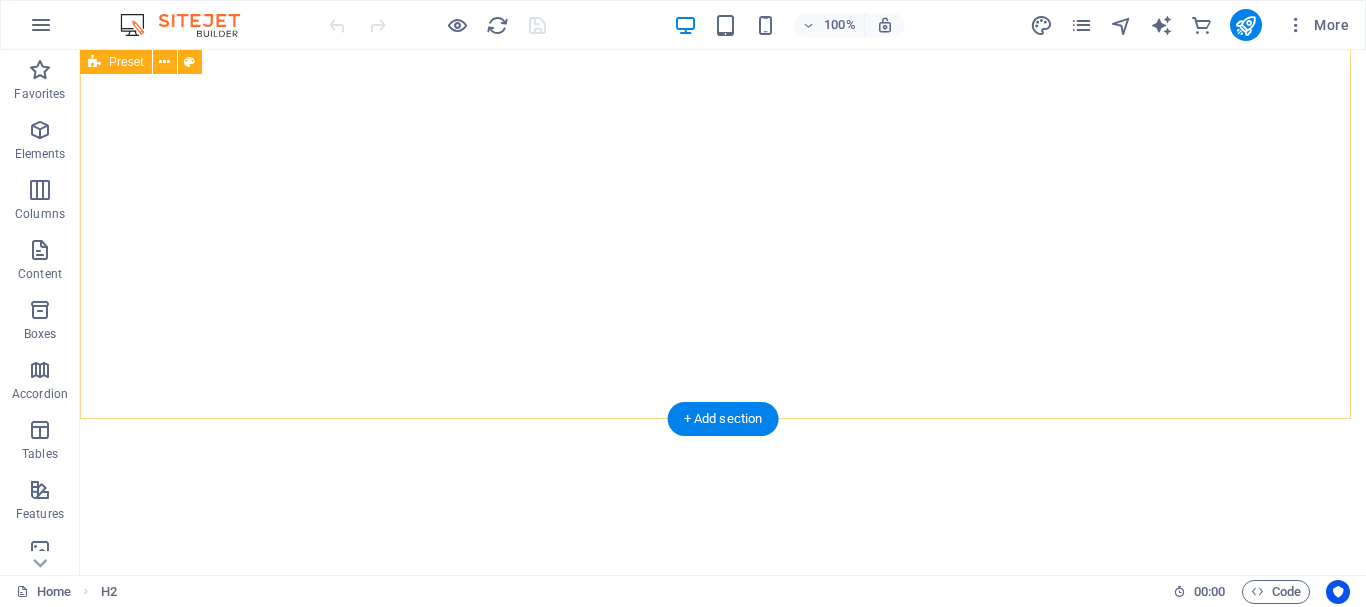 scroll, scrollTop: 1700, scrollLeft: 0, axis: vertical 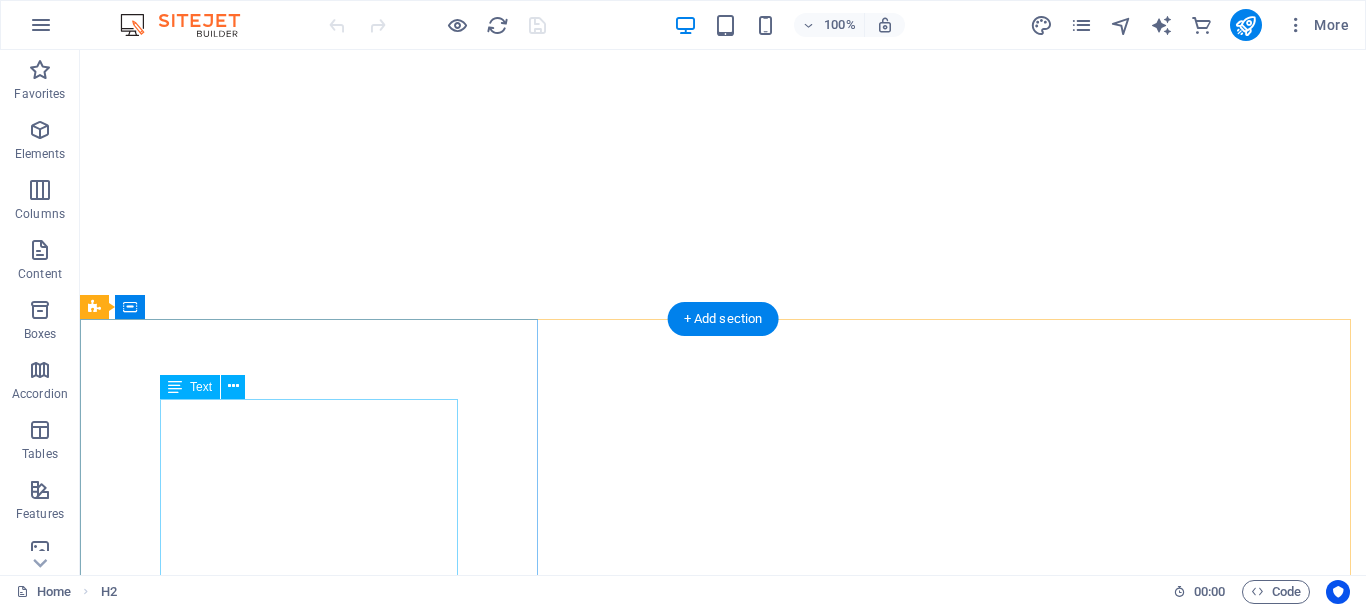 click on "„A people without the knowledge of their past history, origin and culture is like a tree without roots.“ Marcus Garvey" at bounding box center (723, 6285) 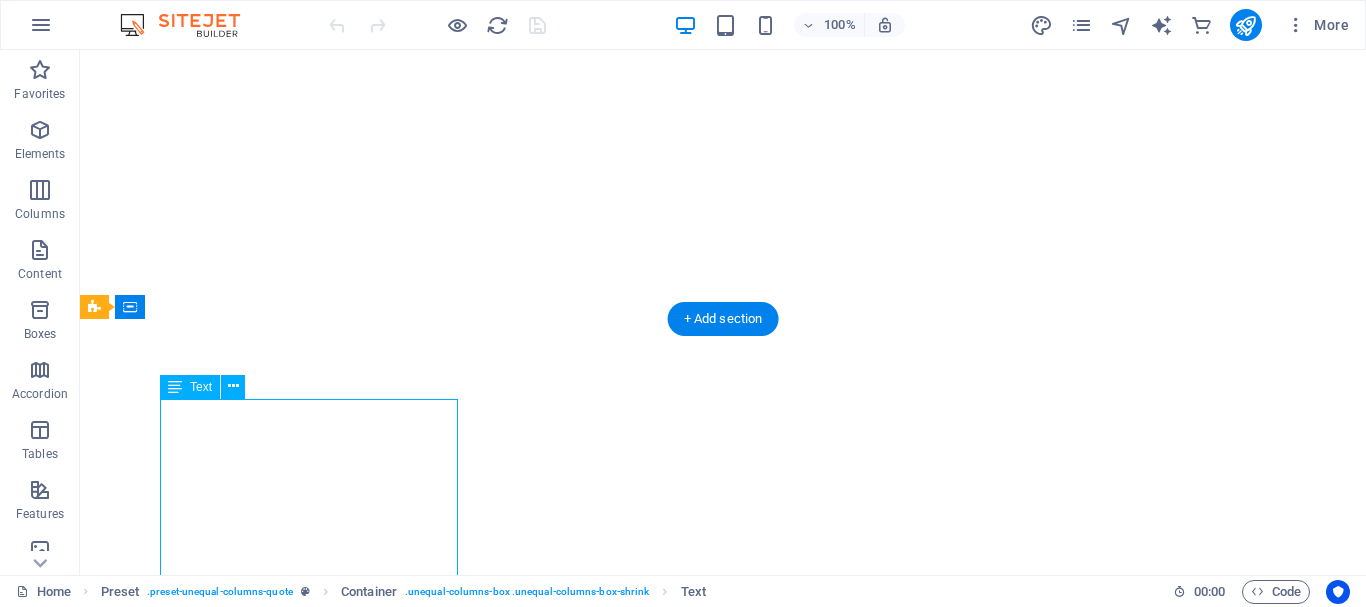 scroll, scrollTop: 1900, scrollLeft: 0, axis: vertical 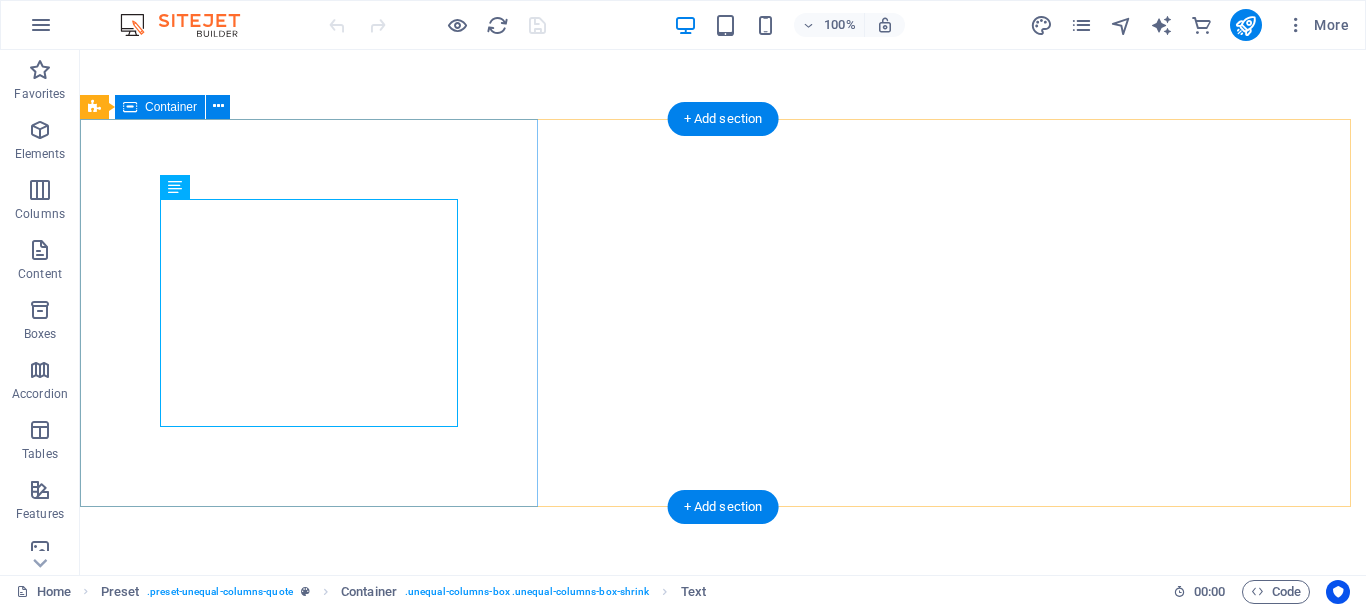 click on "„A people without the knowledge of their past history, origin and culture is like a tree without roots.“ Marcus Garvey" at bounding box center (723, 6085) 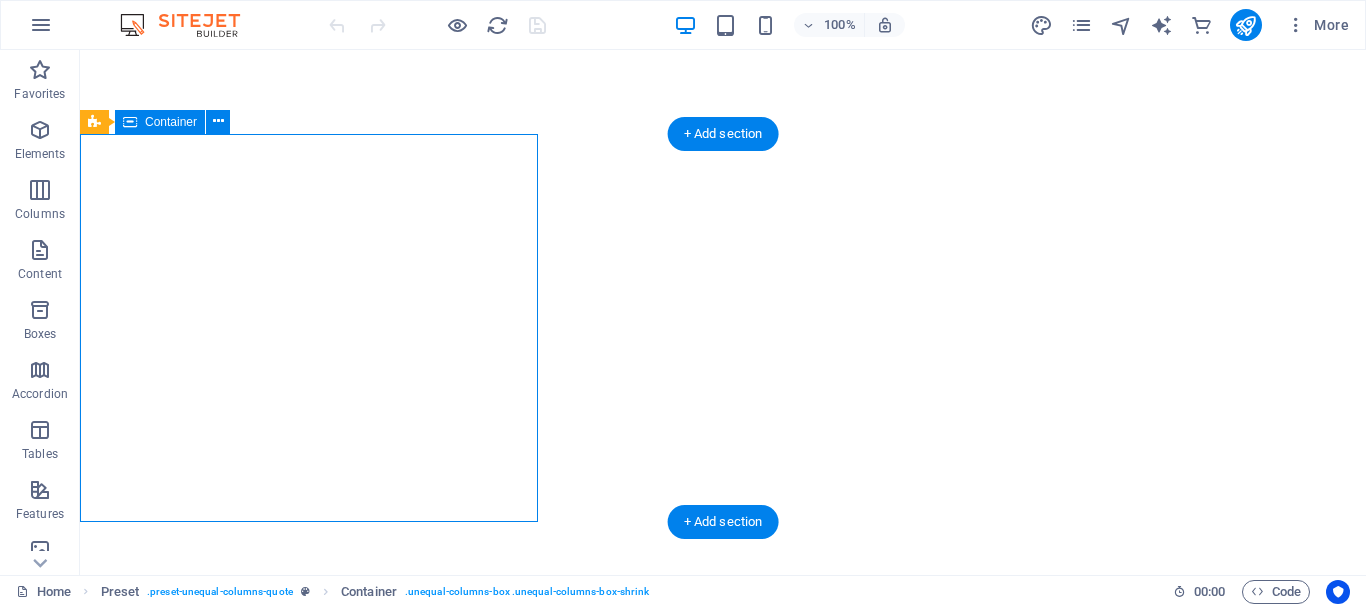 scroll, scrollTop: 1700, scrollLeft: 0, axis: vertical 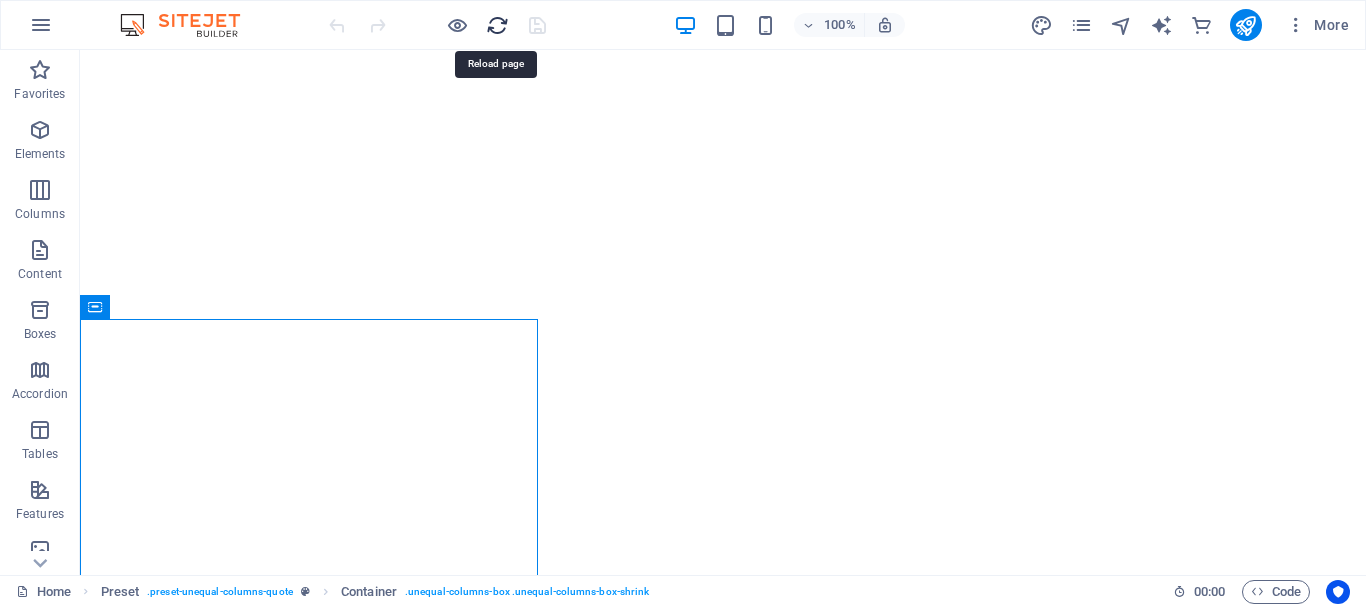 click at bounding box center (497, 25) 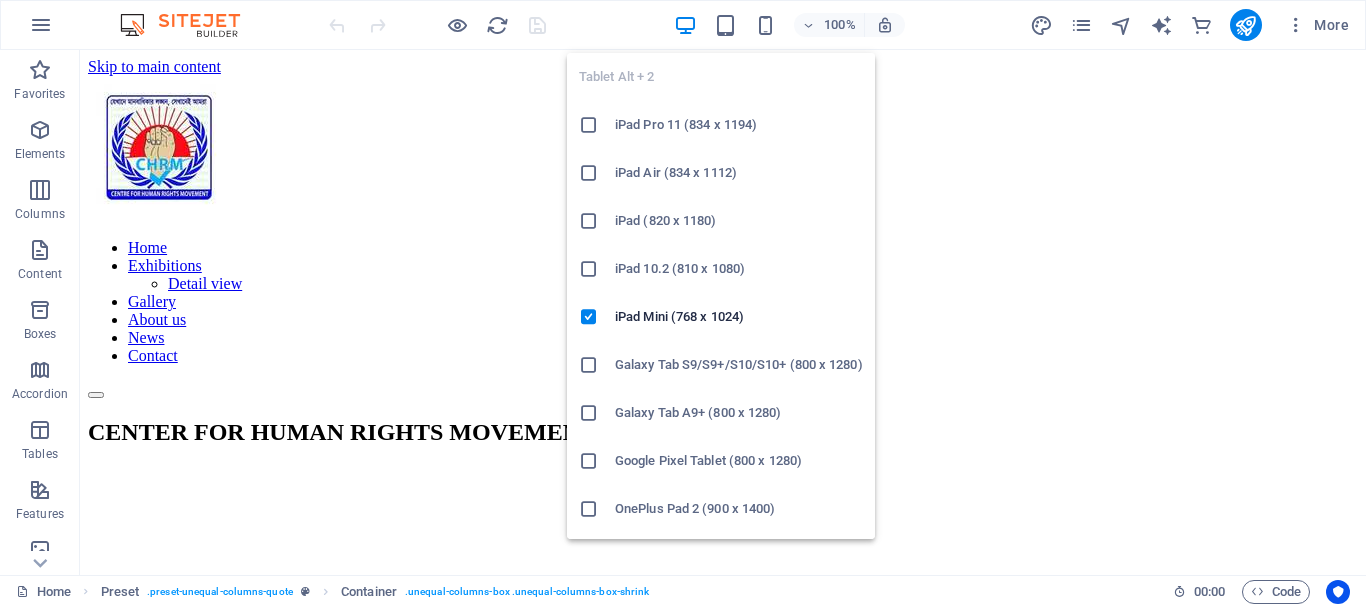 scroll, scrollTop: 0, scrollLeft: 0, axis: both 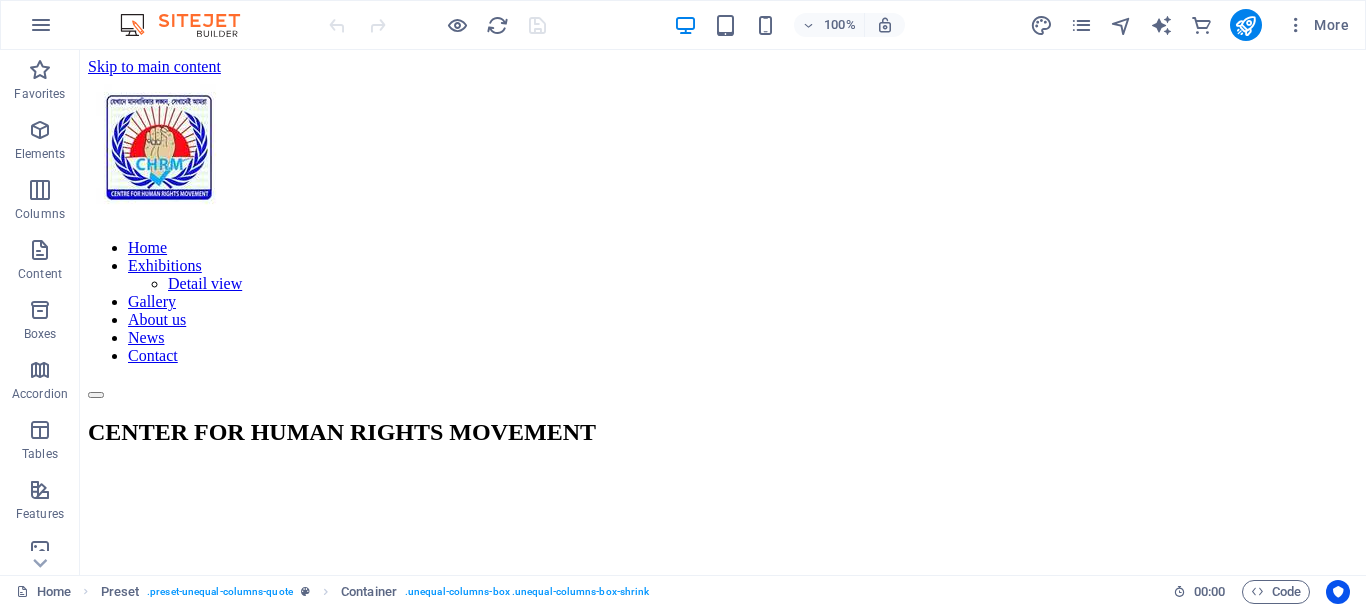 click on "Home Exhibitions Detail view Gallery About us News Contact" at bounding box center [723, 237] 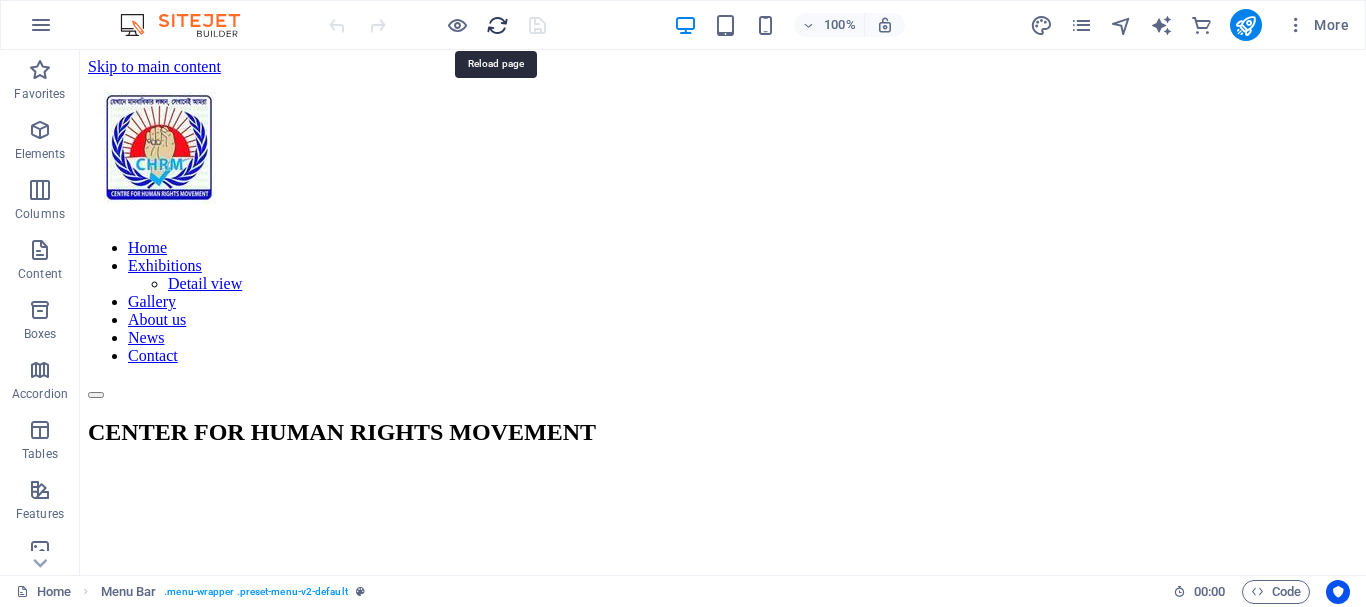 click at bounding box center (497, 25) 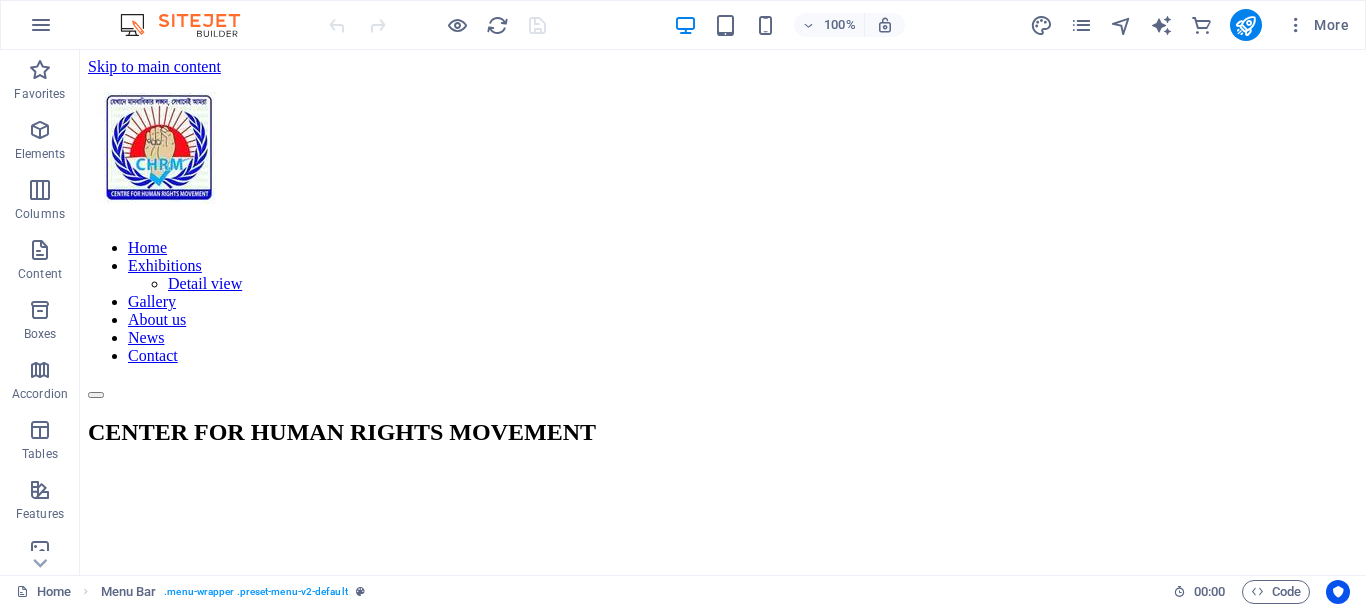 scroll, scrollTop: 0, scrollLeft: 0, axis: both 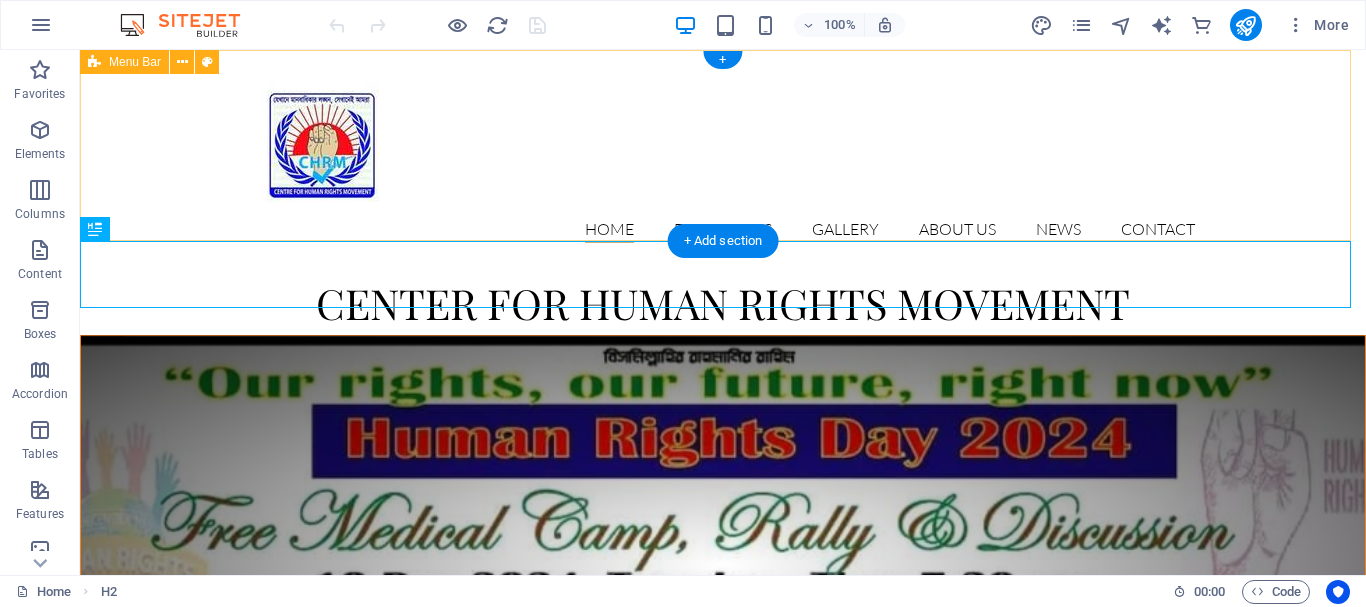 click on "Home Exhibitions Detail view Gallery About us News Contact" at bounding box center [723, 158] 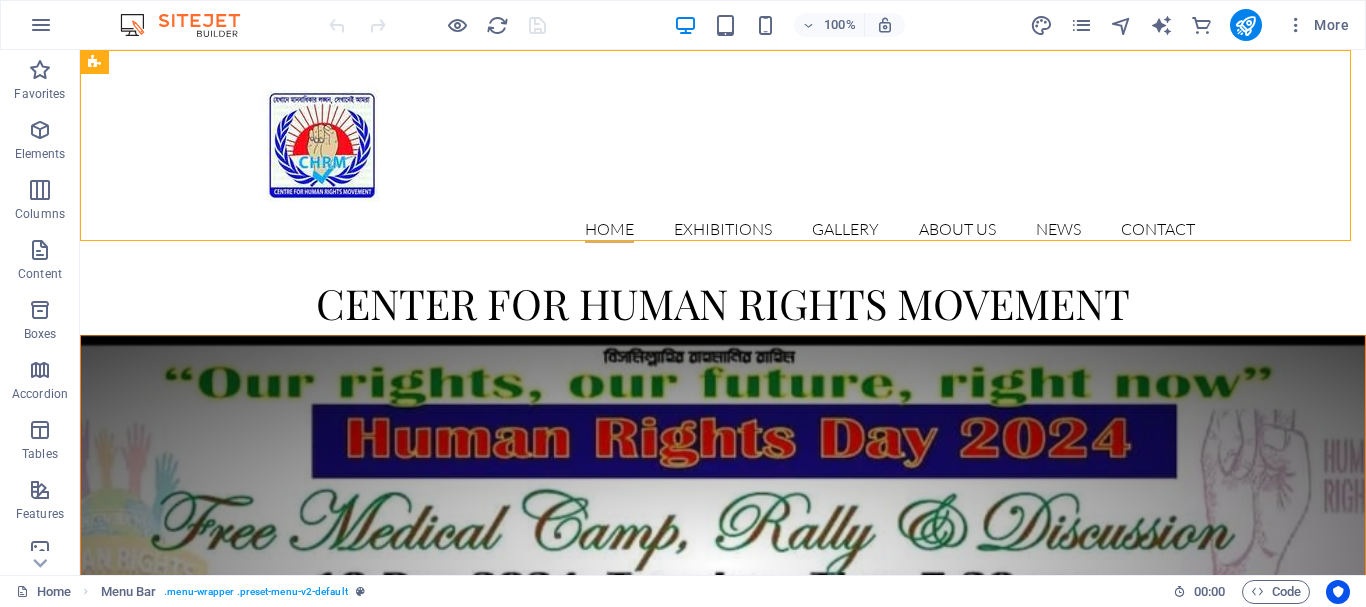 click at bounding box center [723, 565] 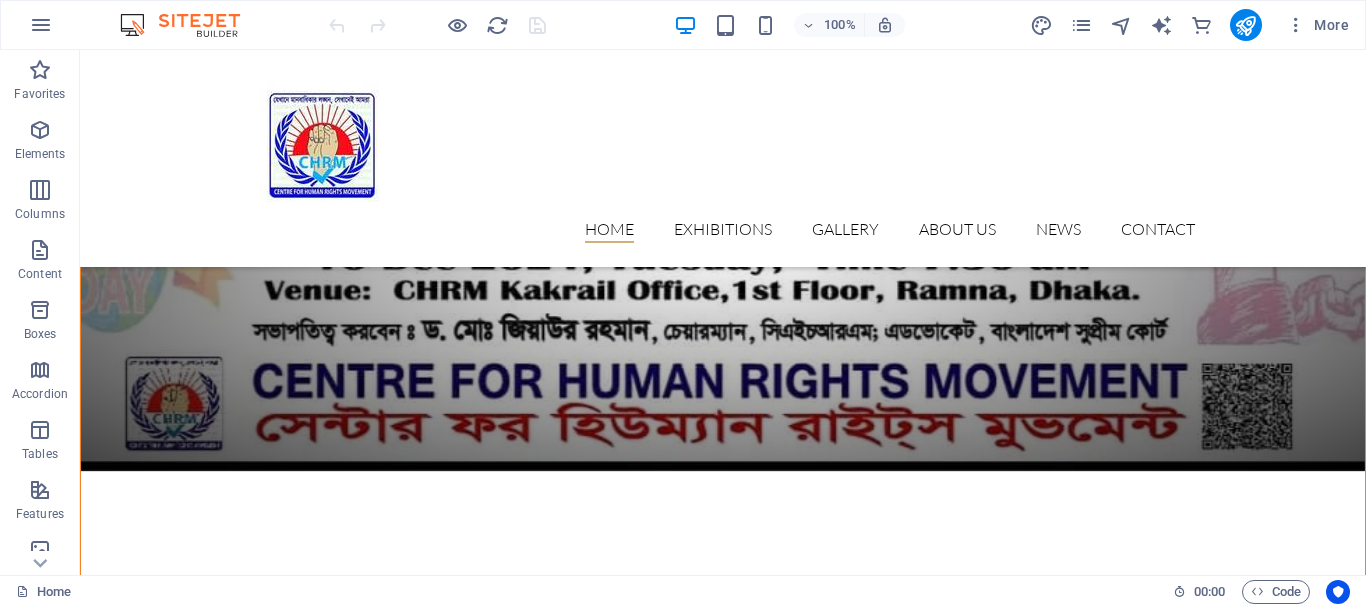 scroll, scrollTop: 100, scrollLeft: 0, axis: vertical 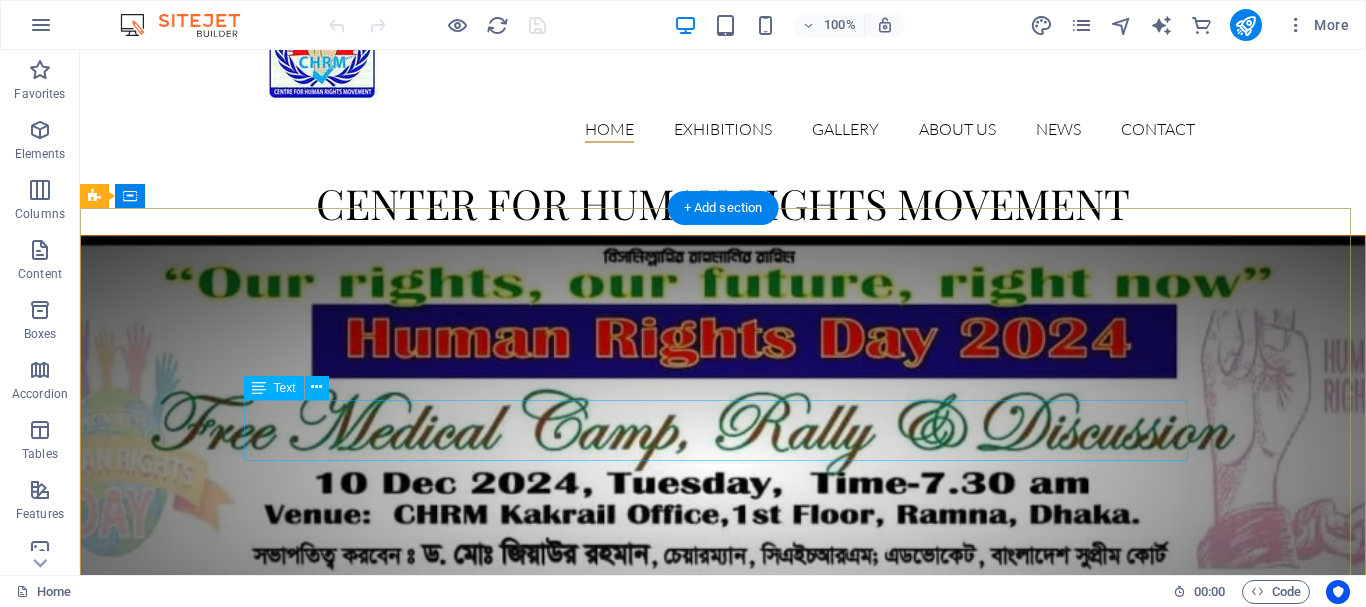 click on "Opening on Friday, 16. July 2019" at bounding box center [723, 917] 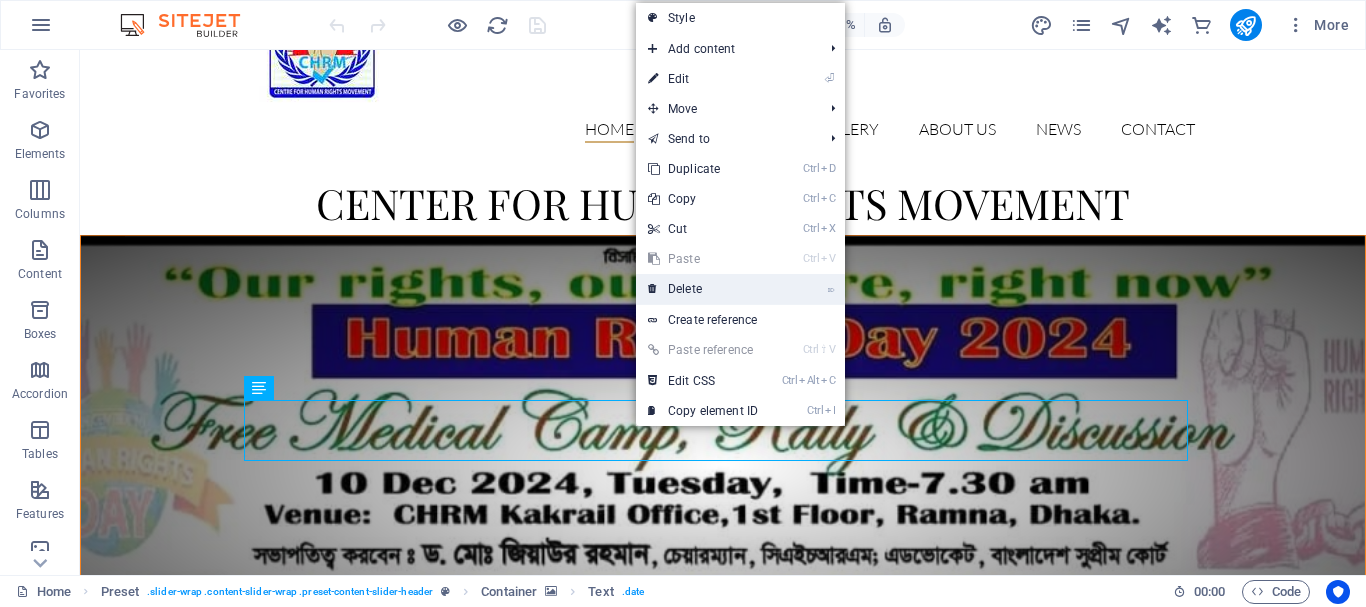 click on "⌦  Delete" at bounding box center (703, 289) 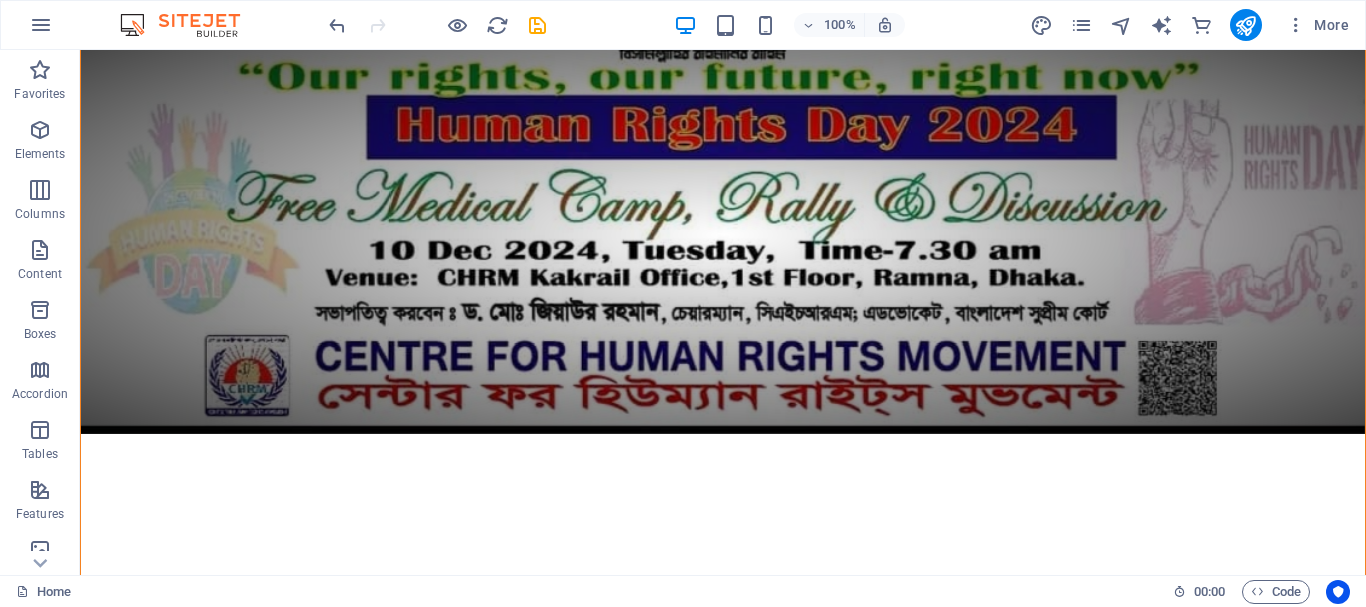 scroll, scrollTop: 100, scrollLeft: 0, axis: vertical 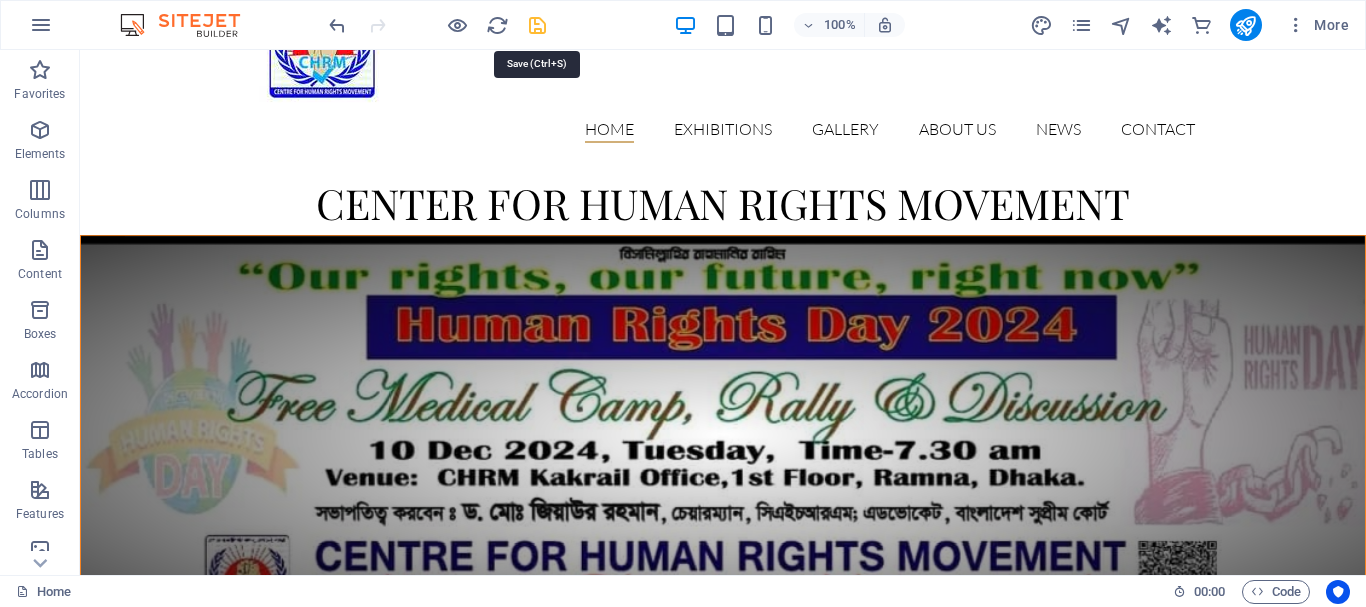 click at bounding box center [537, 25] 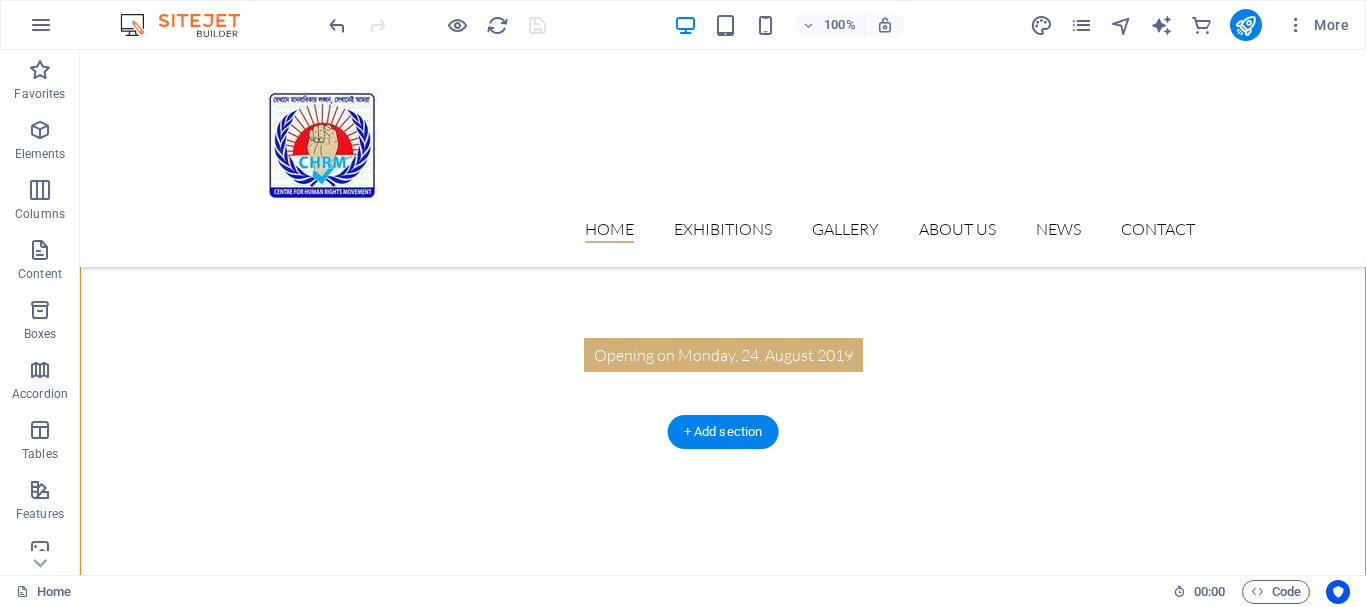 scroll, scrollTop: 1500, scrollLeft: 0, axis: vertical 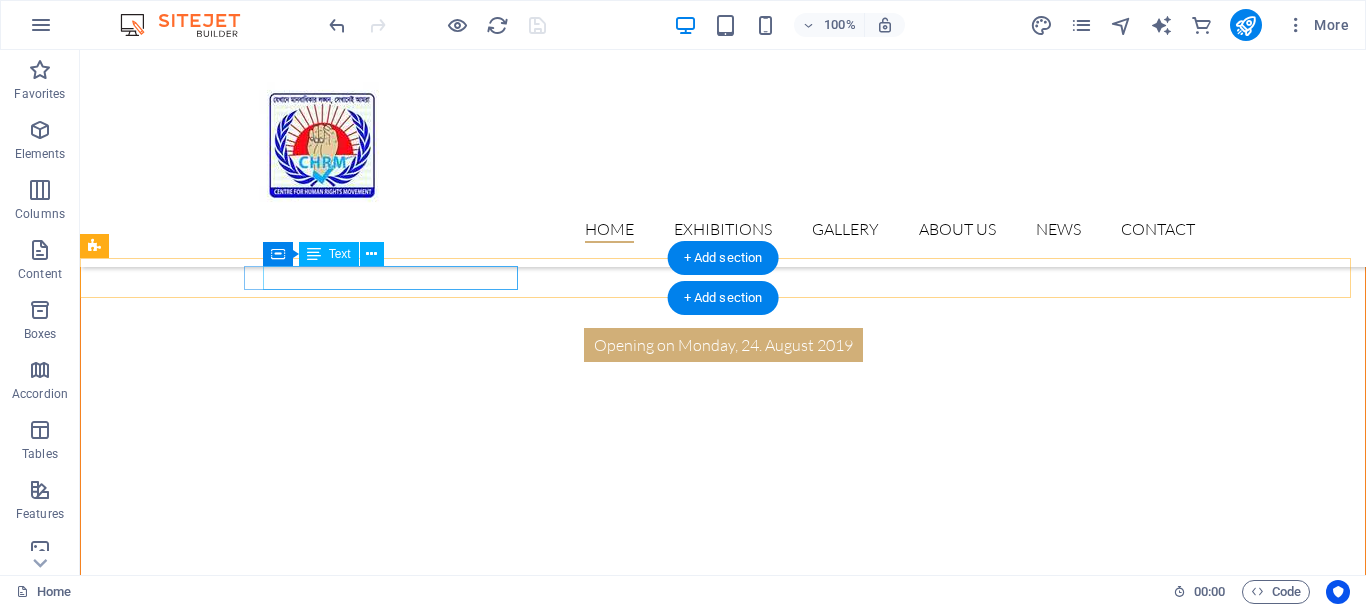 click on "401 F St NW ,  Washington, DC   20001" at bounding box center (715, 1758) 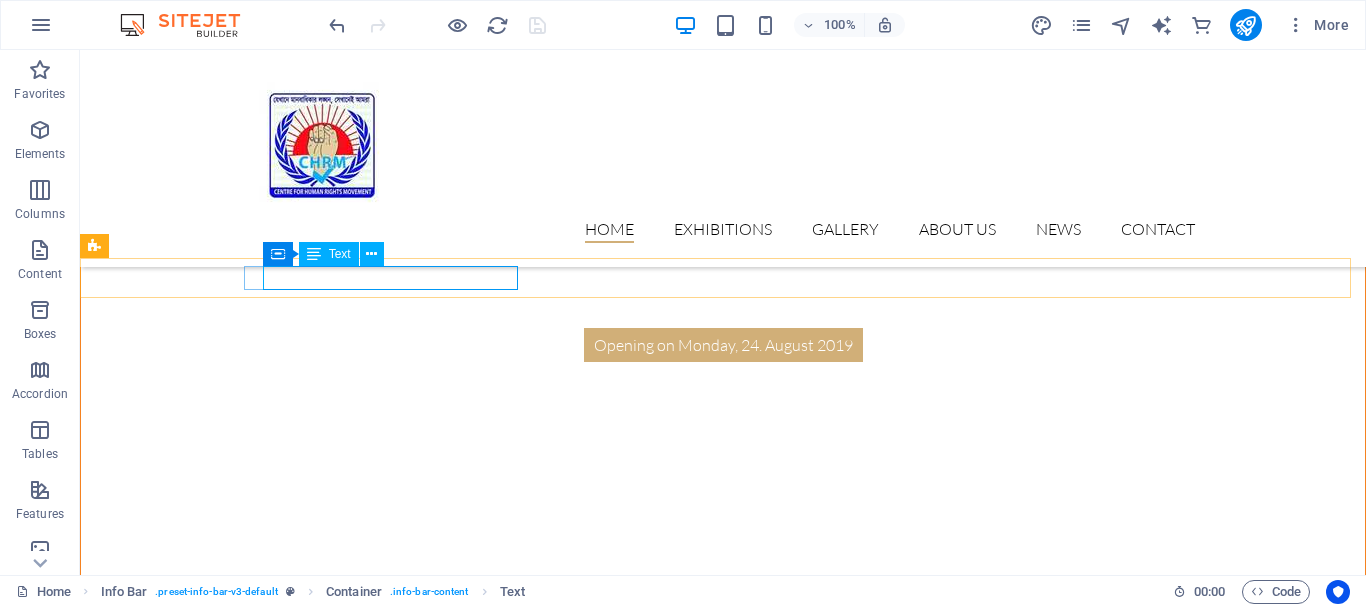 click on "Text" at bounding box center [340, 254] 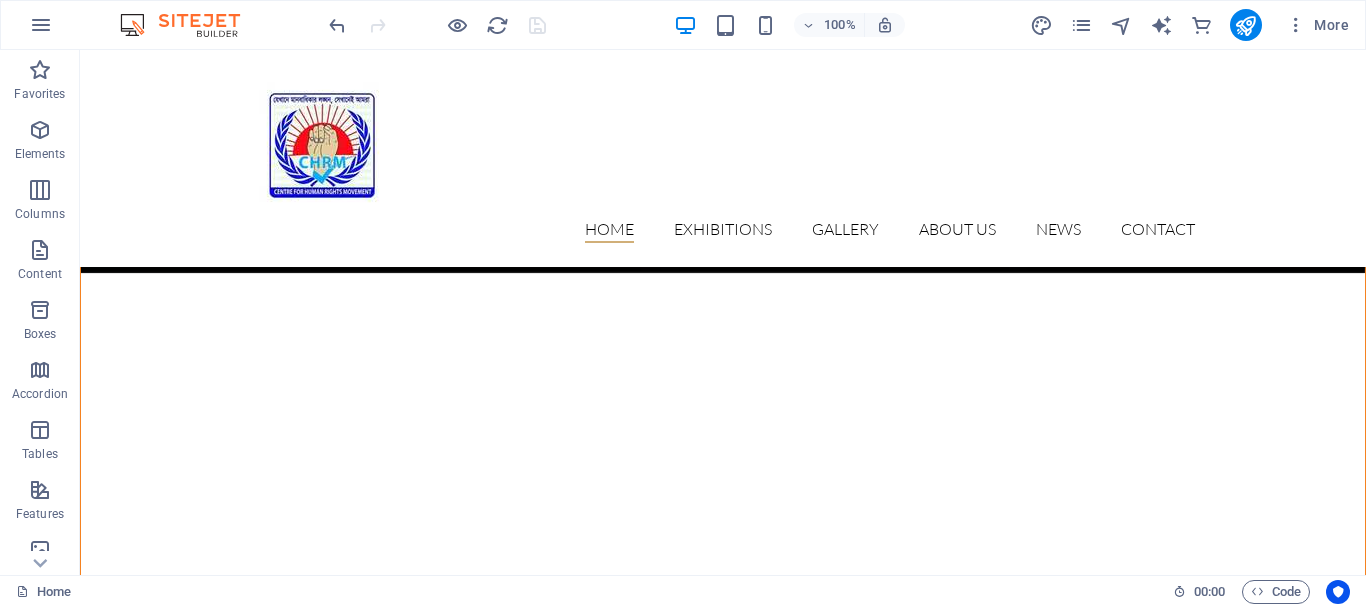 scroll, scrollTop: 400, scrollLeft: 0, axis: vertical 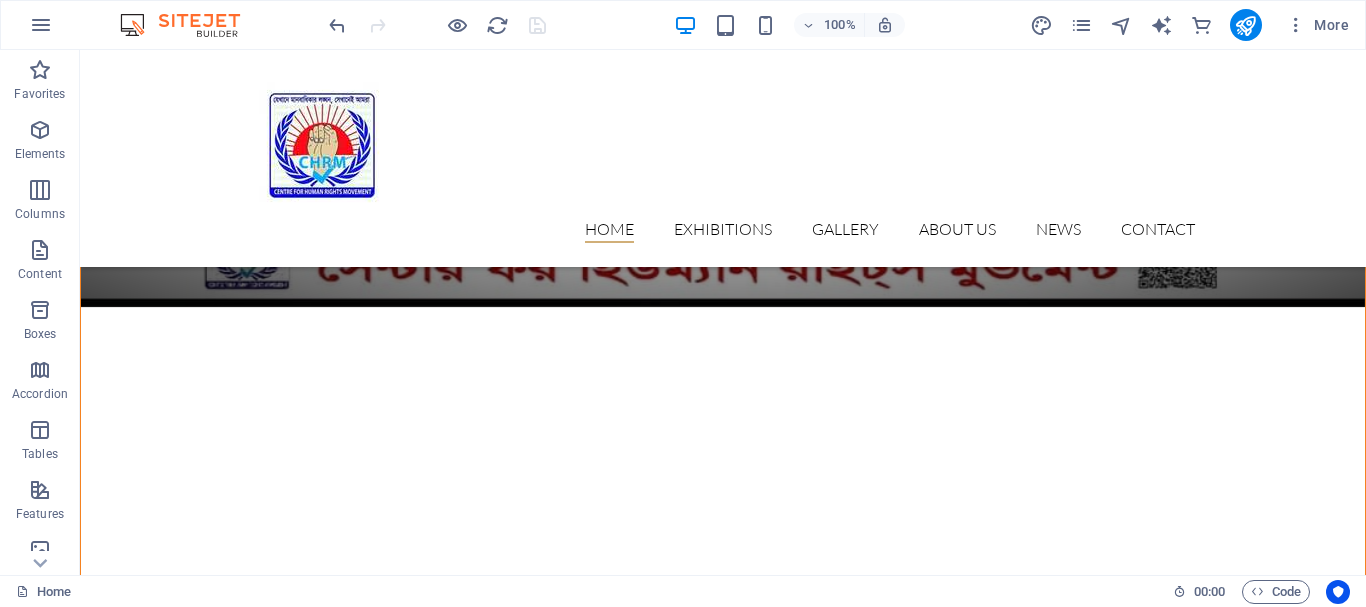 click at bounding box center [723, 973] 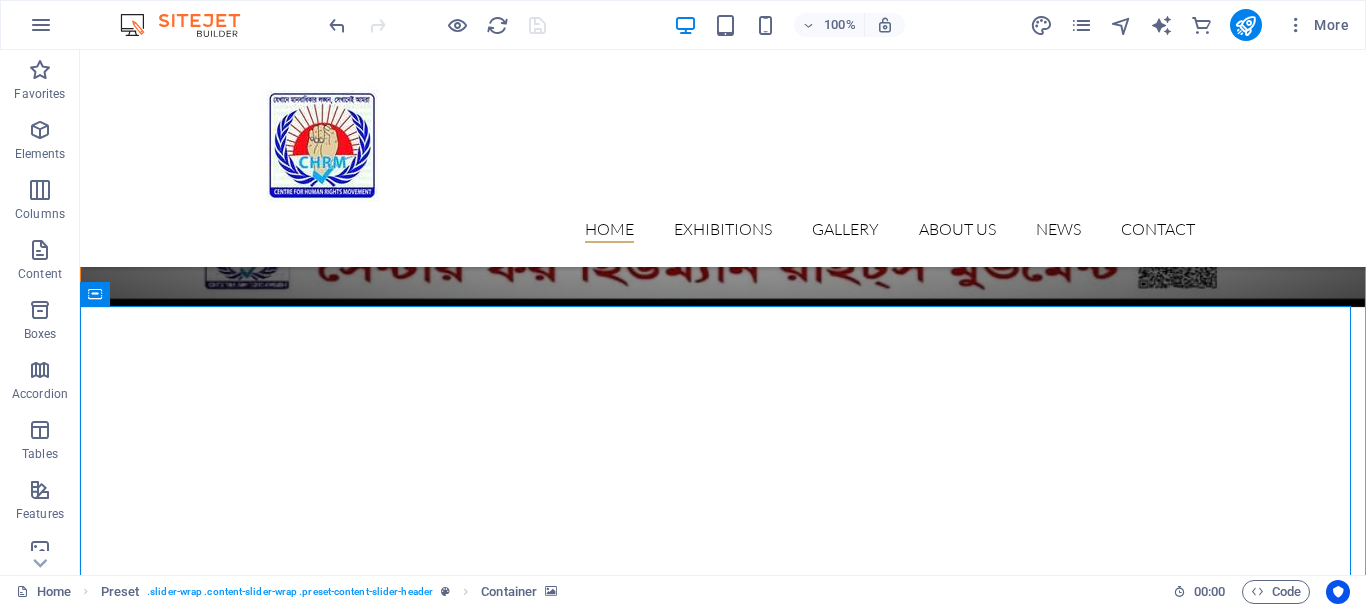 click at bounding box center (723, 973) 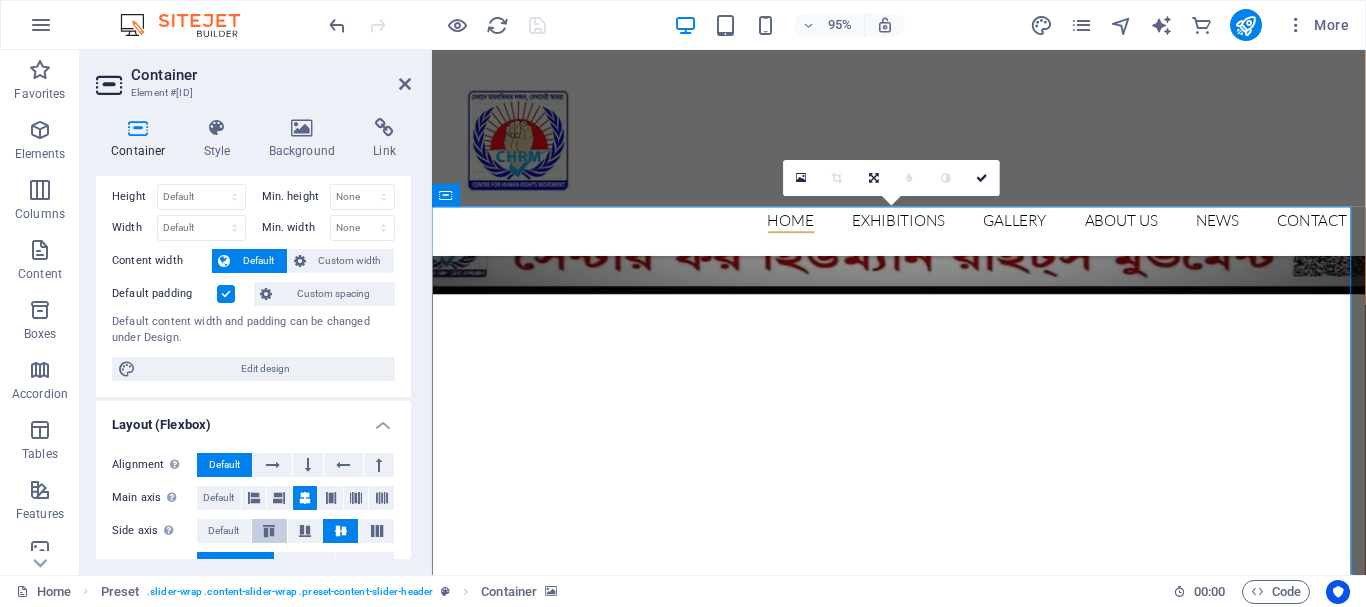 scroll, scrollTop: 0, scrollLeft: 0, axis: both 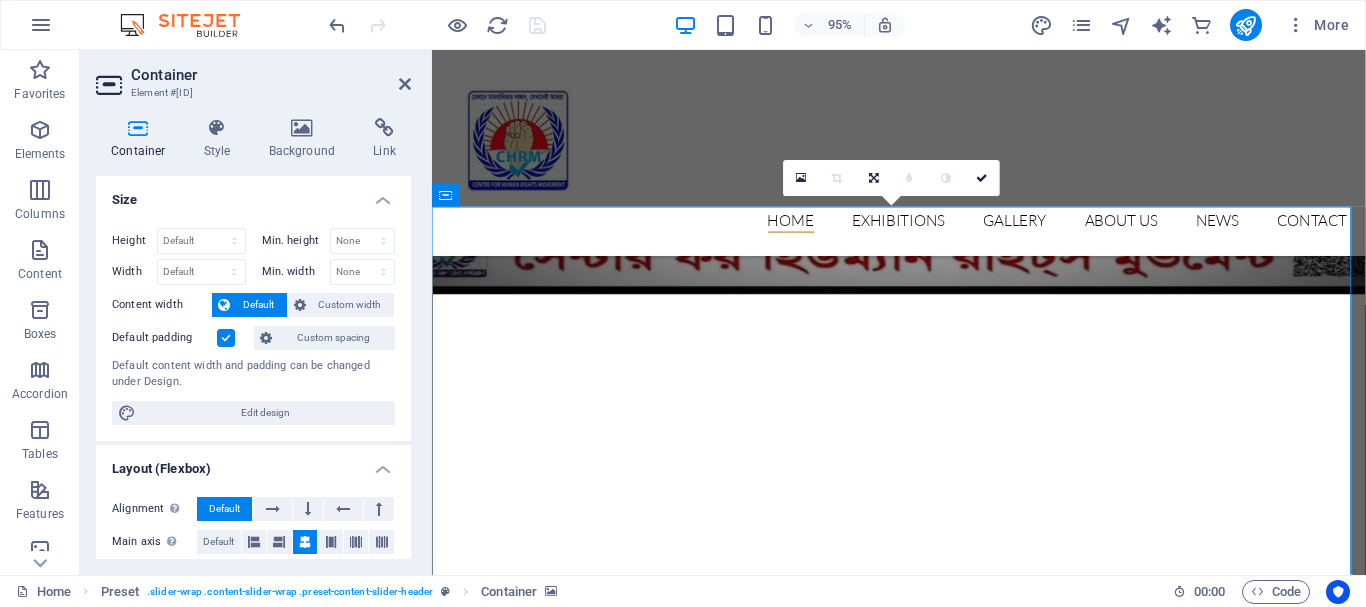 click at bounding box center [923, 882] 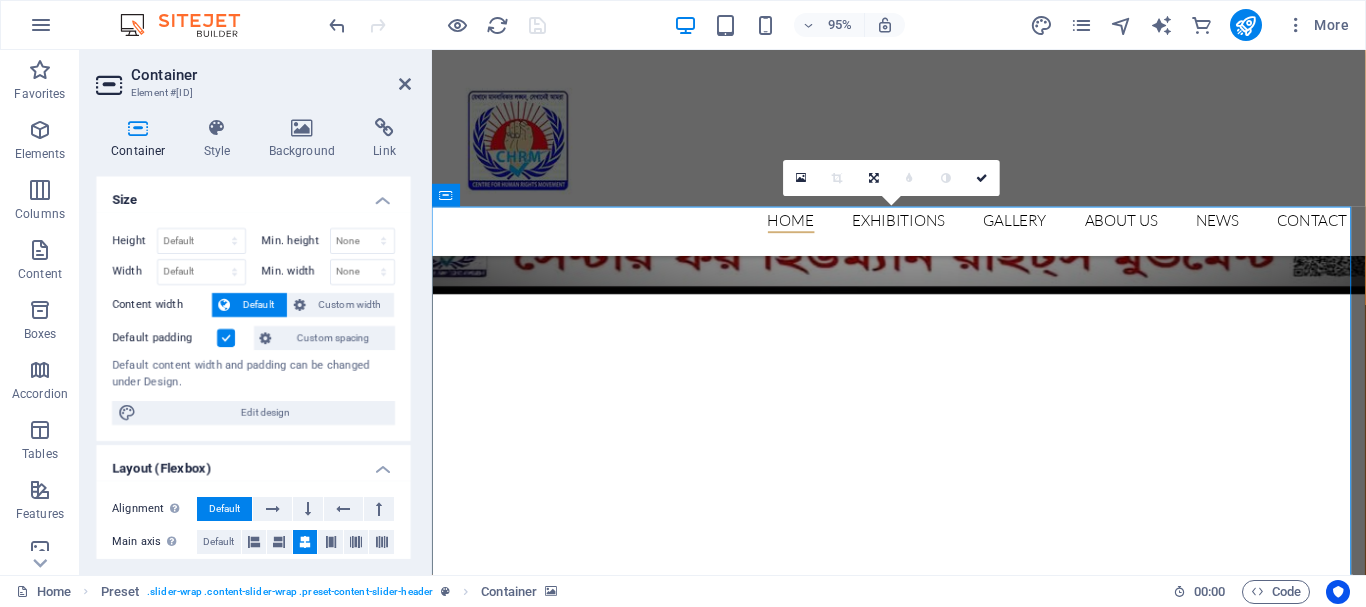click at bounding box center [923, 882] 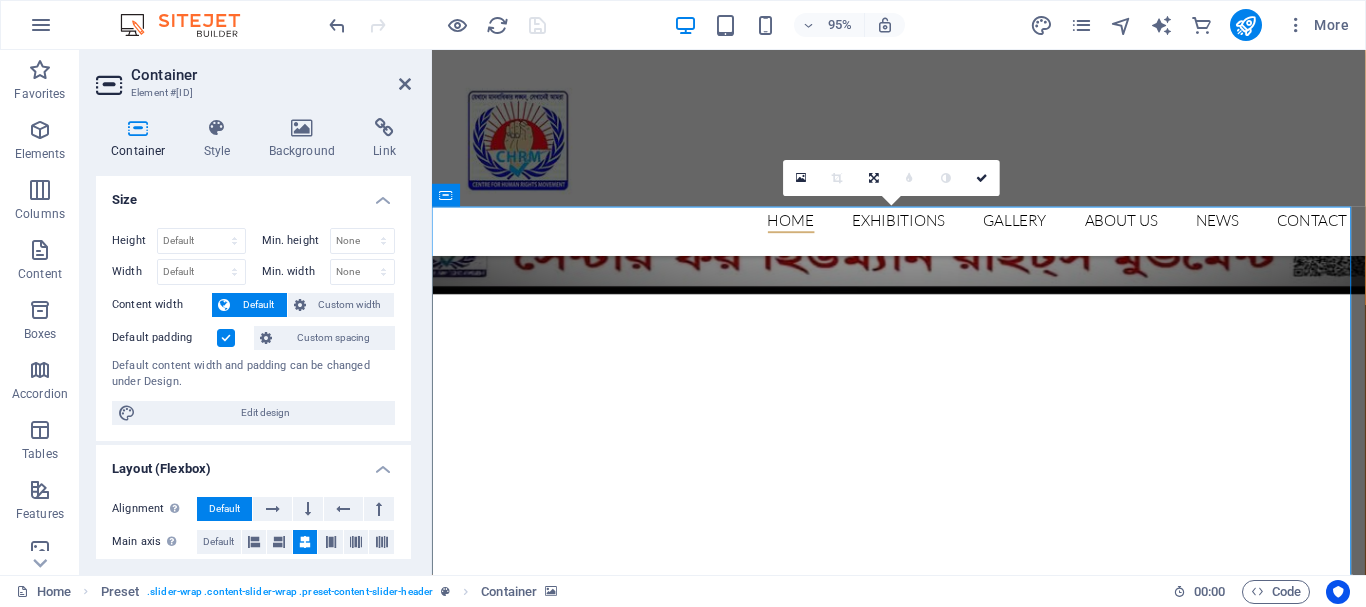click at bounding box center (923, 882) 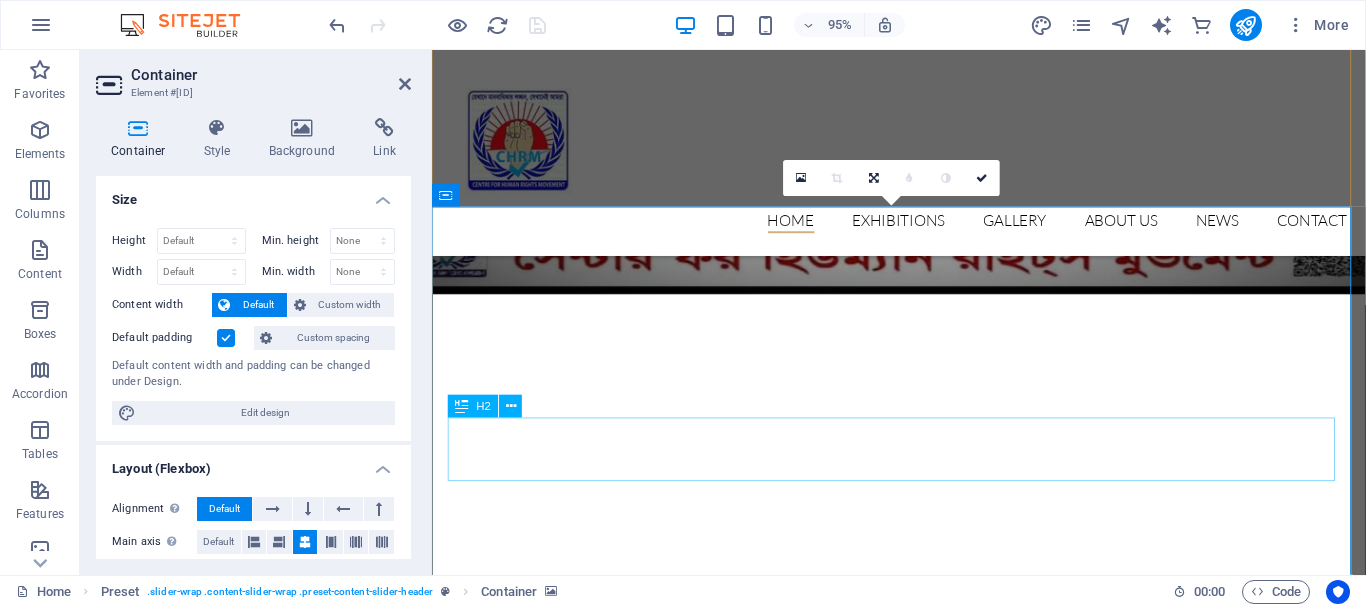 click on "The Legends Exhibition" at bounding box center (924, 1401) 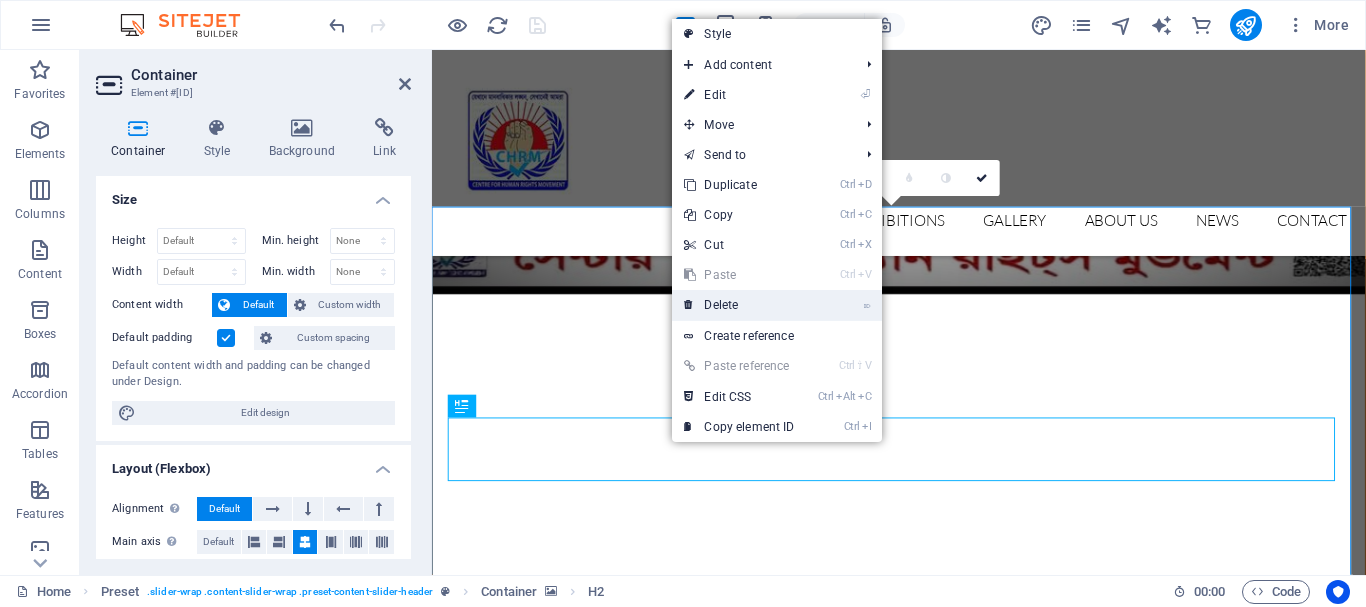 click on "⌦  Delete" at bounding box center [739, 305] 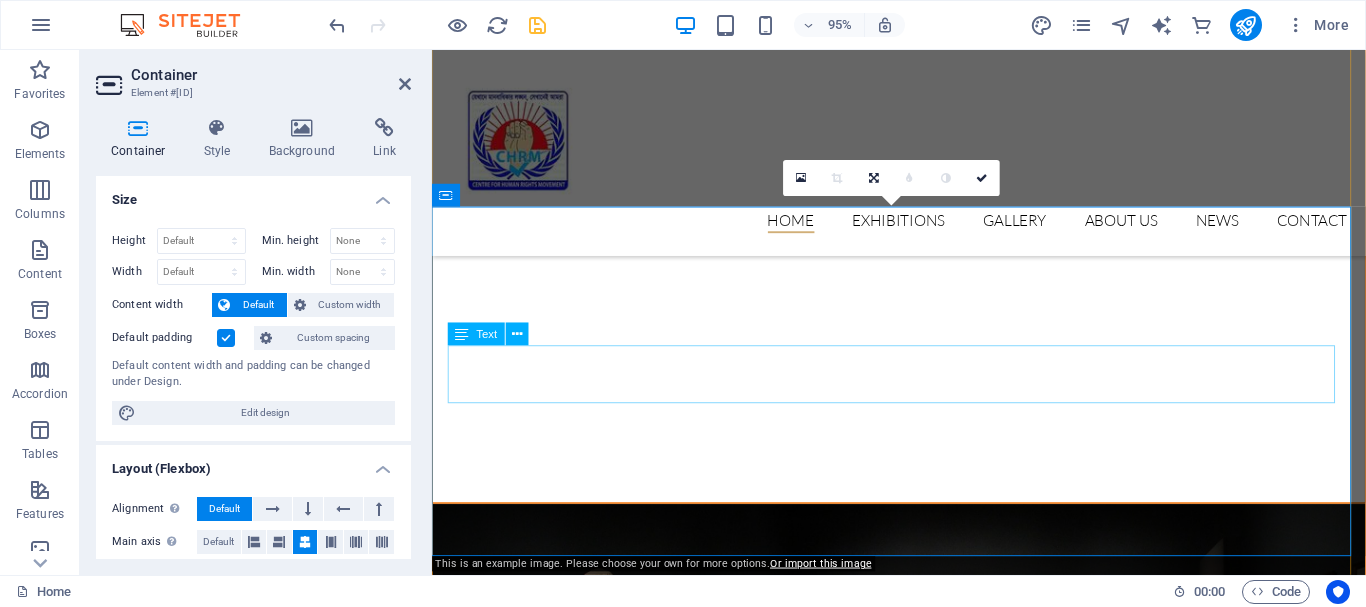 click on "Opening on Monday, 24. August 2019" at bounding box center [924, 1073] 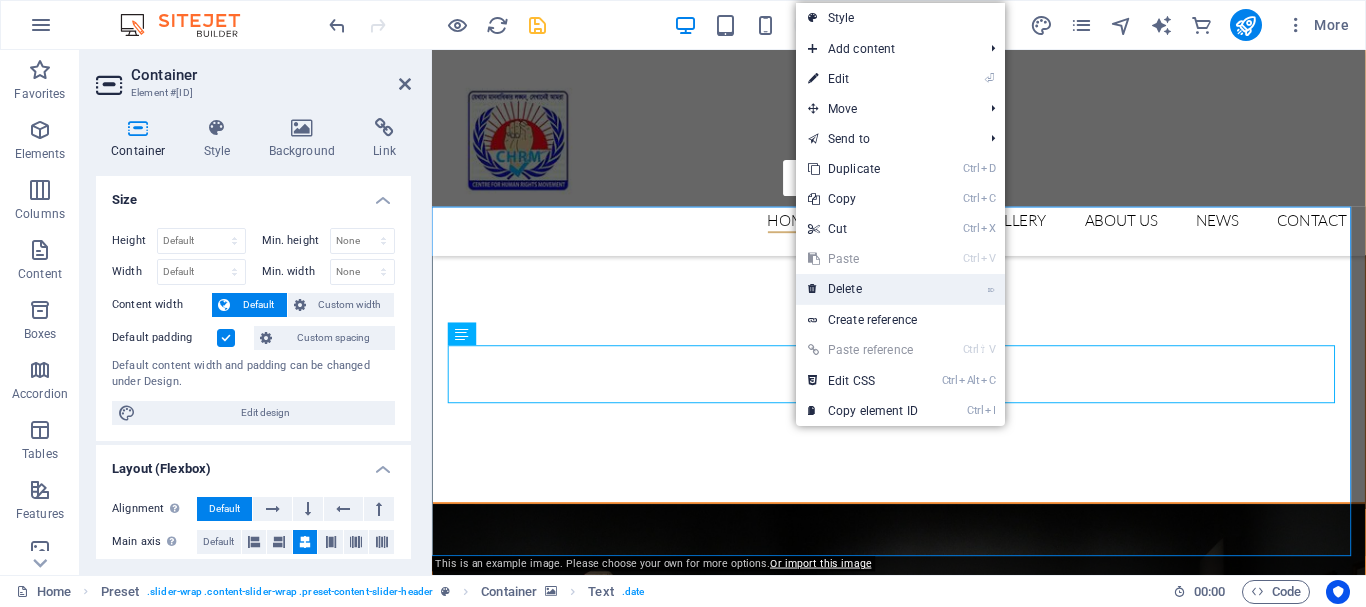 click on "⌦  Delete" at bounding box center [863, 289] 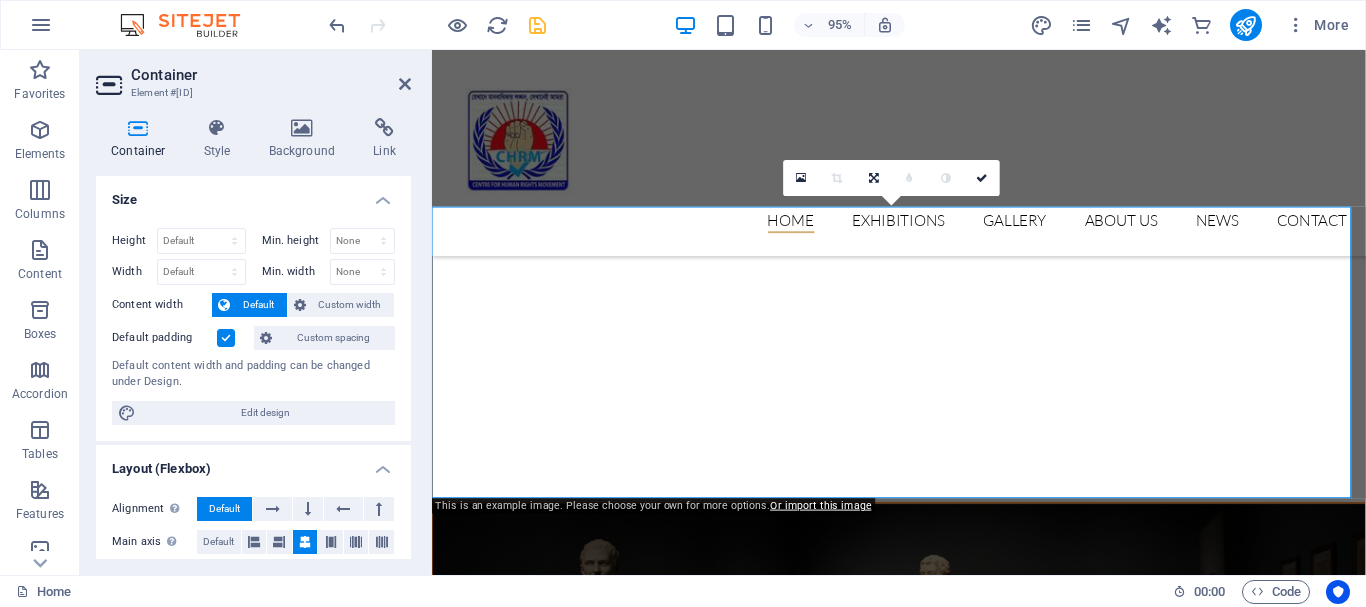 click at bounding box center [923, 681] 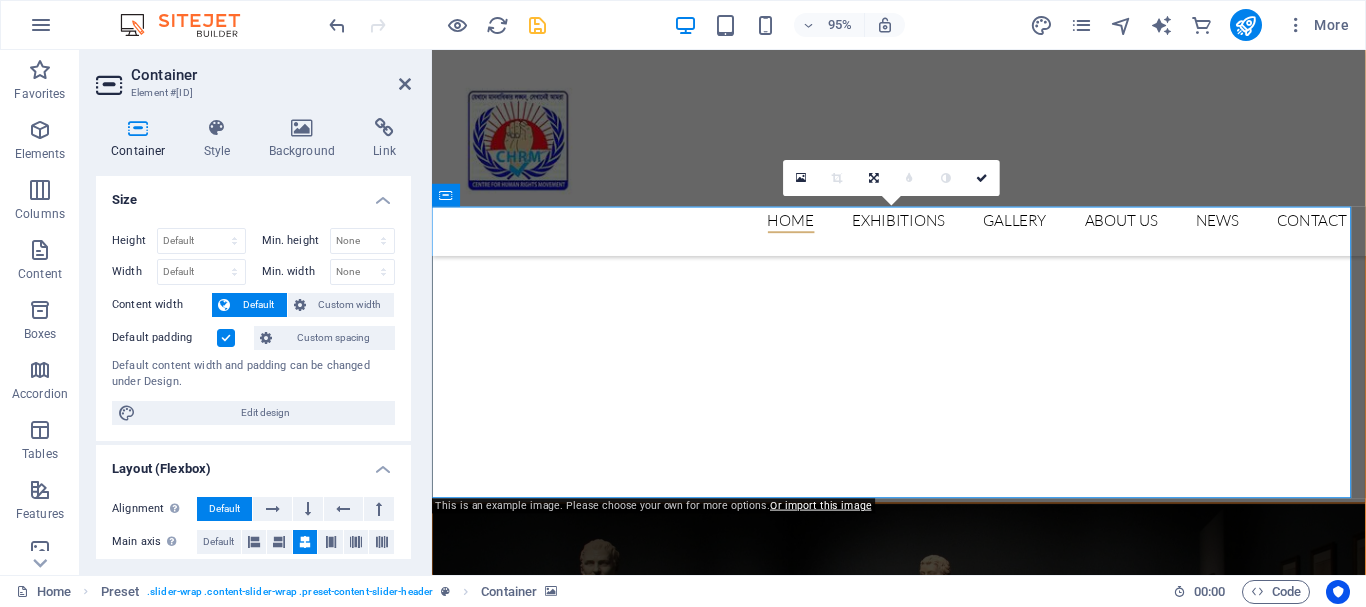 click at bounding box center (923, 681) 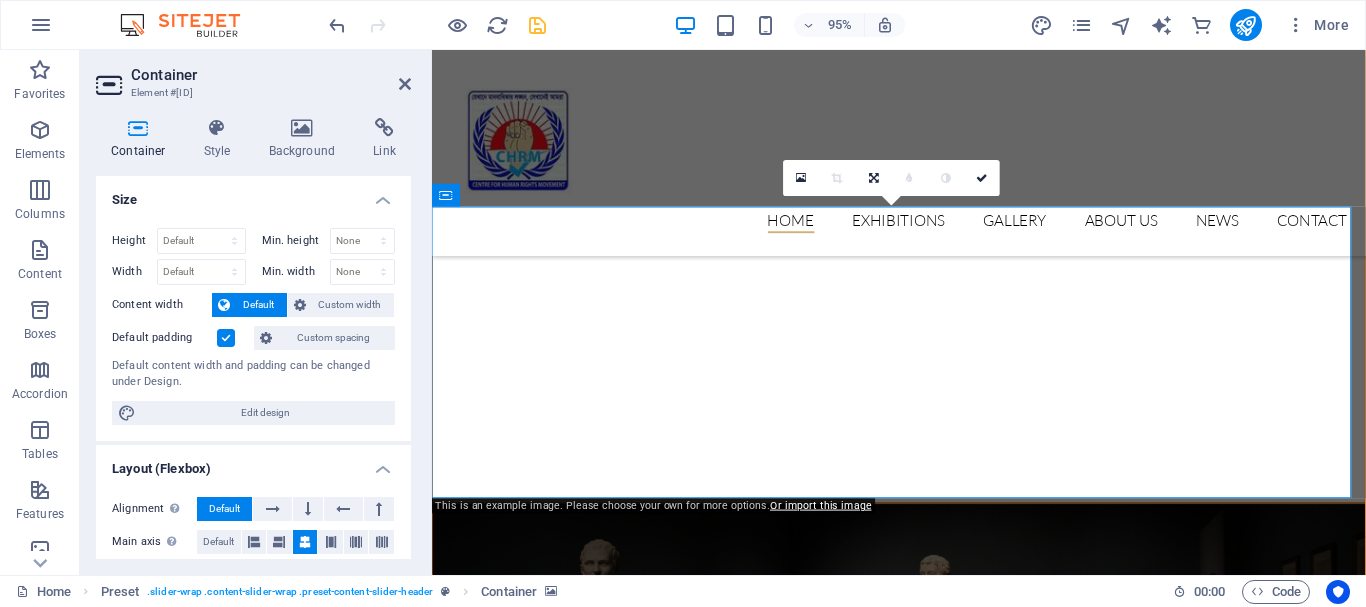 click at bounding box center (923, 681) 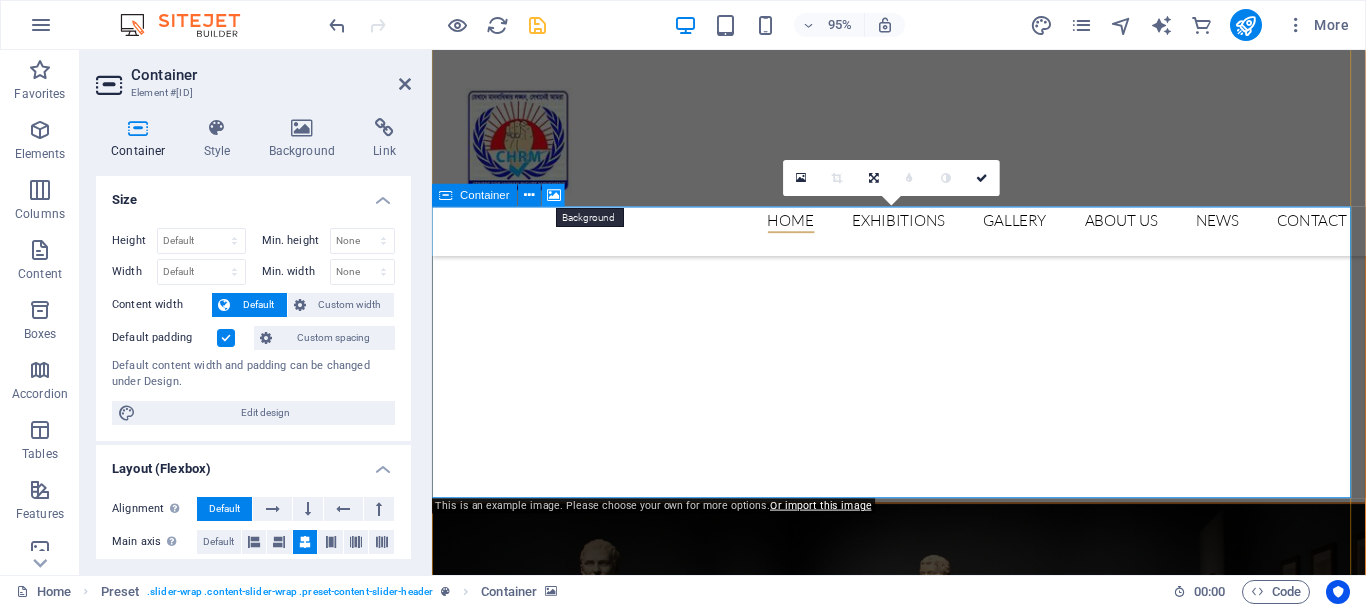 click at bounding box center (554, 196) 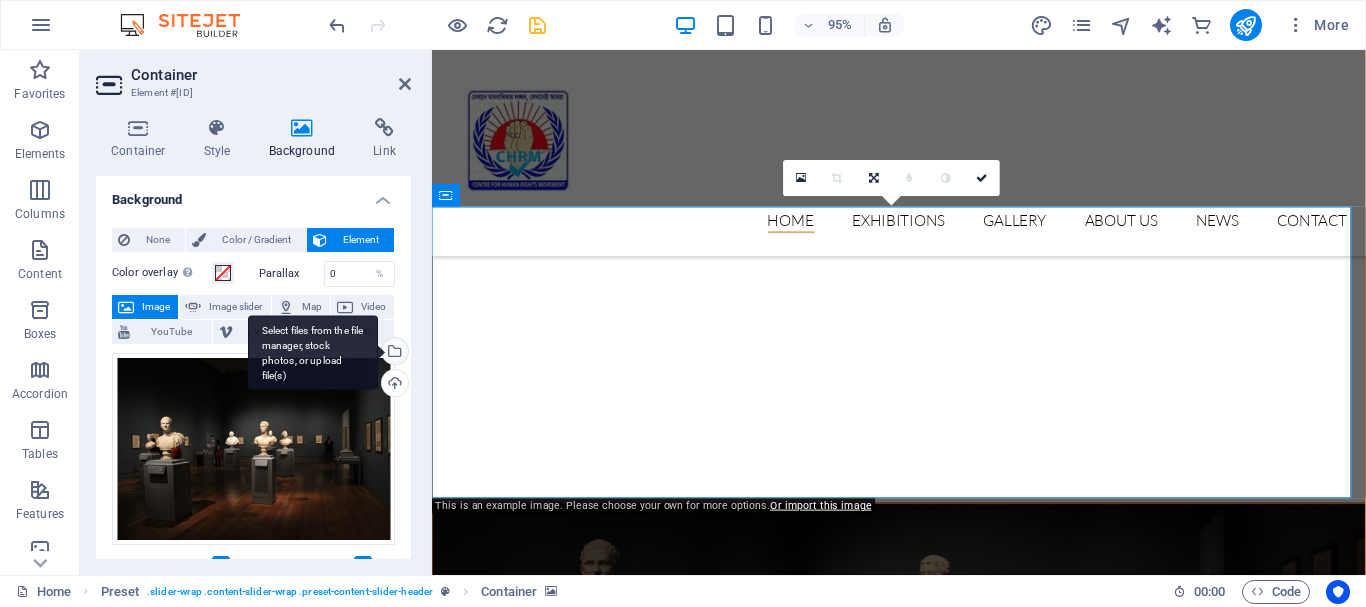click on "Select files from the file manager, stock photos, or upload file(s)" at bounding box center [393, 353] 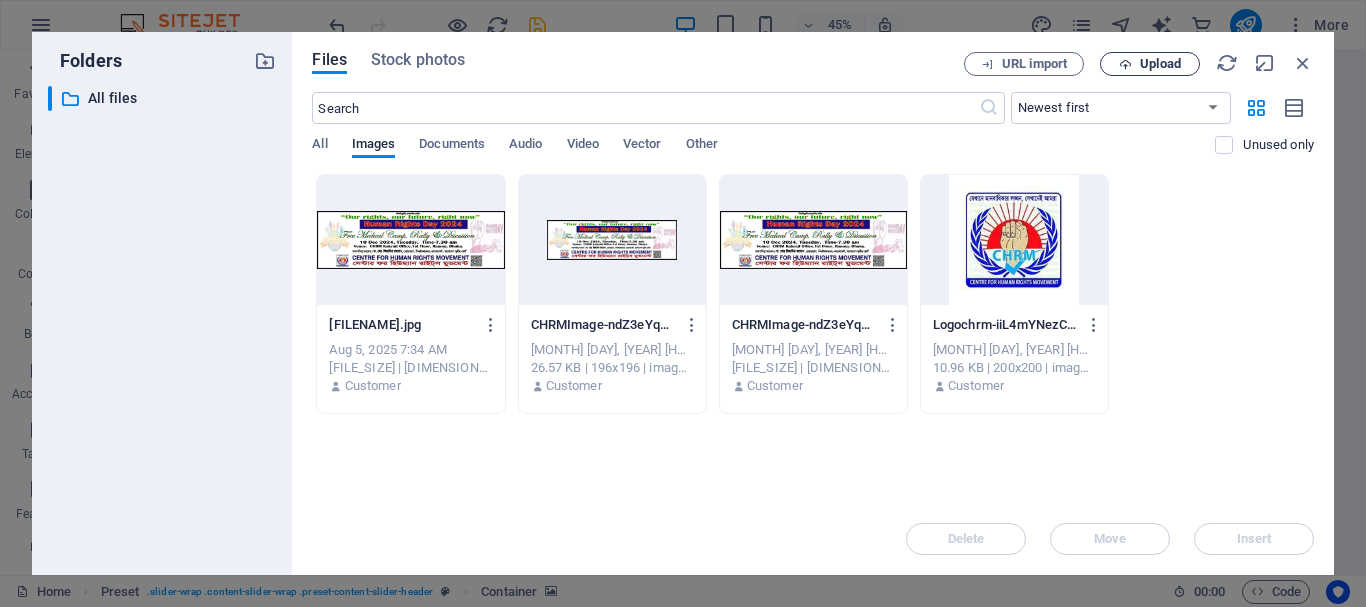 click on "Upload" at bounding box center [1150, 64] 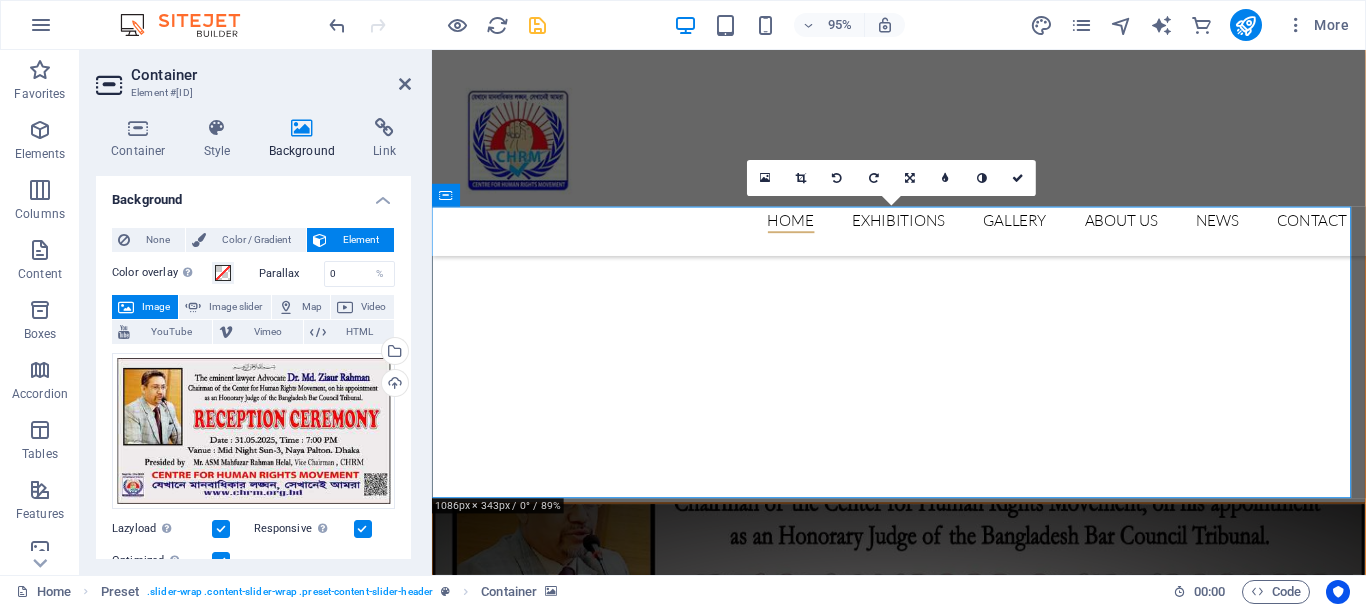click at bounding box center [923, 681] 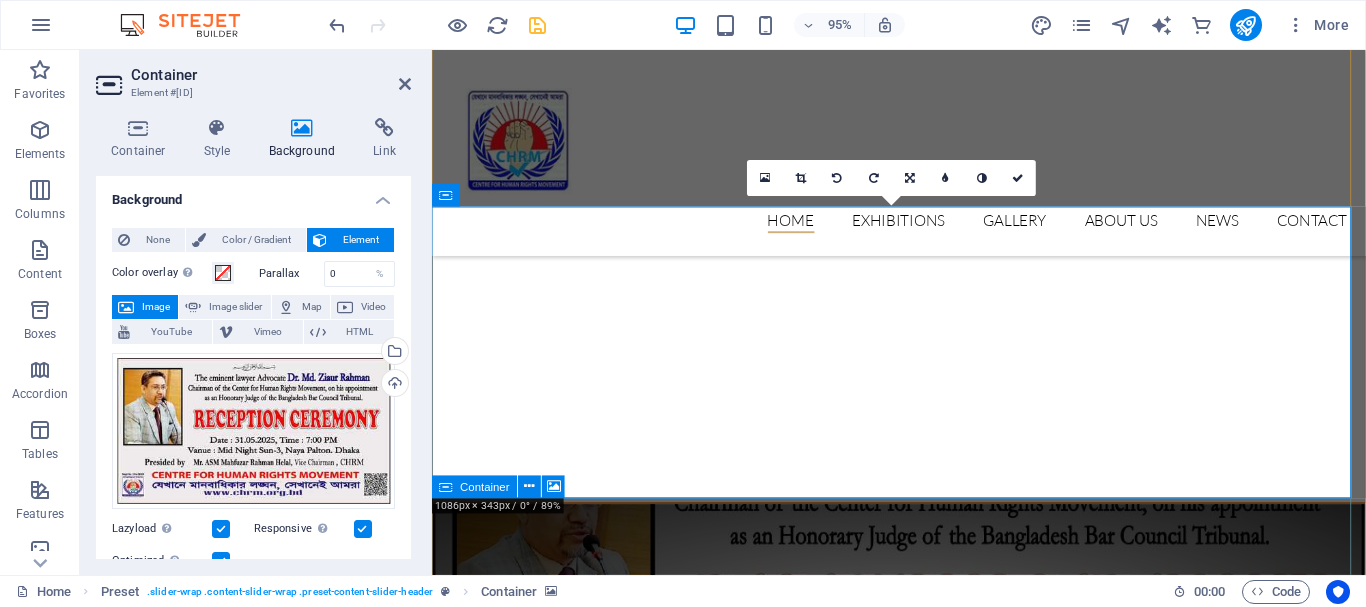 drag, startPoint x: 902, startPoint y: 520, endPoint x: 902, endPoint y: 538, distance: 18 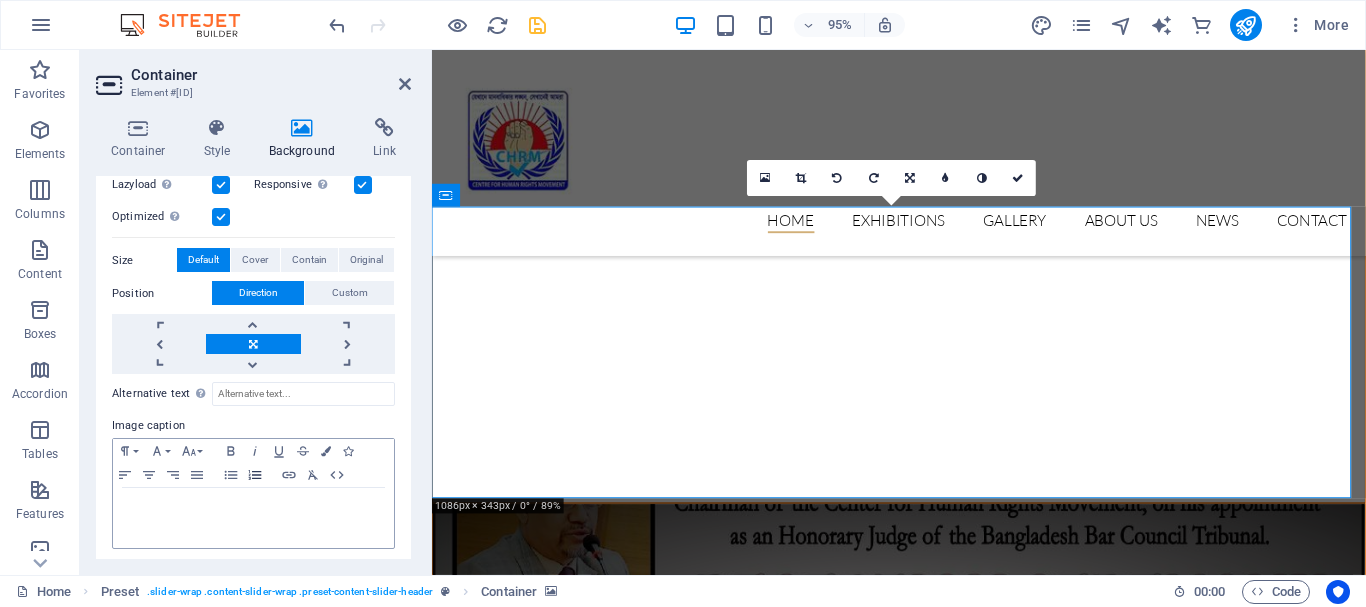 scroll, scrollTop: 349, scrollLeft: 0, axis: vertical 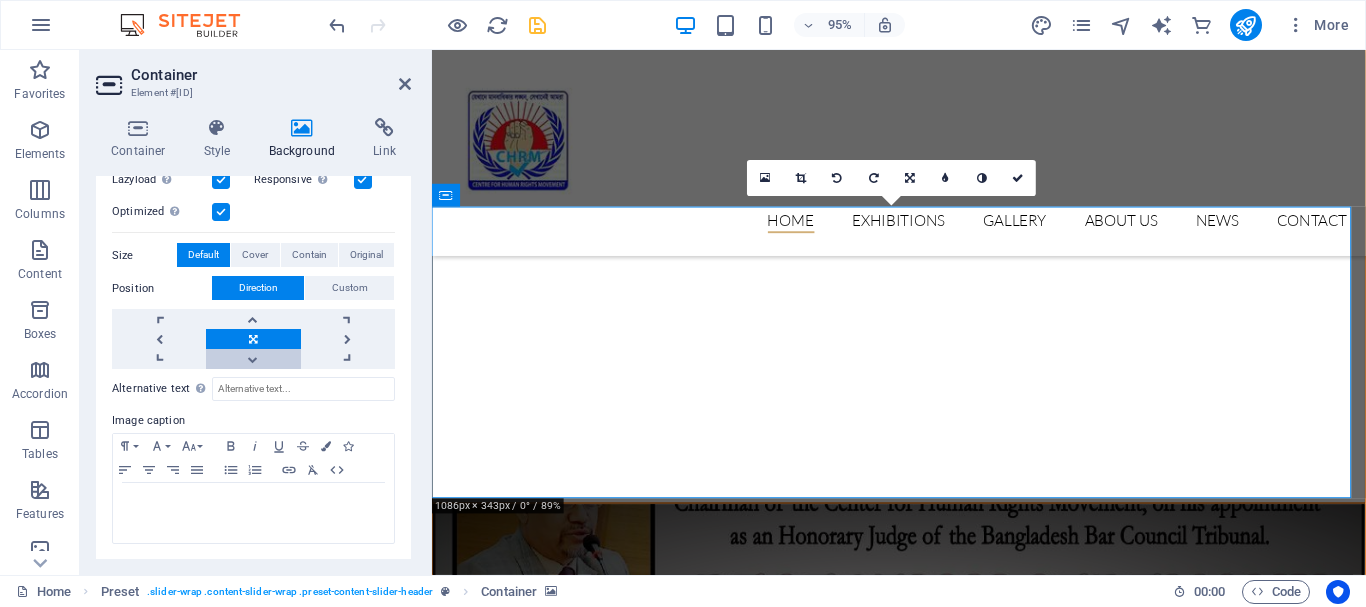 click at bounding box center (253, 359) 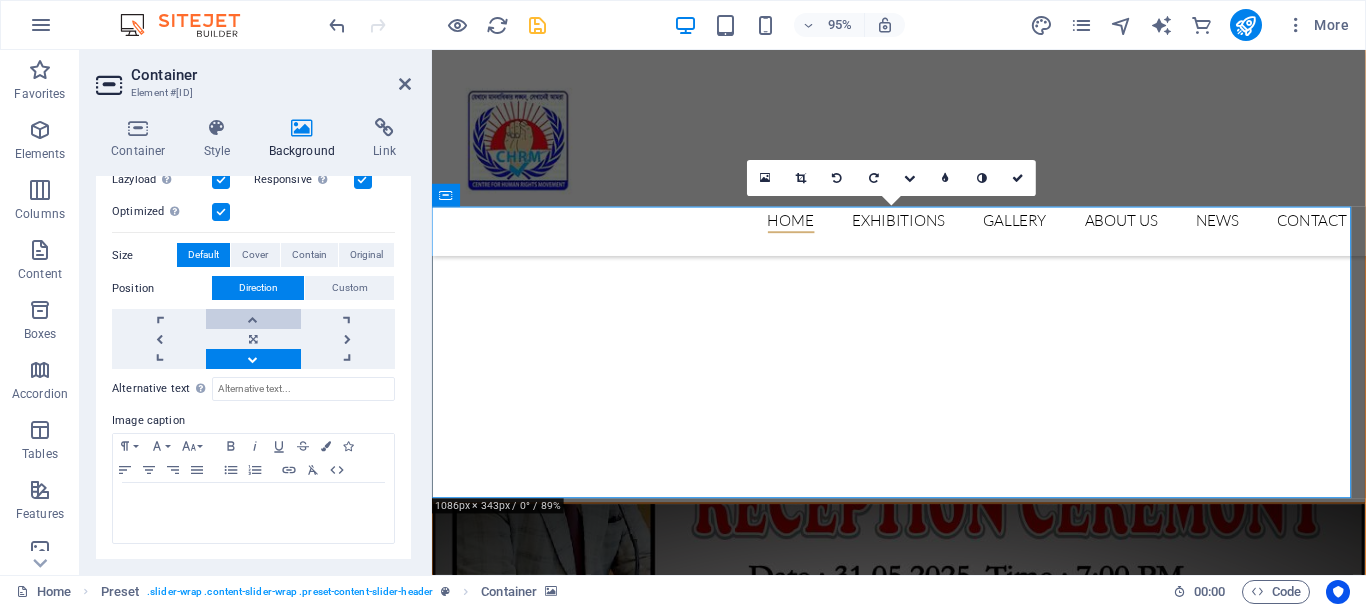 click at bounding box center (253, 319) 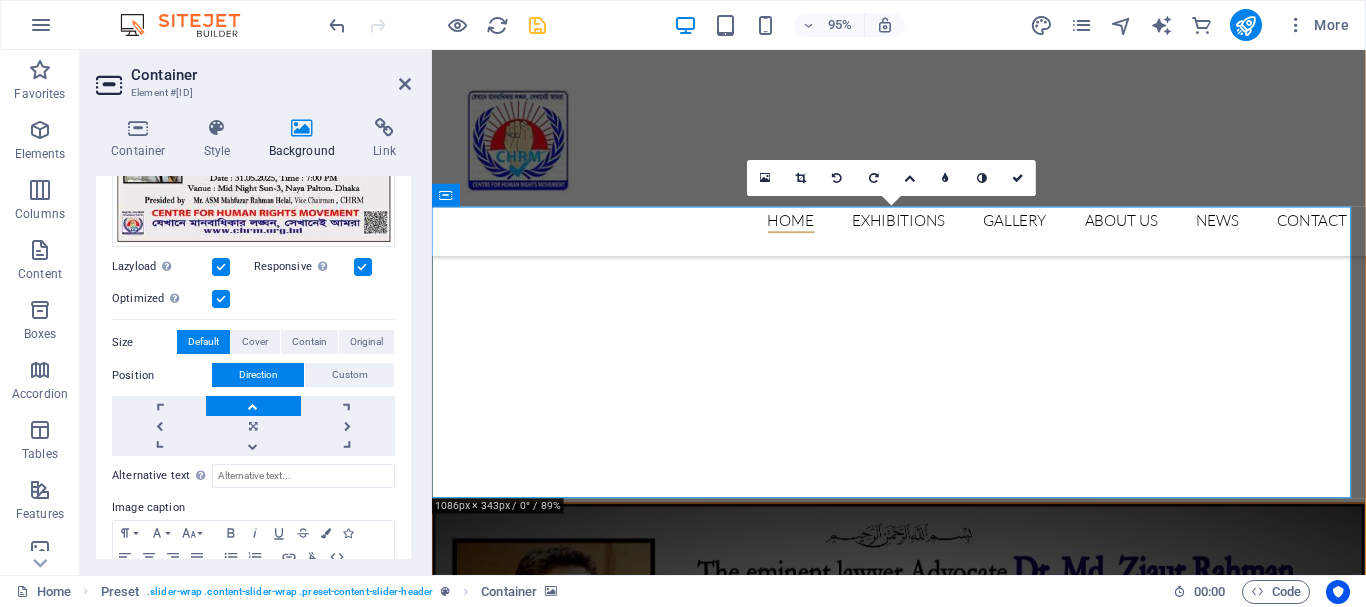 scroll, scrollTop: 149, scrollLeft: 0, axis: vertical 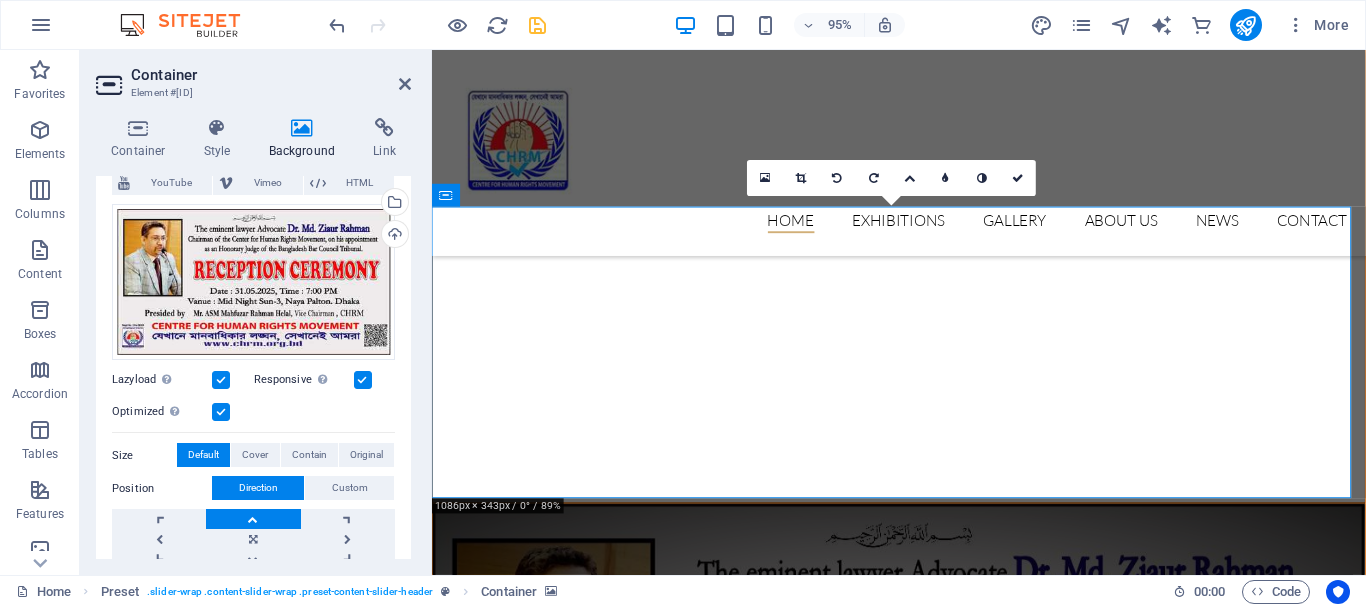 click at bounding box center (221, 380) 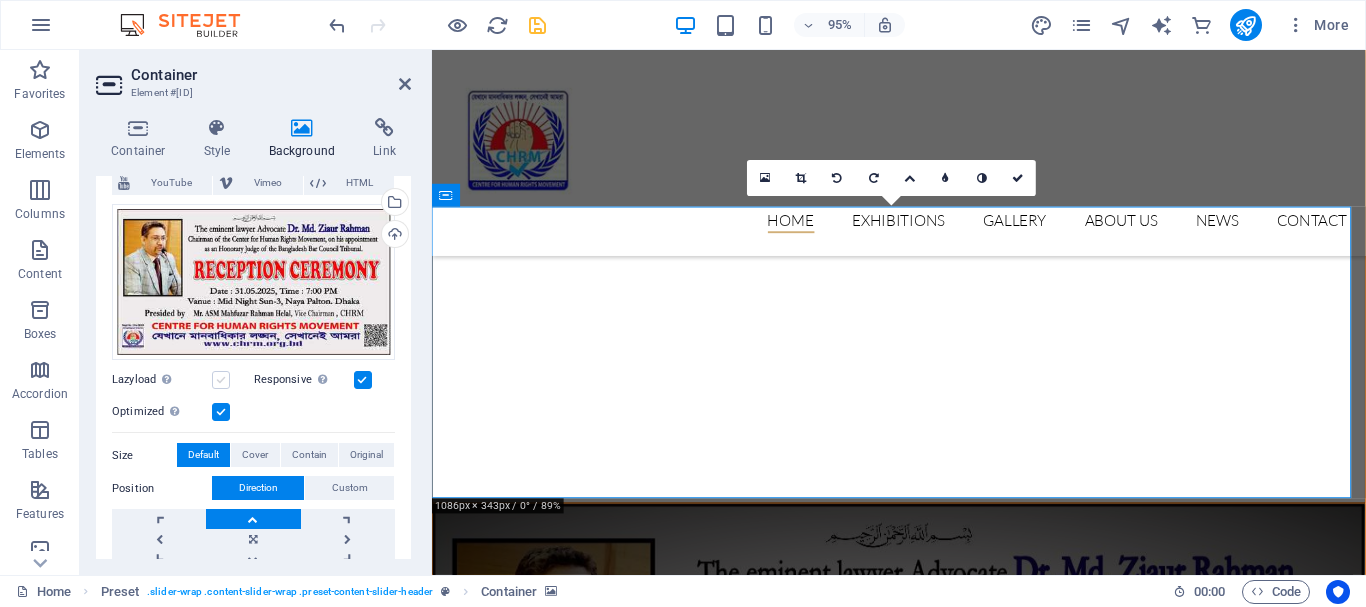 click at bounding box center [221, 380] 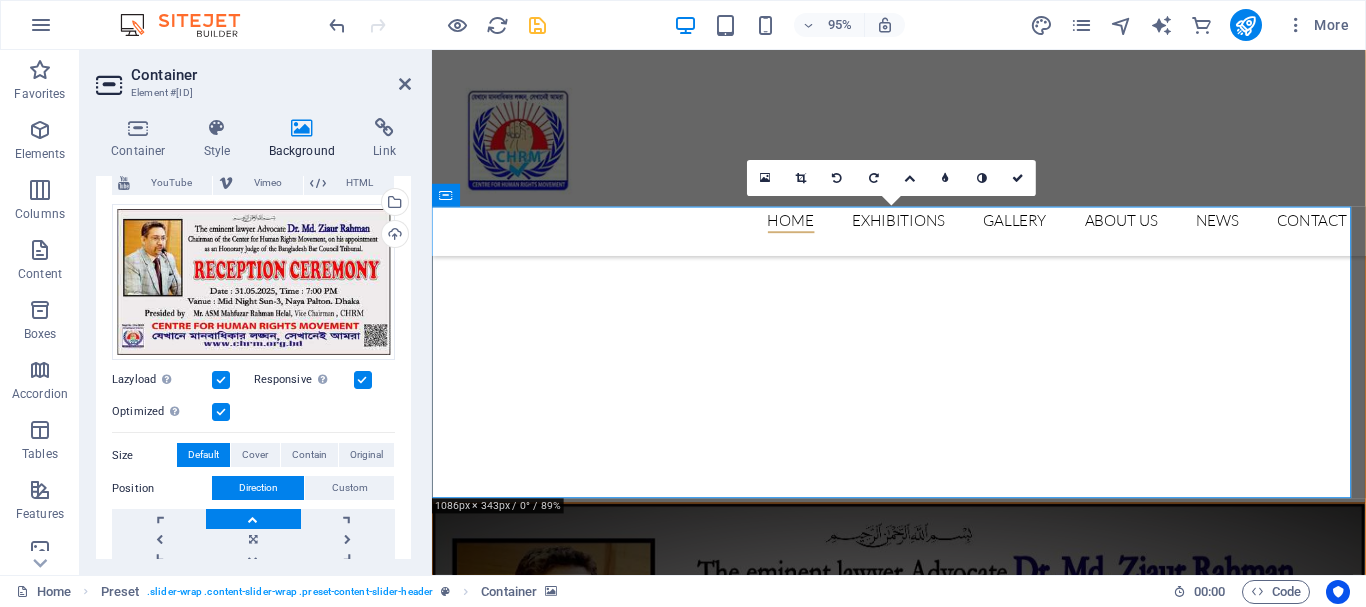 click at bounding box center [221, 412] 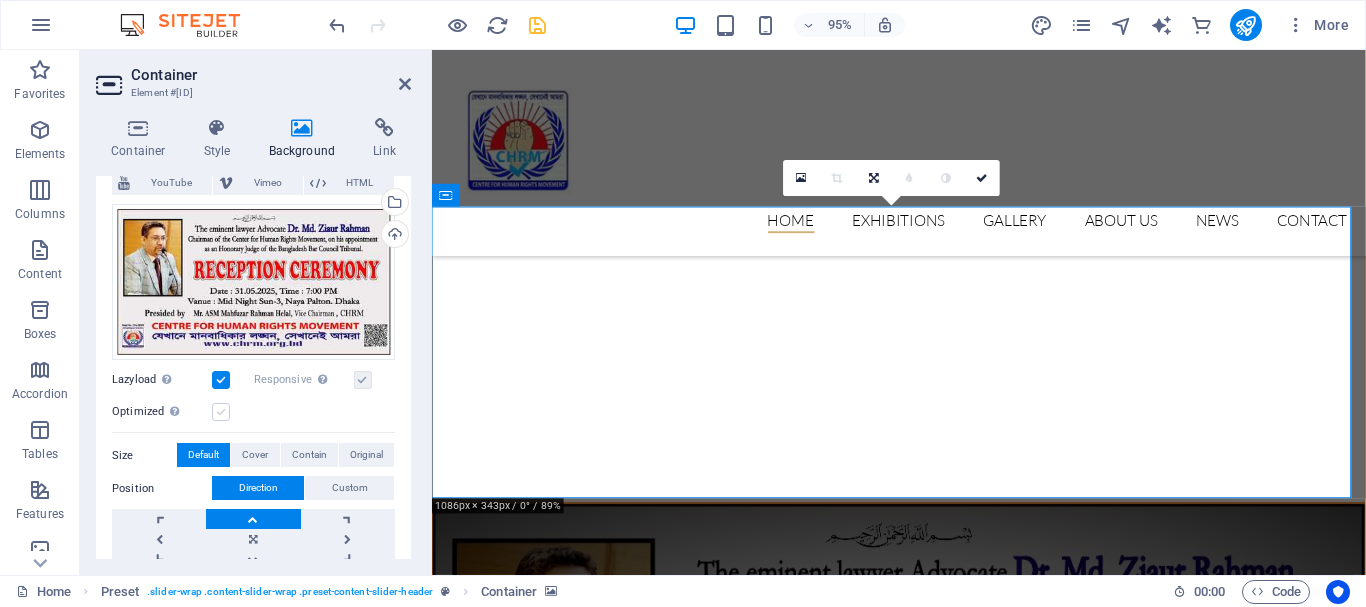 click at bounding box center (221, 412) 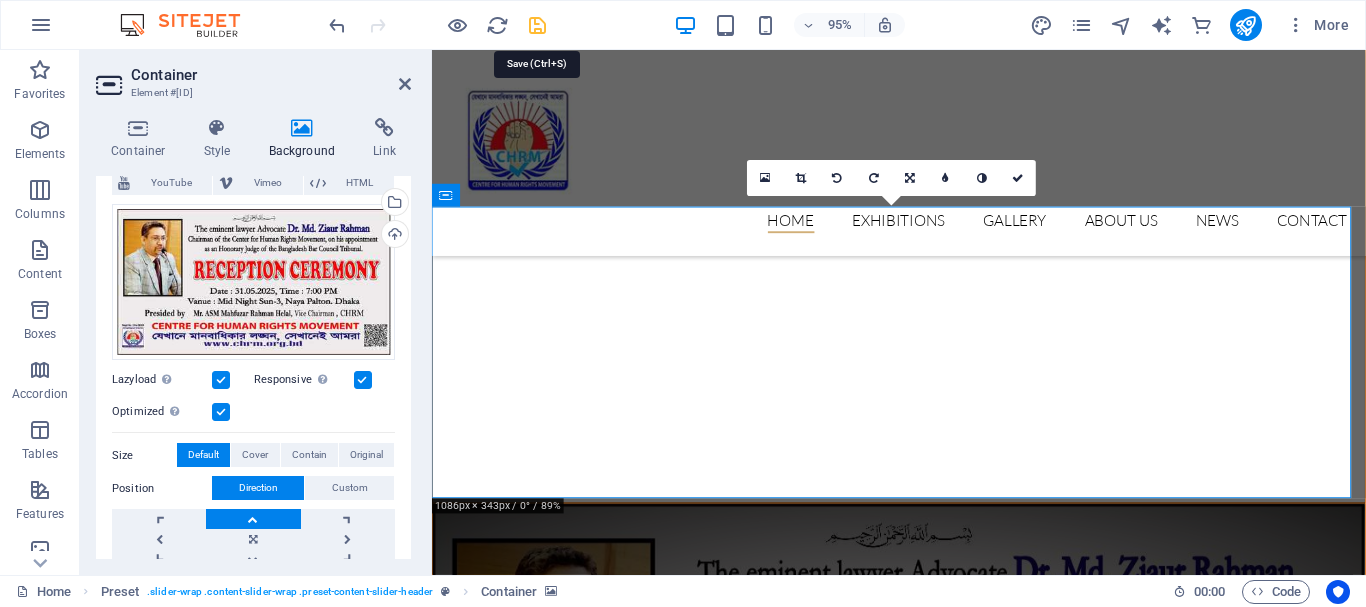 click at bounding box center (537, 25) 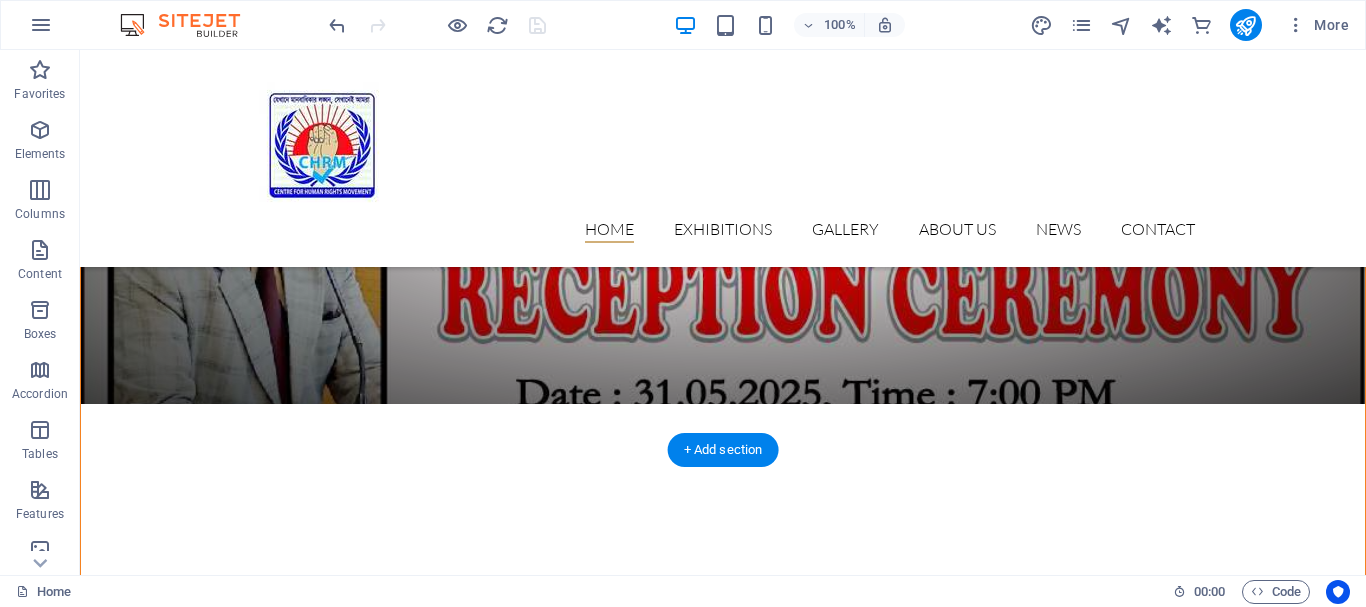 scroll, scrollTop: 1000, scrollLeft: 0, axis: vertical 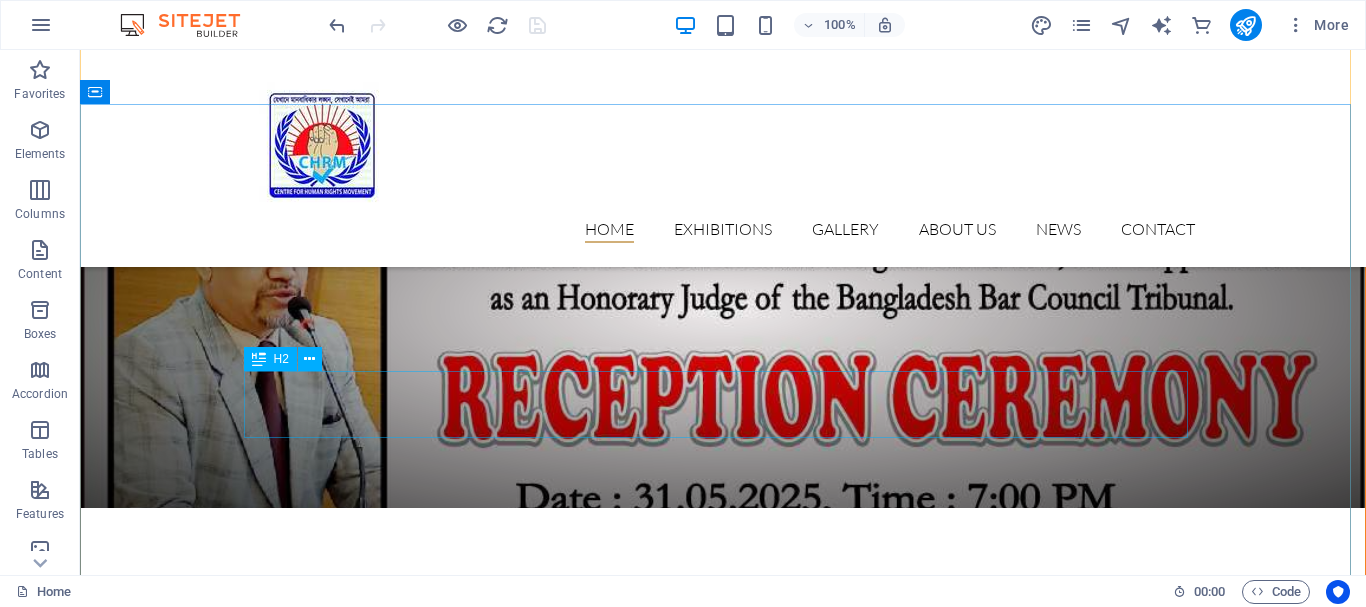 click on "Francesco Jordi Exhibition" at bounding box center (723, 1737) 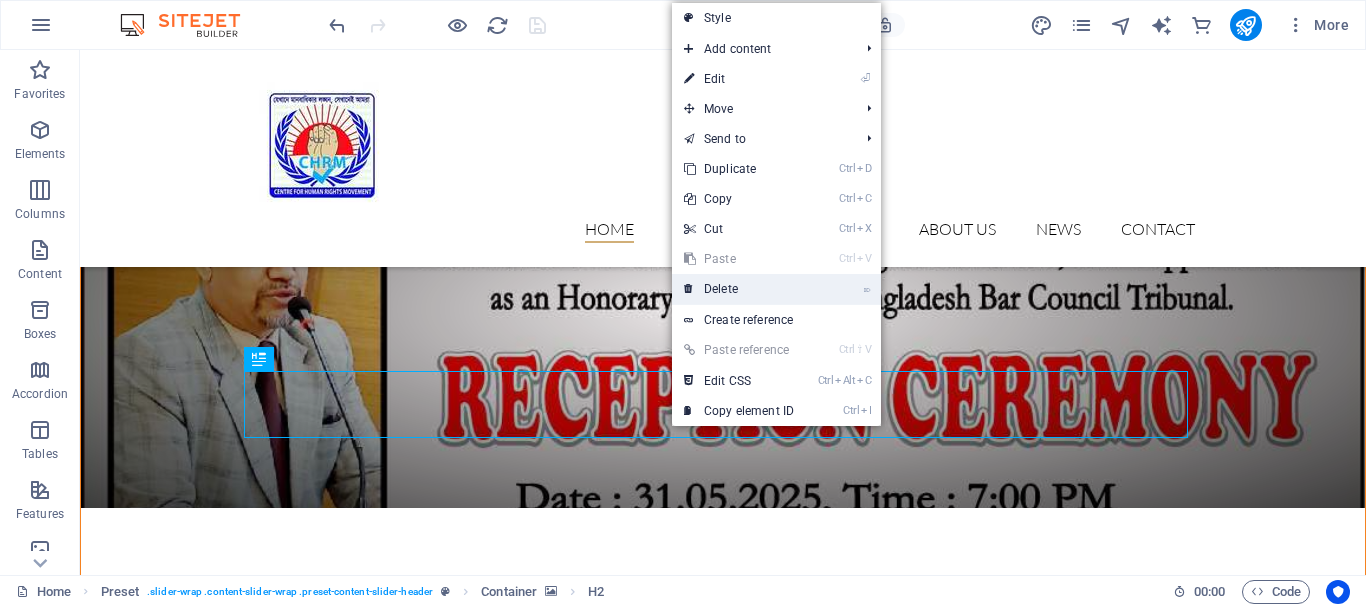 click on "⌦  Delete" at bounding box center (739, 289) 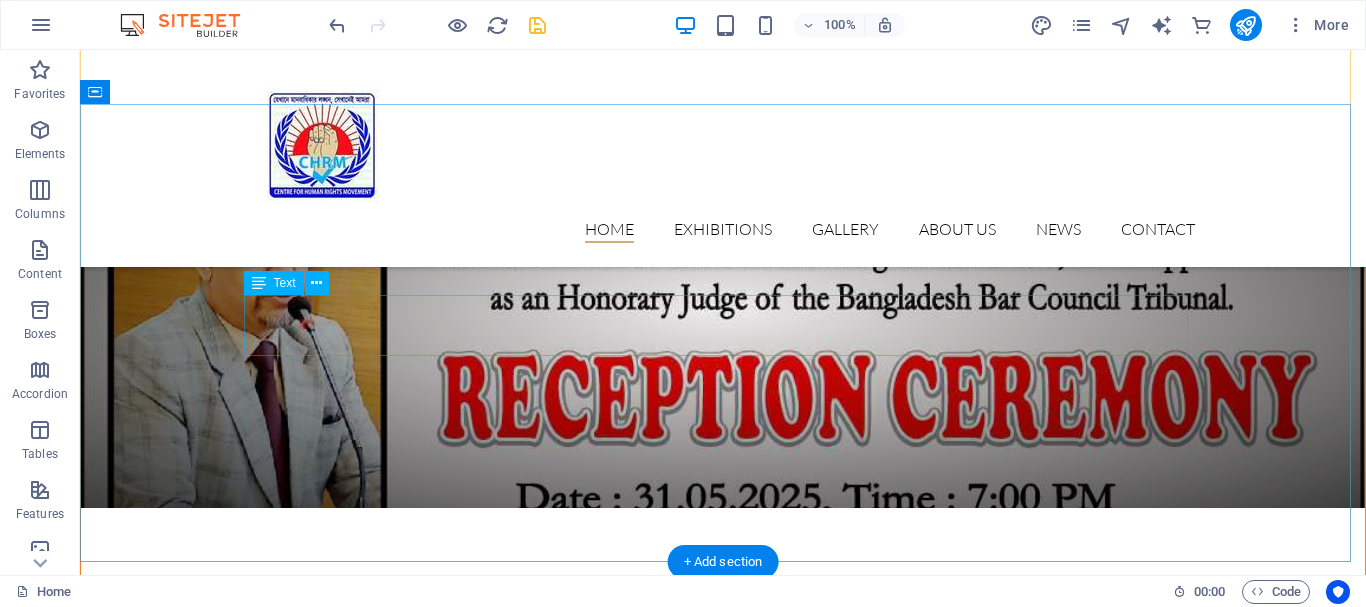 click on "Opening on Thursday, 12. May 2019" at bounding box center [723, 1591] 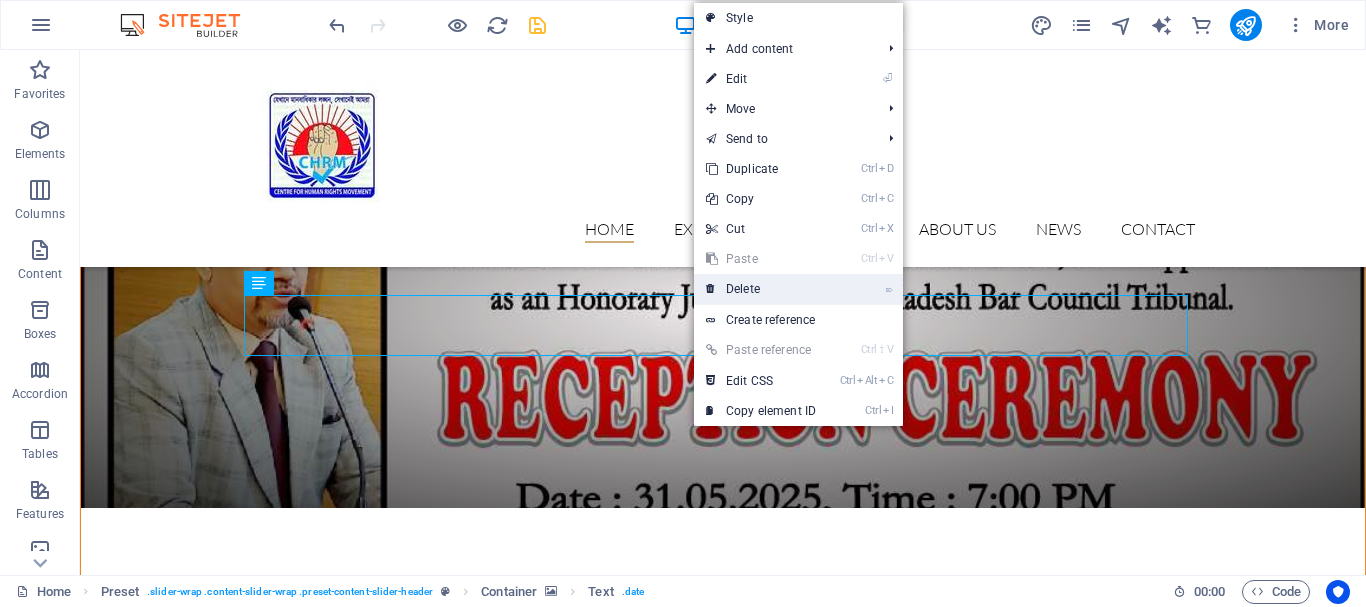 click on "⌦  Delete" at bounding box center (761, 289) 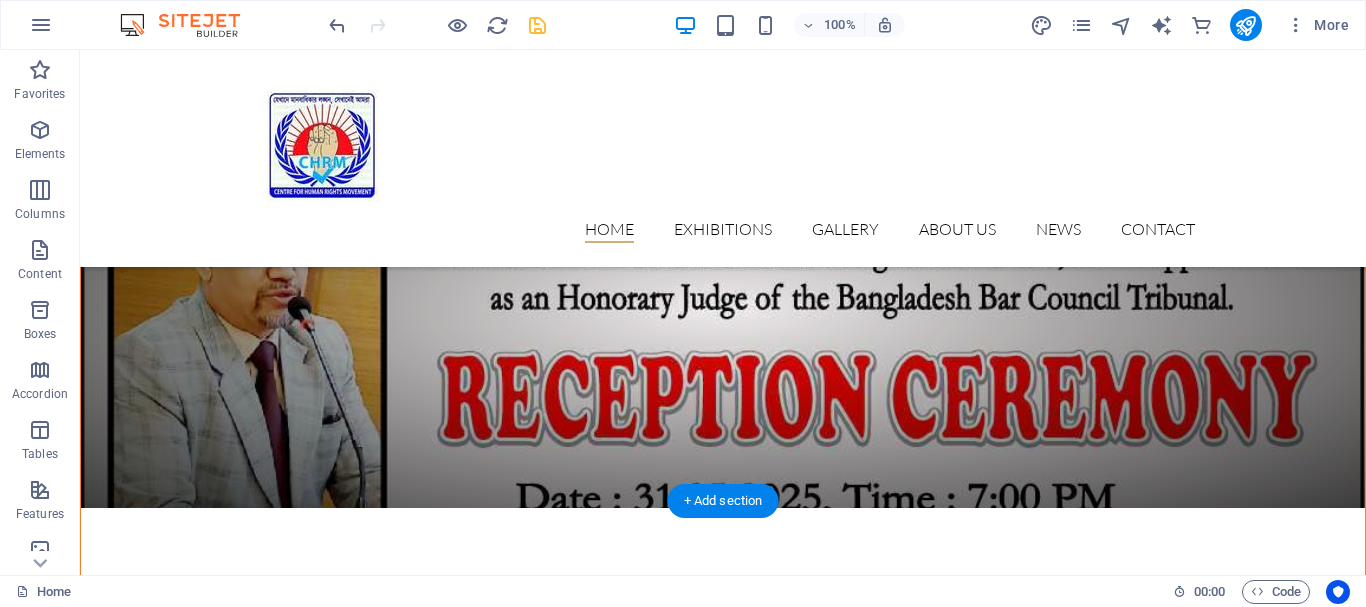 click at bounding box center (723, 1109) 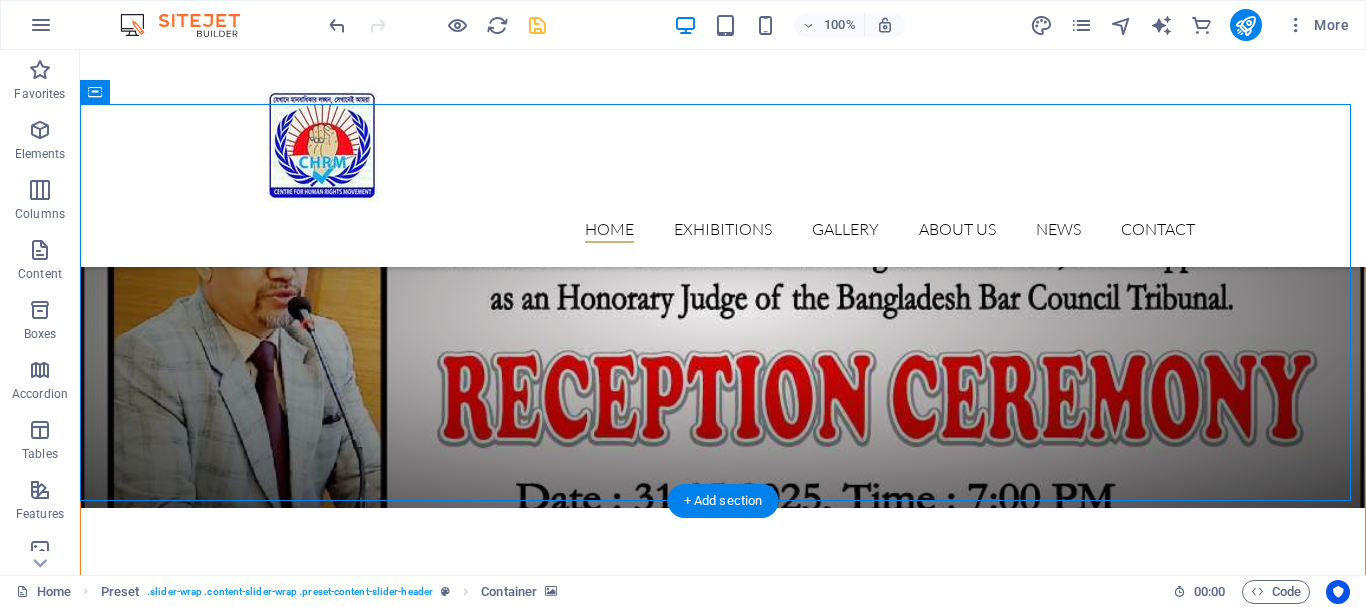 click at bounding box center (723, 1109) 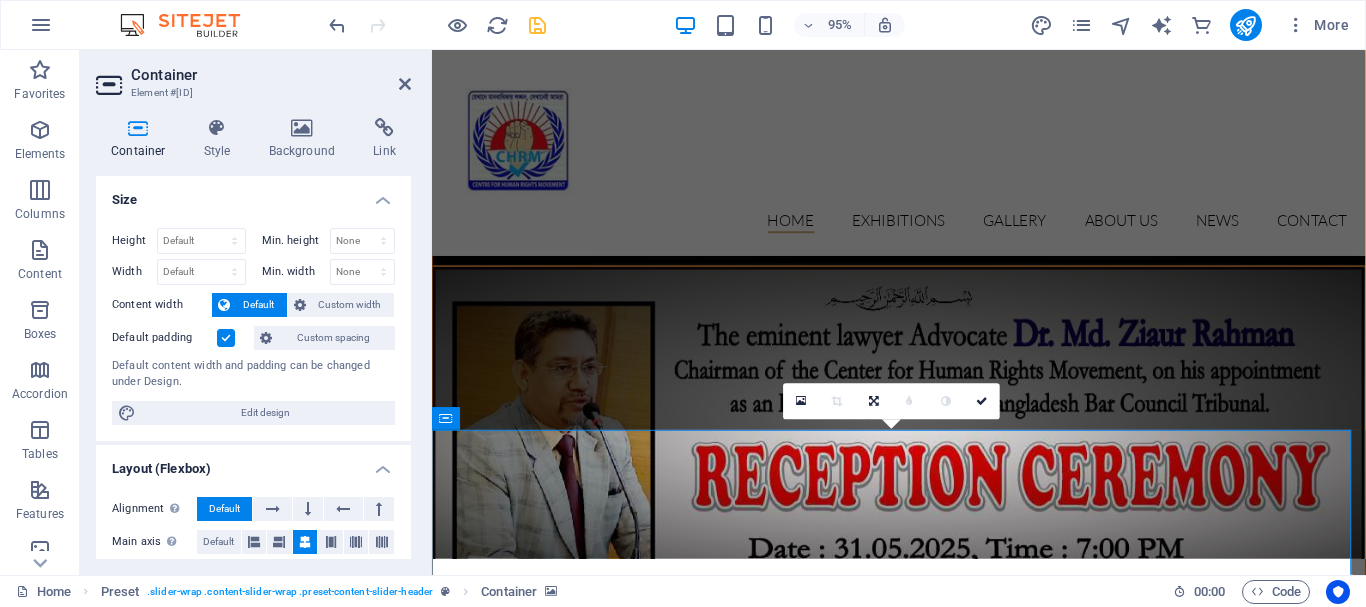 scroll, scrollTop: 449, scrollLeft: 0, axis: vertical 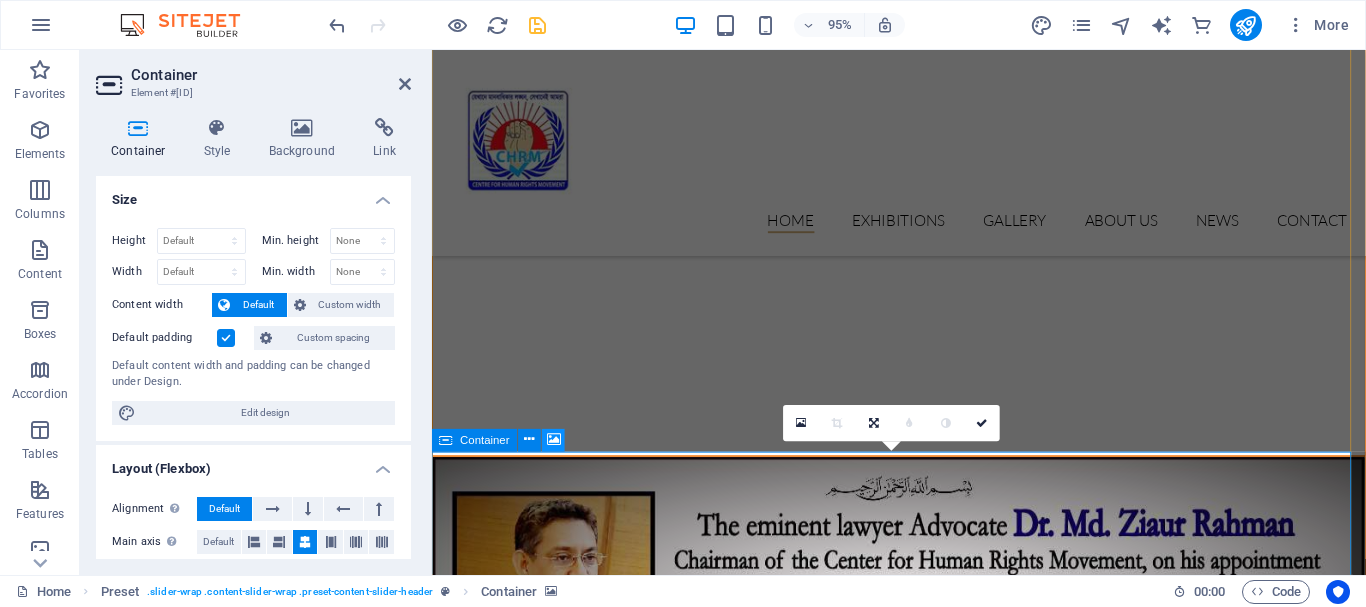 click at bounding box center [554, 440] 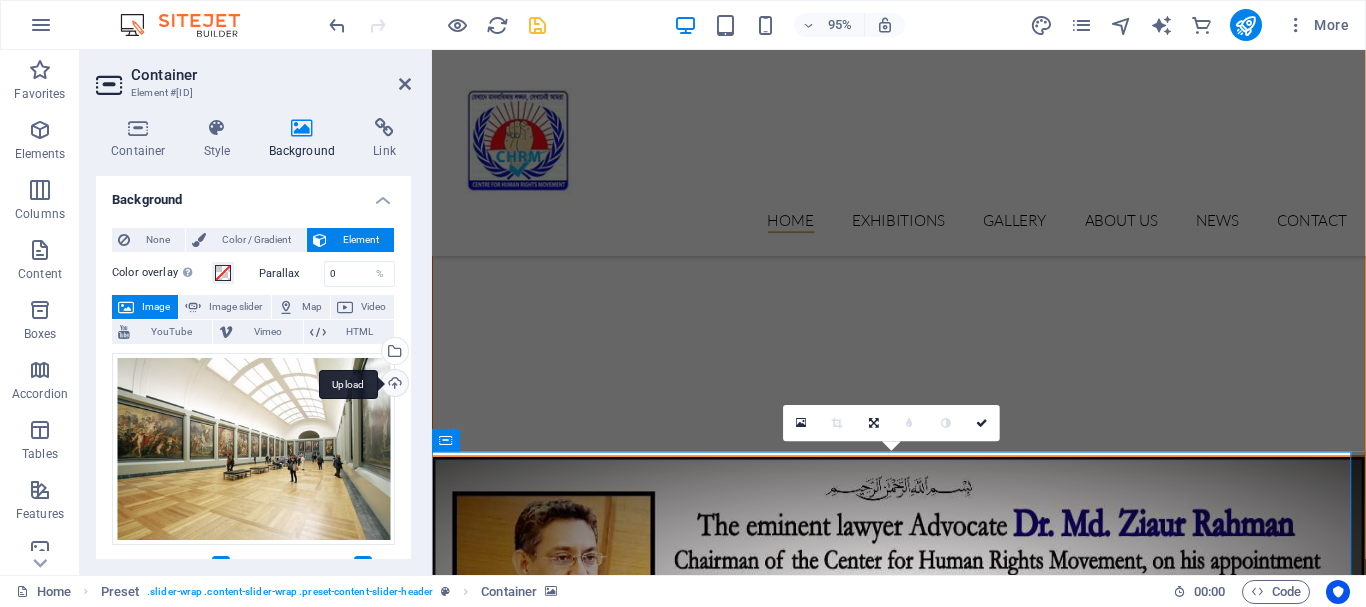 click on "Upload" at bounding box center [393, 385] 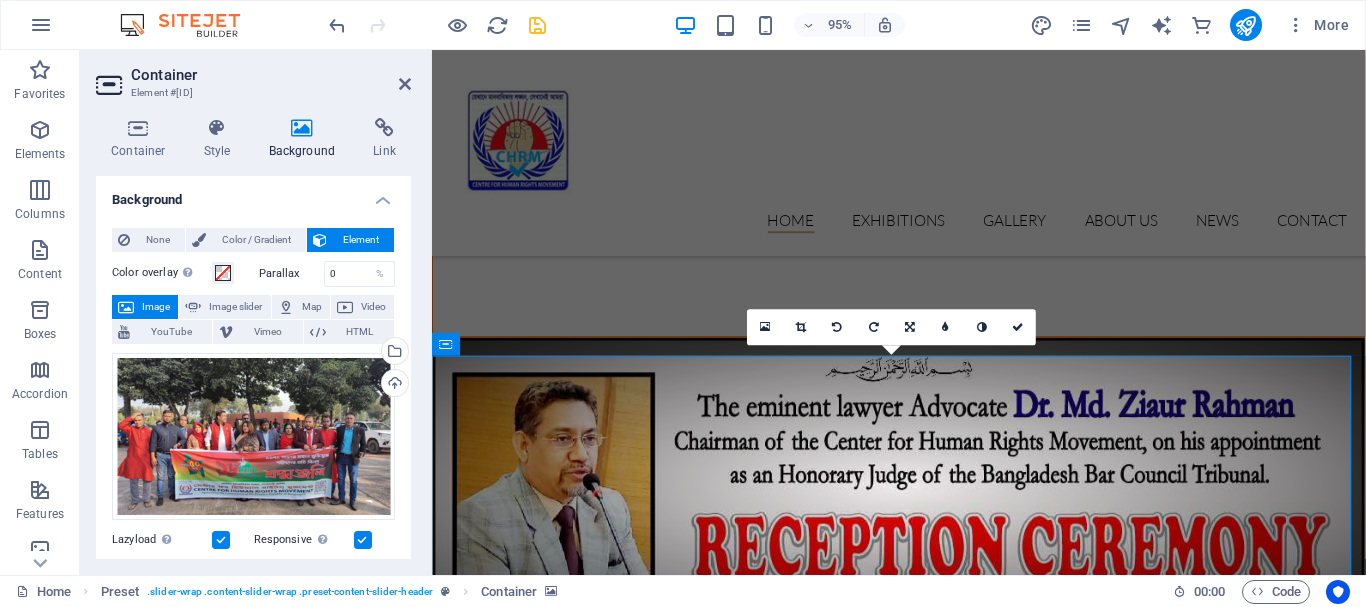 scroll, scrollTop: 549, scrollLeft: 0, axis: vertical 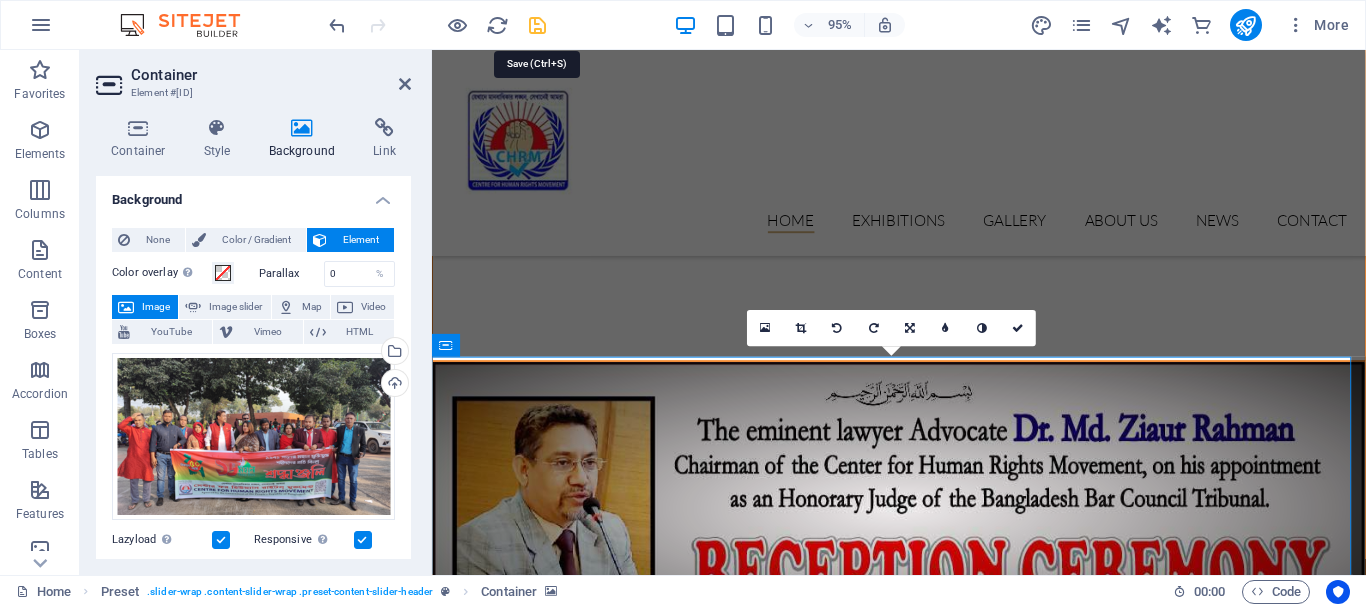 click at bounding box center [537, 25] 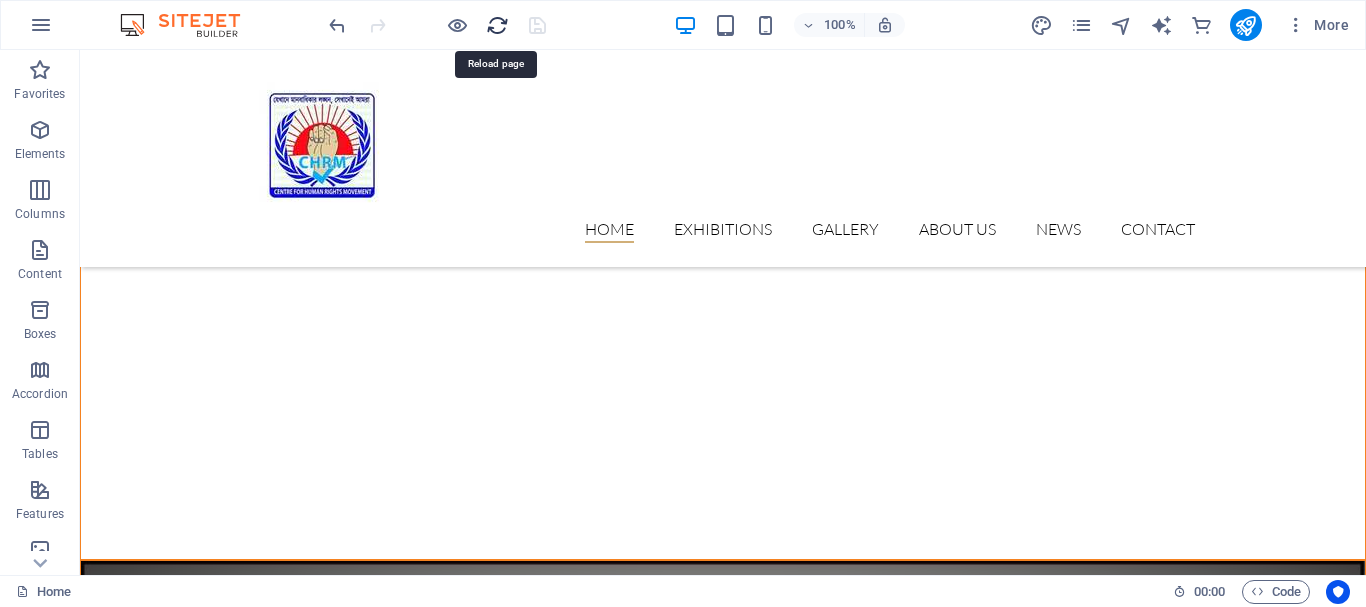 click at bounding box center (497, 25) 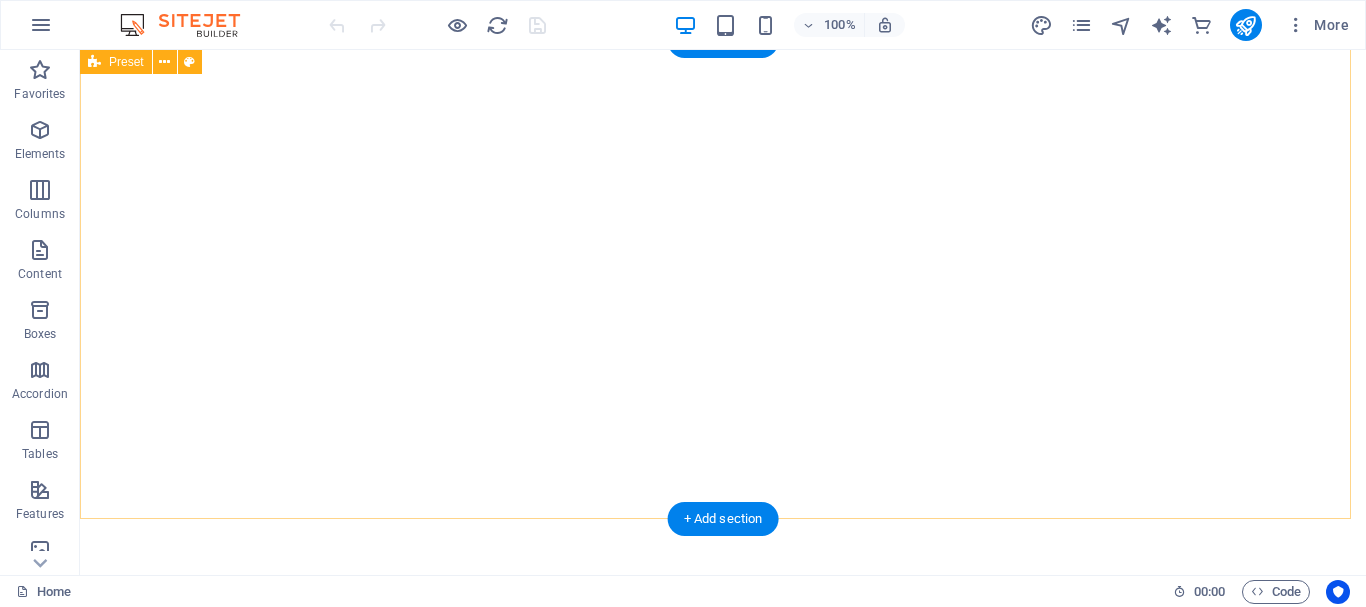 scroll, scrollTop: 1300, scrollLeft: 0, axis: vertical 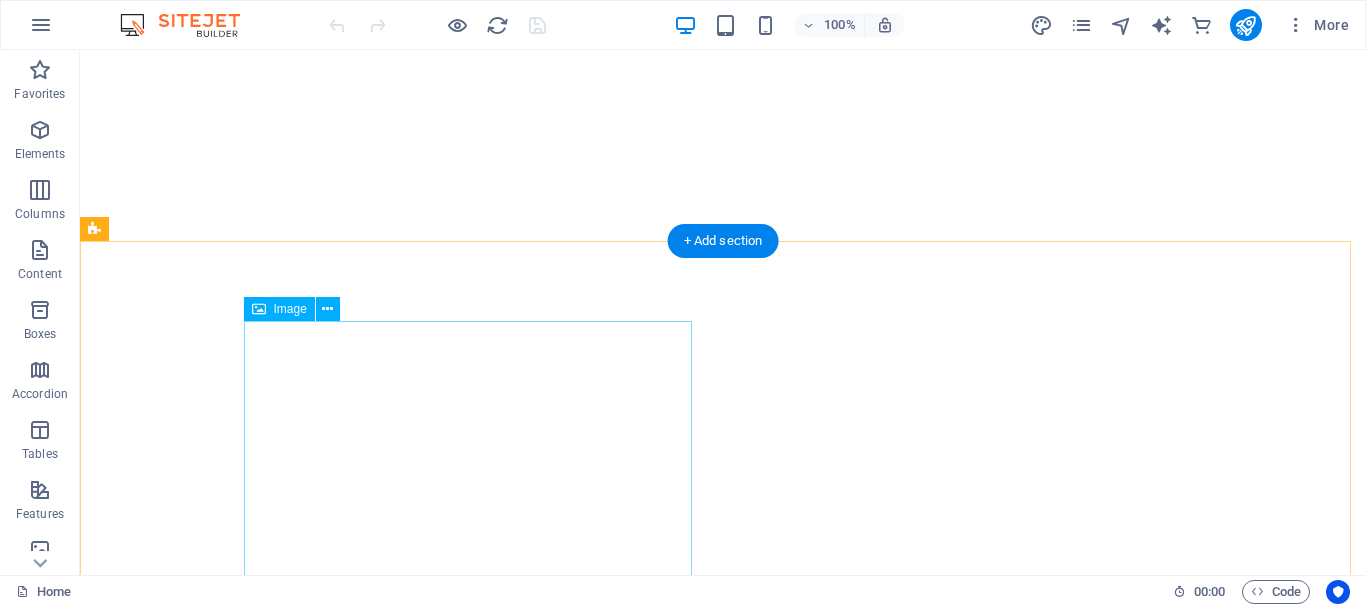 click at bounding box center (278, 6231) 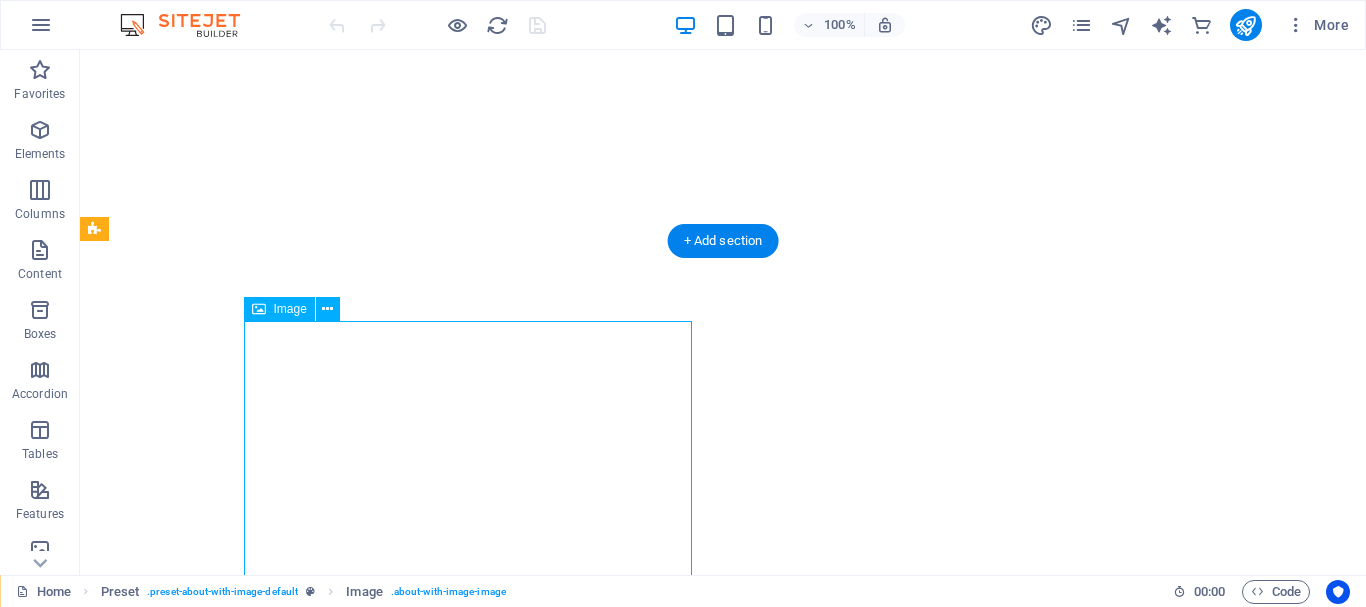 click at bounding box center [278, 6231] 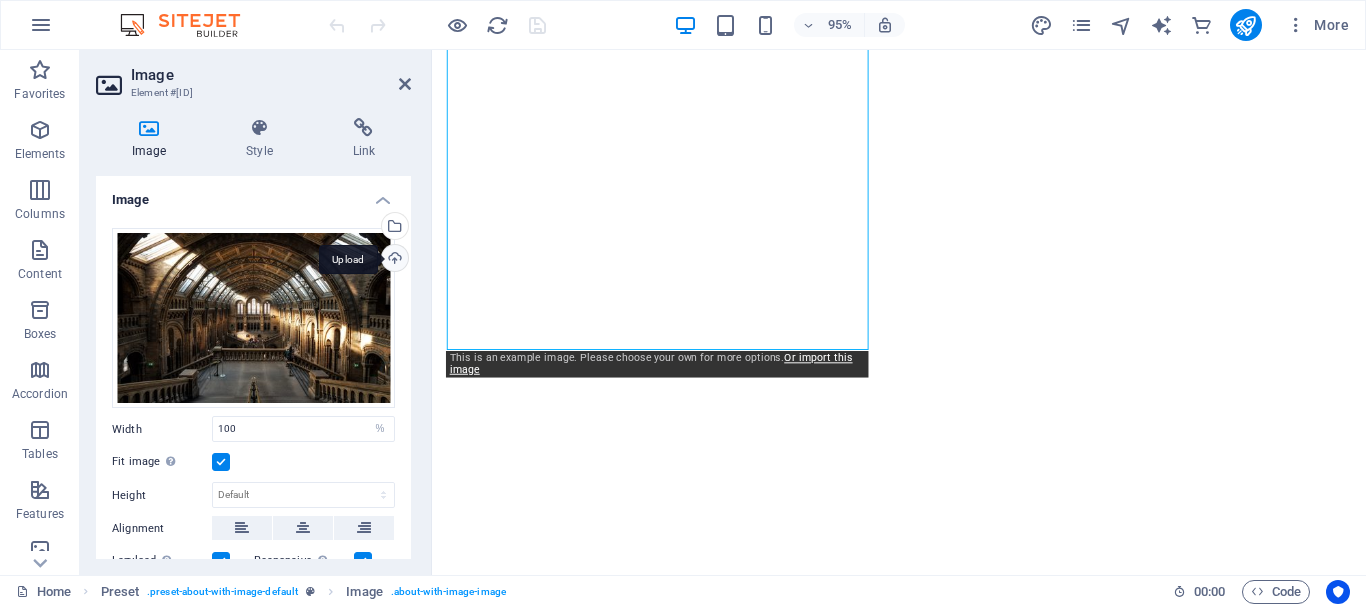 click on "Upload" at bounding box center [393, 260] 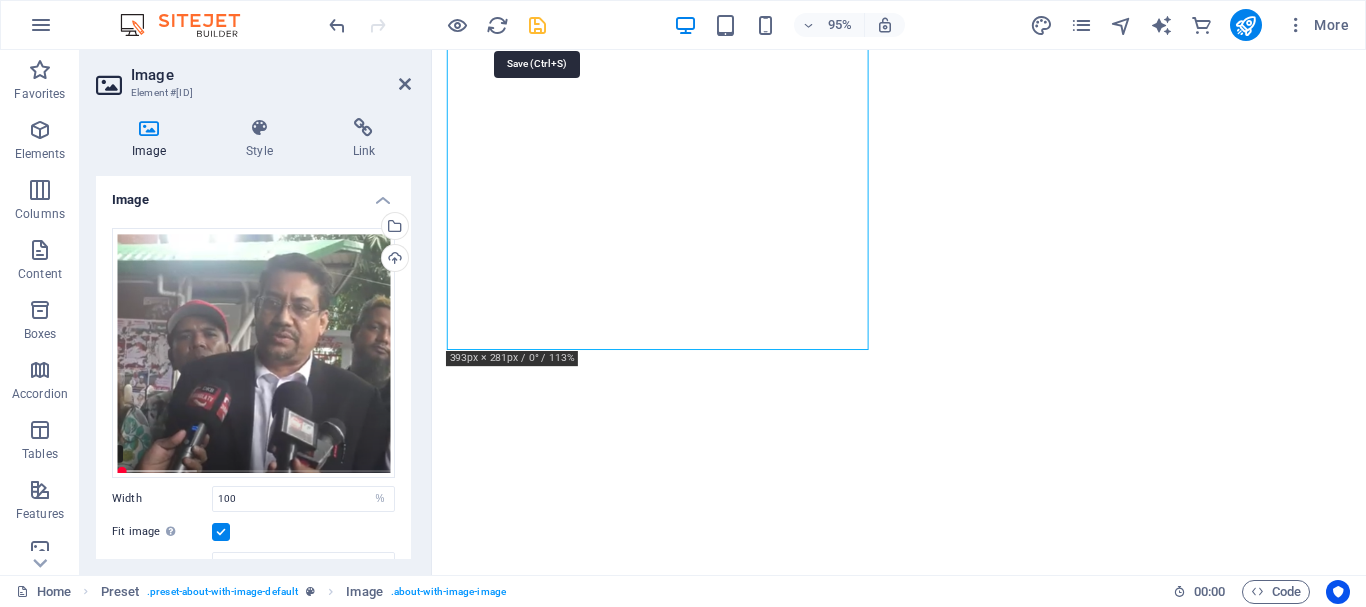 click at bounding box center [537, 25] 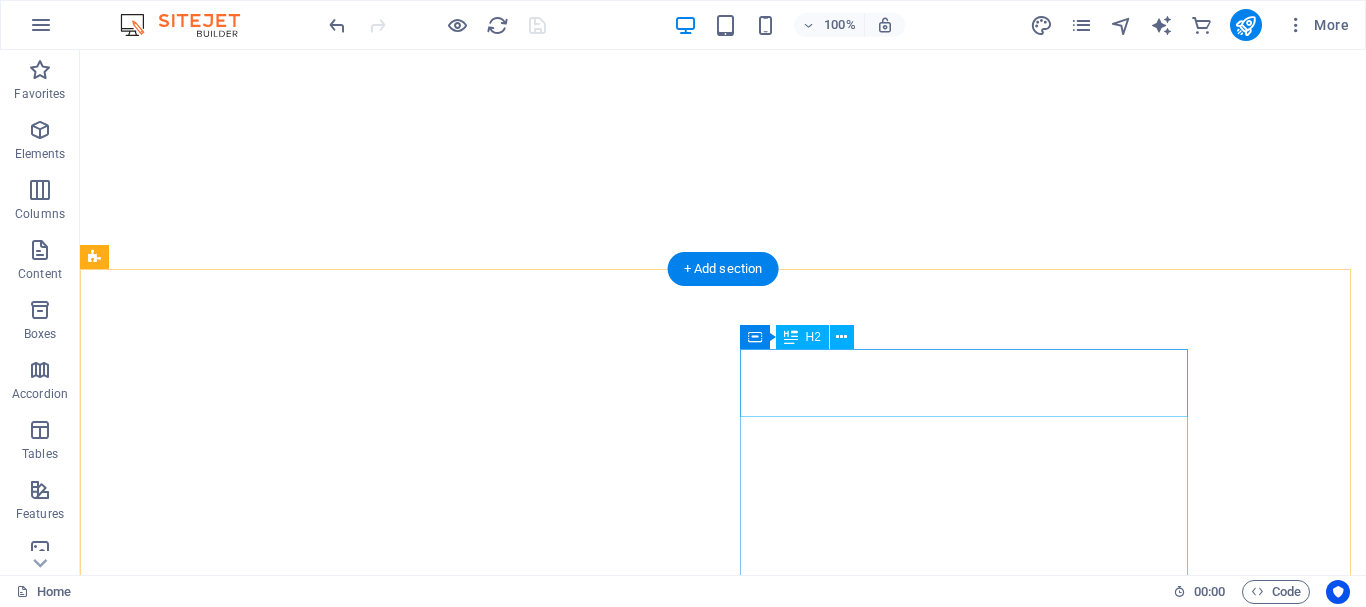 scroll, scrollTop: 1272, scrollLeft: 0, axis: vertical 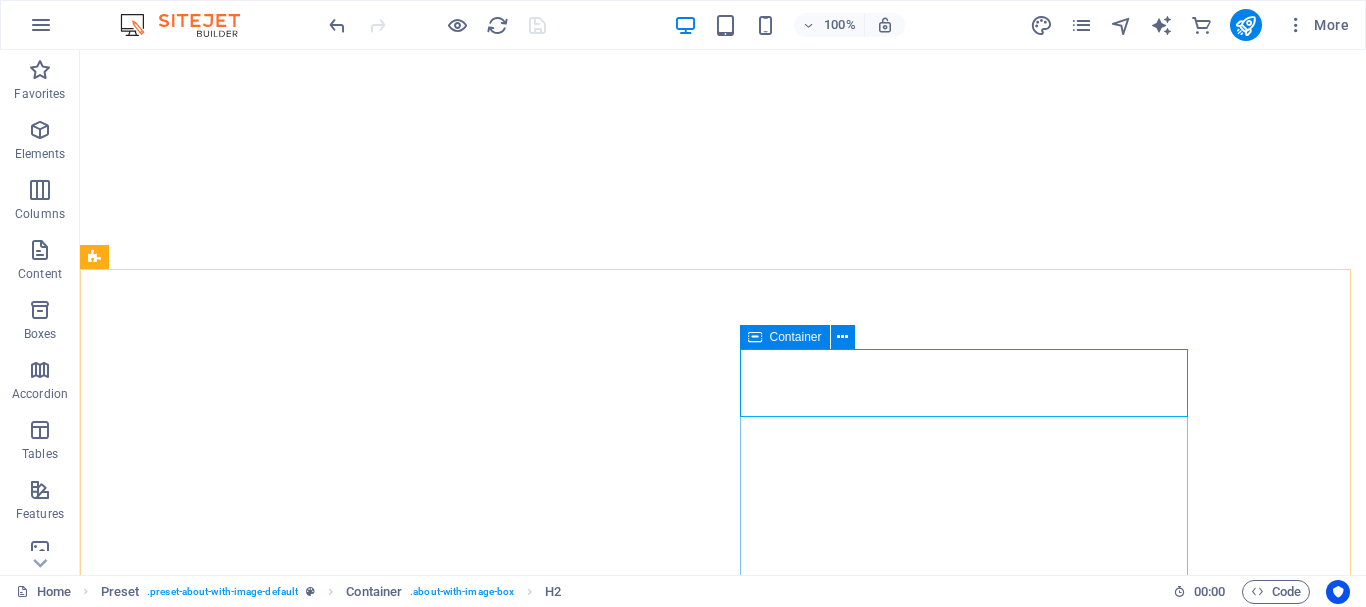click at bounding box center [755, 337] 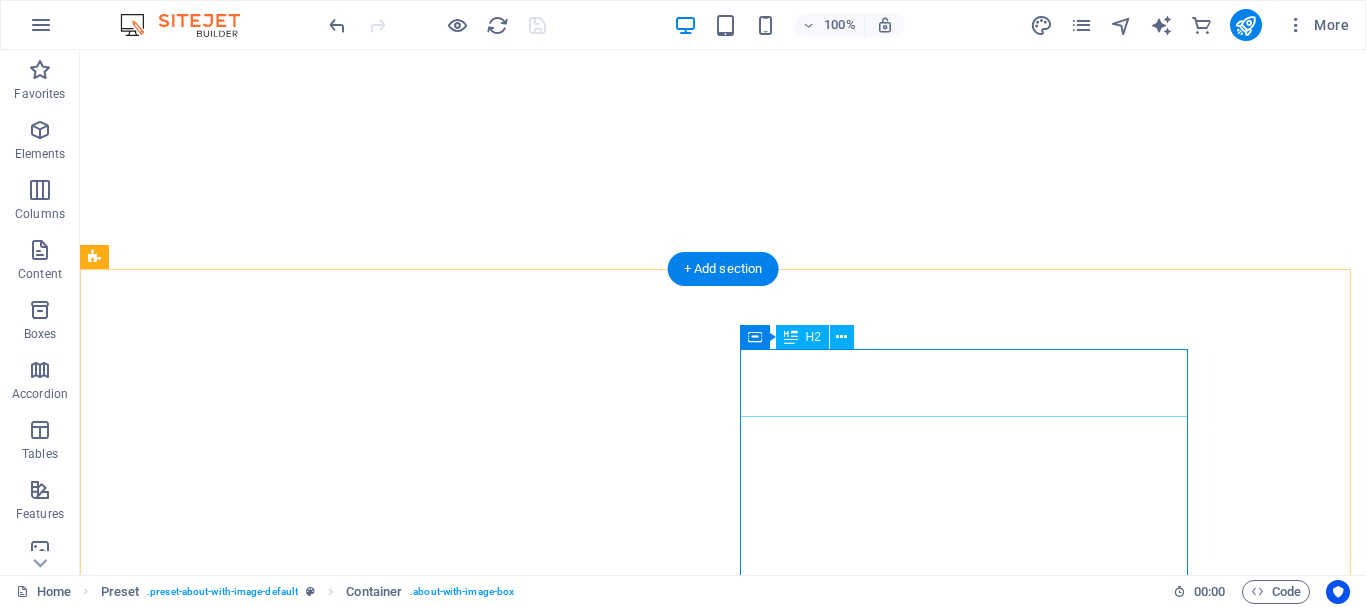 click on "Sparta Museum" at bounding box center (723, 6511) 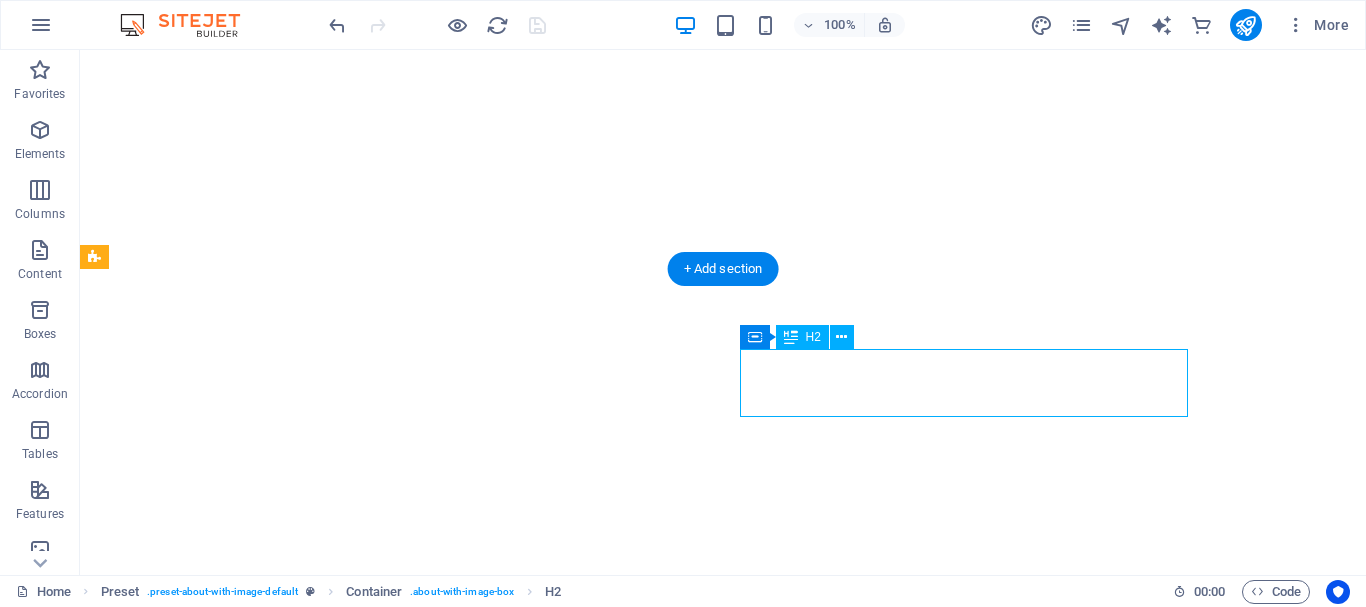 click on "Sparta Museum" at bounding box center [723, 6511] 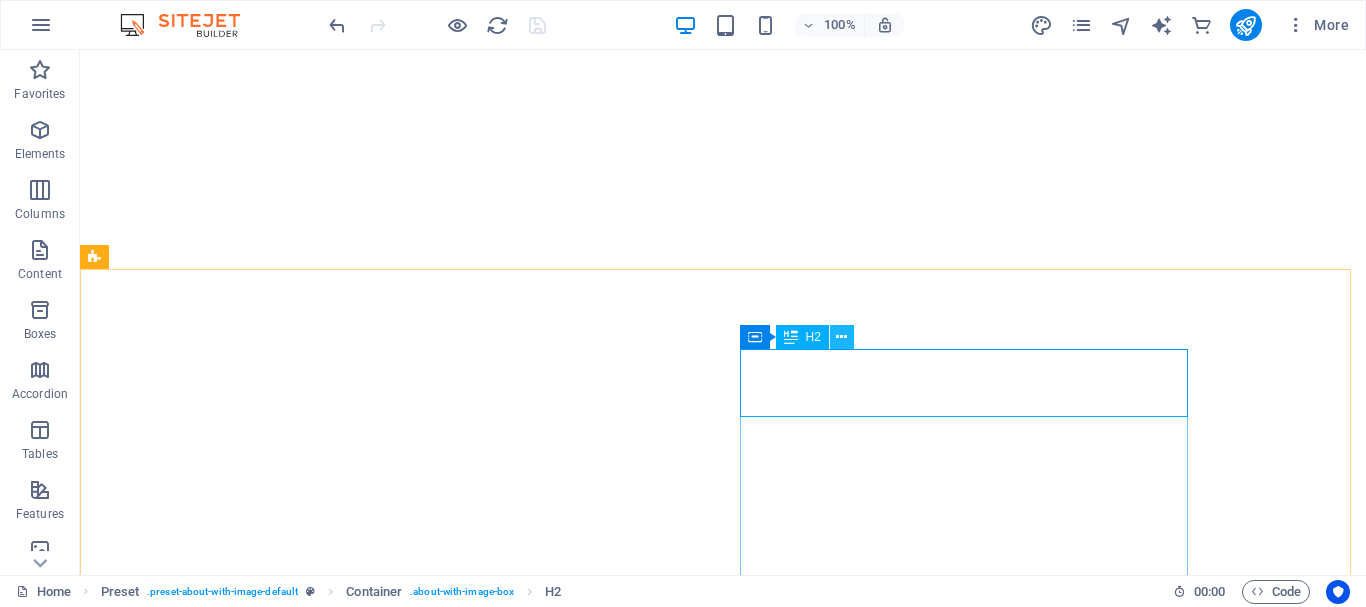 click at bounding box center [841, 337] 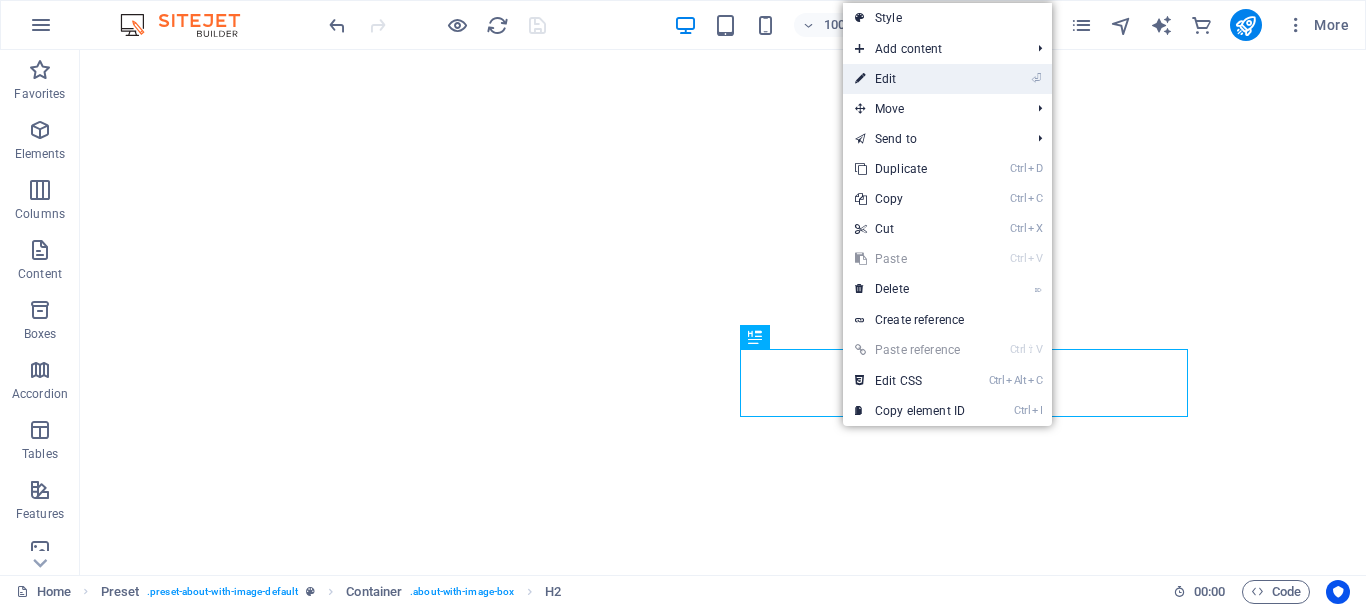 click on "⏎  Edit" at bounding box center [910, 79] 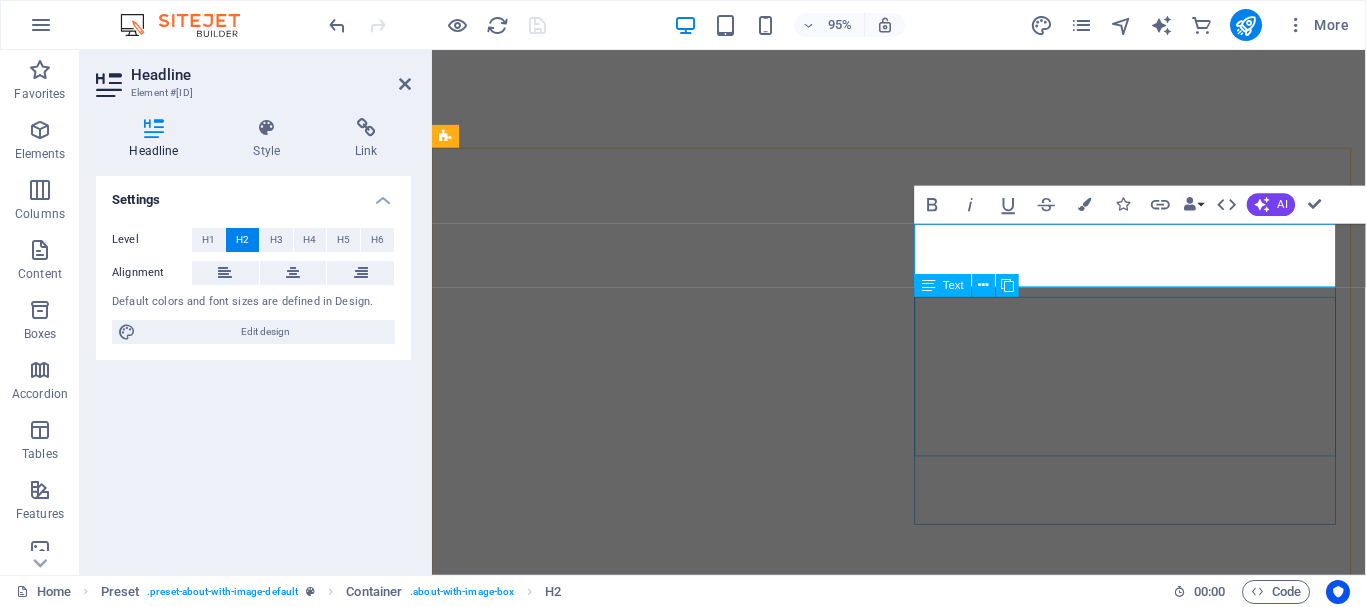 scroll, scrollTop: 972, scrollLeft: 0, axis: vertical 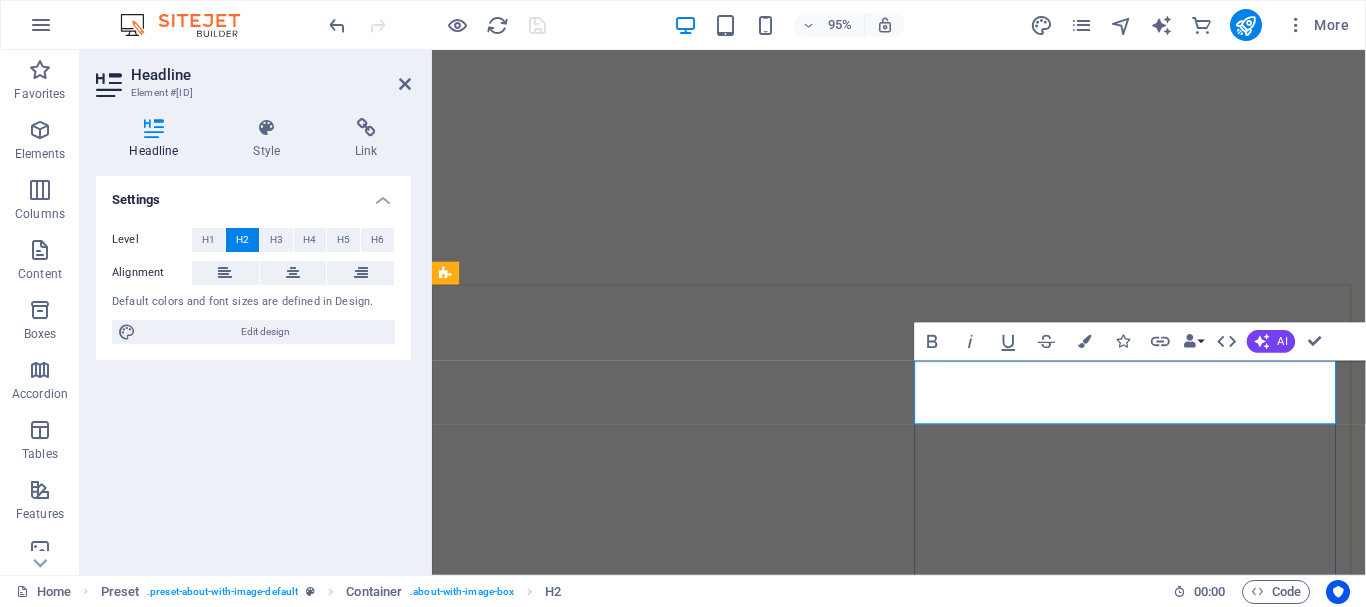 type 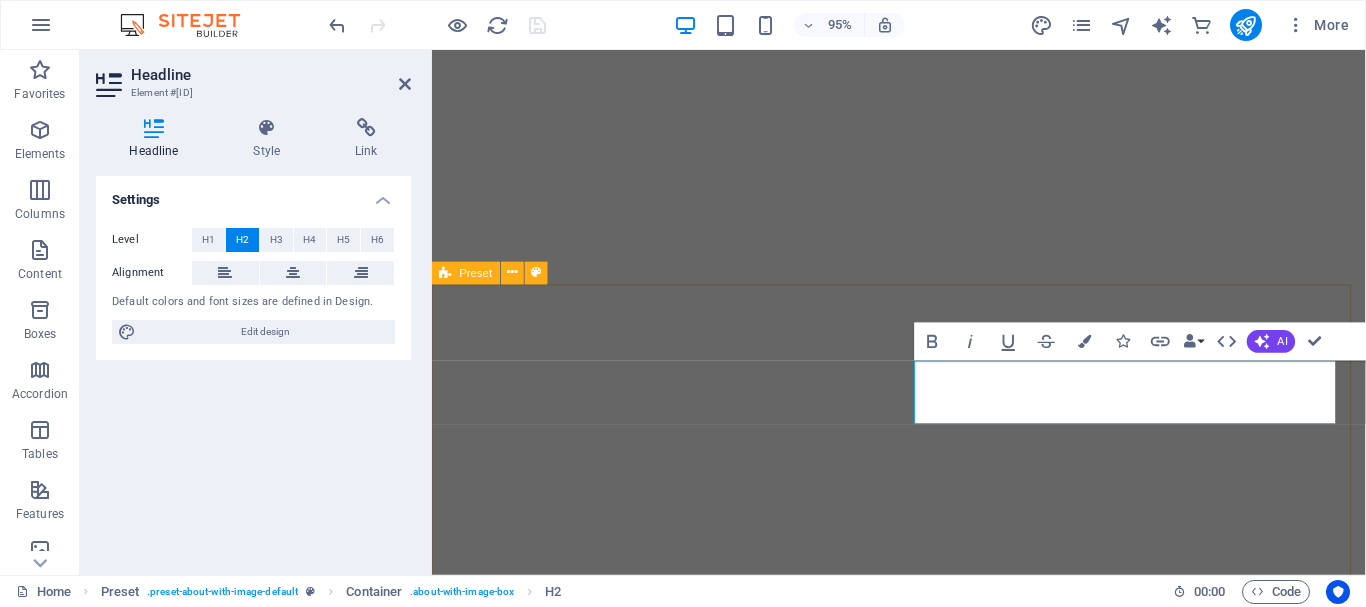 click on "Chairman Speech Lorem ipsum dolor sit amet, consectetur adipisicing elit. Repellat, maiores, a libero atque assumenda praesentium cum magni odio dolor accusantium explicabo repudiandae molestiae itaque provident sit debitis aspernatur soluta deserunt incidunt ad cumque ex laboriosam. Distinctio, mollitia, molestias excepturi voluptatem veritatis iusto nam nulla menuta libero atque assumenda. Learn more" at bounding box center [923, 5078] 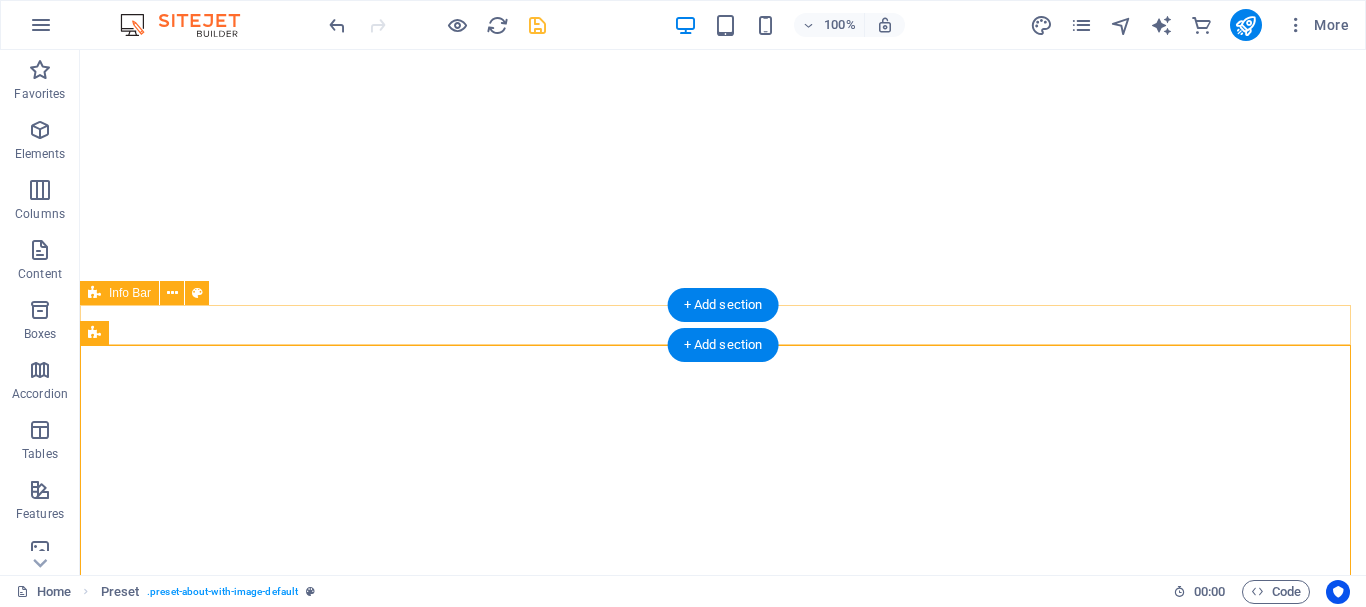 scroll, scrollTop: 1343, scrollLeft: 0, axis: vertical 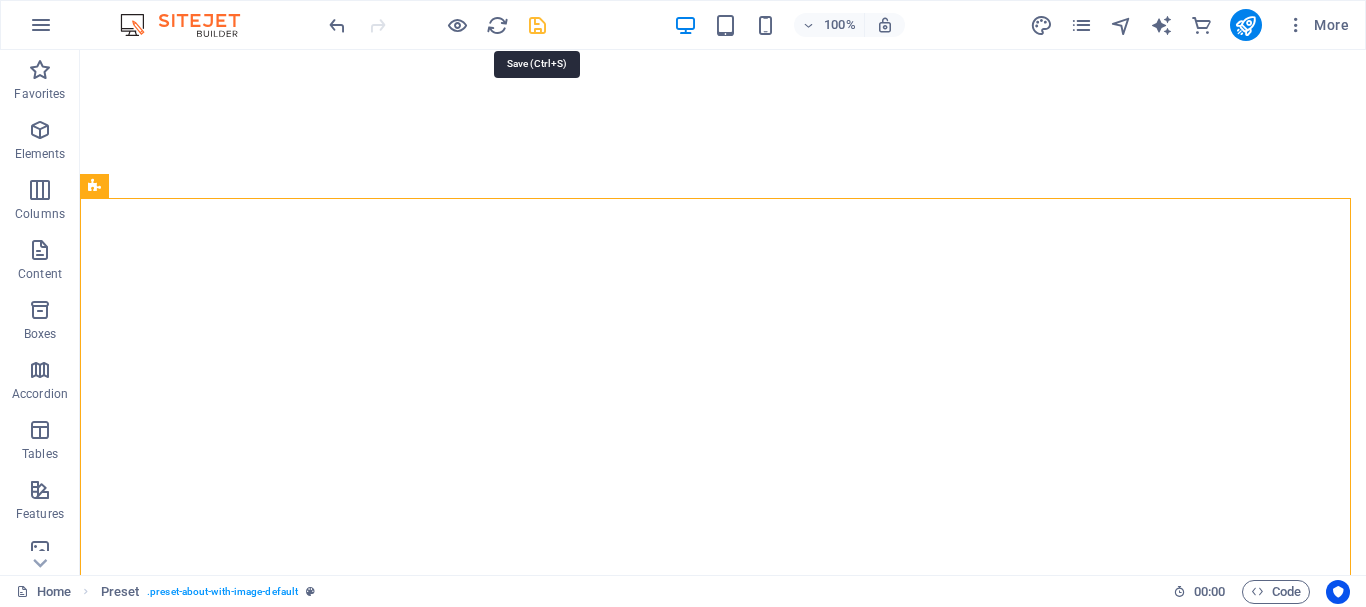 click at bounding box center (537, 25) 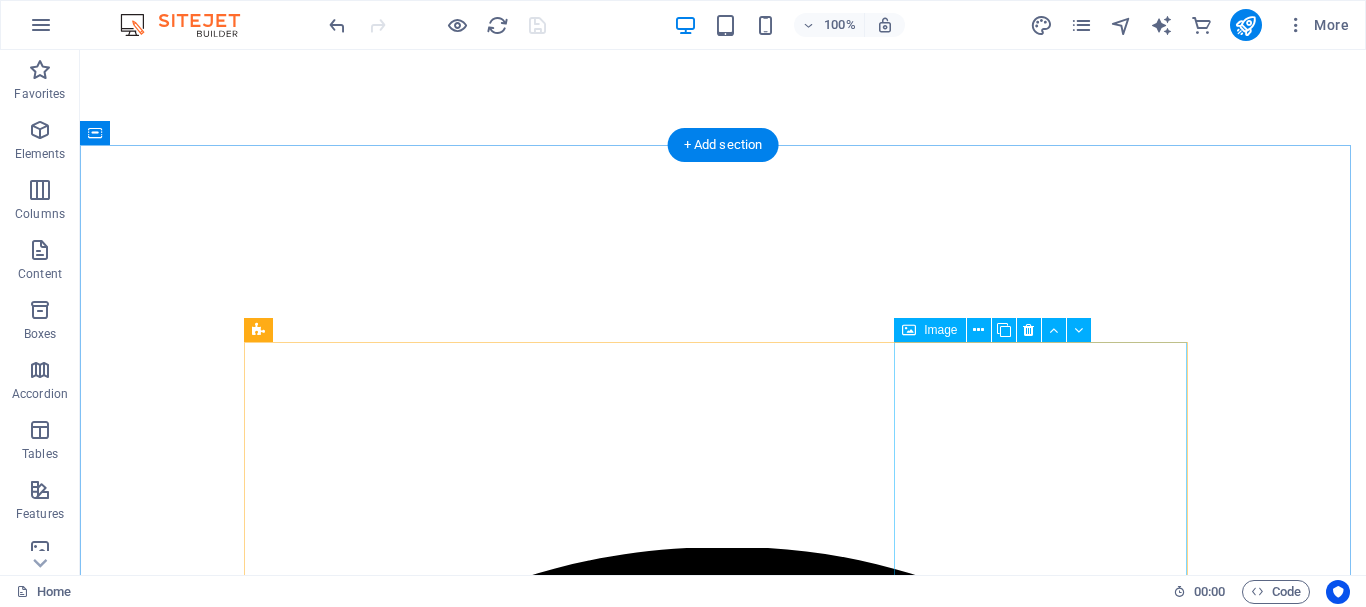 scroll, scrollTop: 2200, scrollLeft: 0, axis: vertical 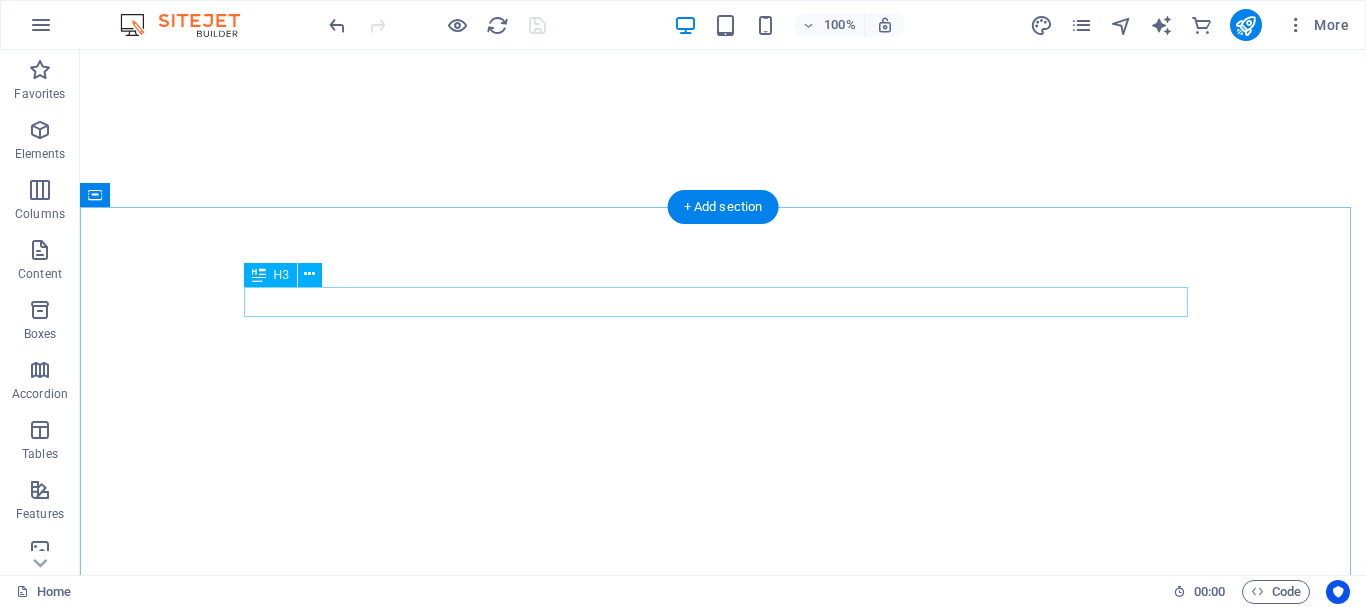 click on "What´s next at Sparta" at bounding box center [723, 6455] 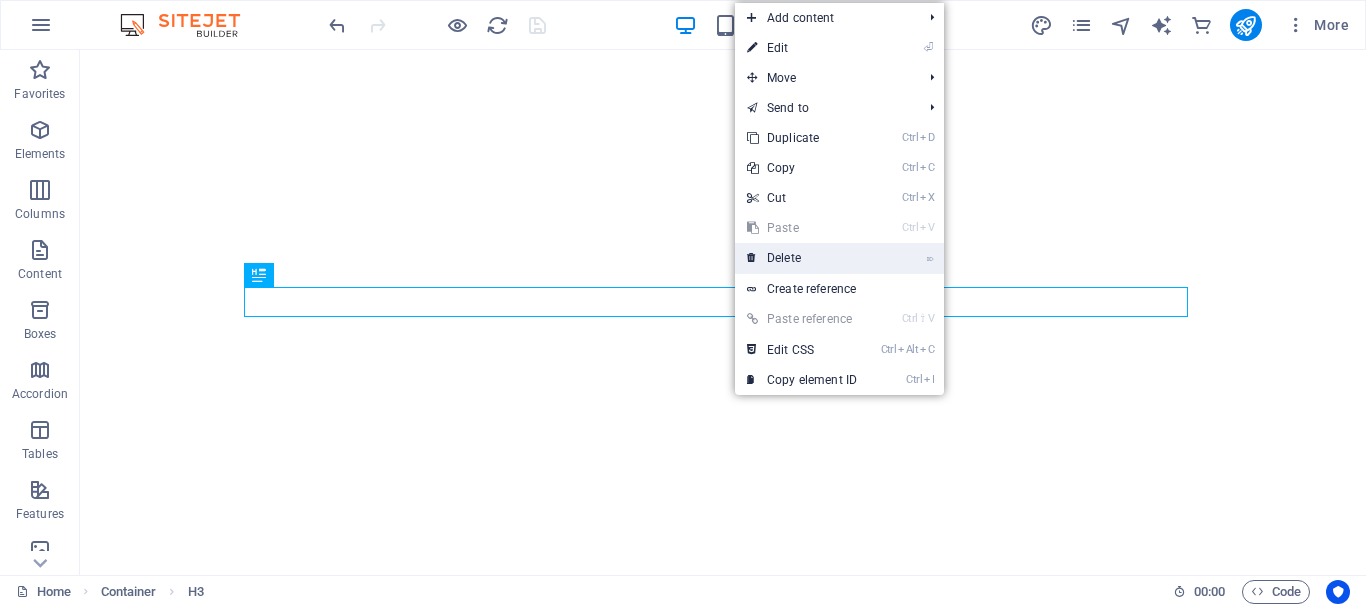 click on "⌦  Delete" at bounding box center [802, 258] 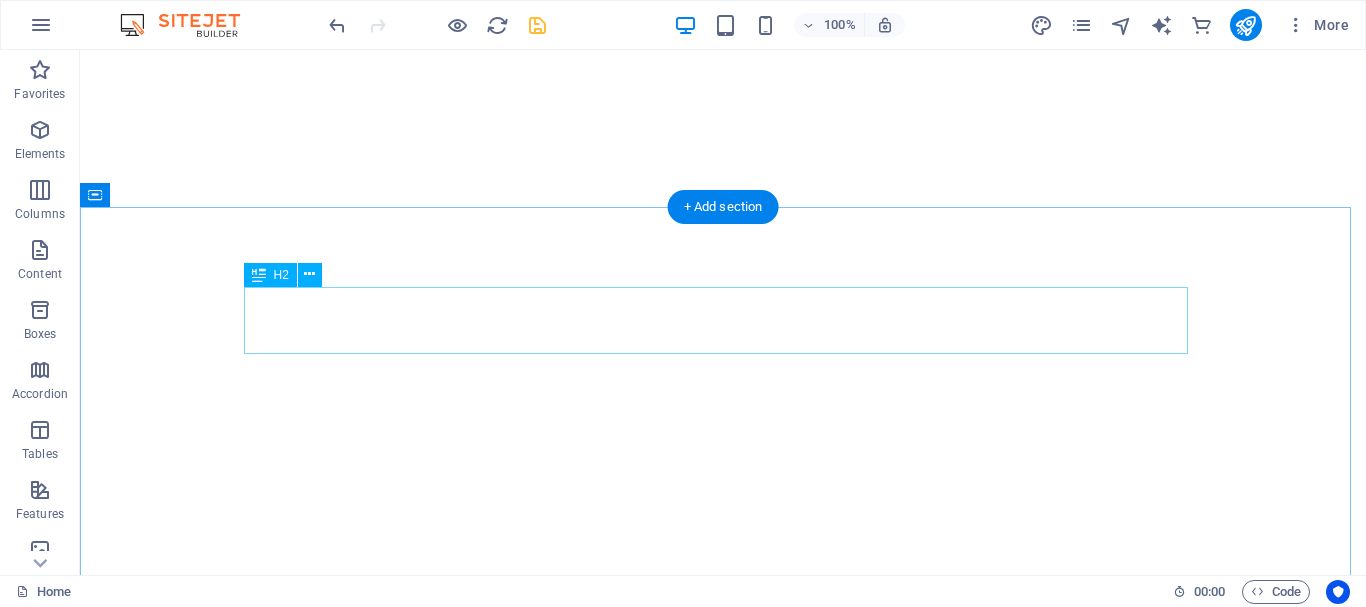 click on "Latest Exhibitions" at bounding box center (723, 6459) 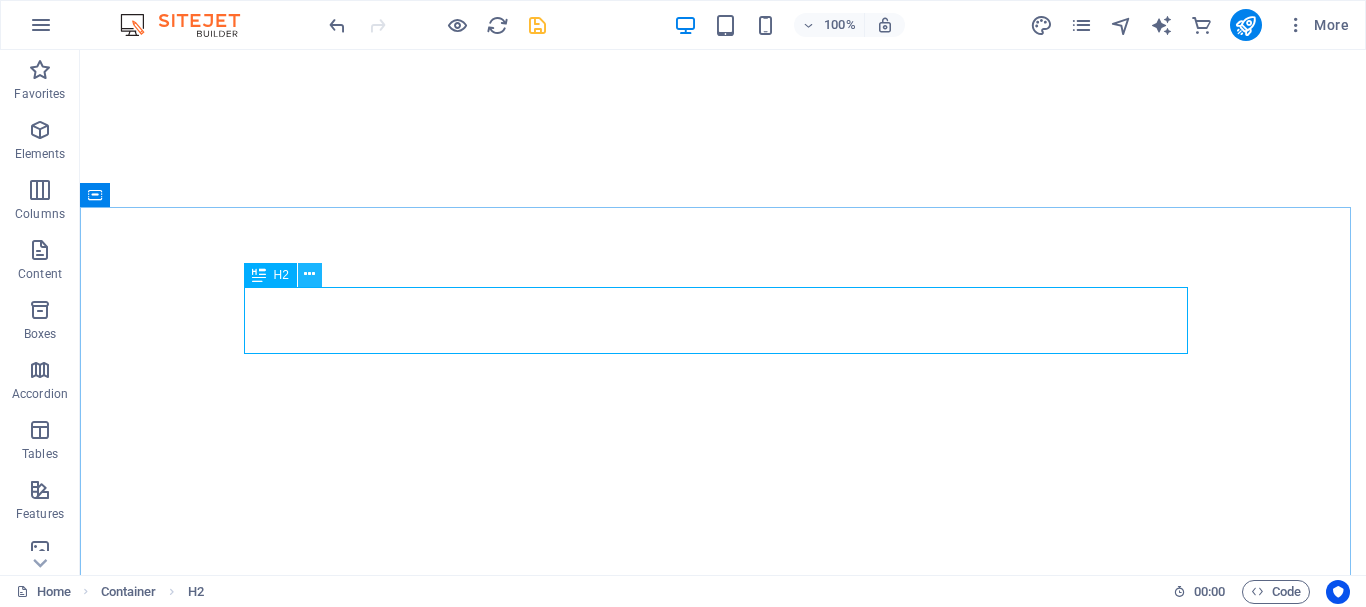 click at bounding box center (309, 274) 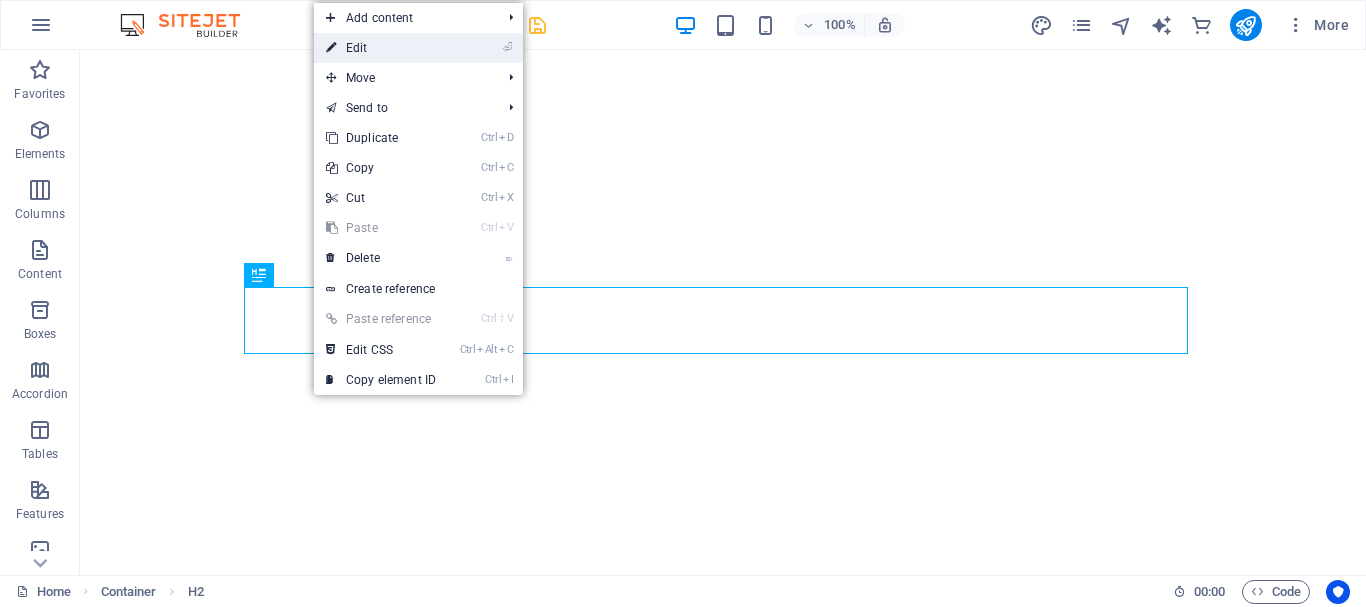 drag, startPoint x: 382, startPoint y: 50, endPoint x: 213, endPoint y: 282, distance: 287.02786 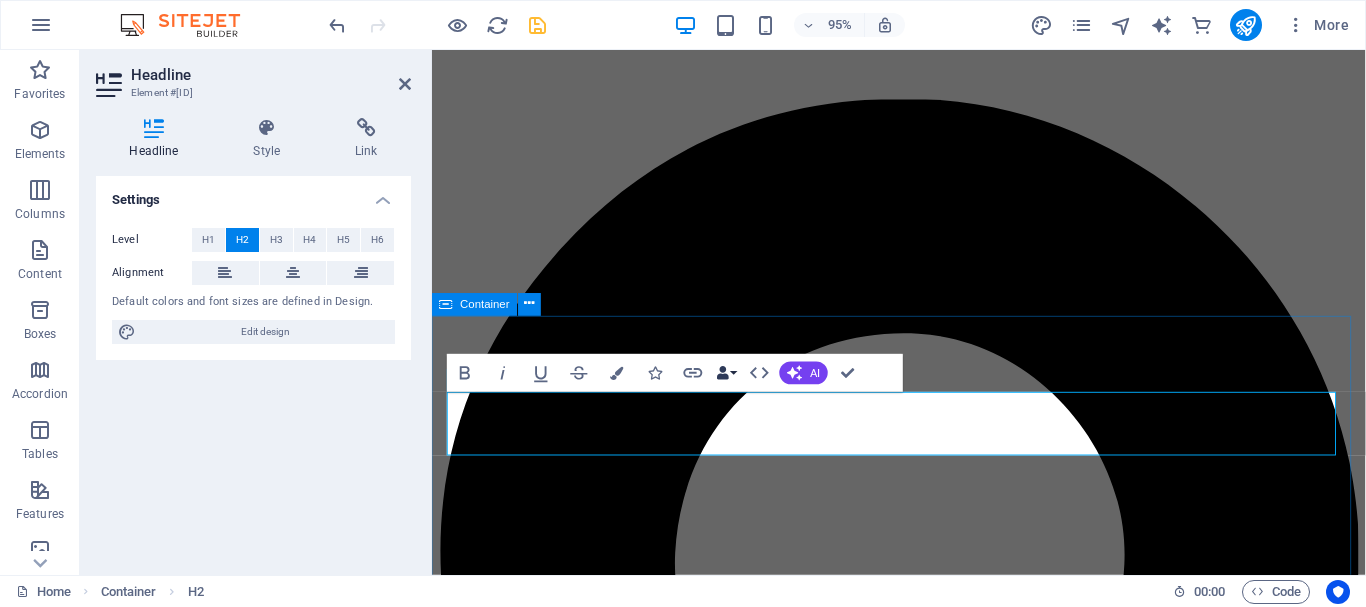 scroll, scrollTop: 1927, scrollLeft: 0, axis: vertical 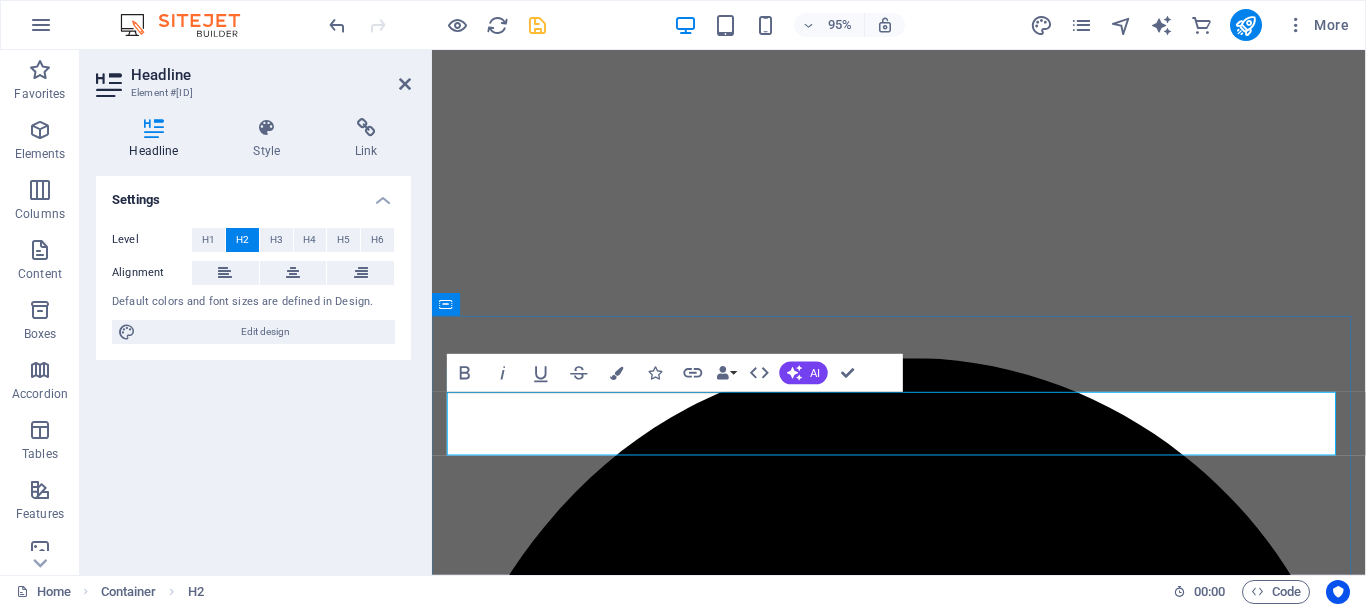 type 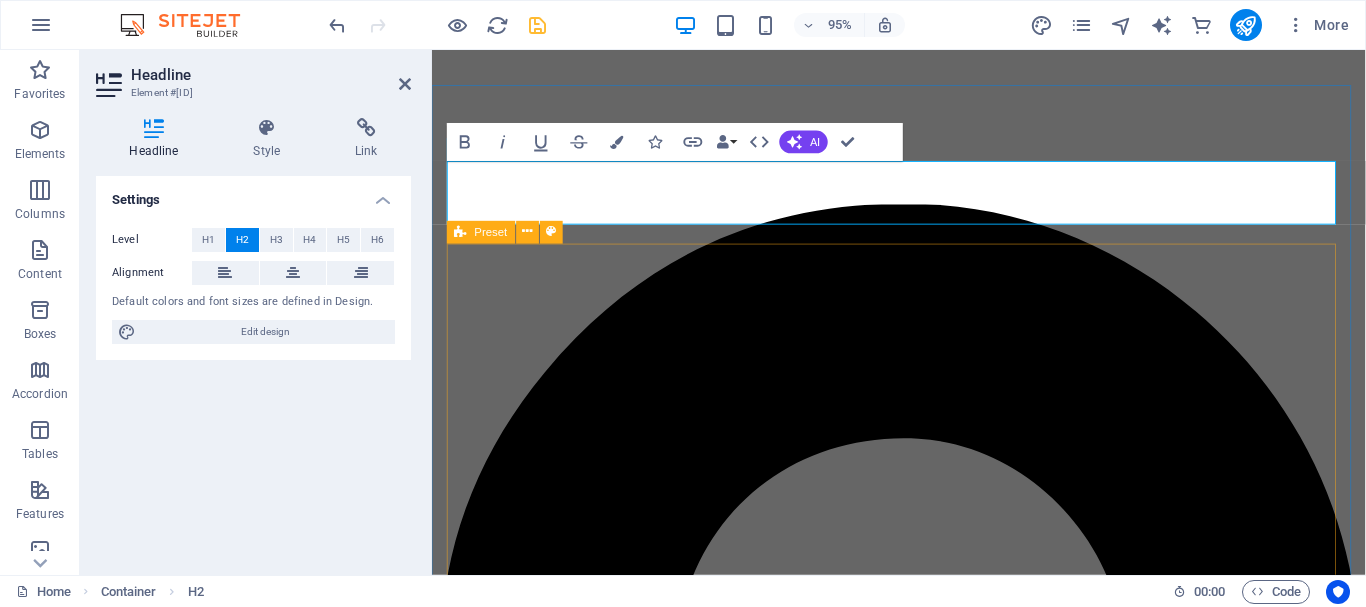 scroll, scrollTop: 2067, scrollLeft: 0, axis: vertical 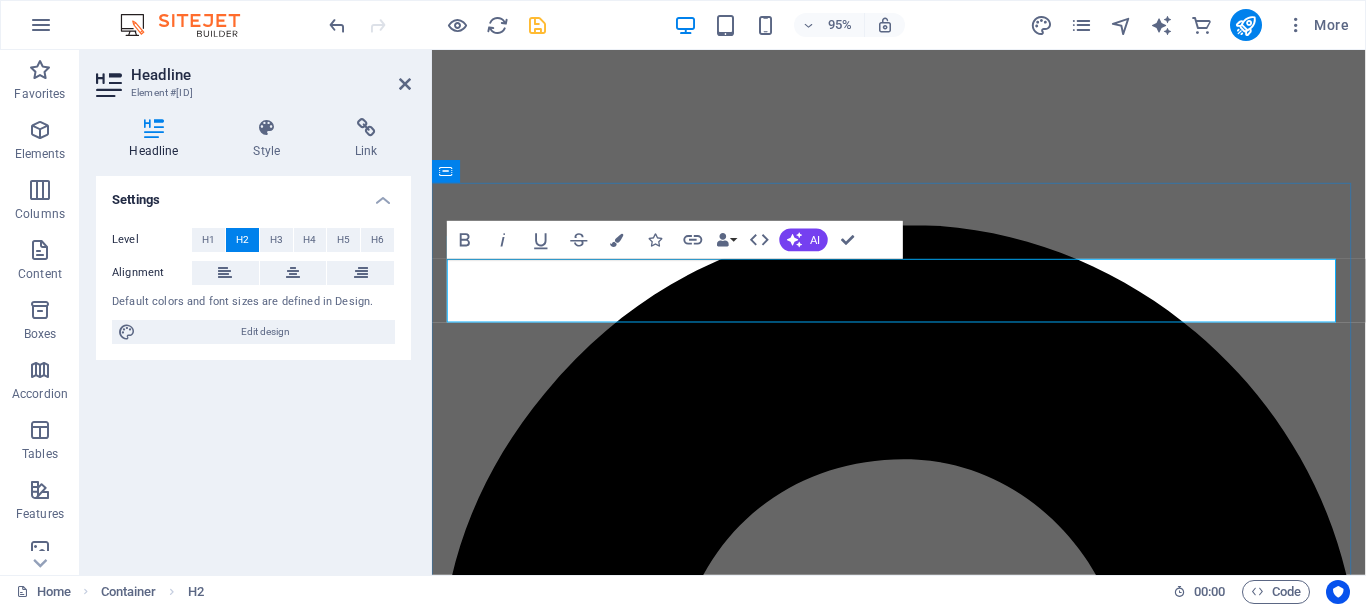 click on "CHRM" at bounding box center (923, 5009) 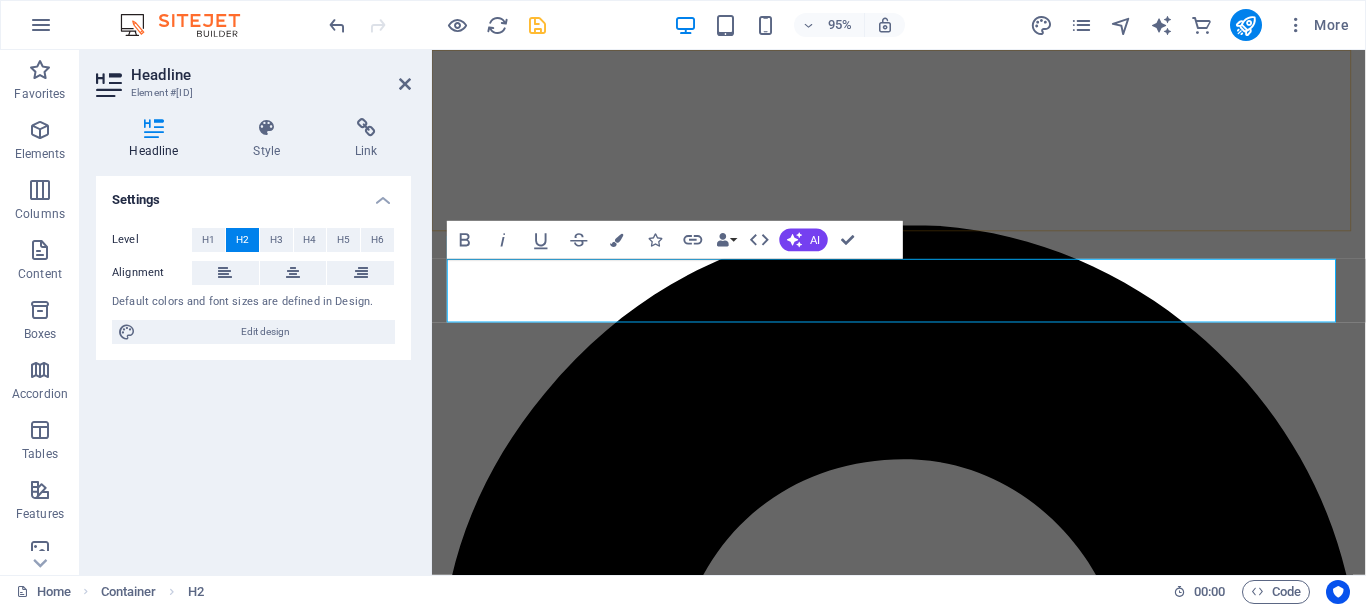 click on "Home Exhibitions Detail view Gallery About us News Contact" at bounding box center [923, -1830] 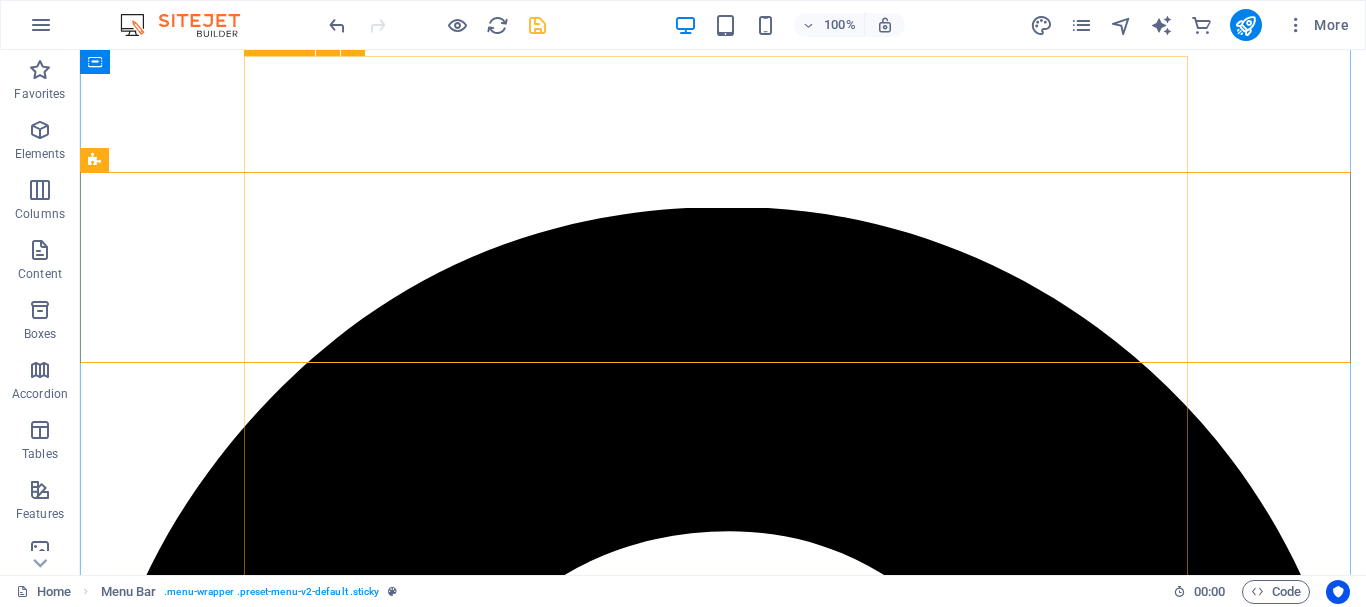 scroll, scrollTop: 2240, scrollLeft: 0, axis: vertical 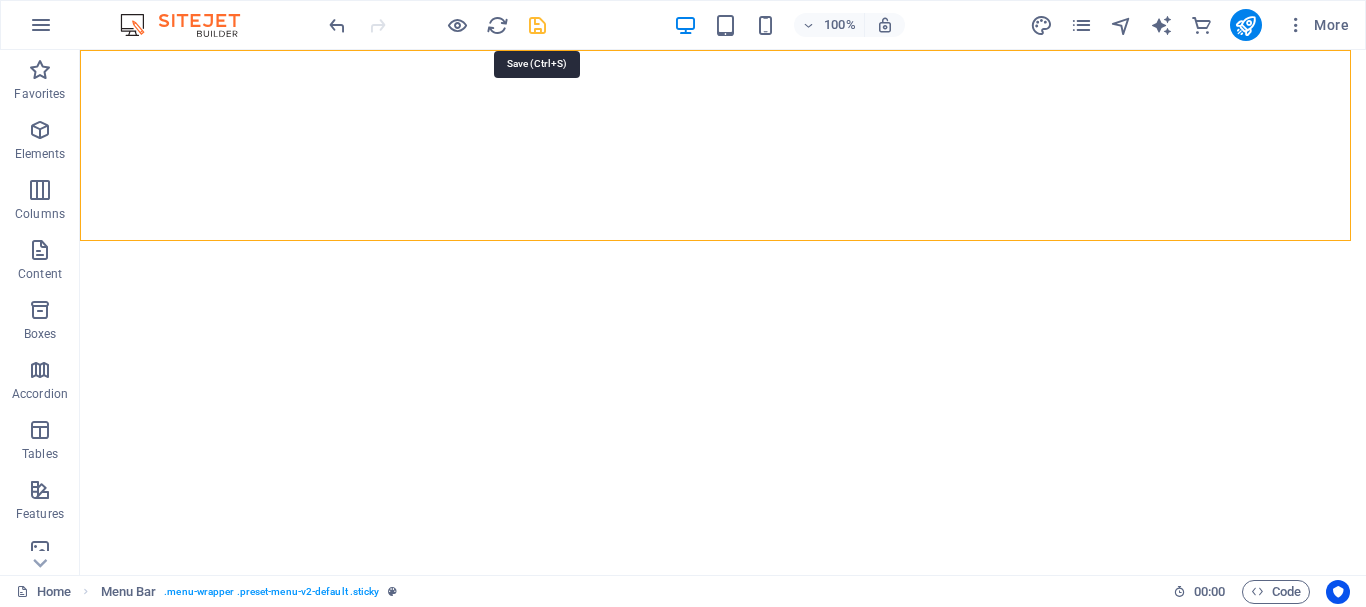 click at bounding box center (537, 25) 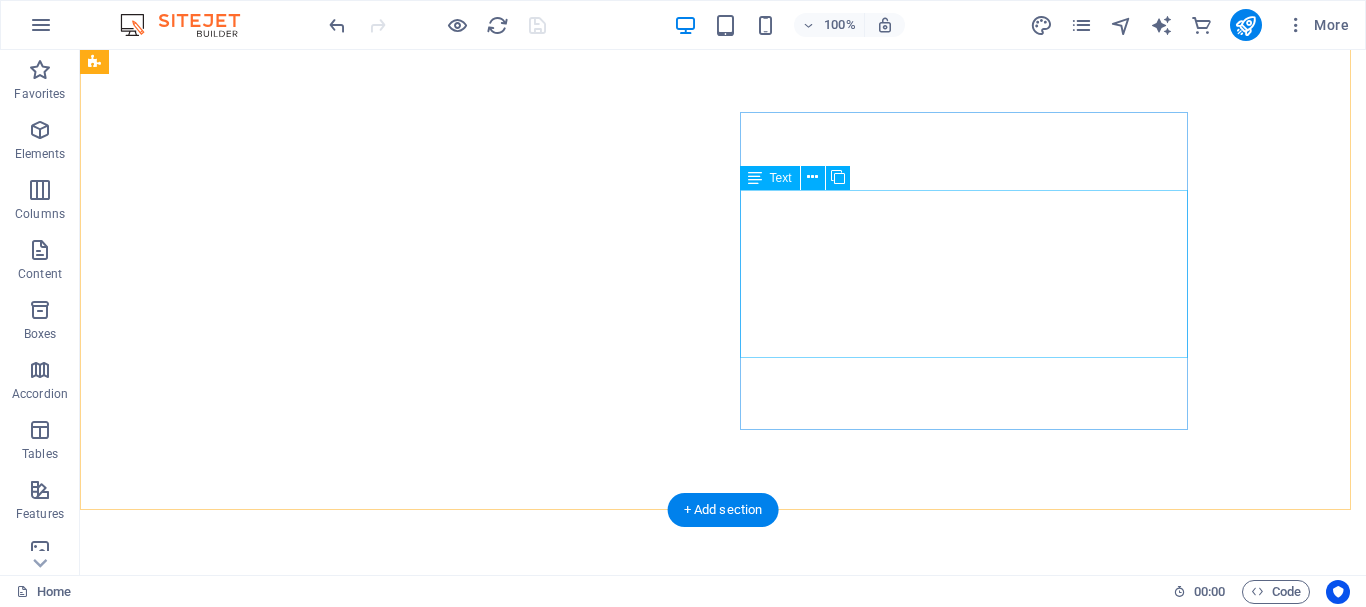 scroll, scrollTop: 1340, scrollLeft: 0, axis: vertical 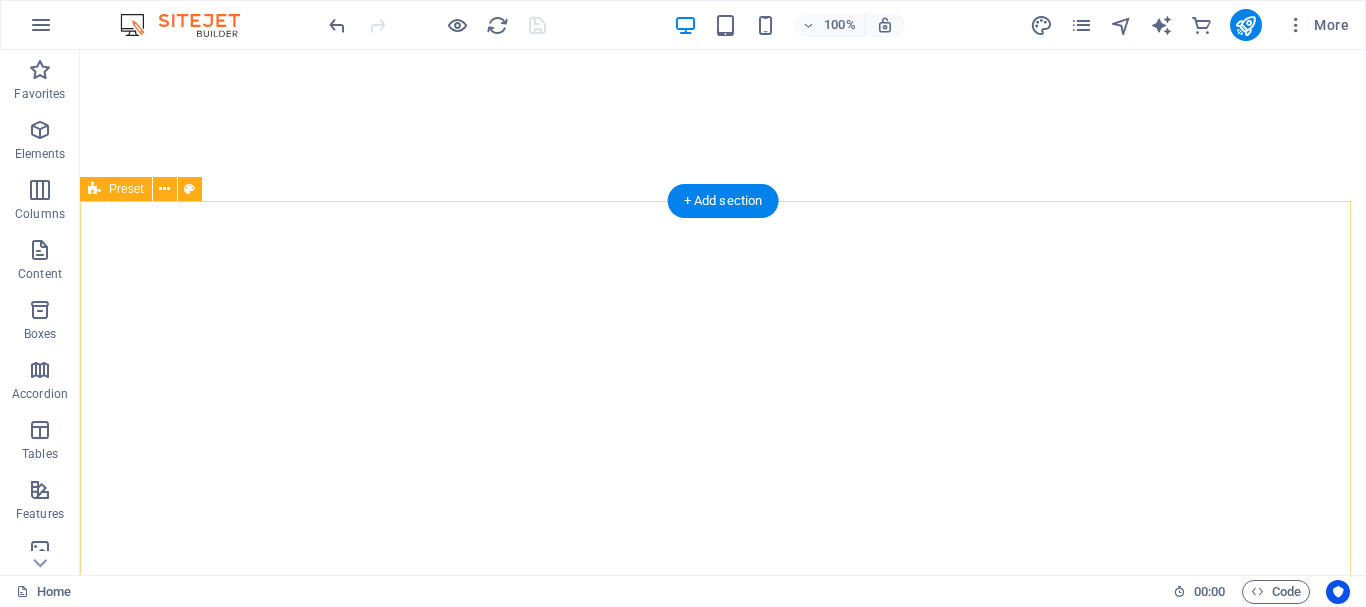 click on "Chairman Speech Lorem ipsum dolor sit amet, consectetur adipisicing elit. Repellat, maiores, a libero atque assumenda praesentium cum magni odio dolor accusantium explicabo repudiandae molestiae itaque provident sit debitis aspernatur soluta deserunt incidunt ad cumque ex laboriosam. Distinctio, mollitia, molestias excepturi voluptatem veritatis iusto nam nulla menuta libero atque assumenda. Learn more" at bounding box center [723, 6336] 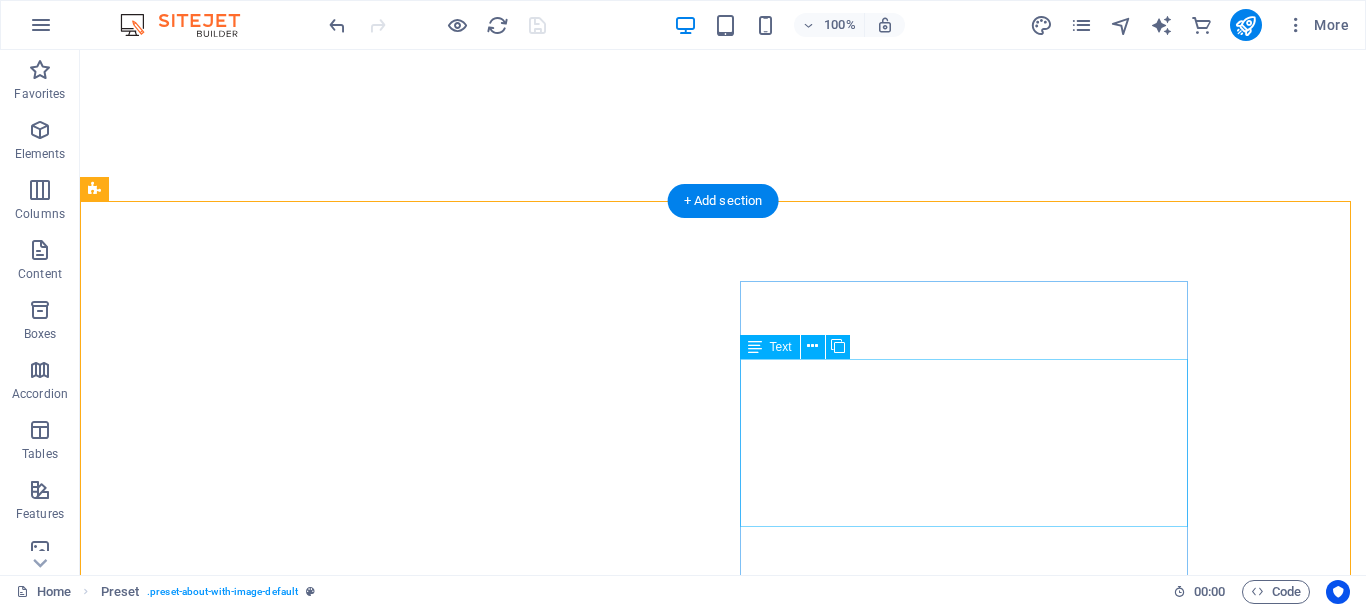 click on "Lorem ipsum dolor sit amet, consectetur adipisicing elit. Repellat, maiores, a libero atque assumenda praesentium cum magni odio dolor accusantium explicabo repudiandae molestiae itaque provident sit debitis aspernatur soluta deserunt incidunt ad cumque ex laboriosam. Distinctio, mollitia, molestias excepturi voluptatem veritatis iusto nam nulla menuta libero atque assumenda." at bounding box center (723, 6521) 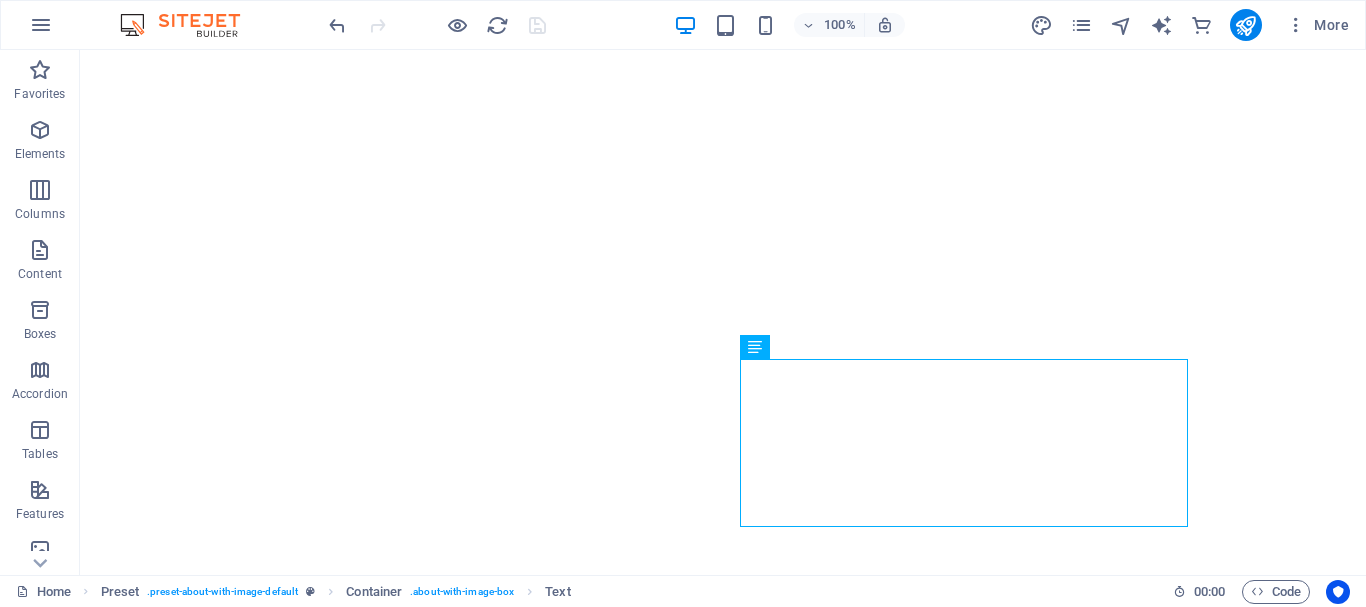 click at bounding box center [437, 25] 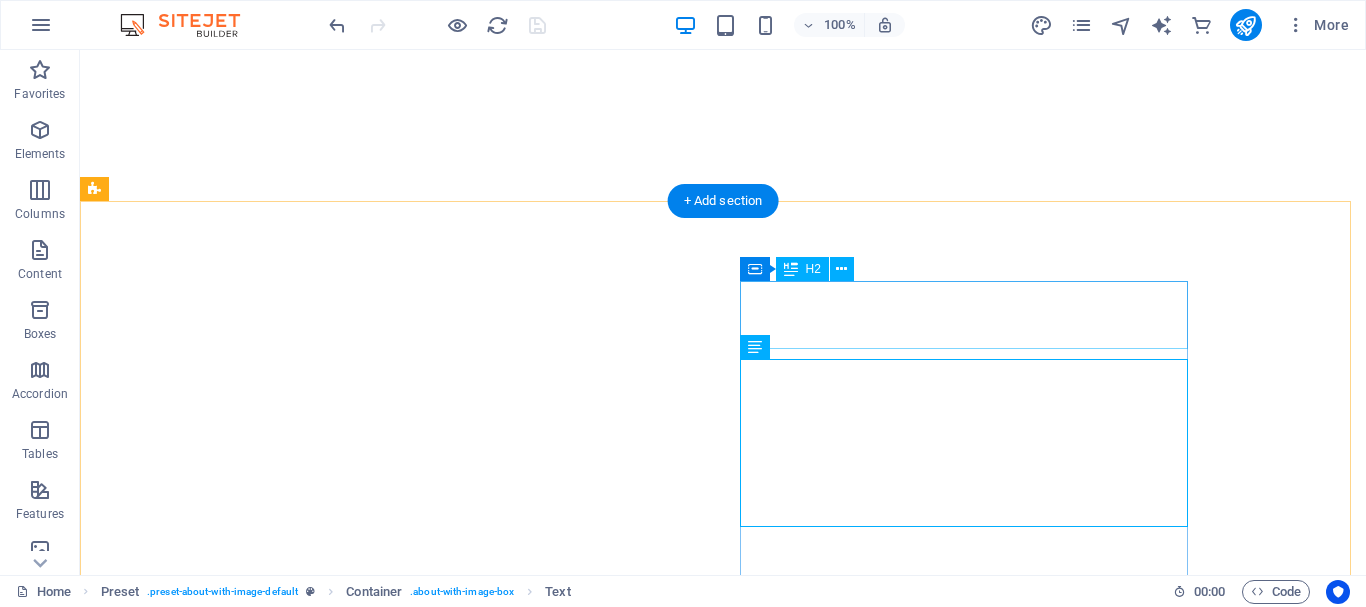 click on "Chairman Speech" at bounding box center [723, 6443] 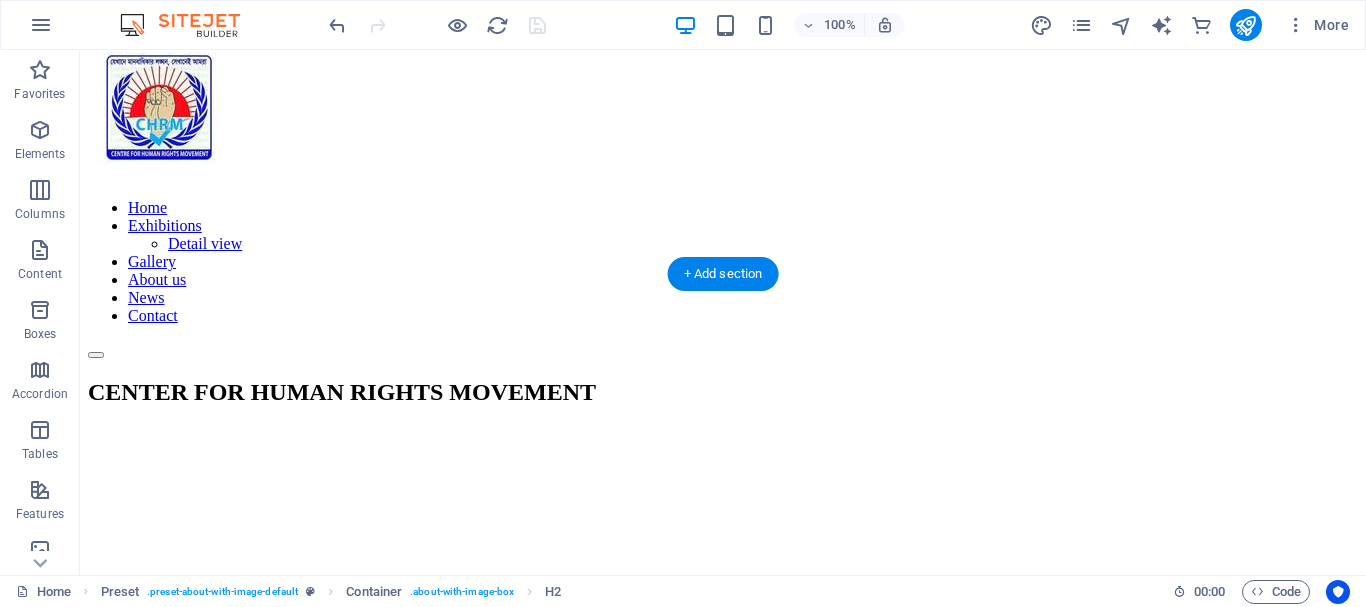 scroll, scrollTop: 0, scrollLeft: 0, axis: both 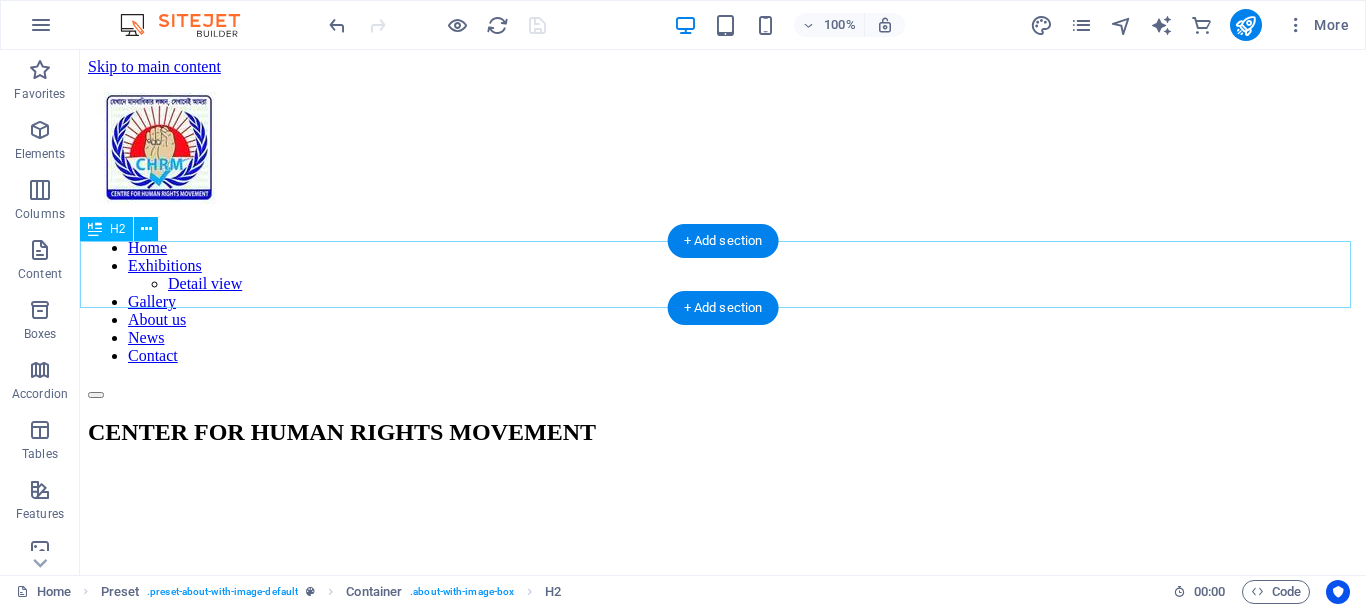 click on "CENTER FOR HUMAN RIGHTS MOVEMENT" at bounding box center (723, 432) 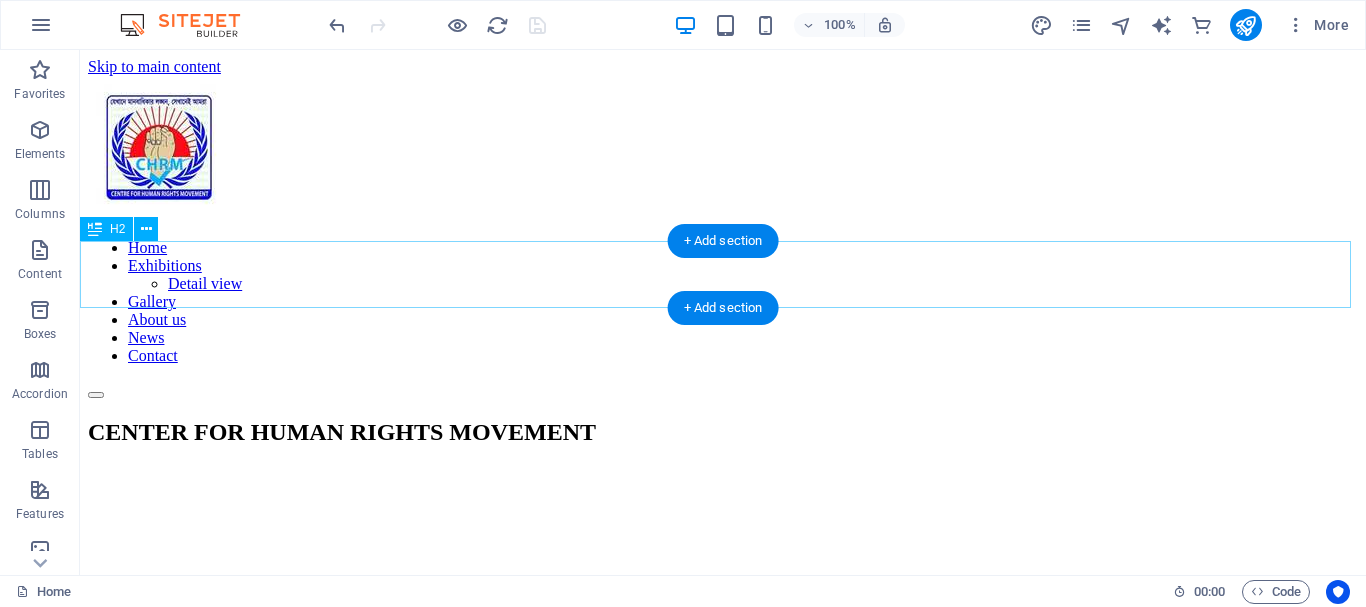 click on "CENTER FOR HUMAN RIGHTS MOVEMENT" at bounding box center [723, 432] 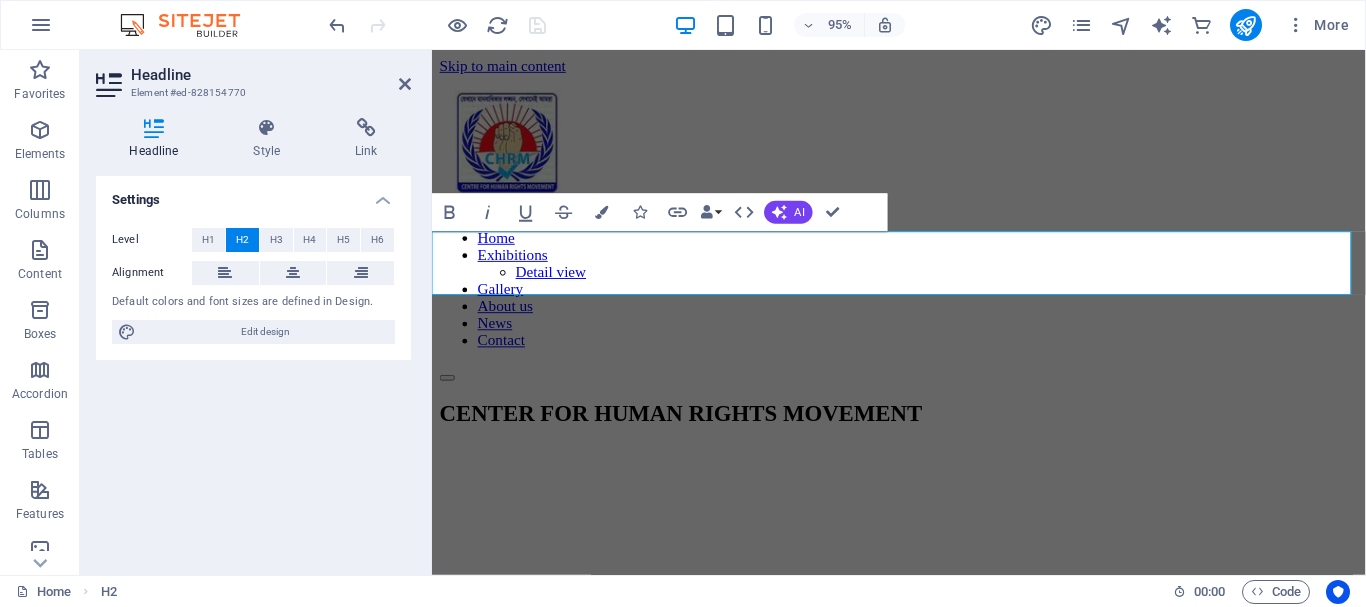 click at bounding box center [923, 466] 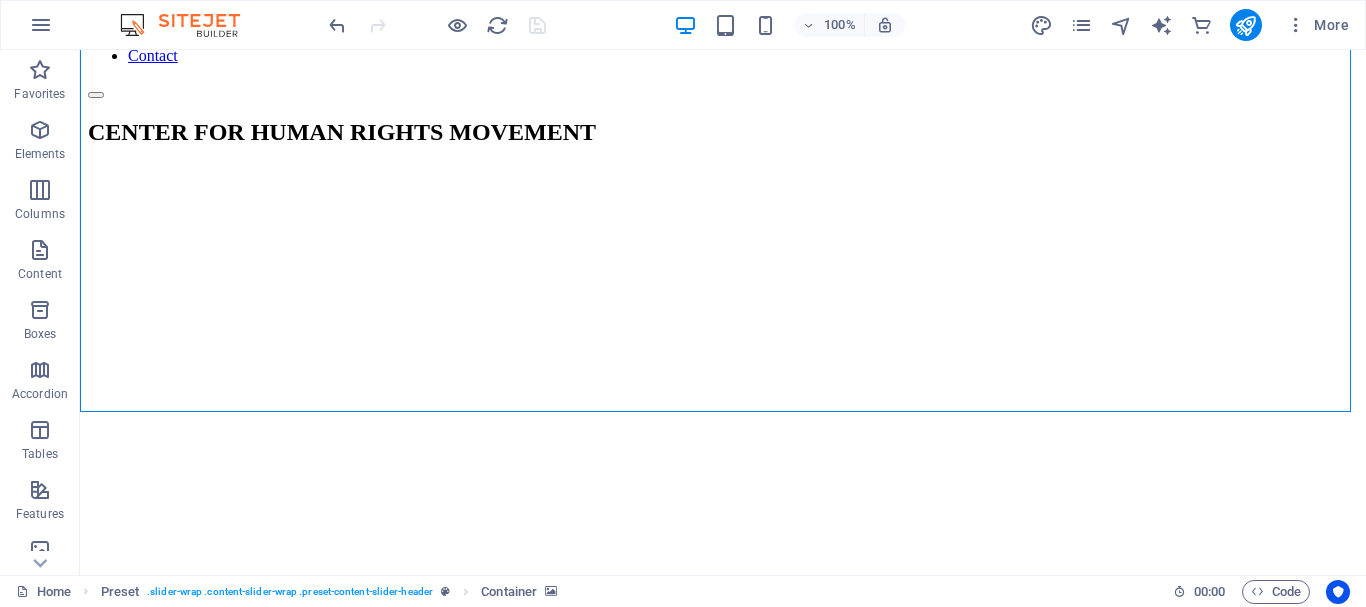 scroll, scrollTop: 0, scrollLeft: 0, axis: both 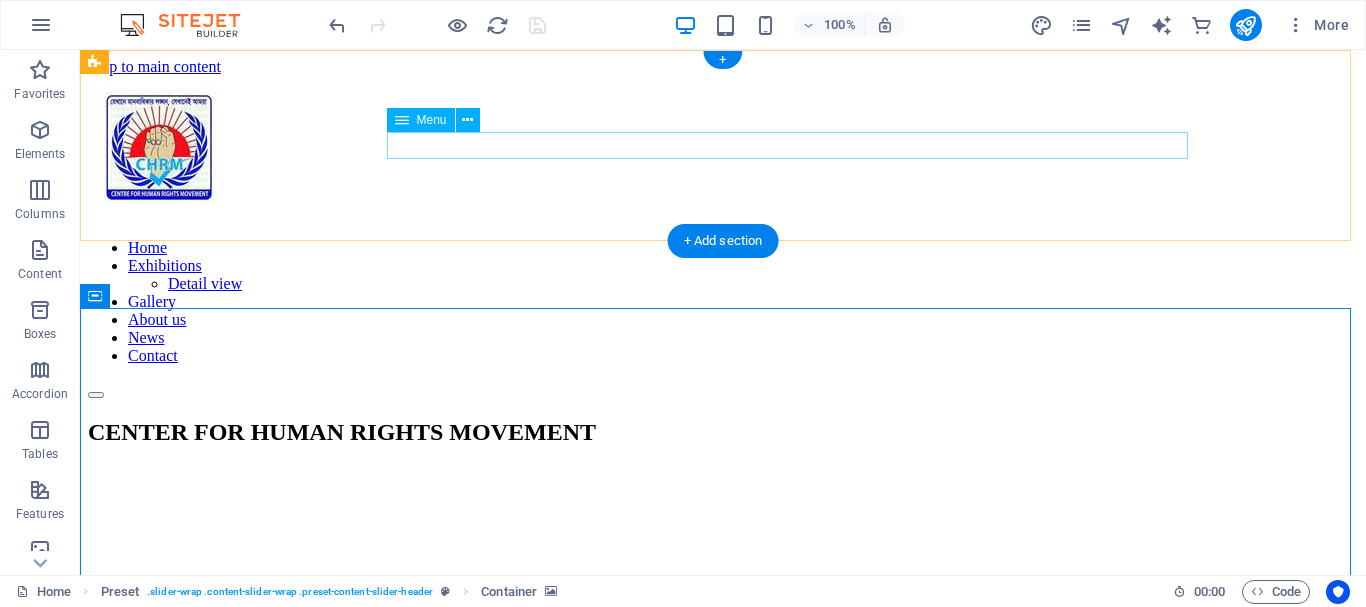 click on "Home Exhibitions Detail view Gallery About us News Contact" at bounding box center [723, 302] 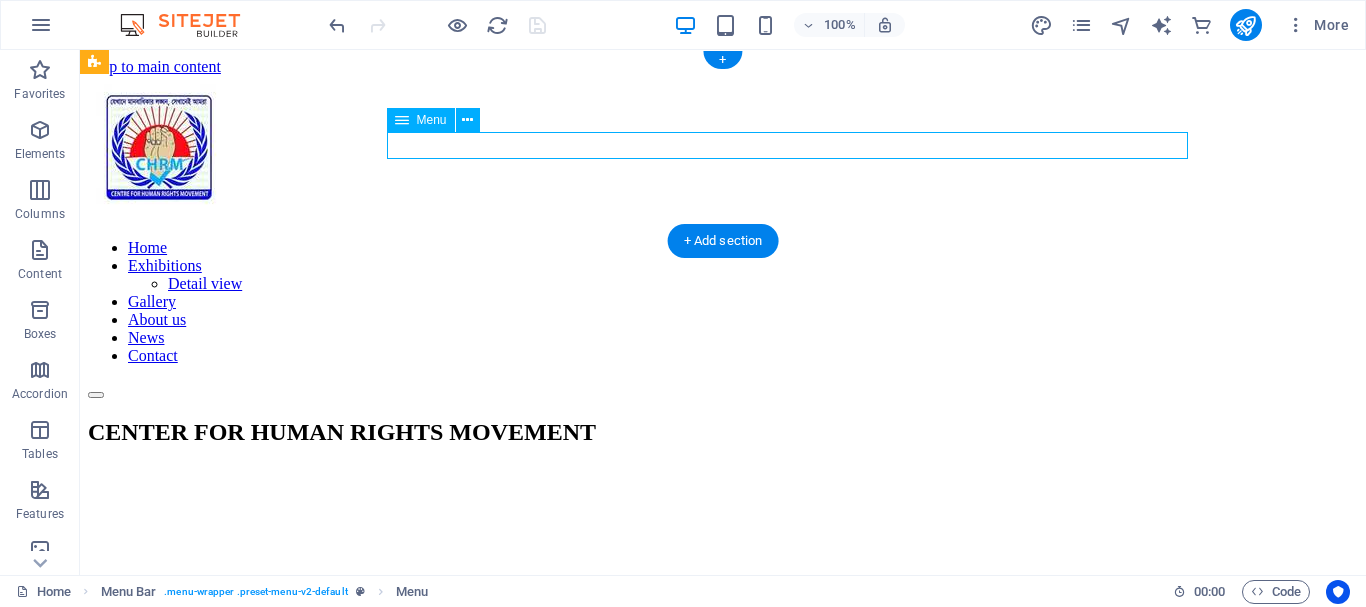 click on "Home Exhibitions Detail view Gallery About us News Contact" at bounding box center [723, 302] 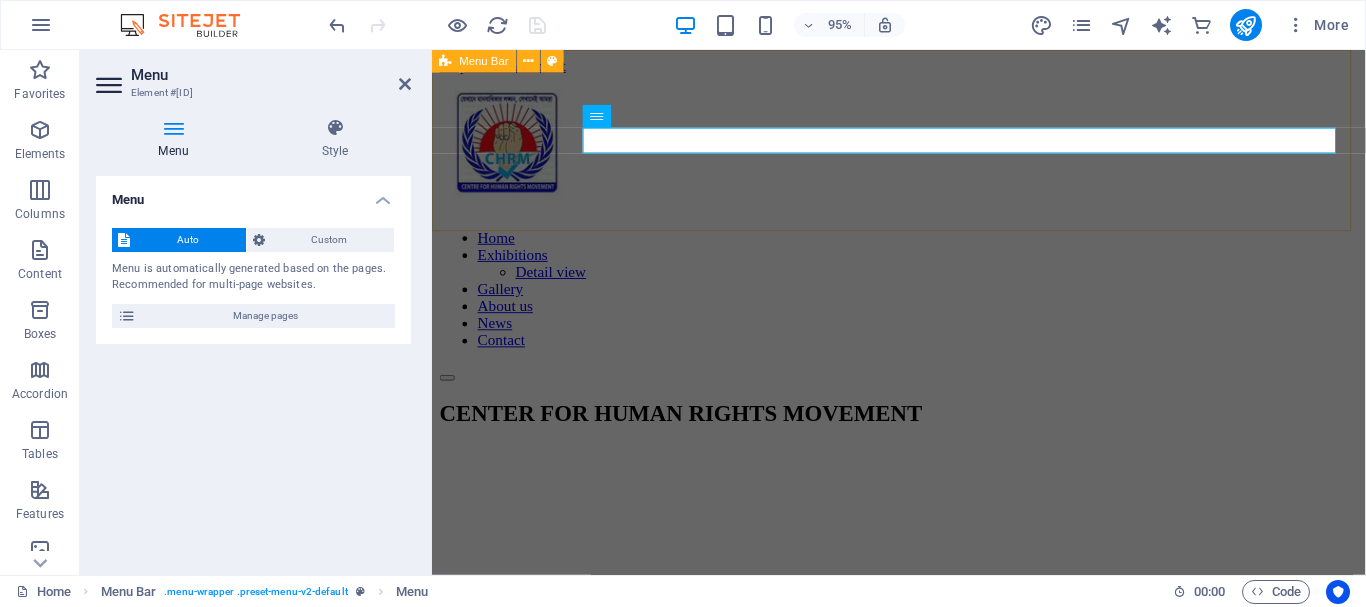 click on "Home Exhibitions Detail view Gallery About us News Contact" at bounding box center [923, 237] 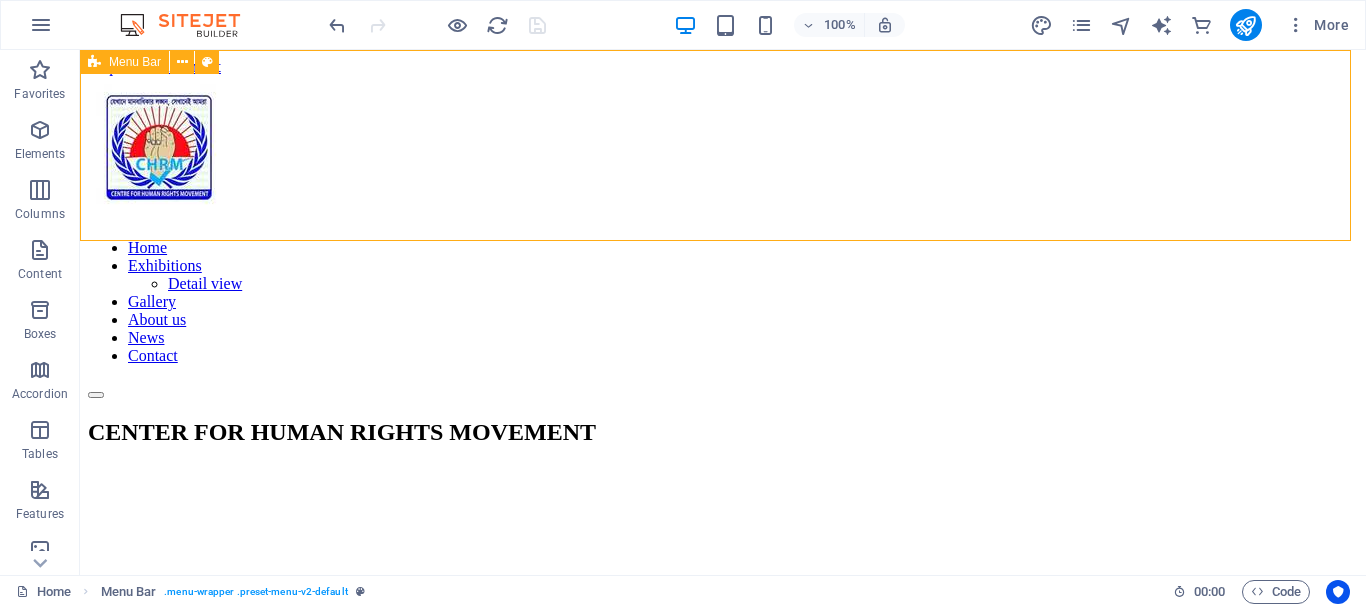 click on "Home Exhibitions Detail view Gallery About us News Contact" at bounding box center (723, 237) 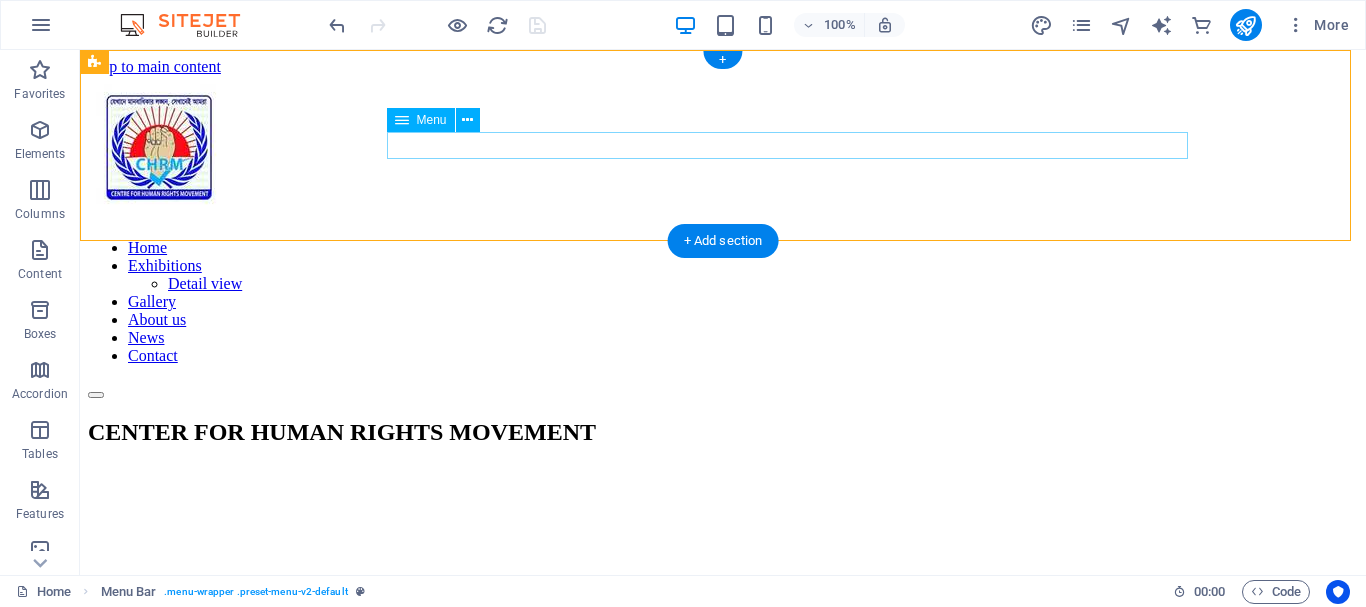 click on "Home Exhibitions Detail view Gallery About us News Contact" at bounding box center [723, 302] 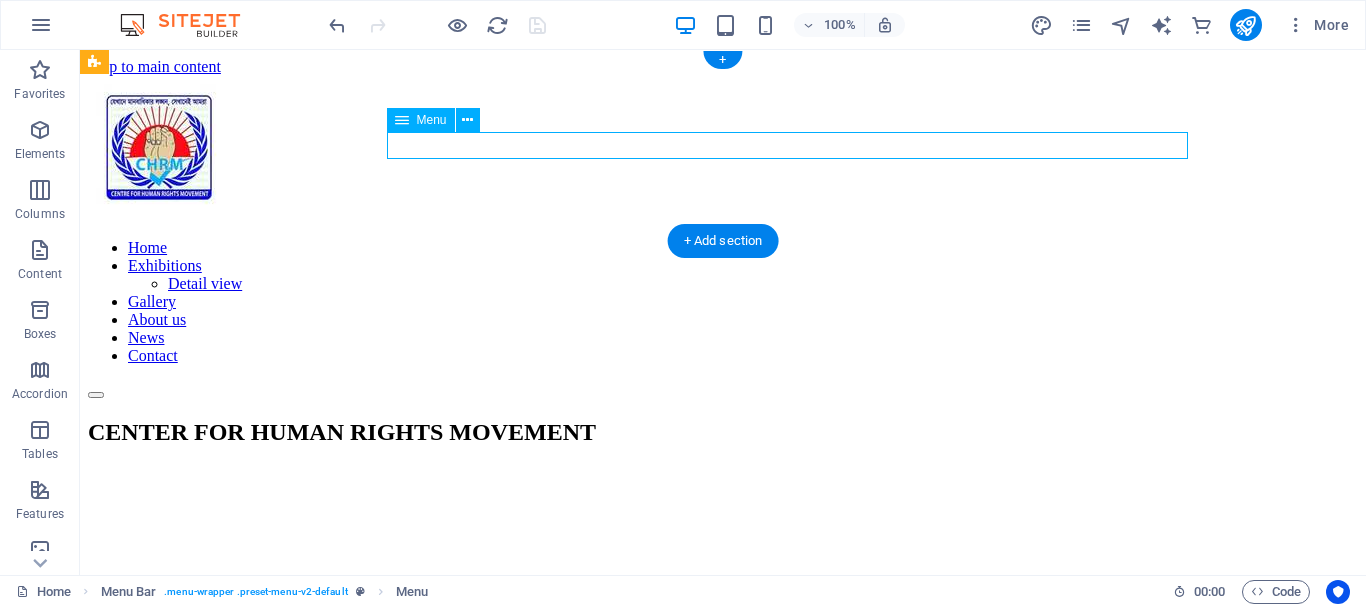 click on "Home Exhibitions Detail view Gallery About us News Contact" at bounding box center [723, 302] 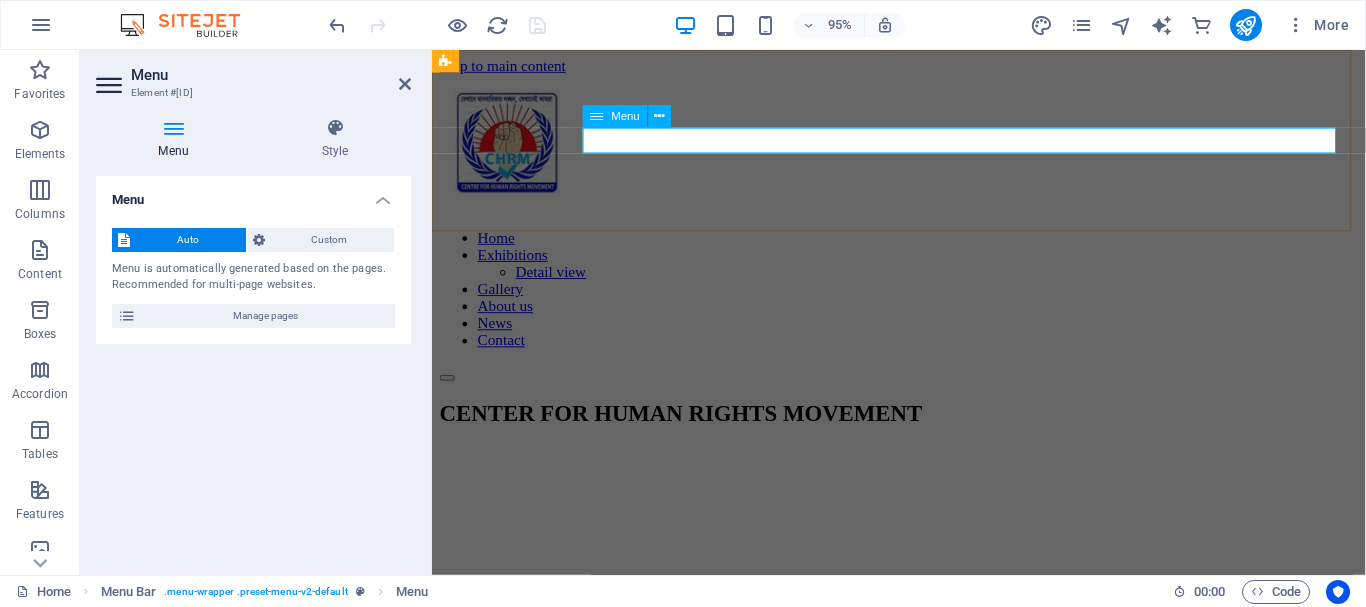 click on "Home Exhibitions Detail view Gallery About us News Contact" at bounding box center [923, 302] 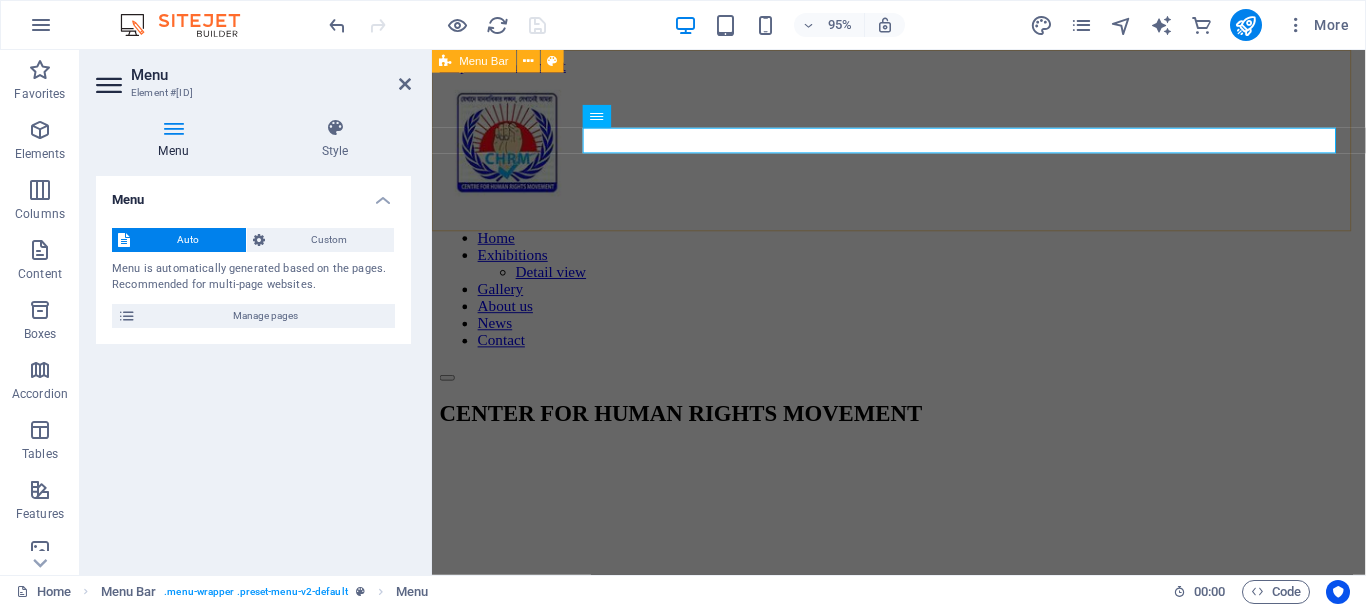 click on "Home Exhibitions Detail view Gallery About us News Contact" at bounding box center [923, 237] 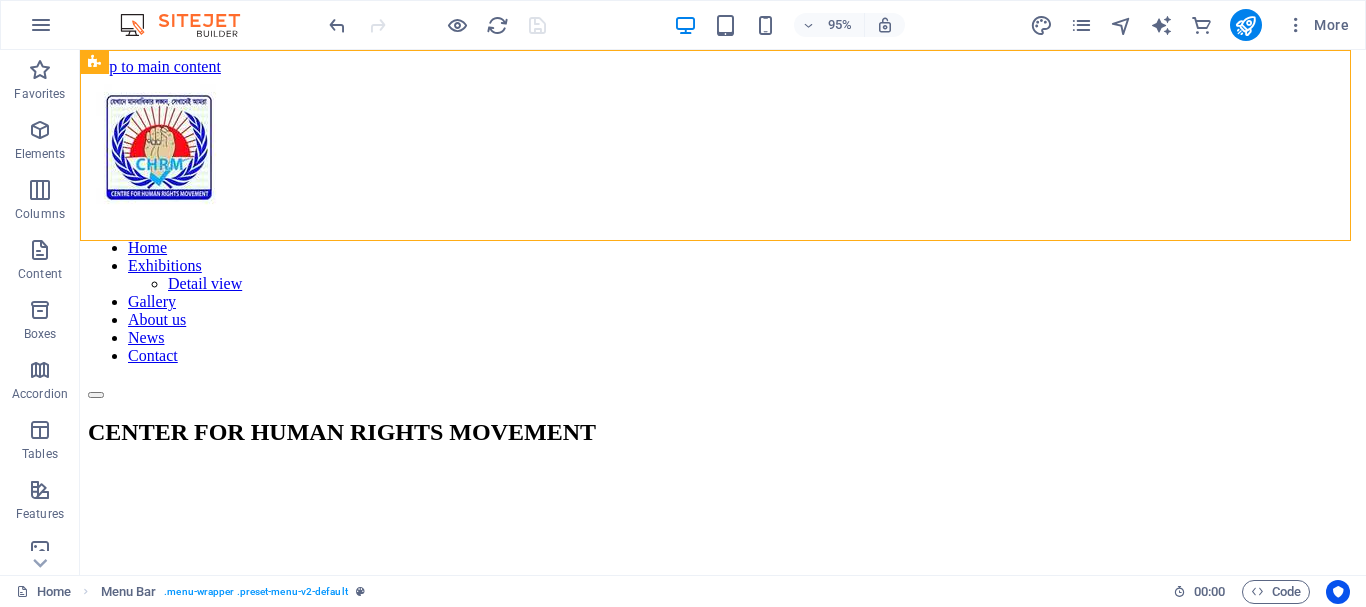 click at bounding box center [723, 466] 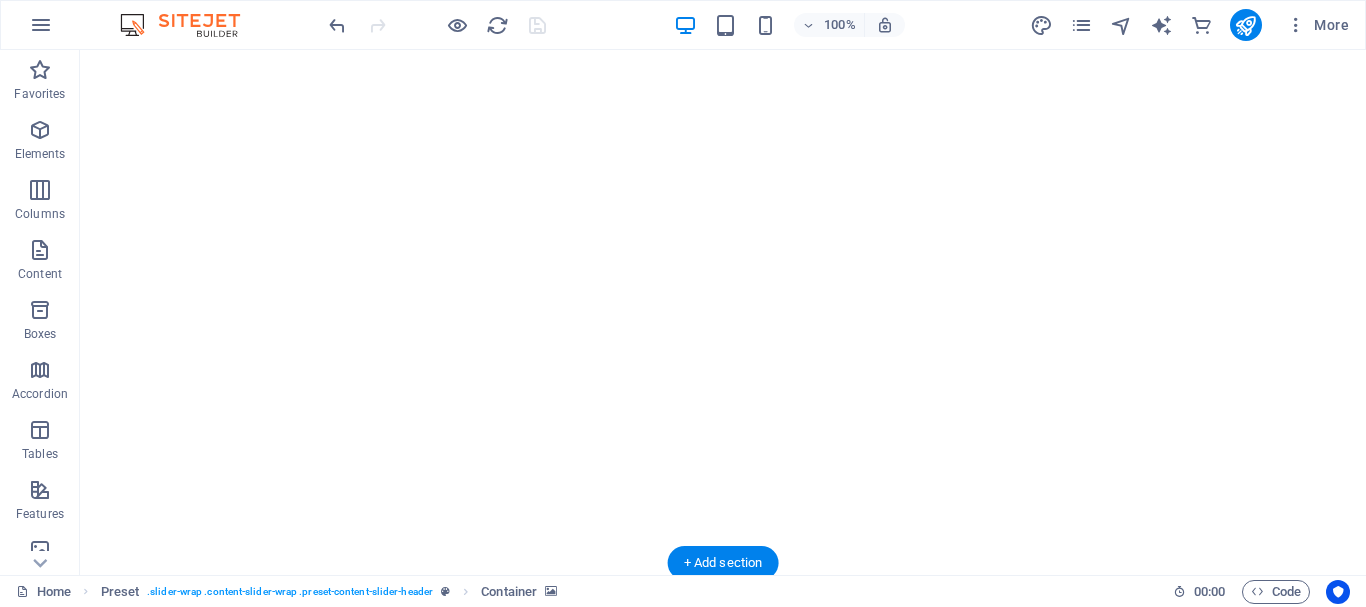 scroll, scrollTop: 1300, scrollLeft: 0, axis: vertical 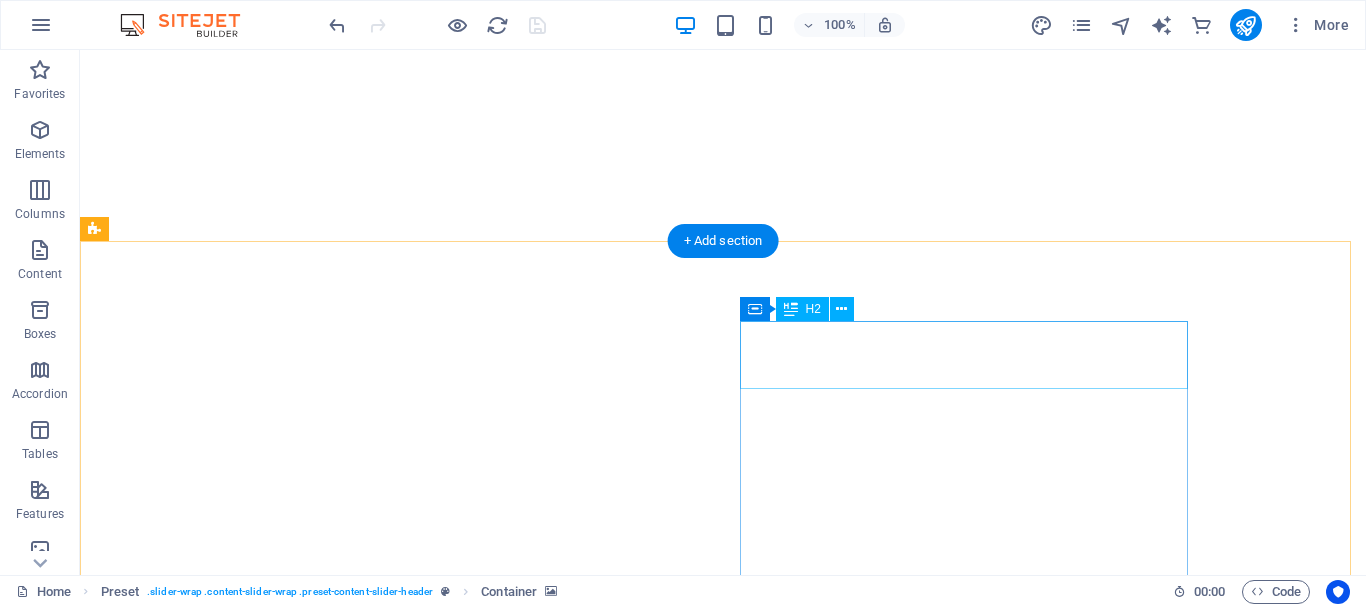 click on "Chairman Speech" at bounding box center [723, 6483] 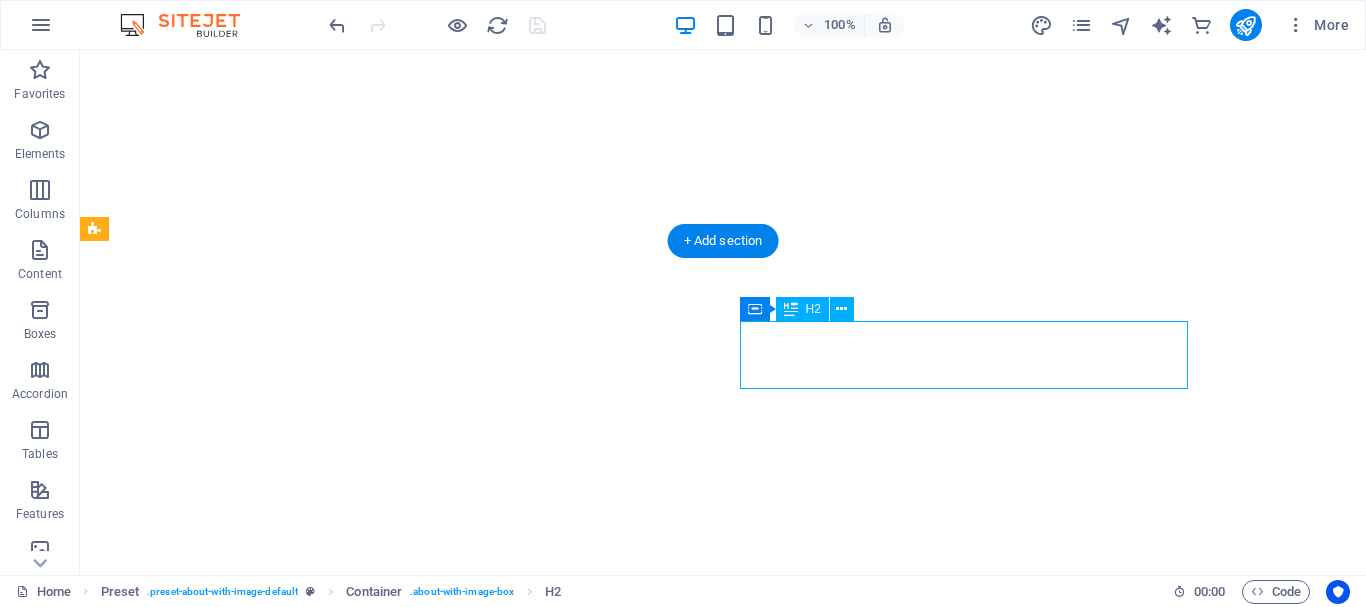 click on "Chairman Speech" at bounding box center [723, 6483] 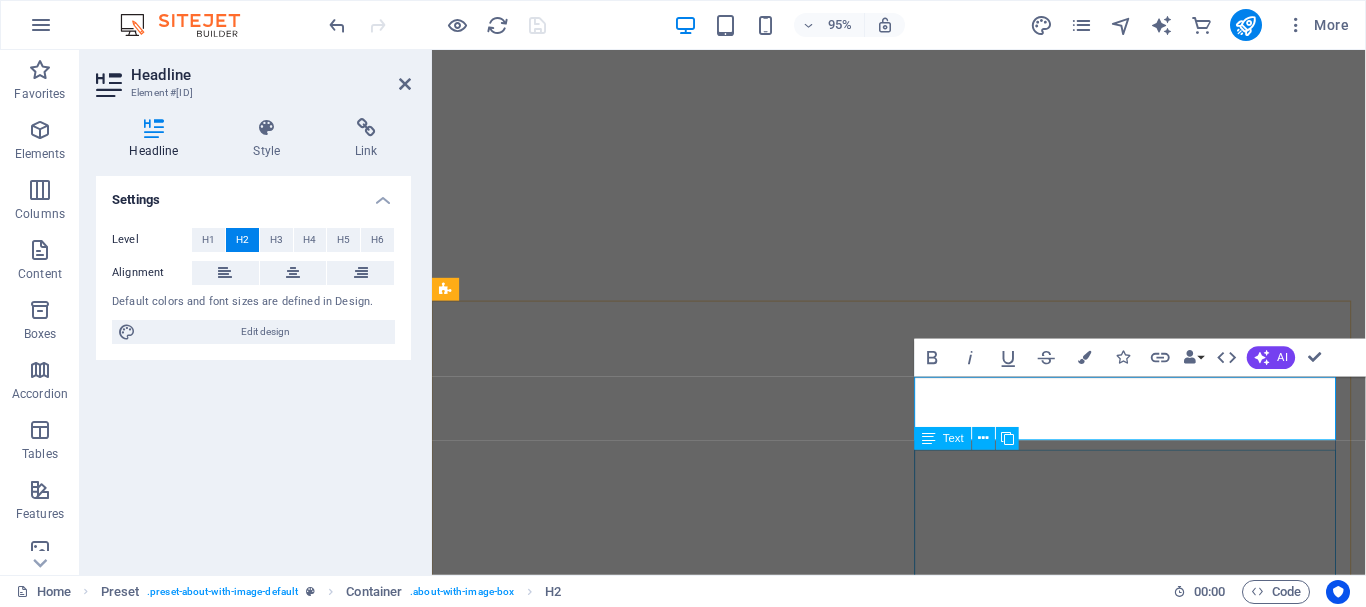 scroll, scrollTop: 1000, scrollLeft: 0, axis: vertical 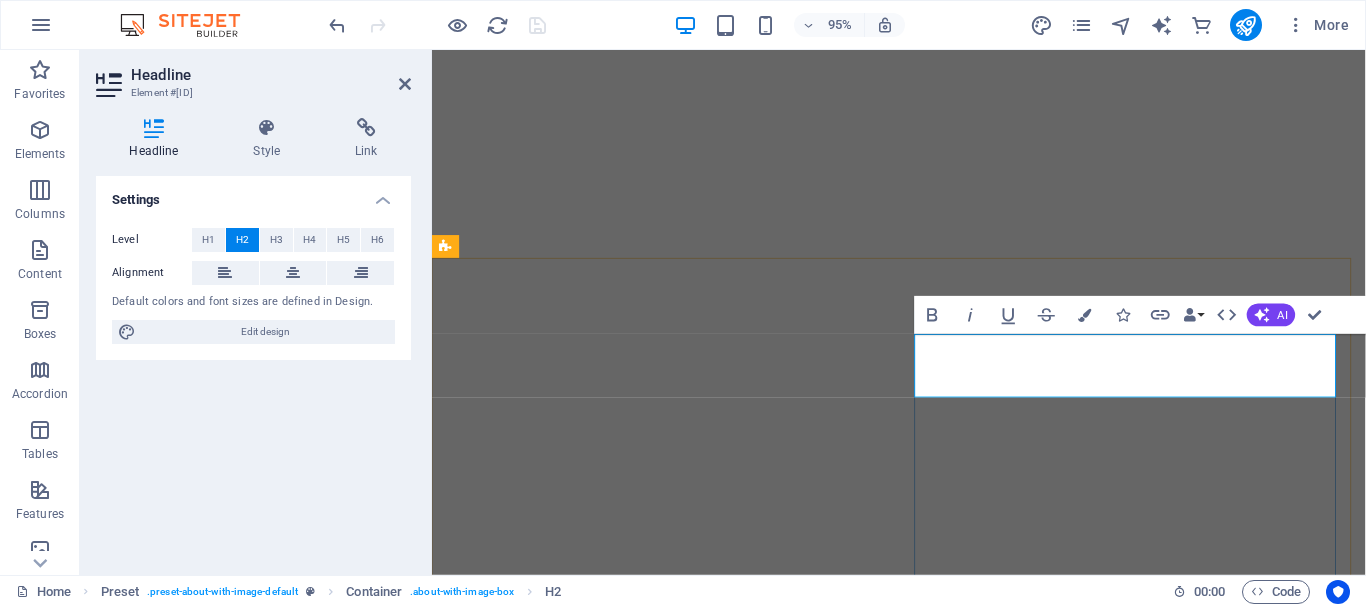 click on "Chairman Speech" at bounding box center (923, 5107) 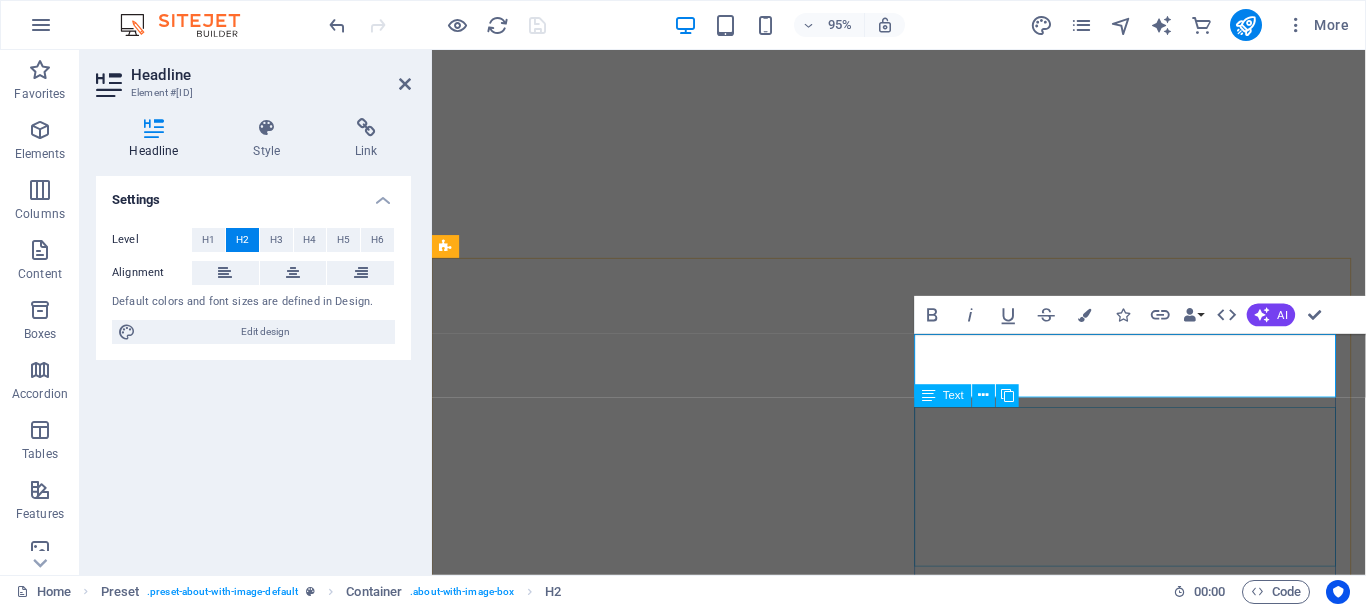 click on "Lorem ipsum dolor sit amet, consectetur adipisicing elit. Repellat, maiores, a libero atque assumenda praesentium cum magni odio dolor accusantium explicabo repudiandae molestiae itaque provident sit debitis aspernatur soluta deserunt incidunt ad cumque ex laboriosam. Distinctio, mollitia, molestias excepturi voluptatem veritatis iusto nam nulla menuta libero atque assumenda." at bounding box center (923, 5194) 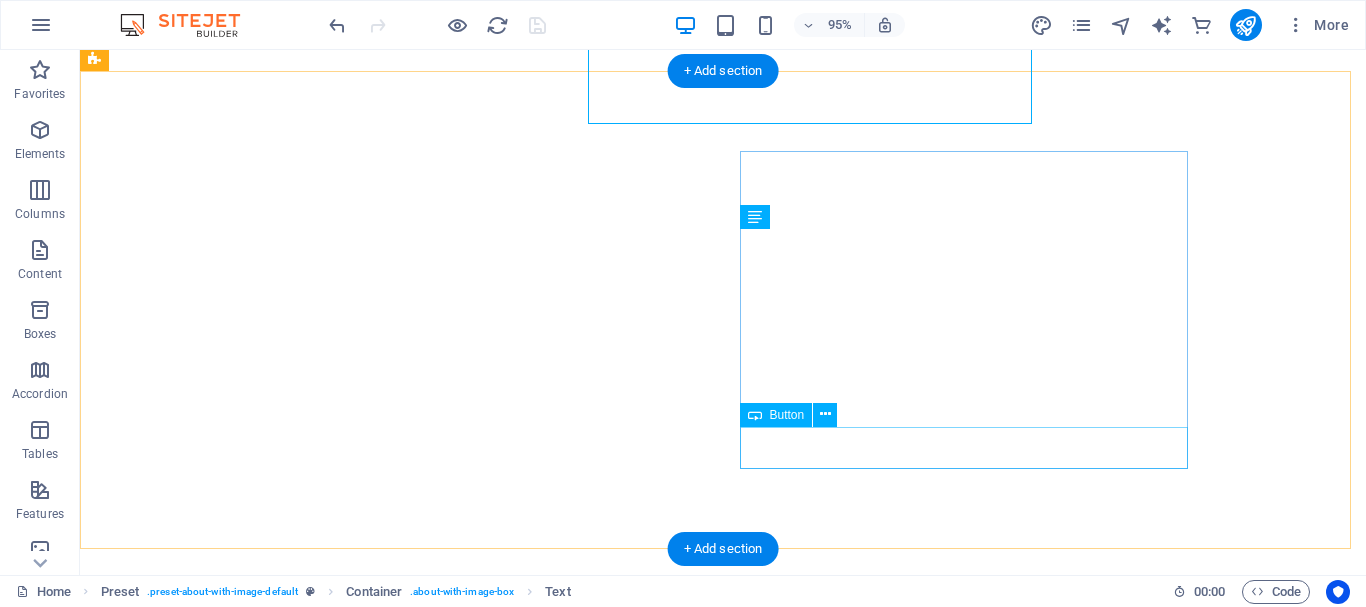 click on "Learn more" at bounding box center (723, 6934) 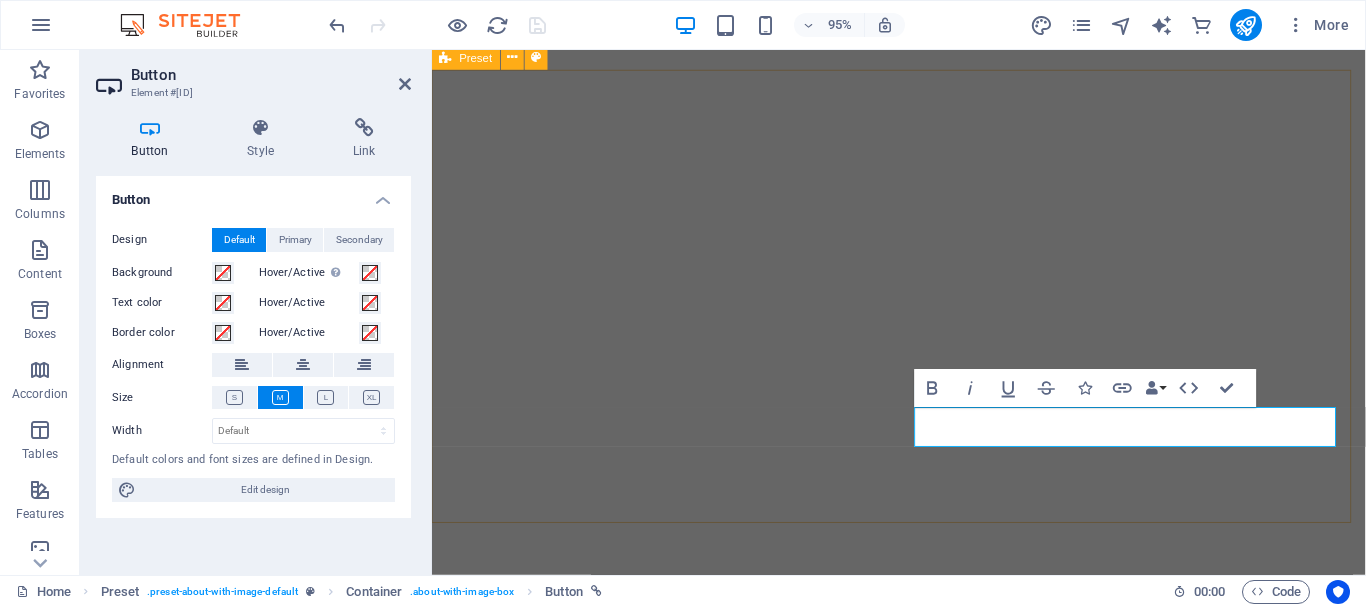click on "Chairman Speech Lorem ipsum dolor sit amet, consectetur adipisicing elit. Repellat, maiores, a libero atque assumenda praesentium cum magni odio dolor accusantium explicabo repudiandae molestiae itaque provident sit debitis aspernatur soluta deserunt incidunt ad cumque ex laboriosam. Distinctio, mollitia, molestias excepturi voluptatem veritatis iusto nam nulla menuta libero atque assumenda. Learn more" at bounding box center [923, 5125] 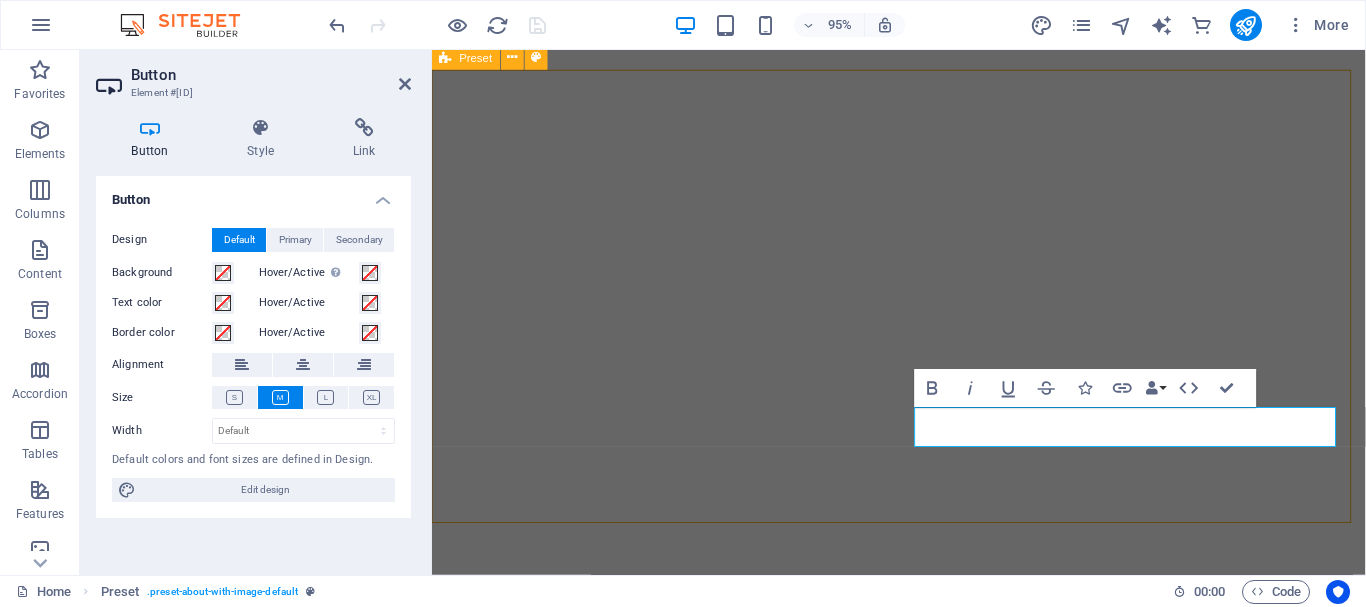 scroll, scrollTop: 1471, scrollLeft: 0, axis: vertical 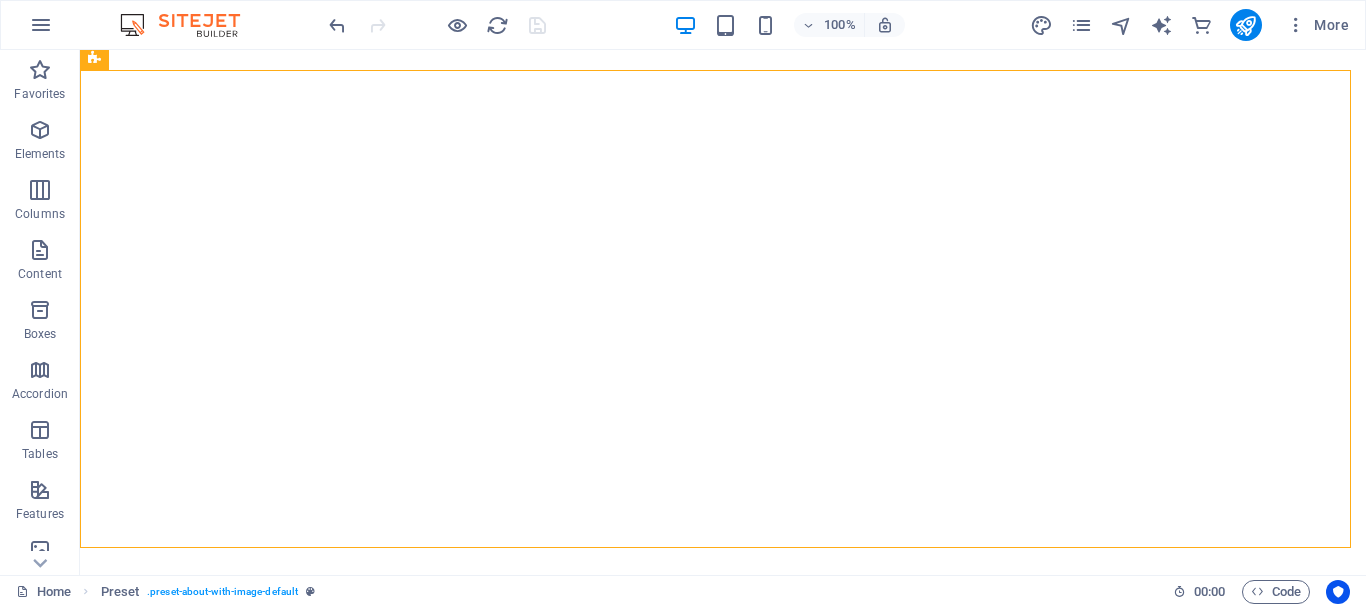 click at bounding box center [437, 25] 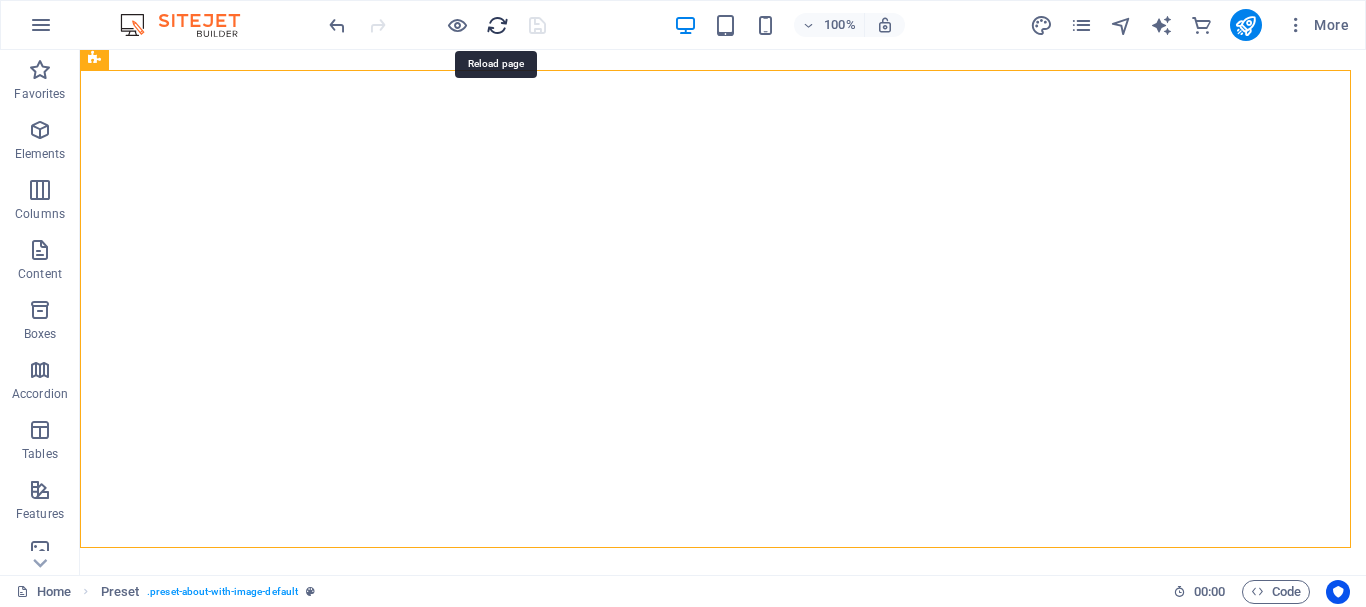 click at bounding box center (497, 25) 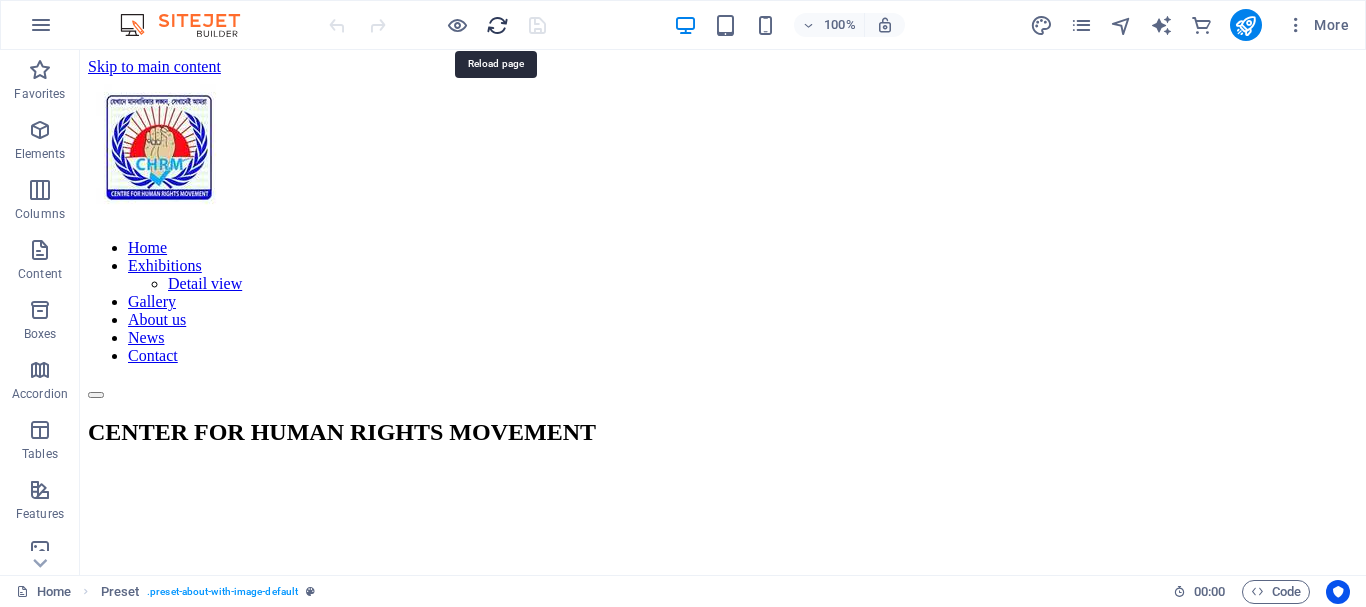 scroll, scrollTop: 0, scrollLeft: 0, axis: both 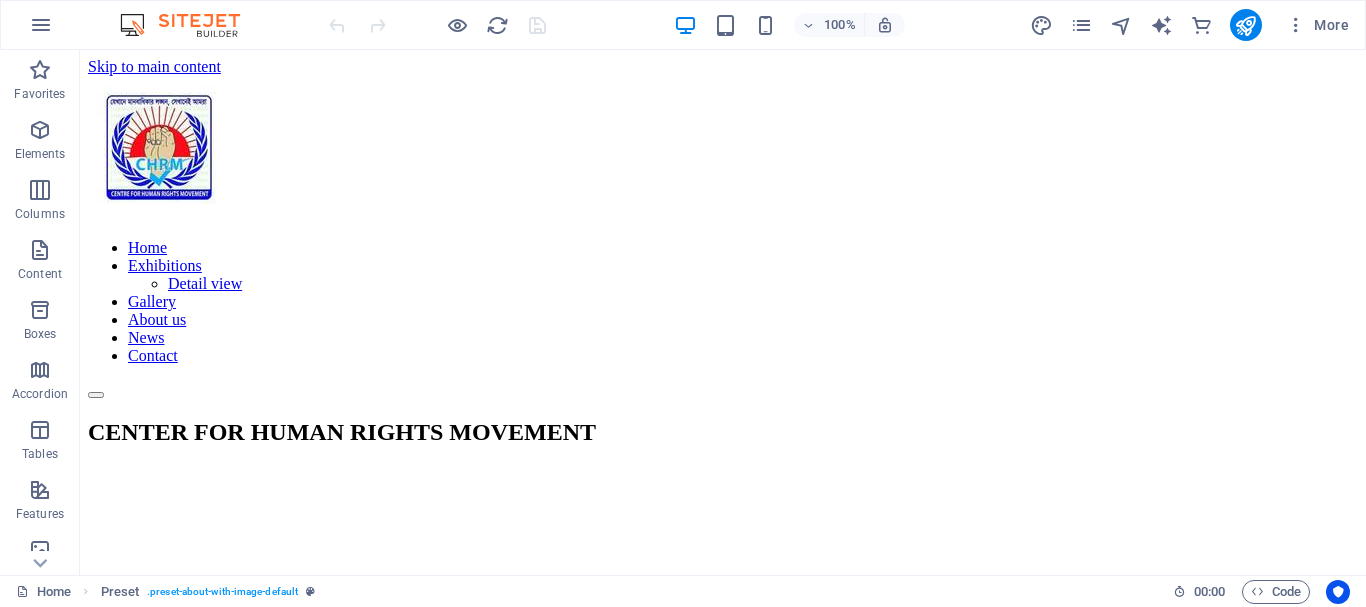 click at bounding box center [437, 25] 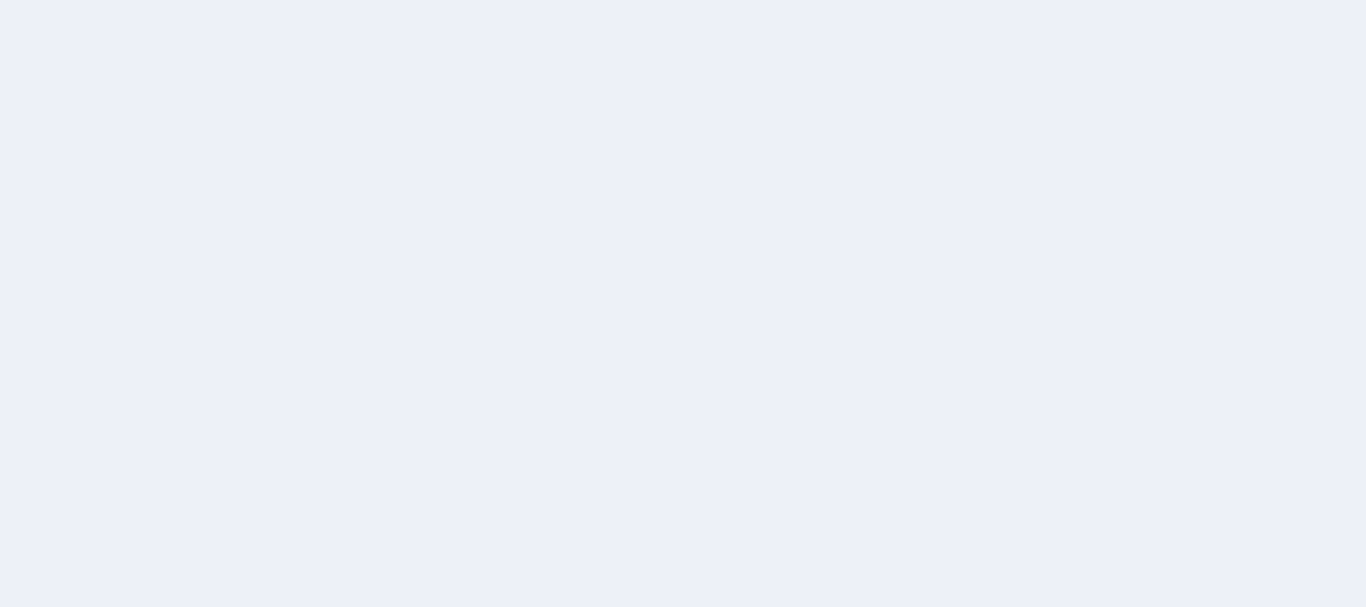 scroll, scrollTop: 0, scrollLeft: 0, axis: both 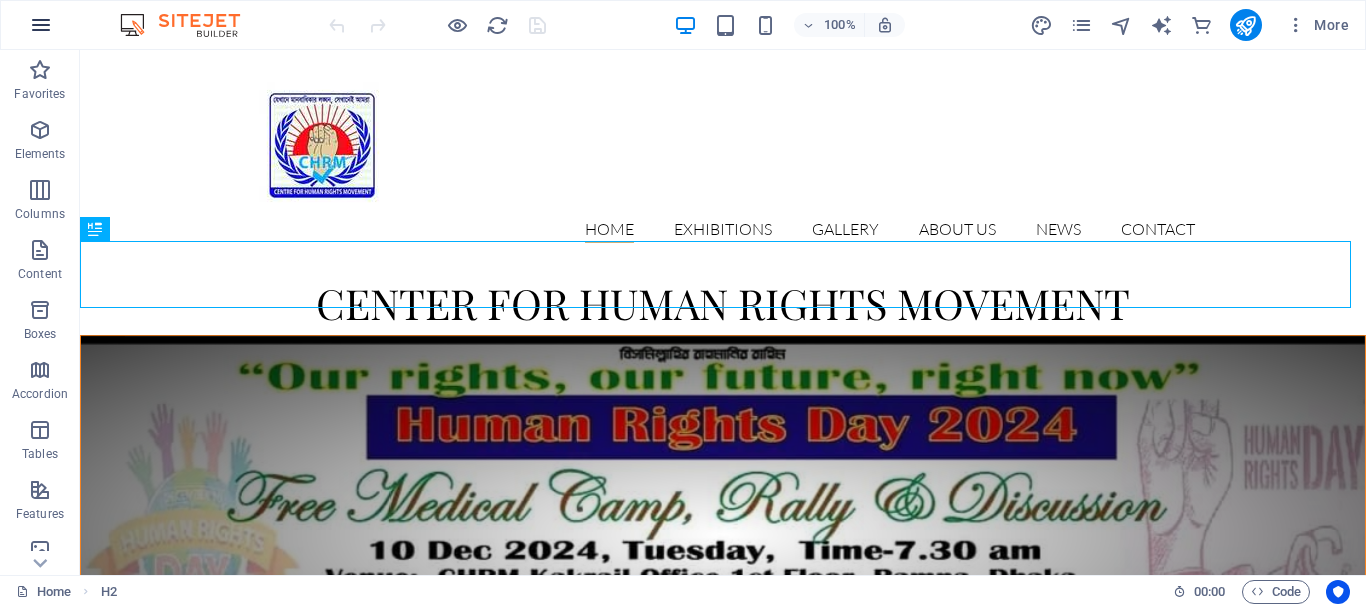 click at bounding box center [41, 25] 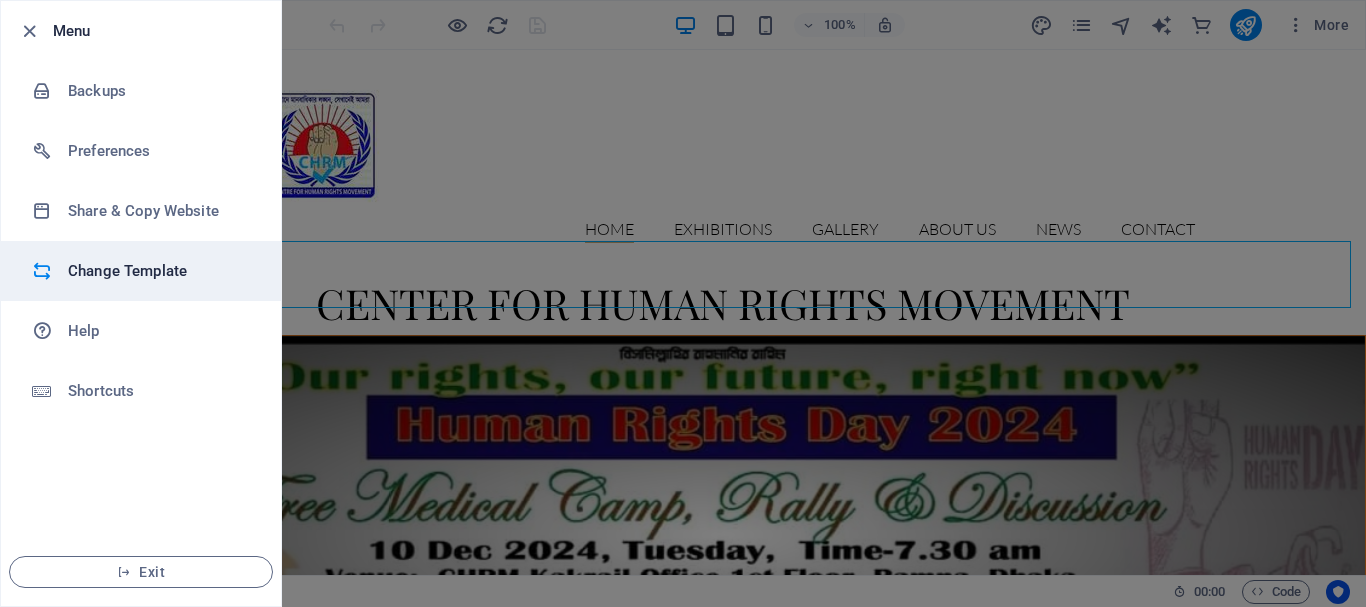 click on "Change Template" at bounding box center [160, 271] 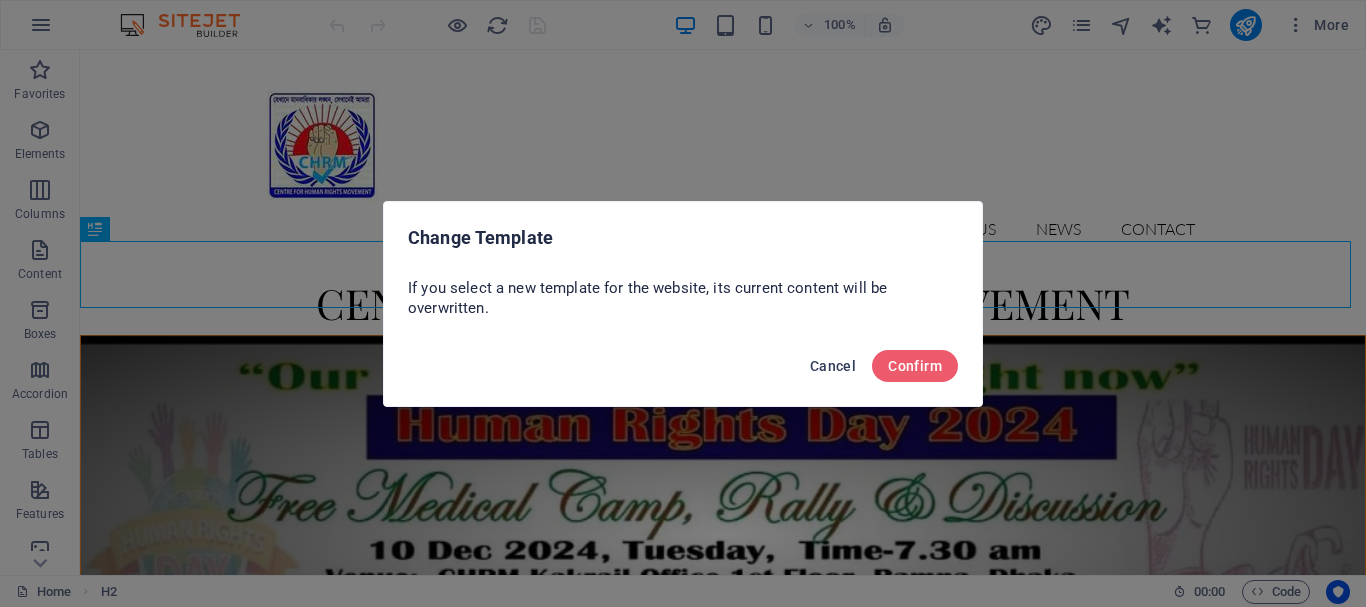 click on "Cancel" at bounding box center [833, 366] 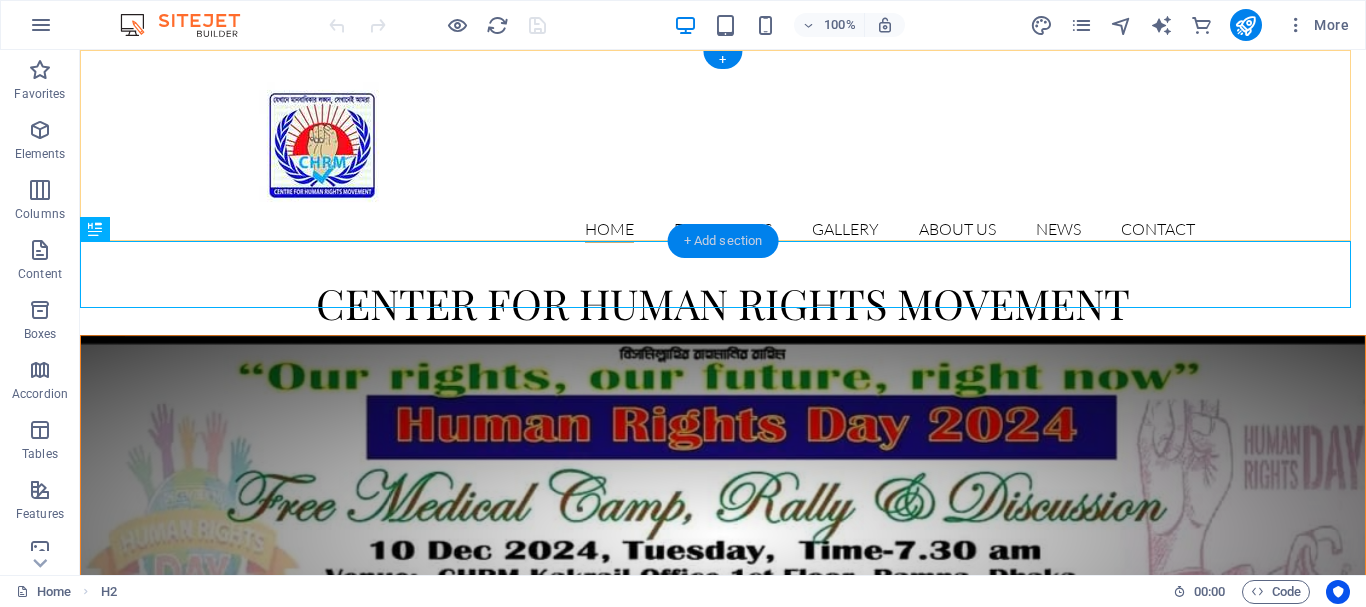 drag, startPoint x: 687, startPoint y: 237, endPoint x: 267, endPoint y: 188, distance: 422.84866 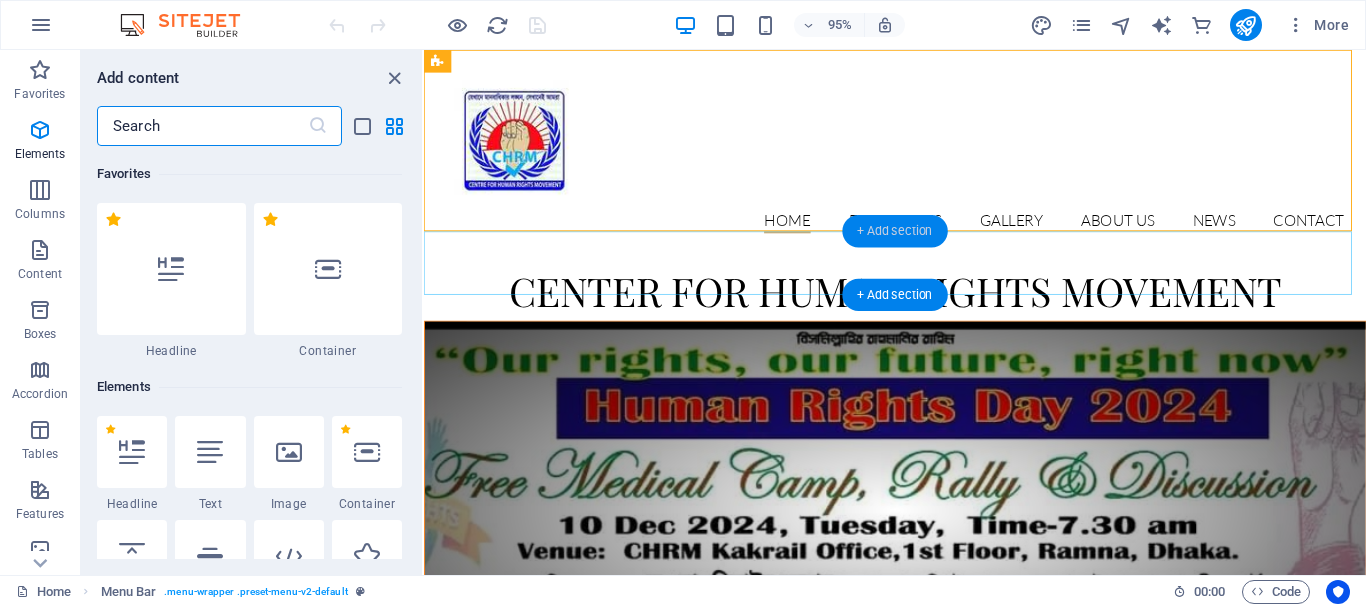 scroll, scrollTop: 3499, scrollLeft: 0, axis: vertical 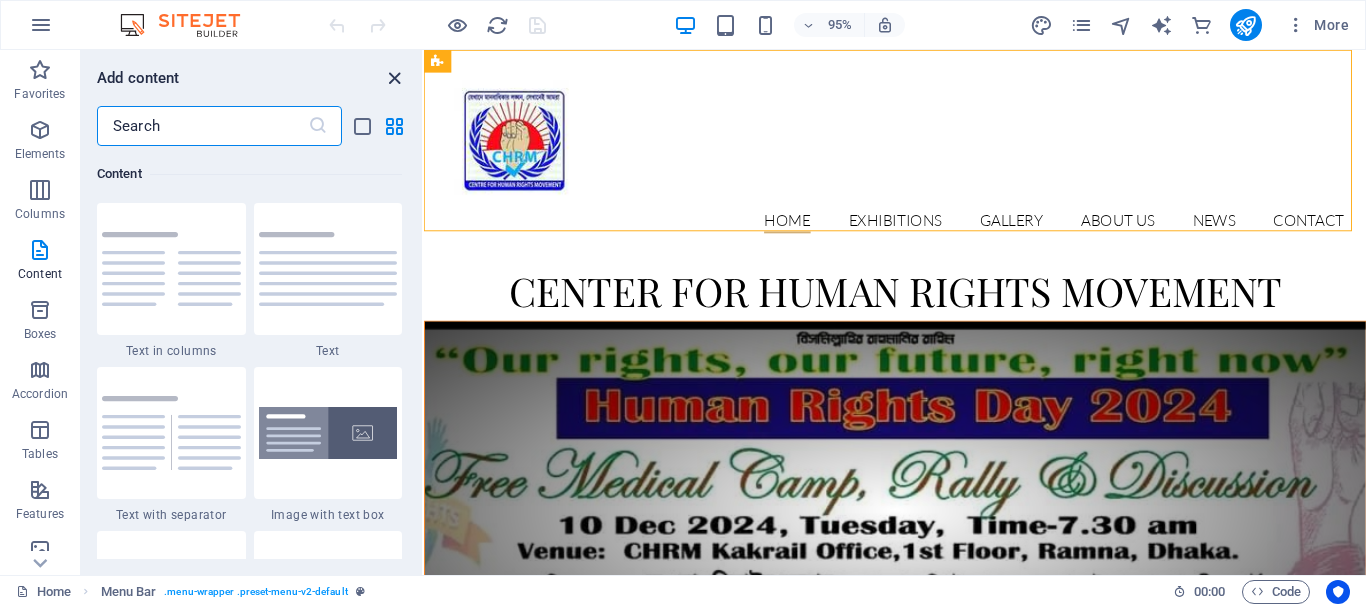 click at bounding box center [394, 78] 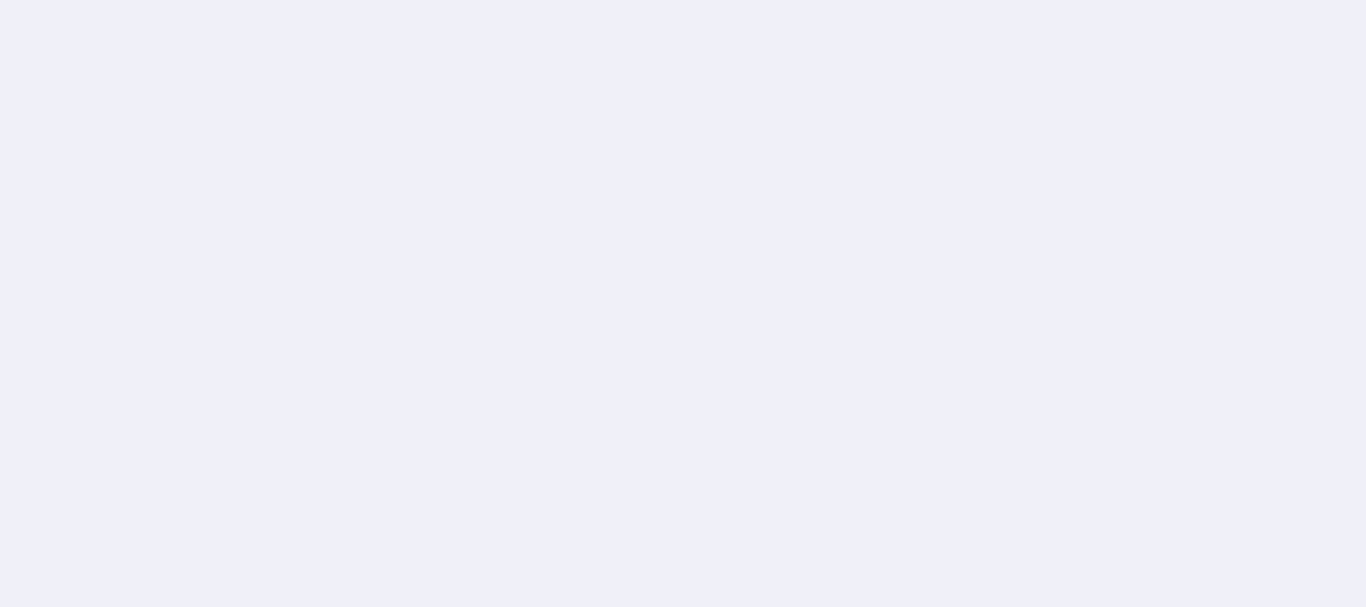 scroll, scrollTop: 0, scrollLeft: 0, axis: both 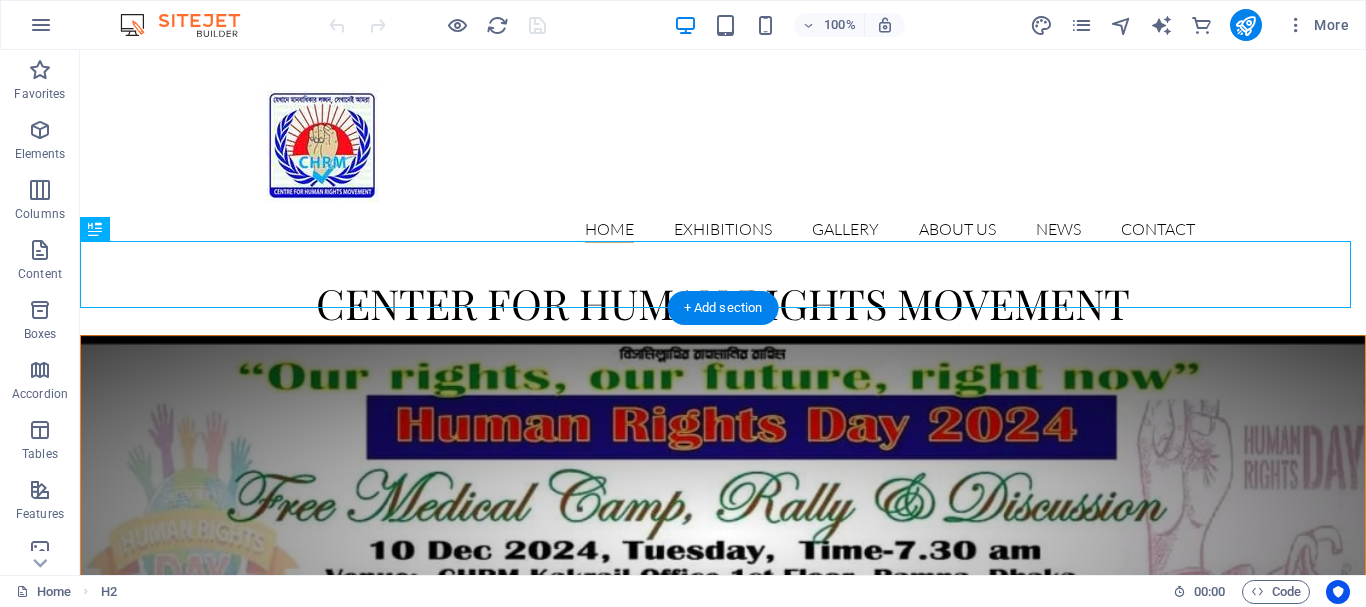 click at bounding box center [723, 535] 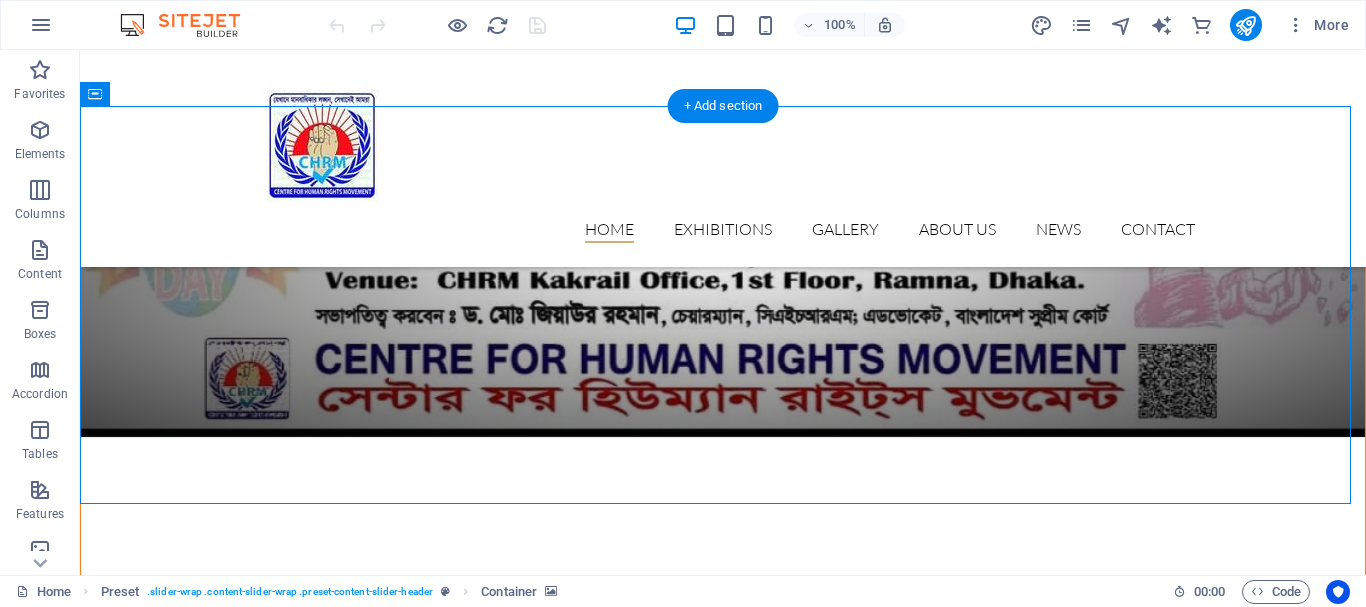 scroll, scrollTop: 300, scrollLeft: 0, axis: vertical 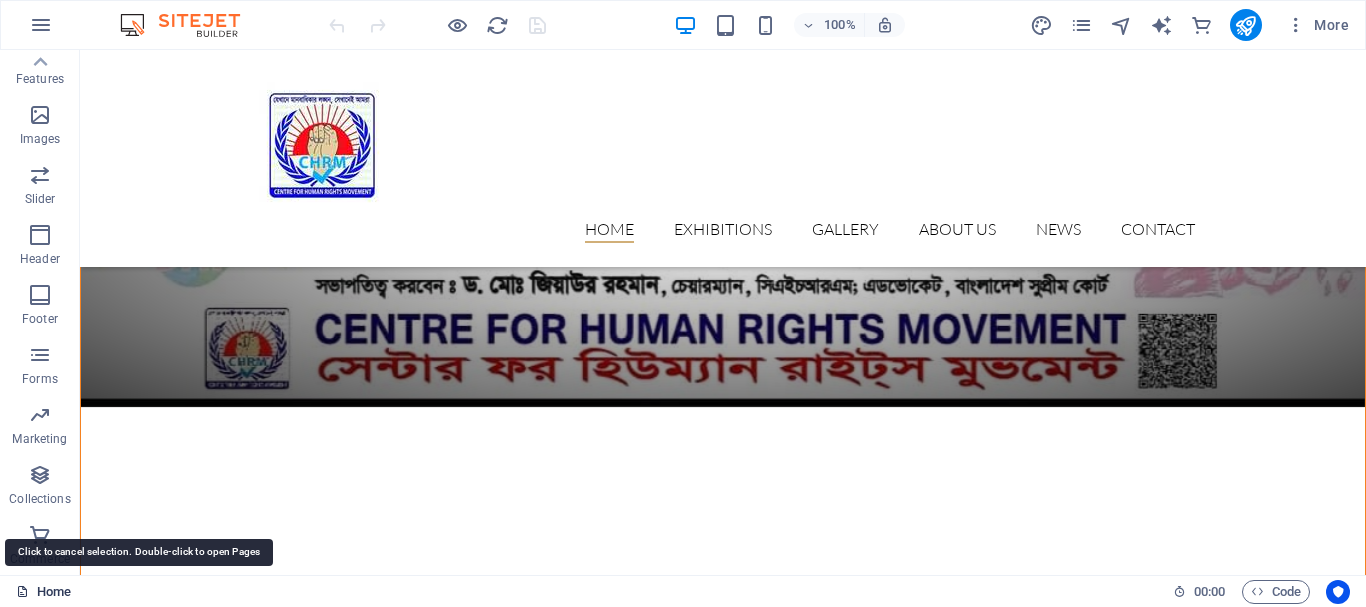 click on "Home" at bounding box center [43, 592] 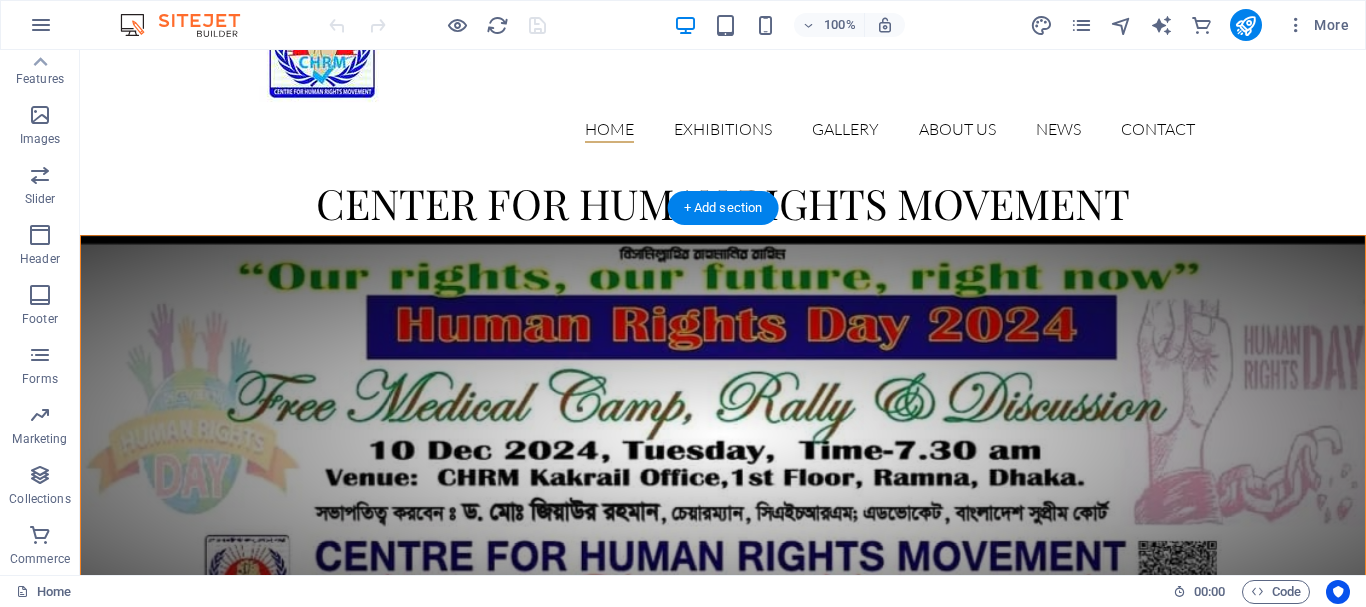 scroll, scrollTop: 0, scrollLeft: 0, axis: both 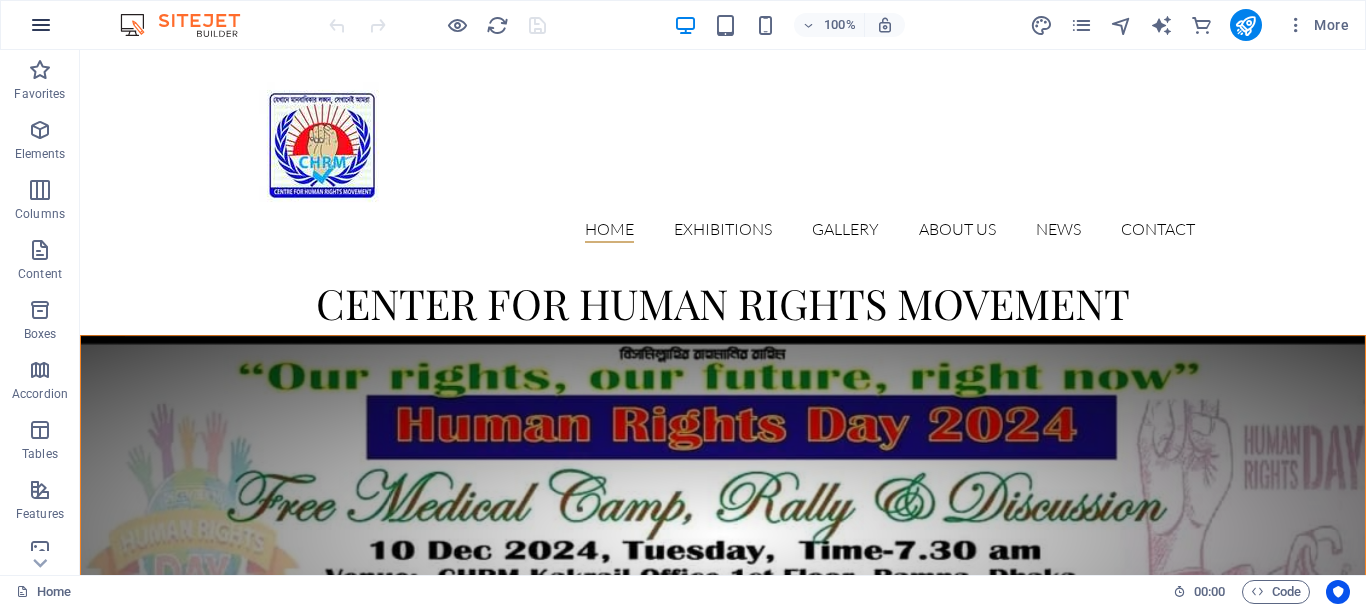 click at bounding box center [41, 25] 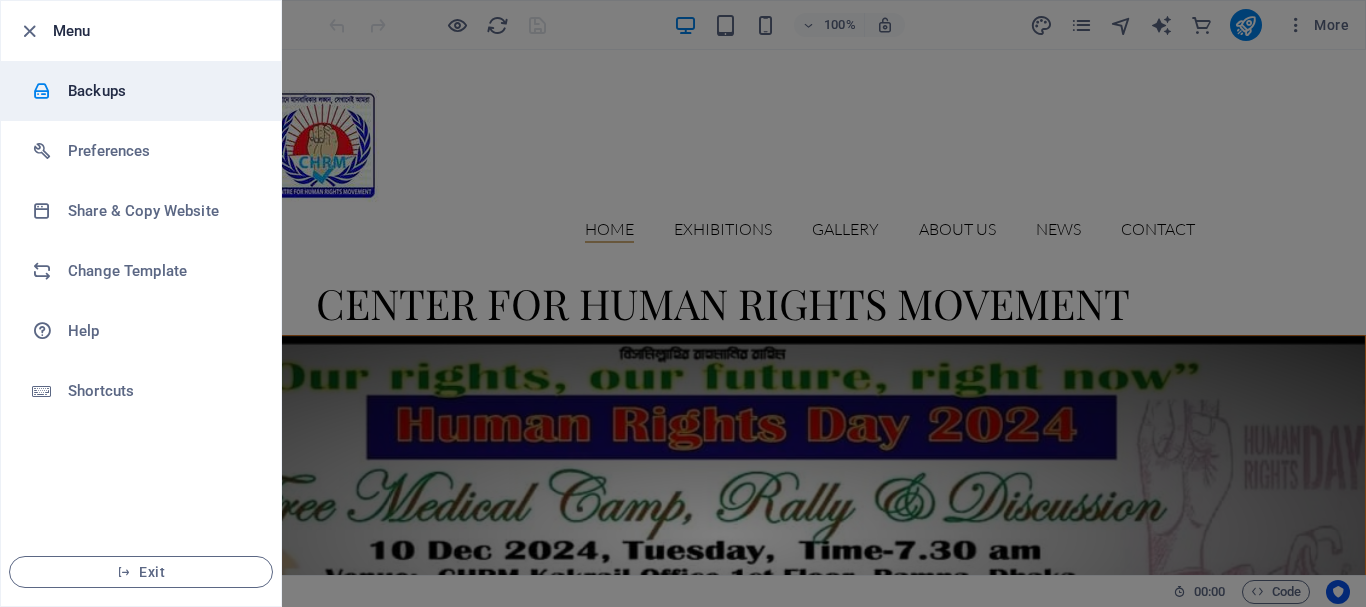 click on "Backups" at bounding box center (160, 91) 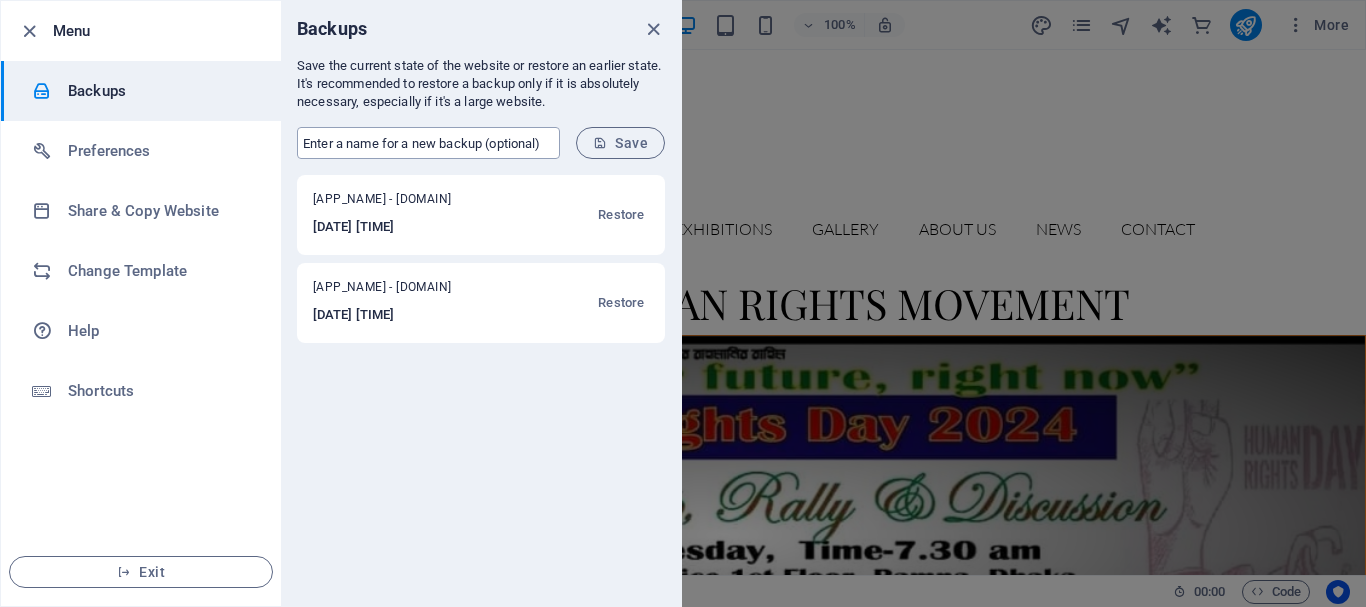 click at bounding box center [428, 143] 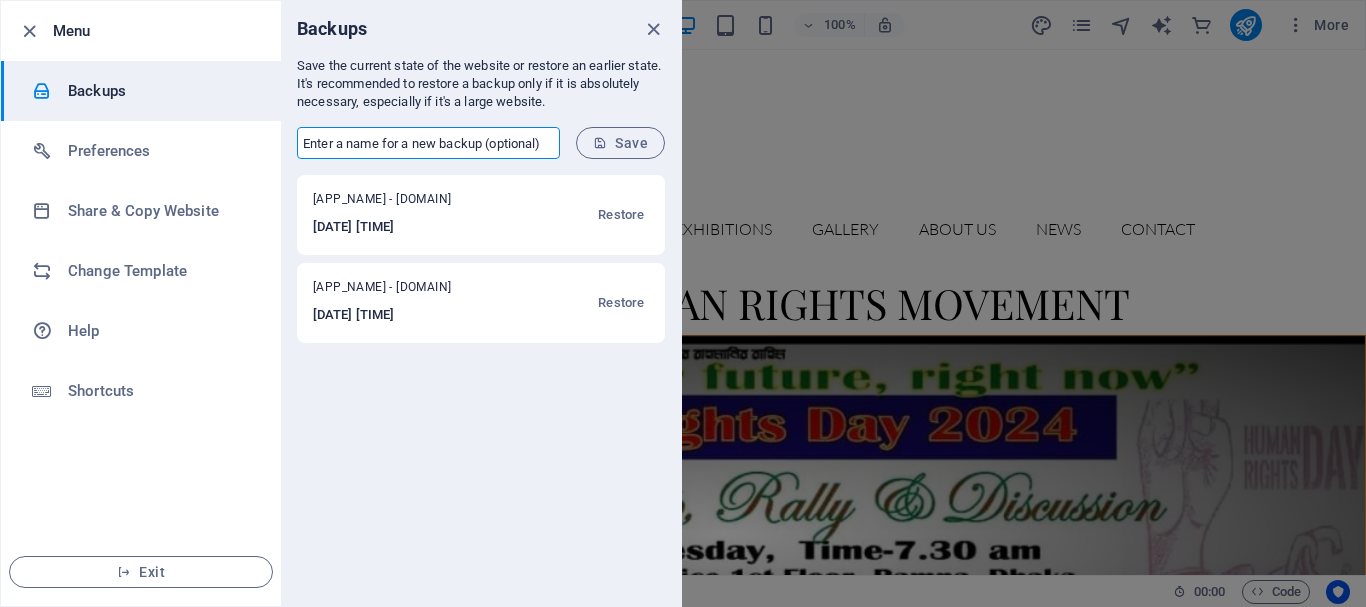 type on "[COMPANY]" 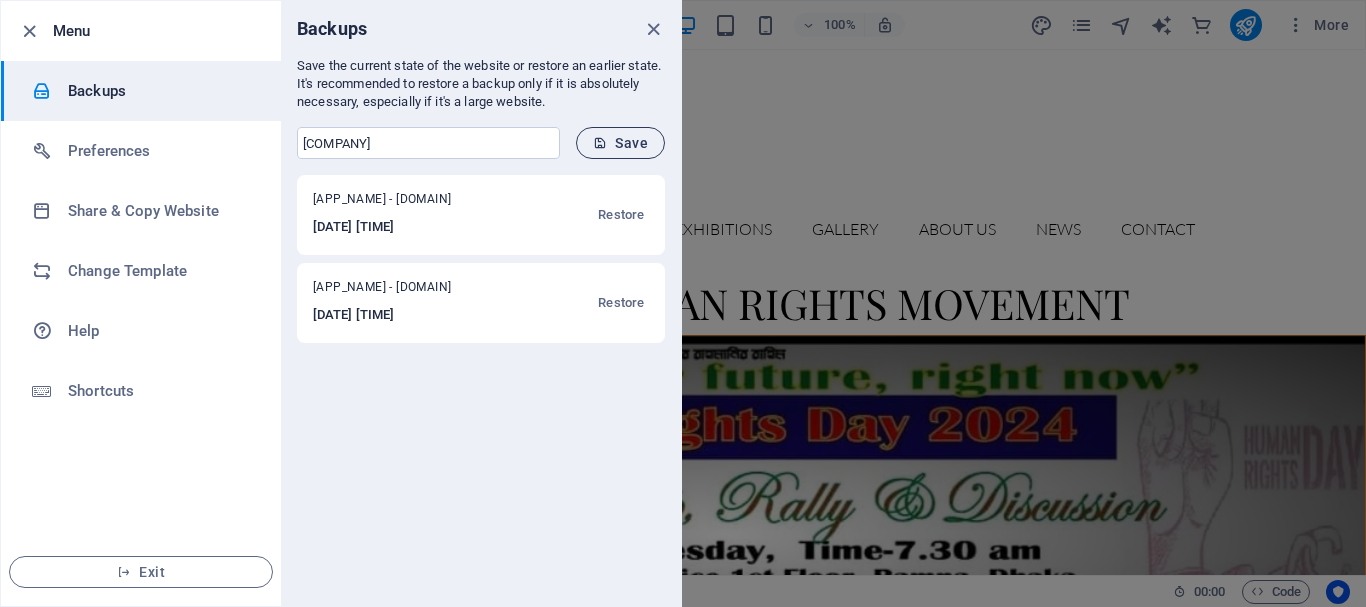 click on "Save" at bounding box center (620, 143) 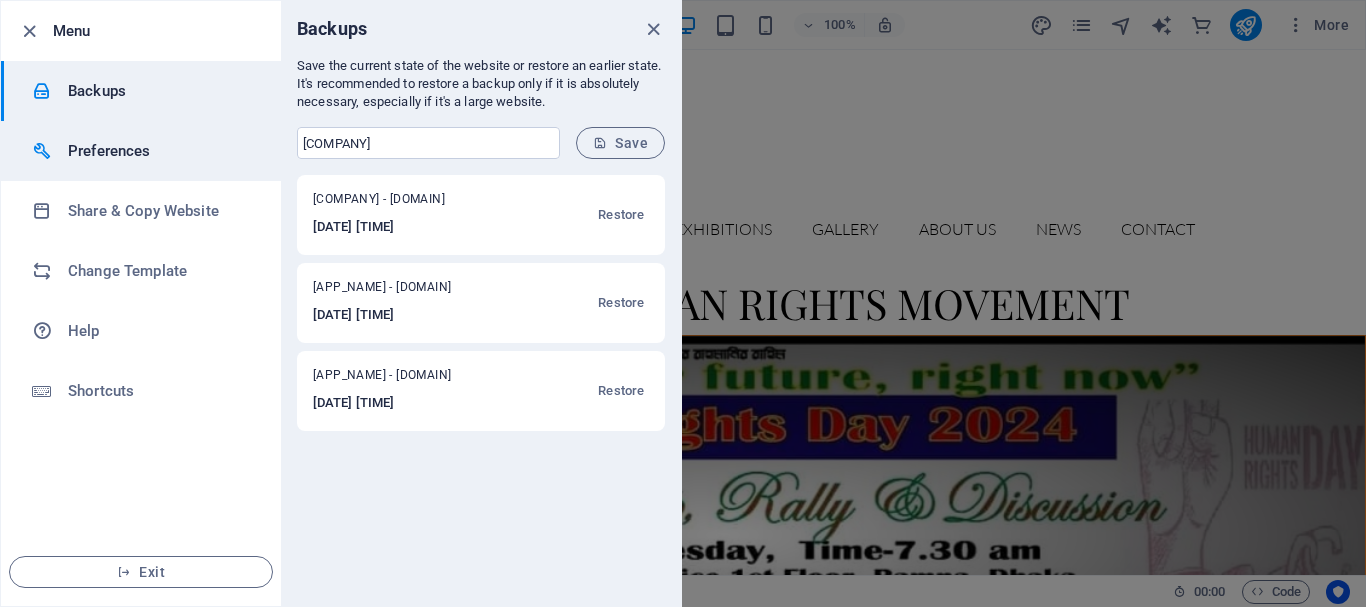 click on "Preferences" at bounding box center (160, 151) 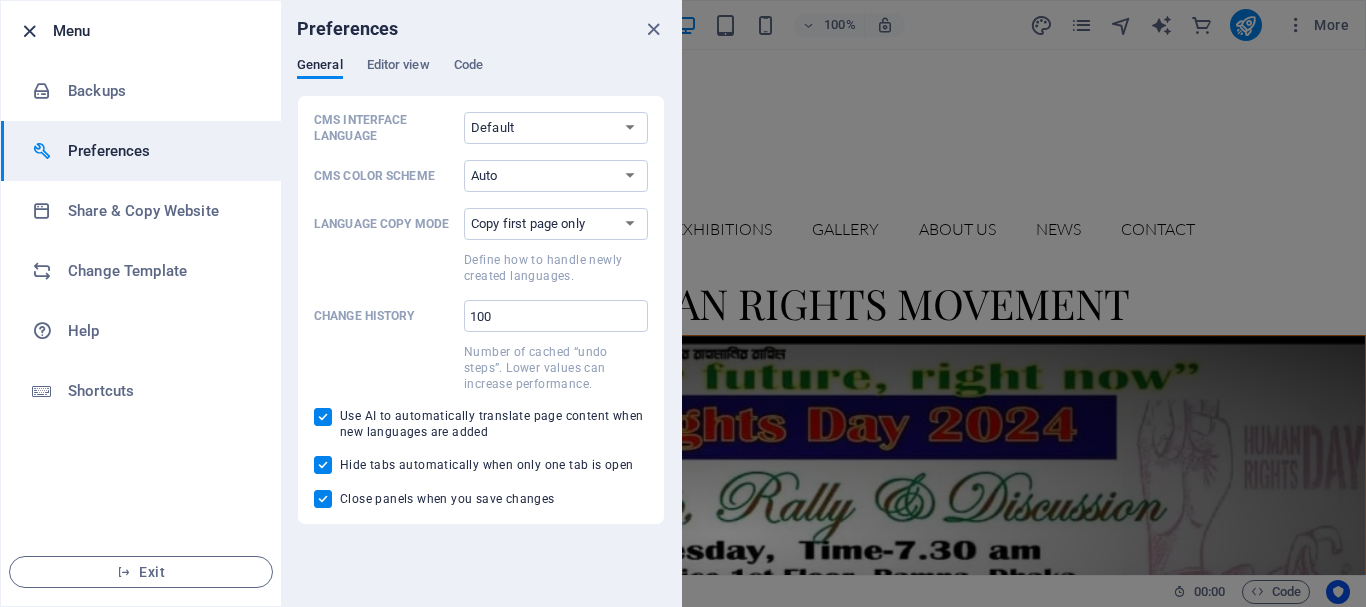 click at bounding box center (29, 31) 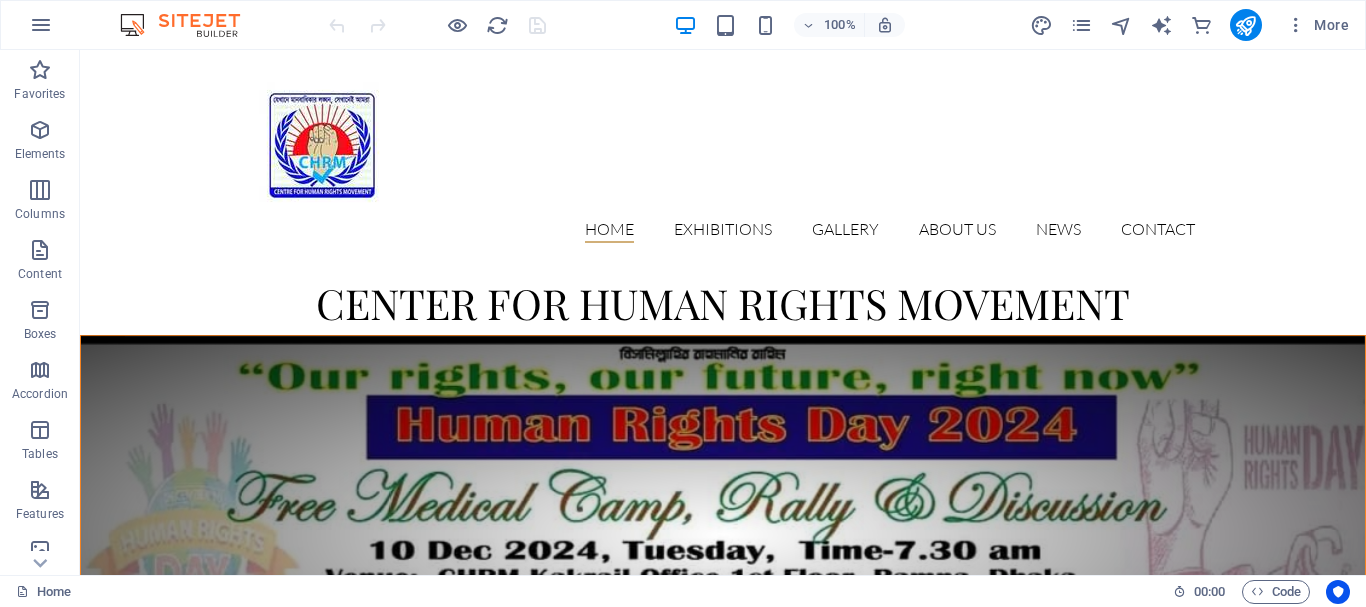 click at bounding box center (190, 25) 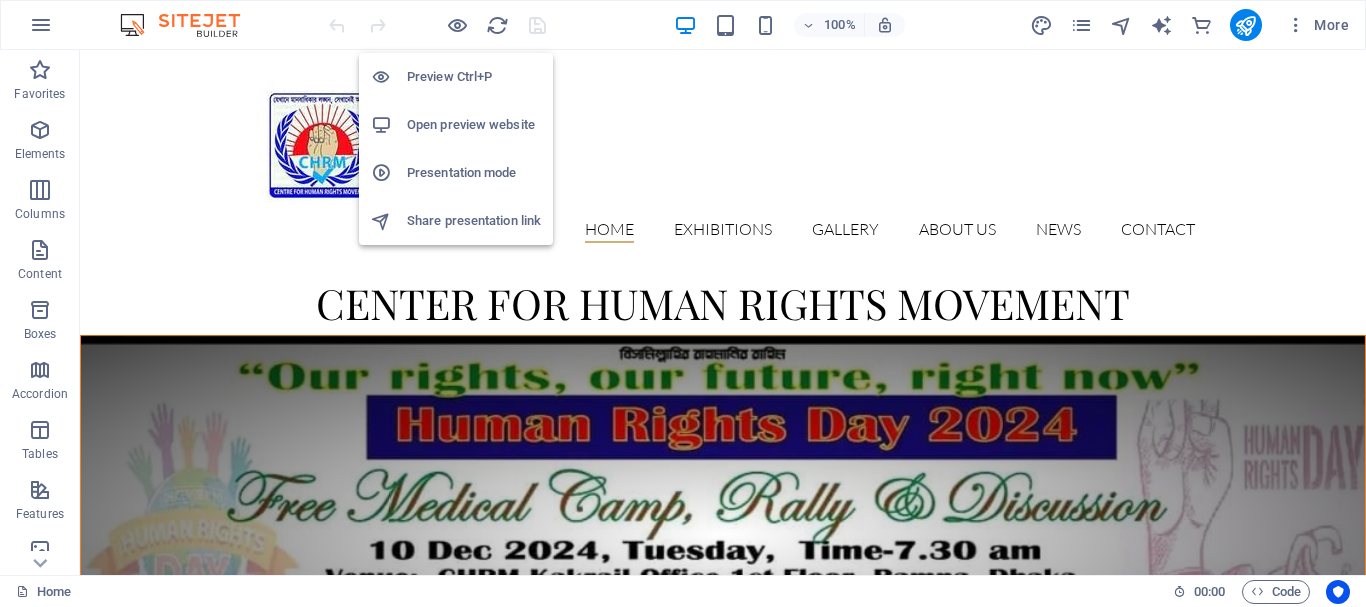 click on "Open preview website" at bounding box center (474, 125) 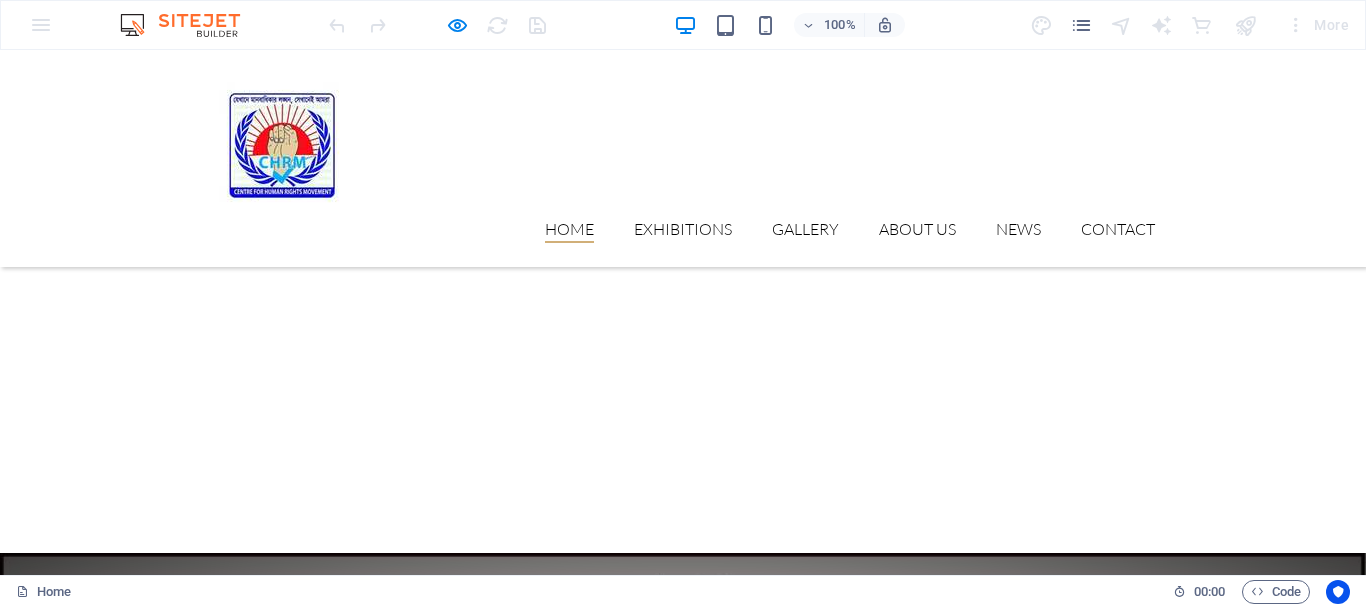 scroll, scrollTop: 0, scrollLeft: 0, axis: both 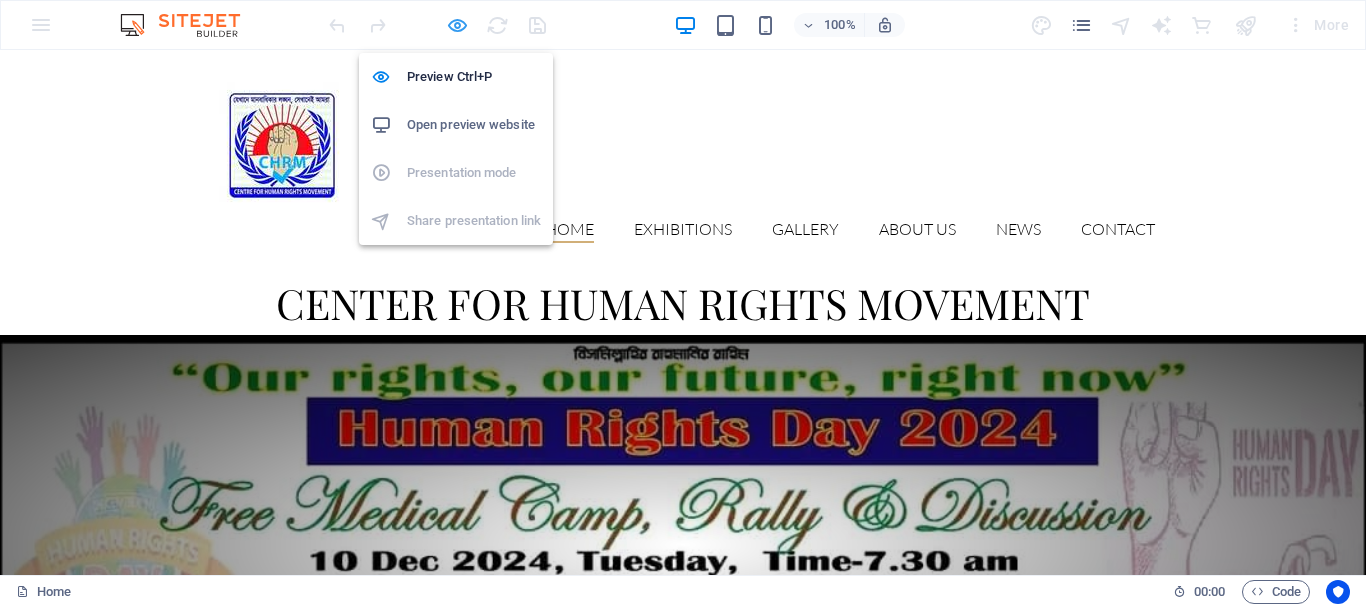 click at bounding box center (457, 25) 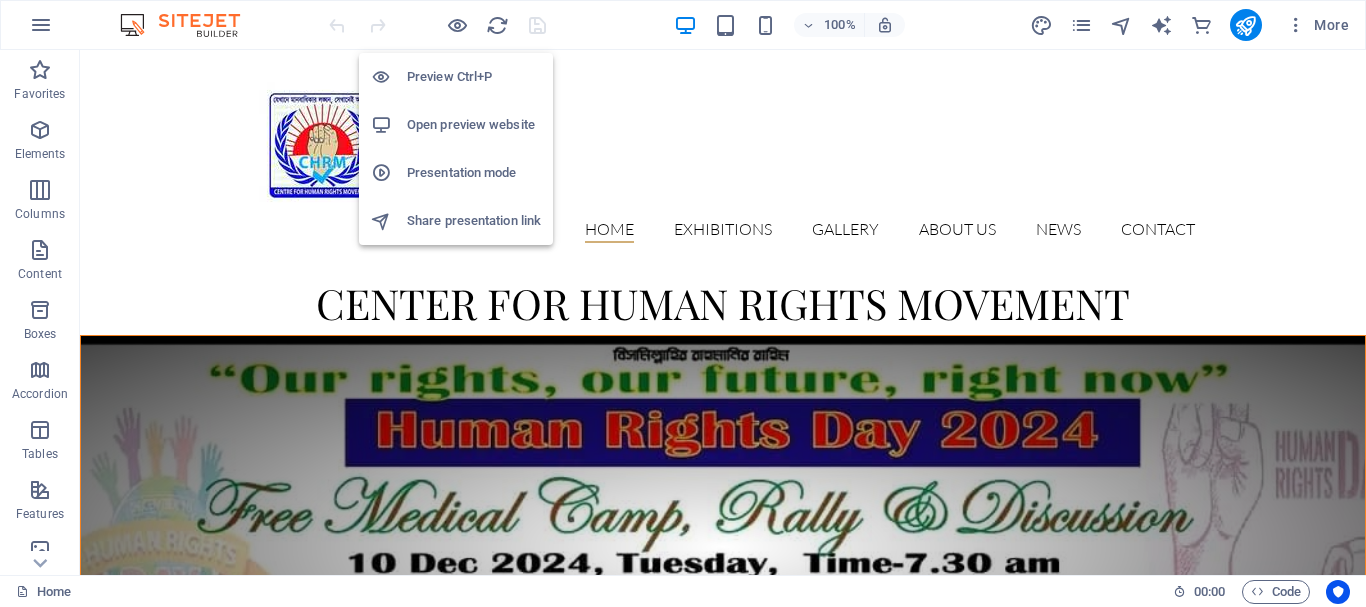click on "Presentation mode" at bounding box center (474, 173) 